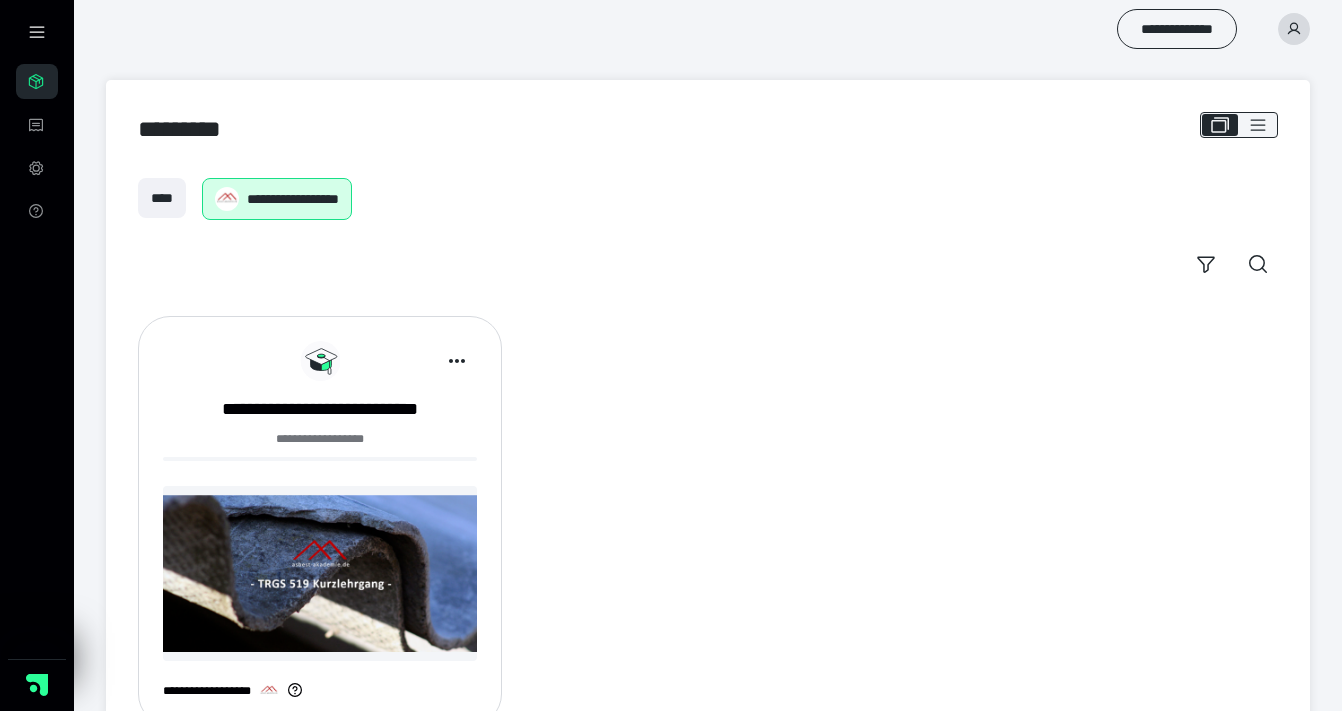 scroll, scrollTop: 0, scrollLeft: 0, axis: both 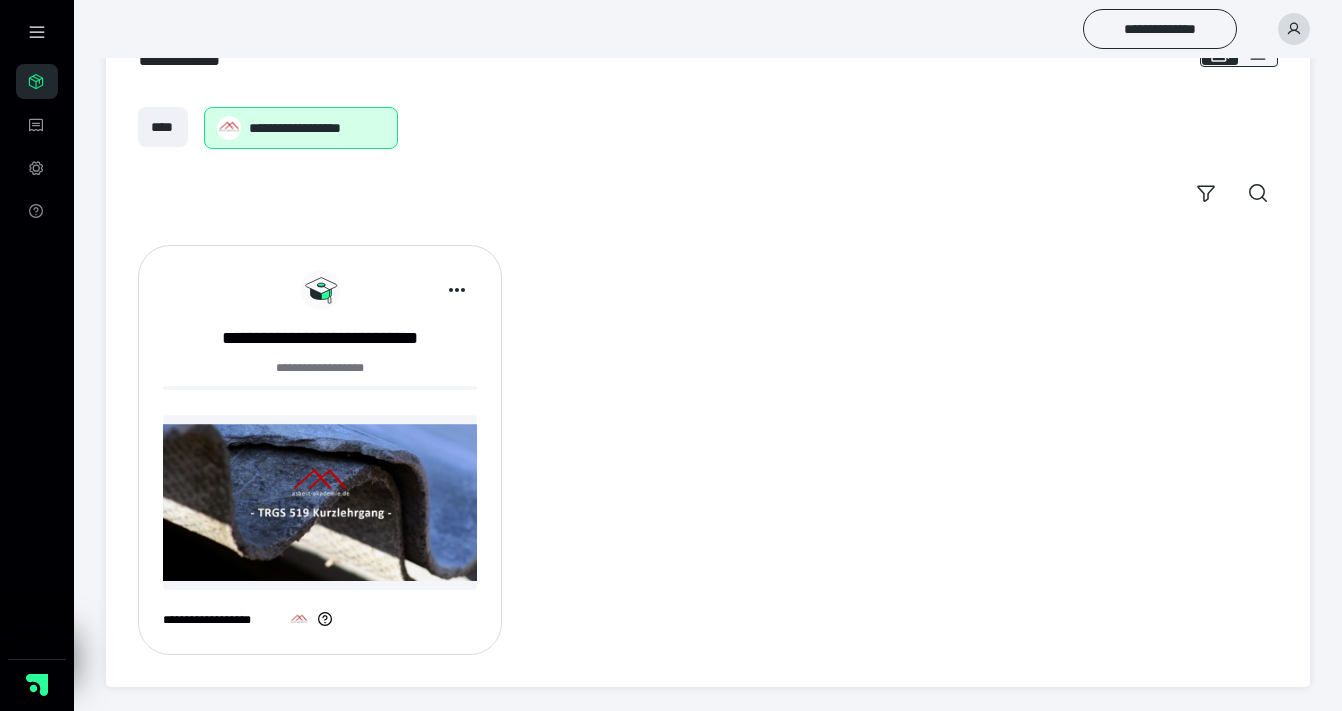 click at bounding box center (320, 502) 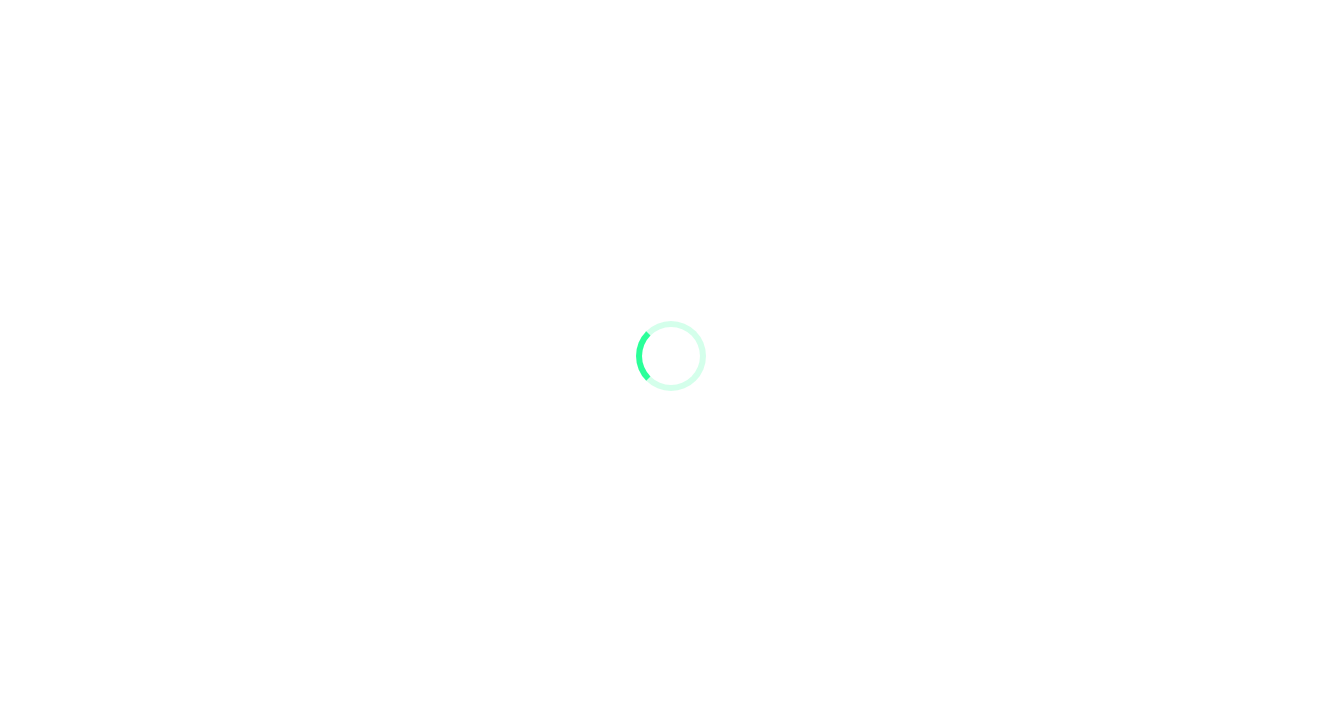 scroll, scrollTop: 0, scrollLeft: 0, axis: both 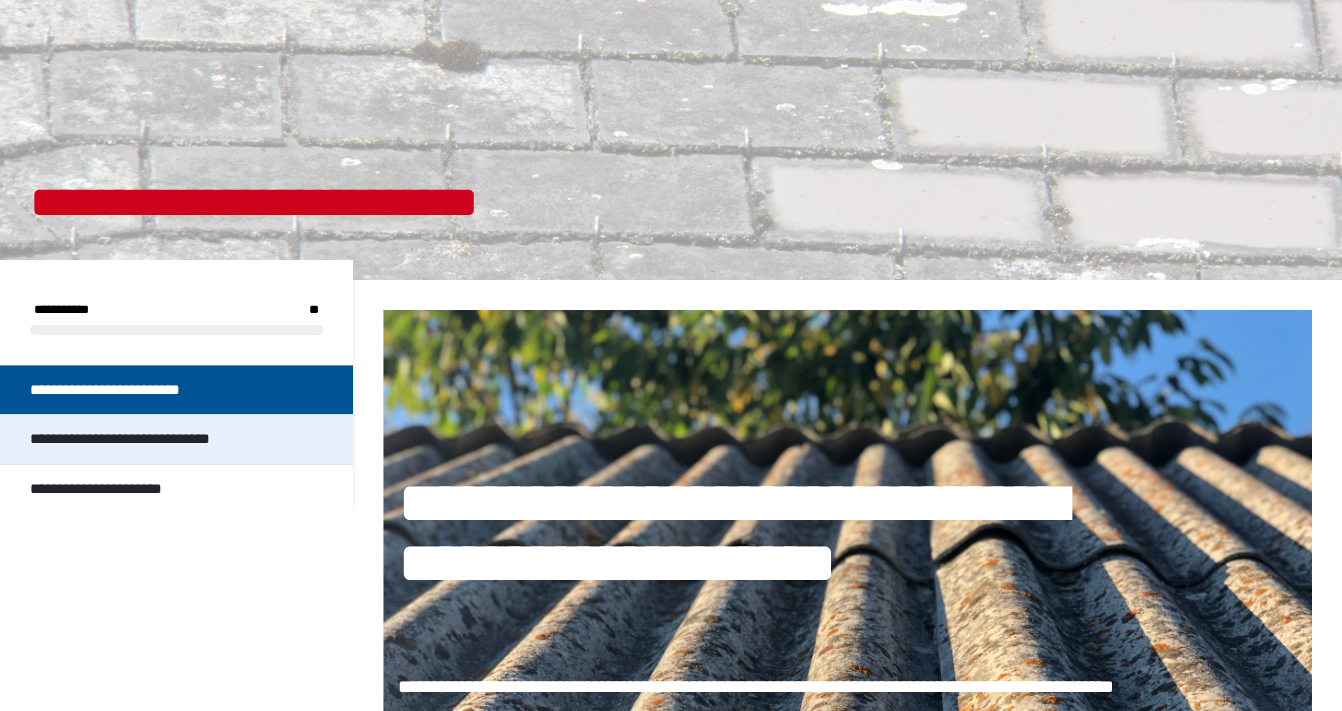 click on "**********" at bounding box center (139, 439) 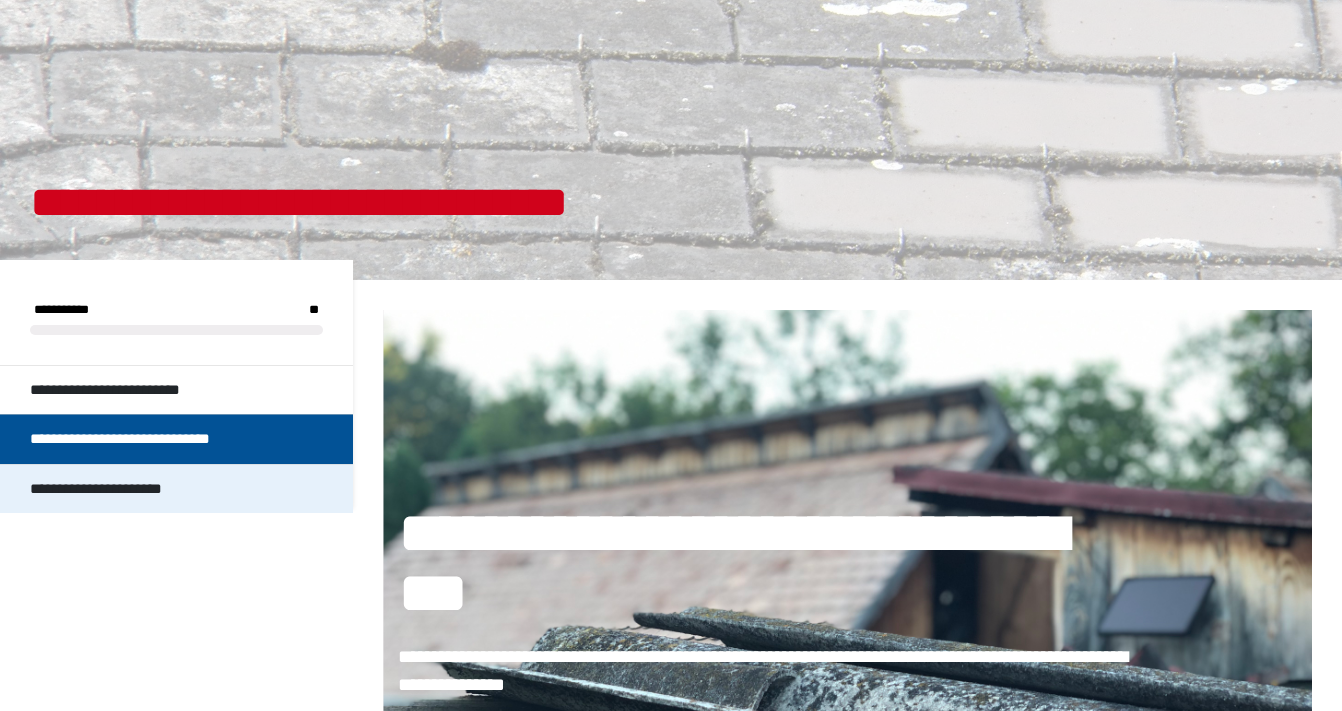 click on "**********" at bounding box center (112, 489) 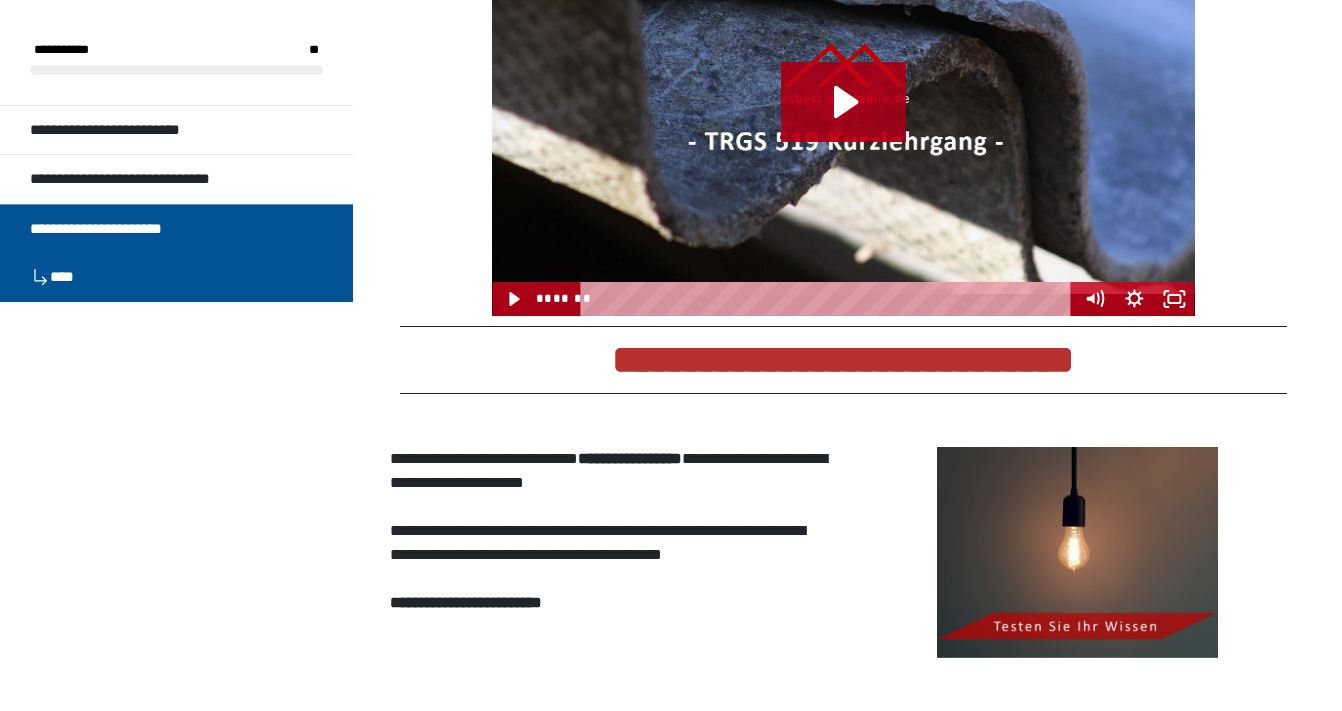 scroll, scrollTop: 1789, scrollLeft: 0, axis: vertical 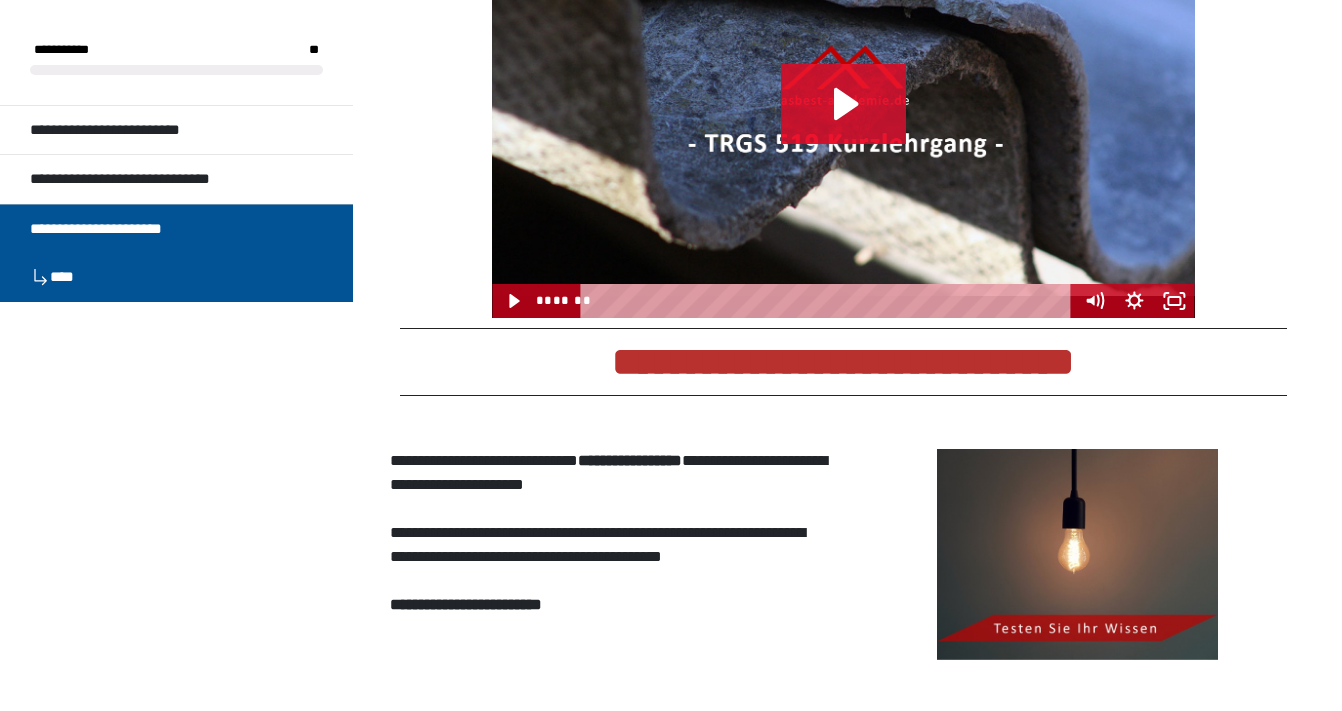 click 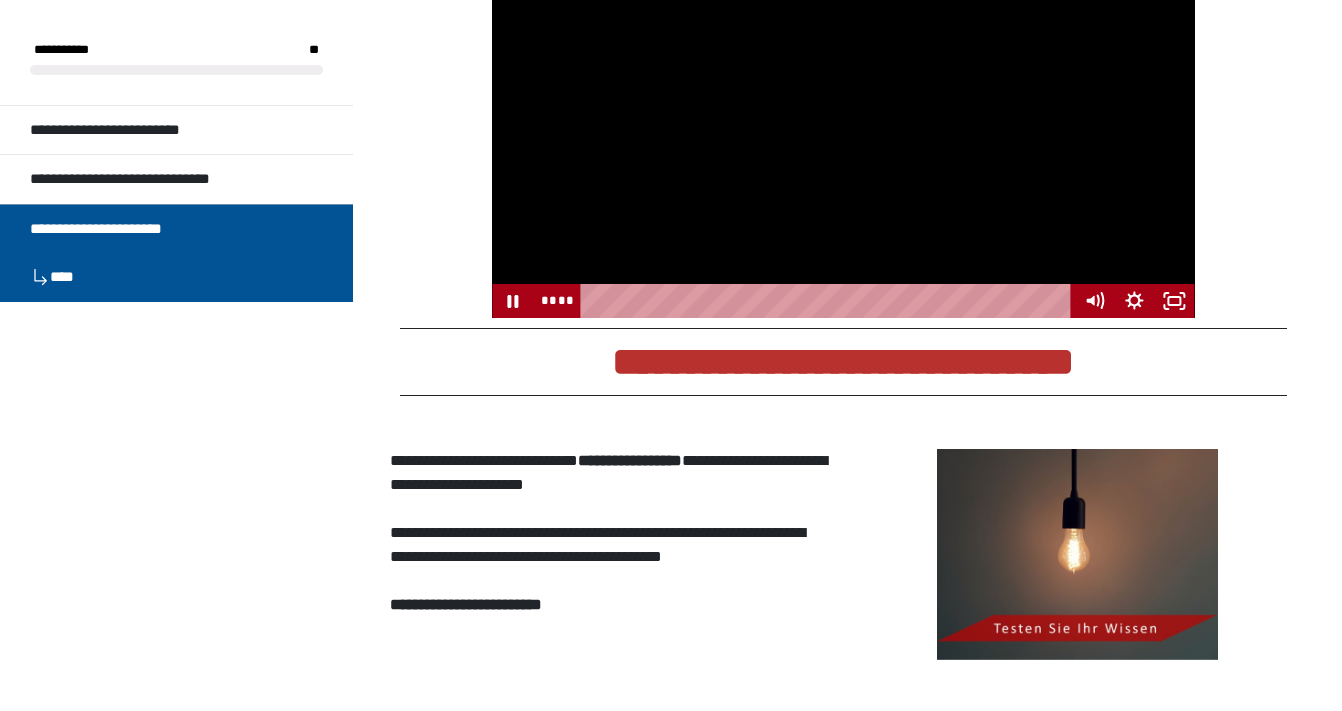 click on "**********" at bounding box center [843, -397] 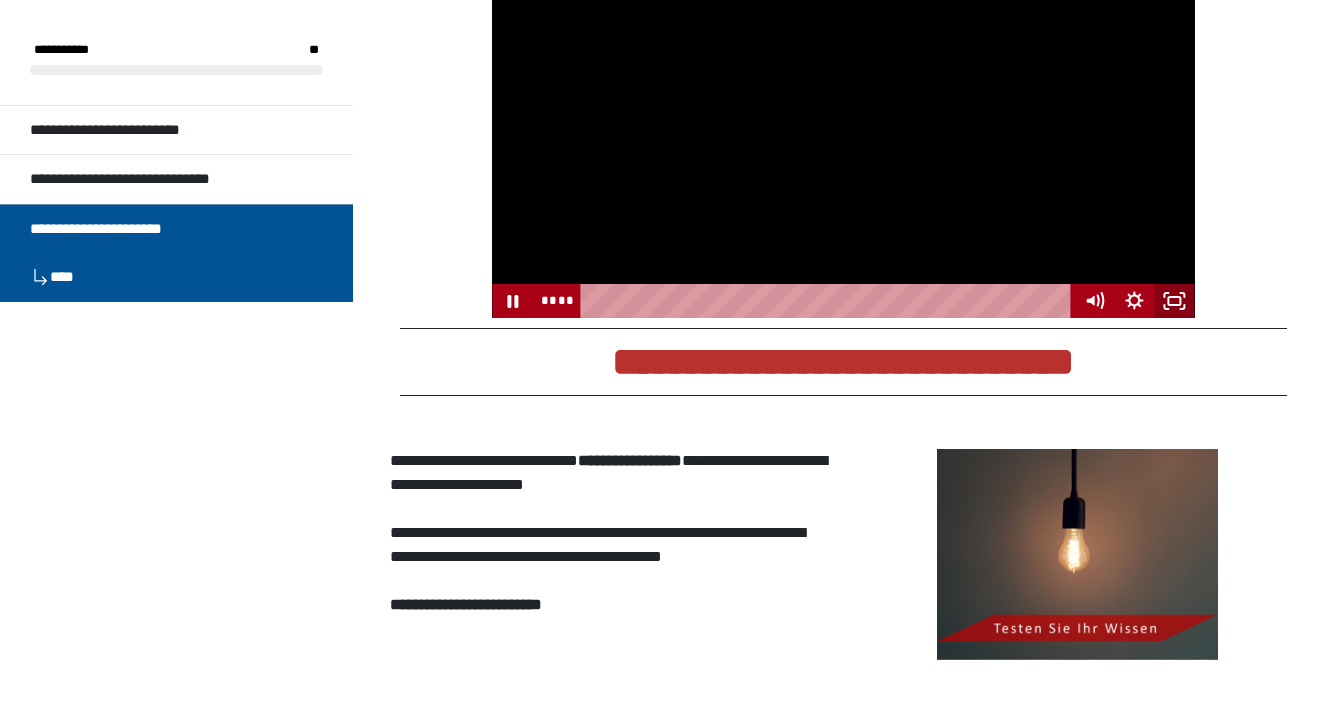 click 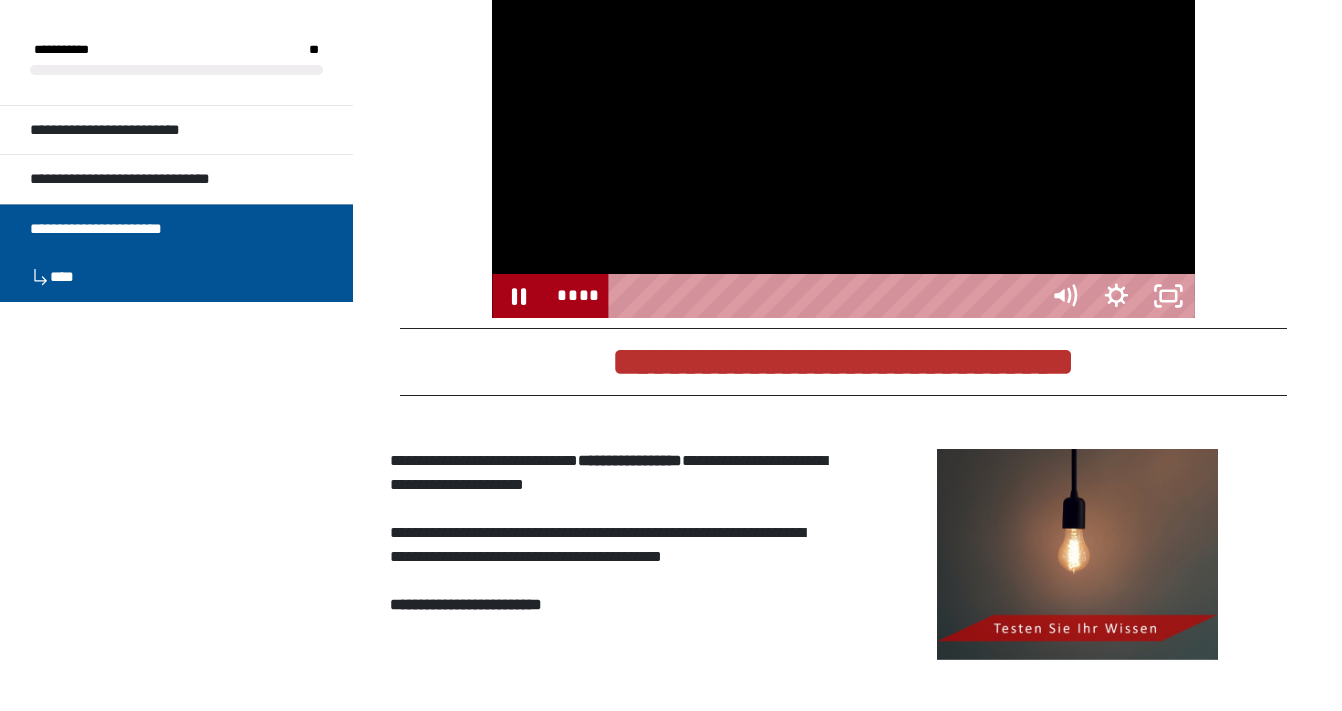 scroll, scrollTop: 1778, scrollLeft: 0, axis: vertical 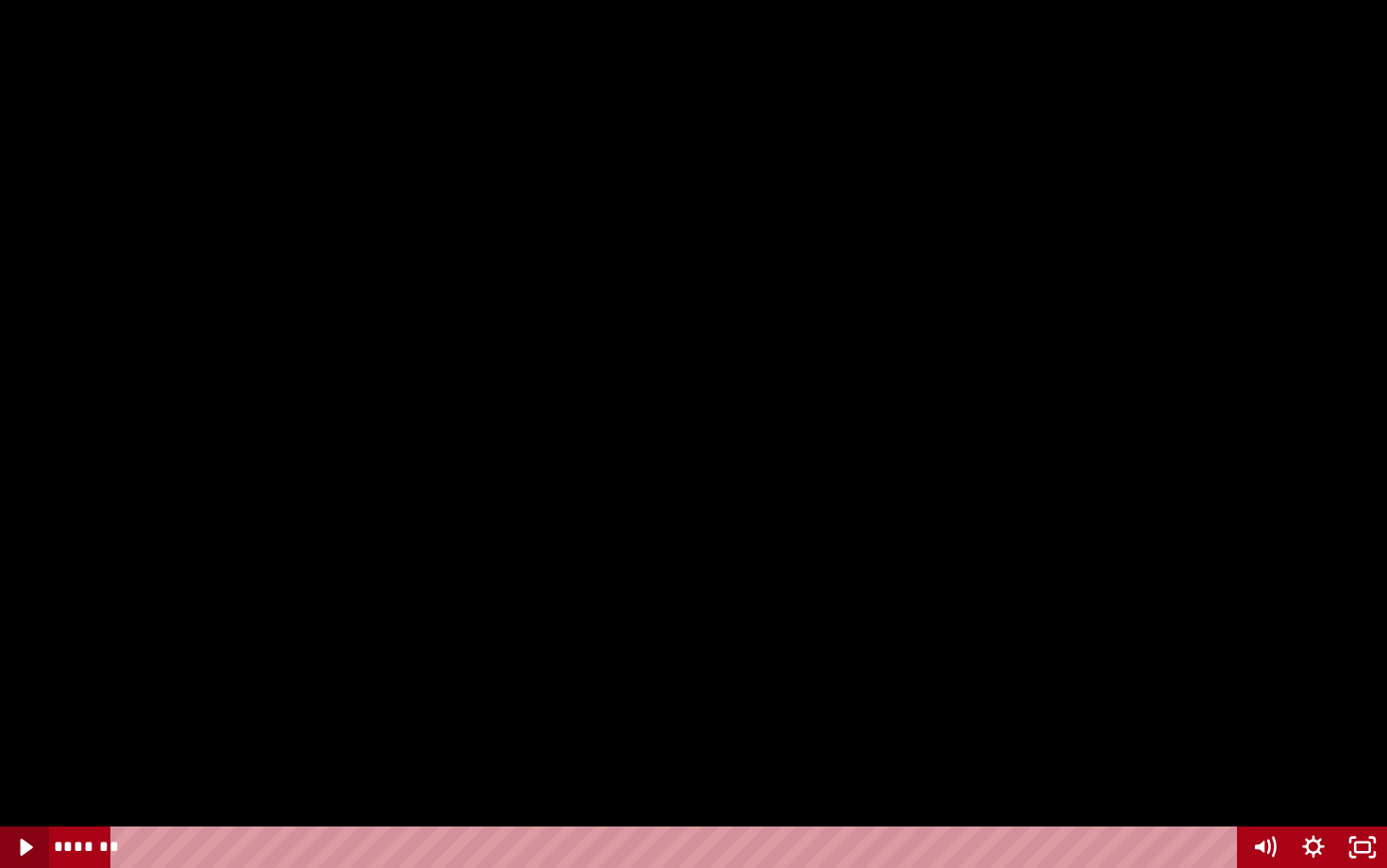 click 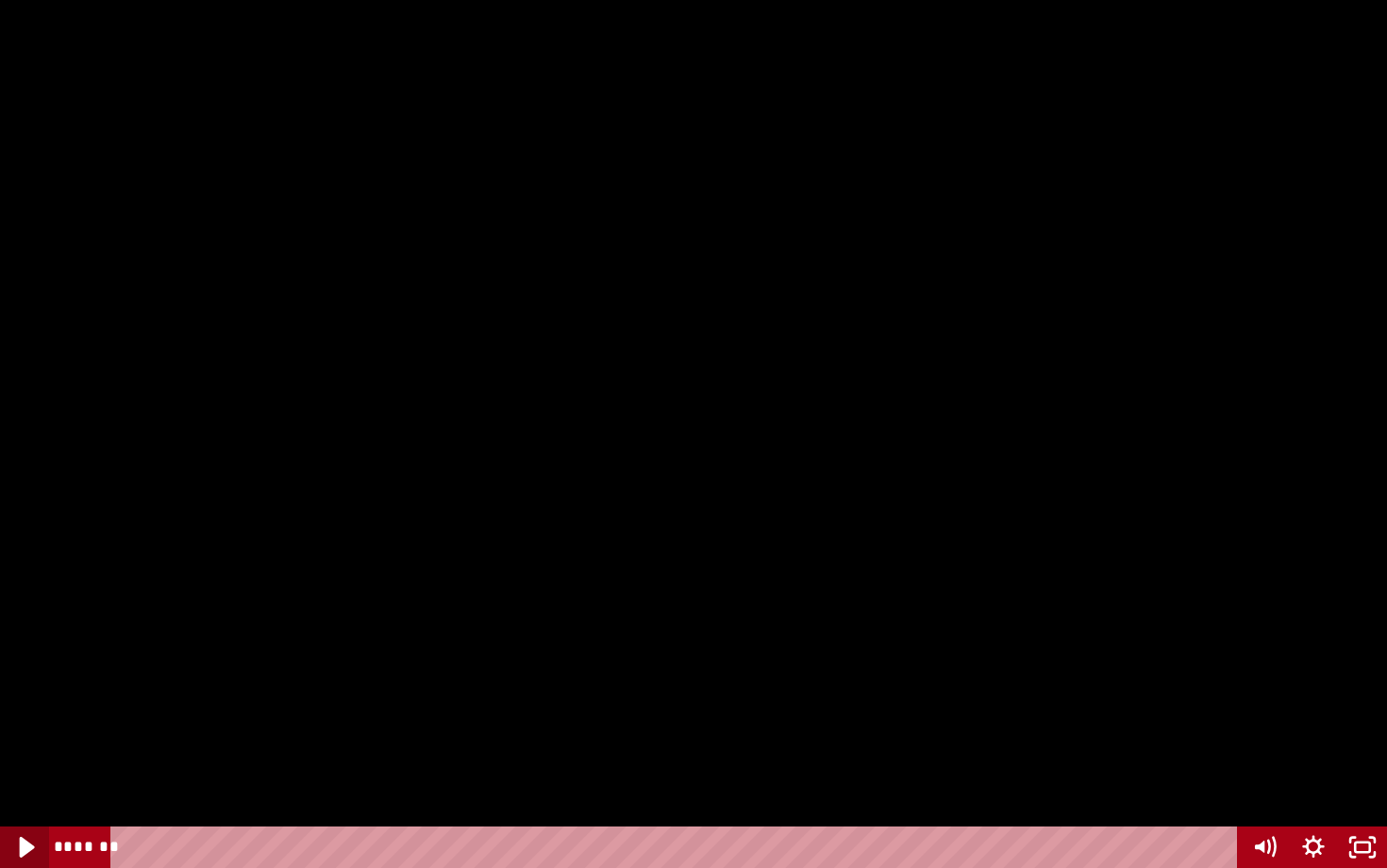 click 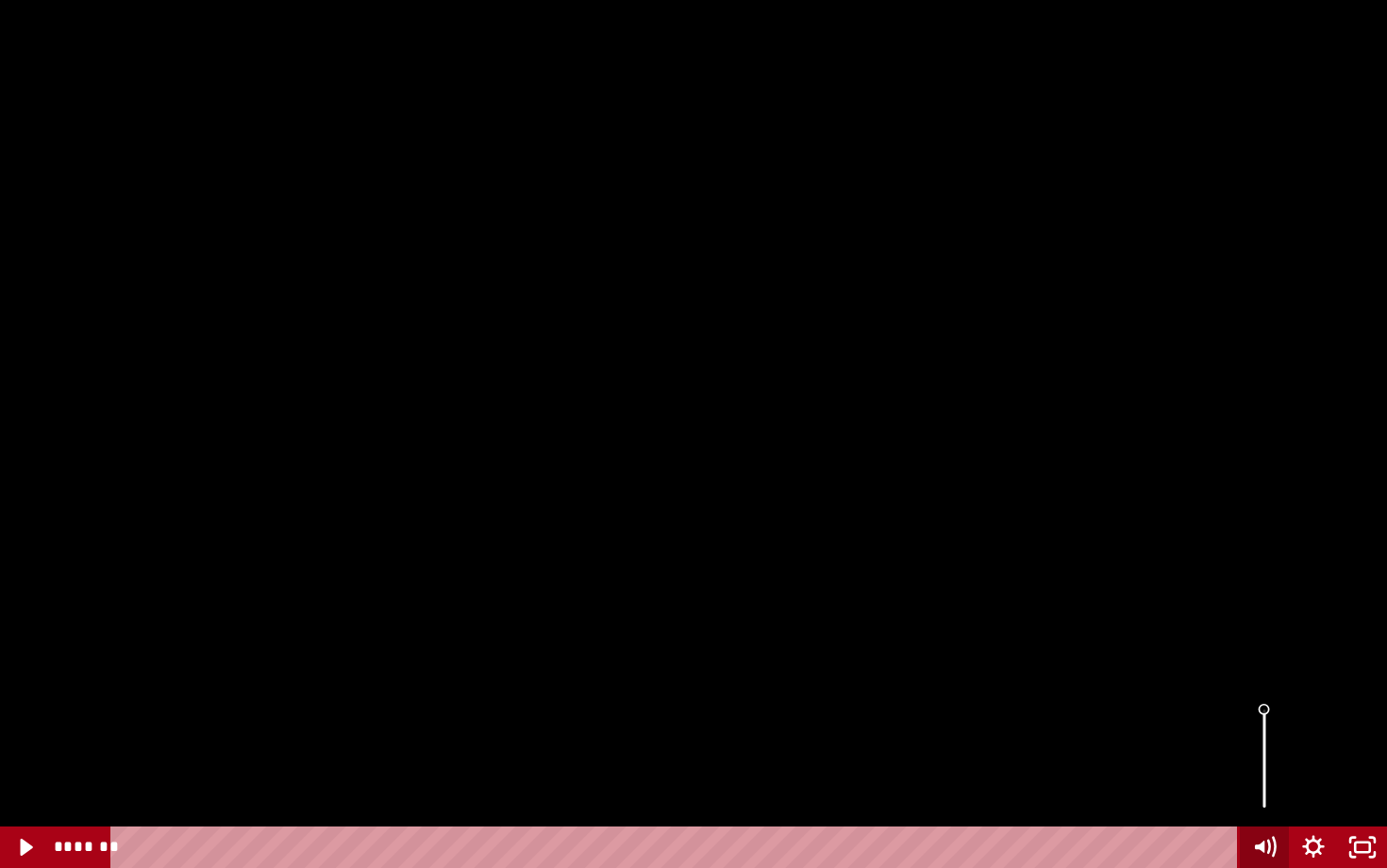 click 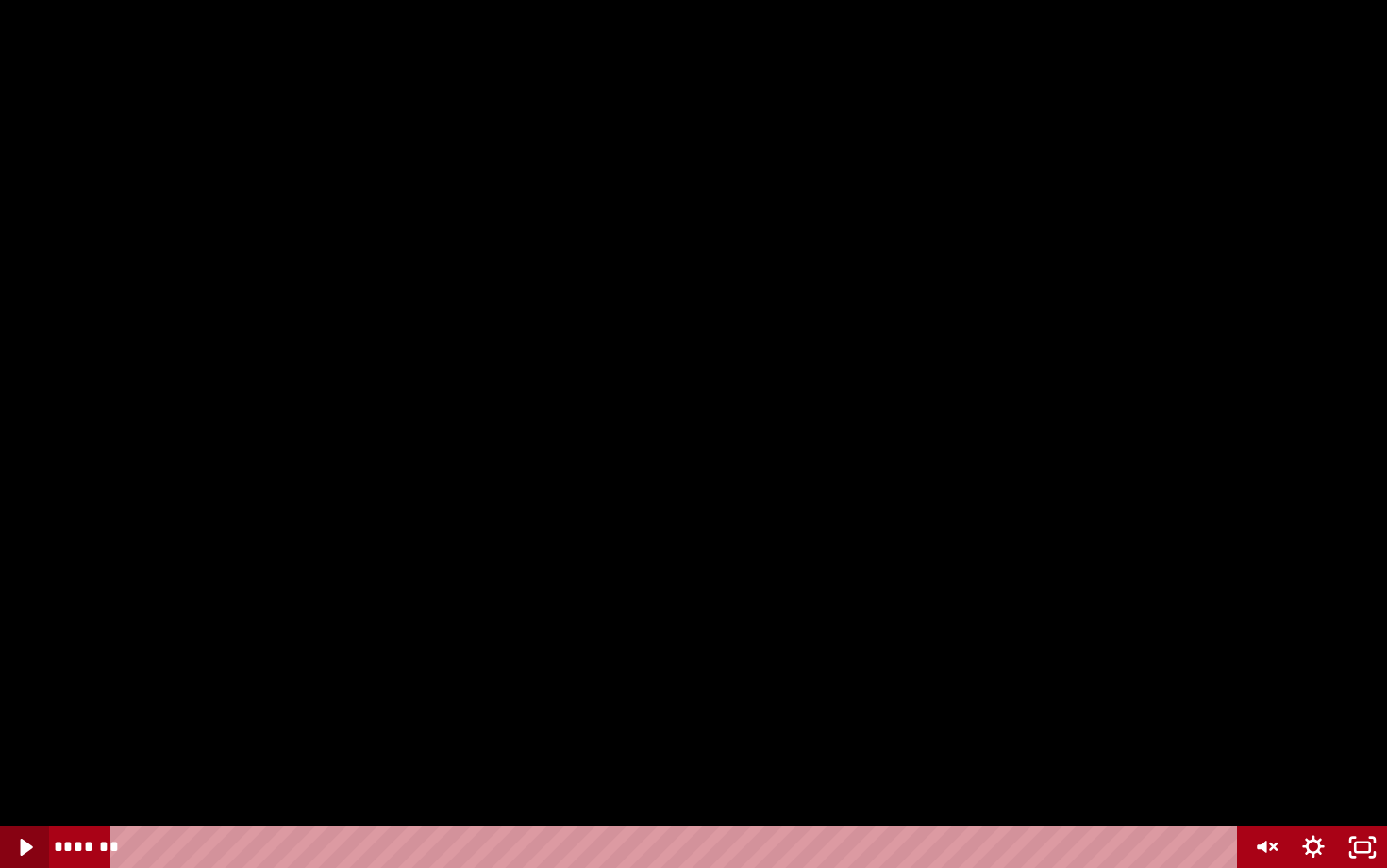 click 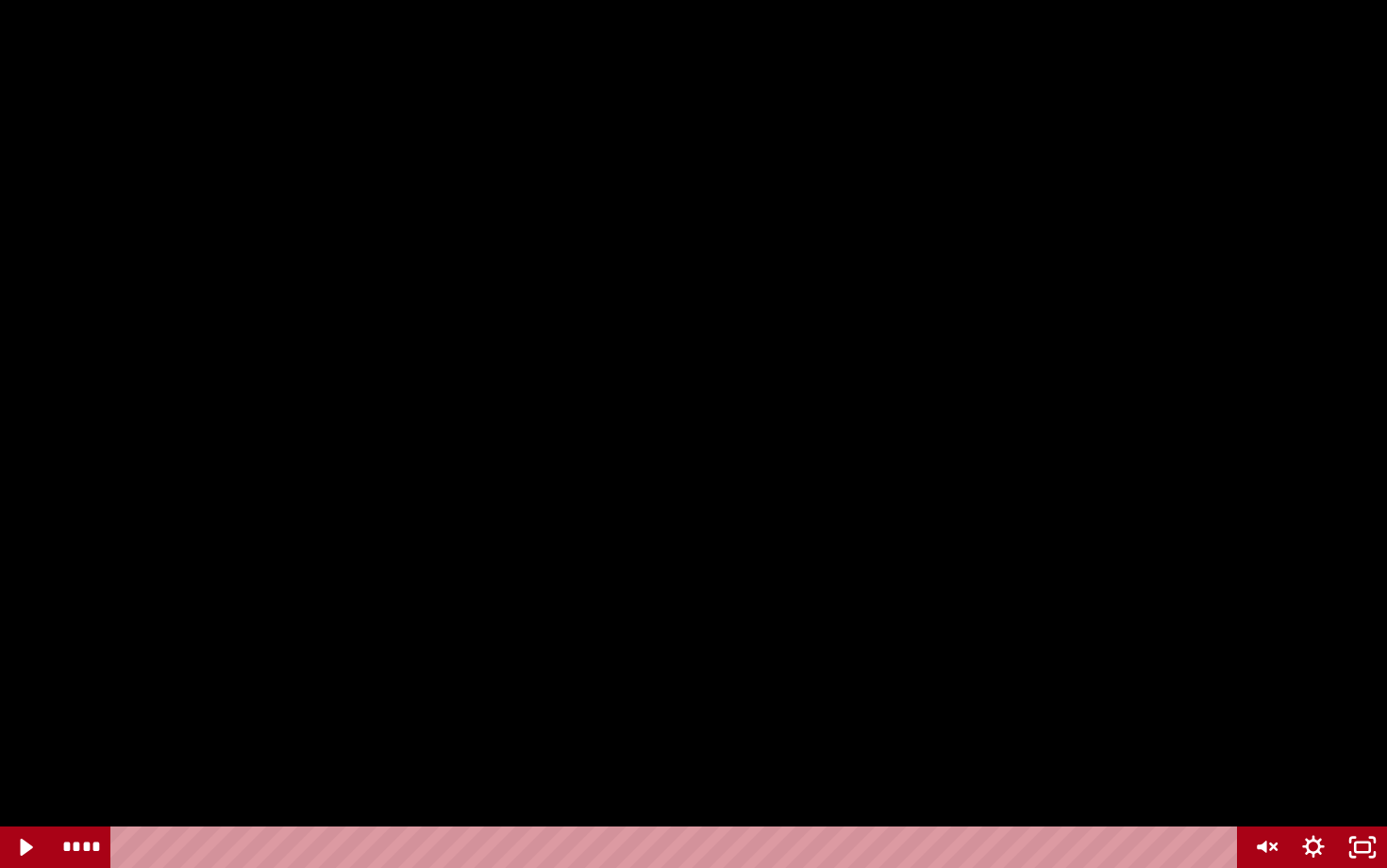 click at bounding box center [694, 434] 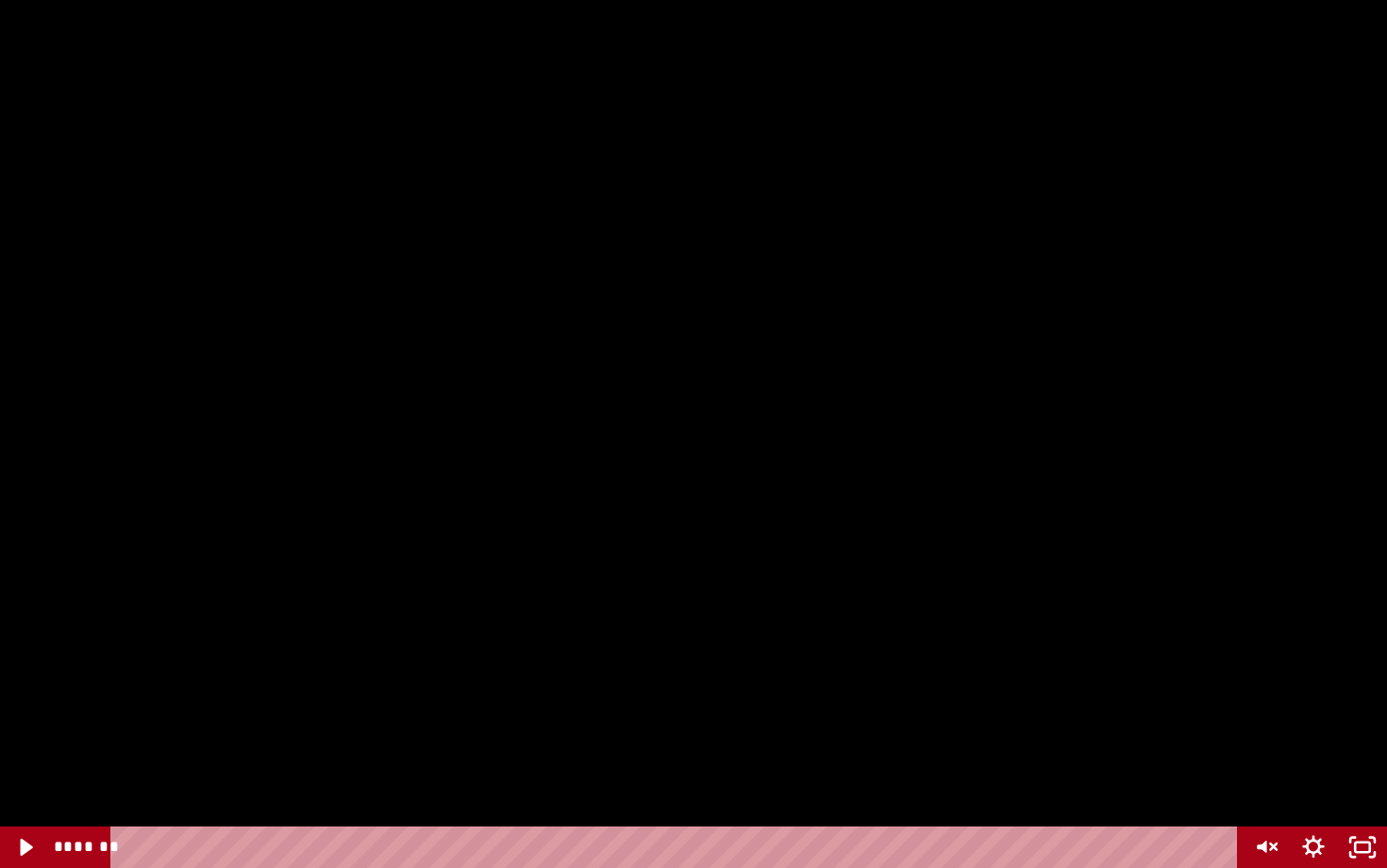 click at bounding box center (694, 434) 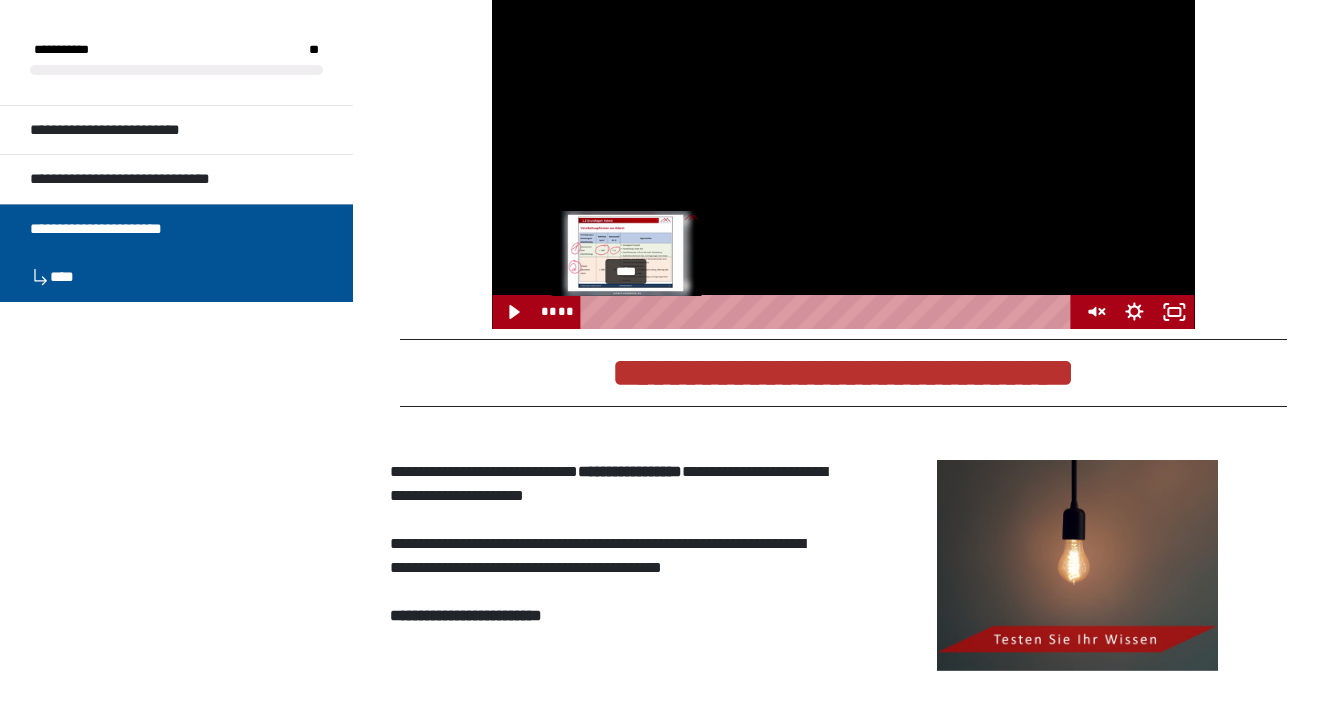 click on "****" at bounding box center (829, 312) 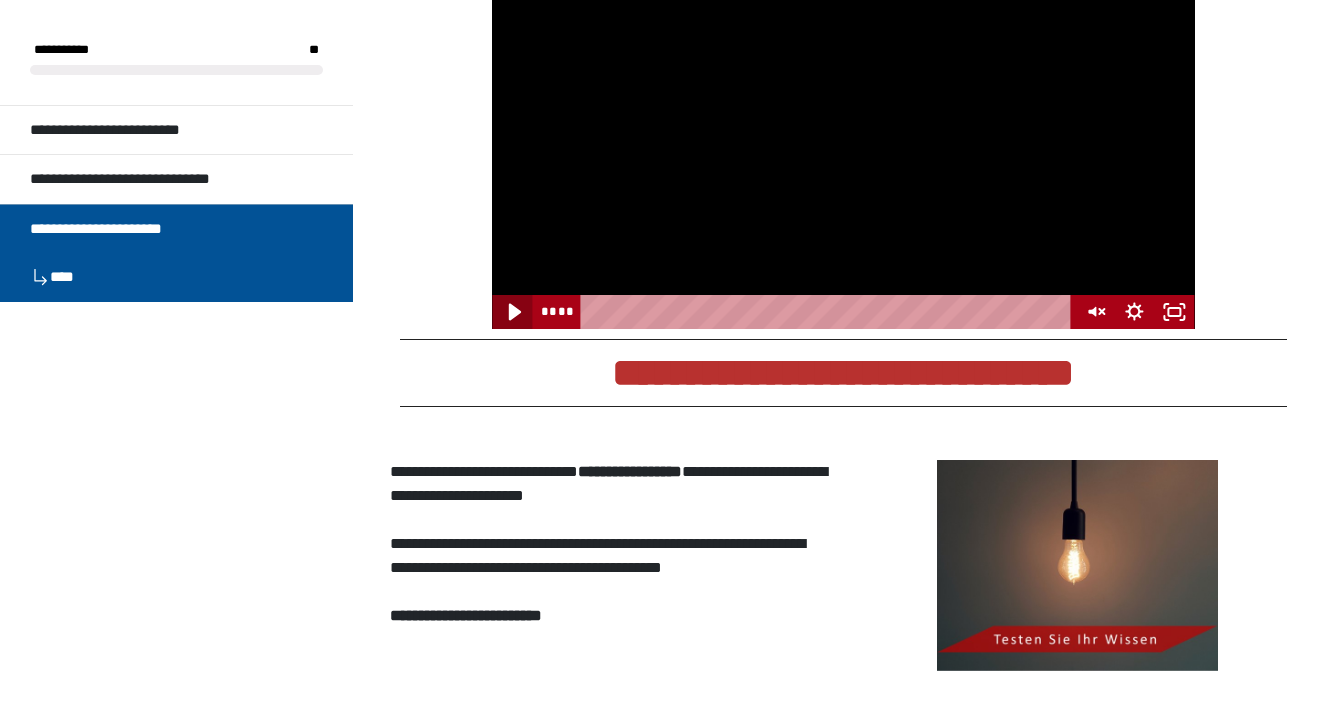 click 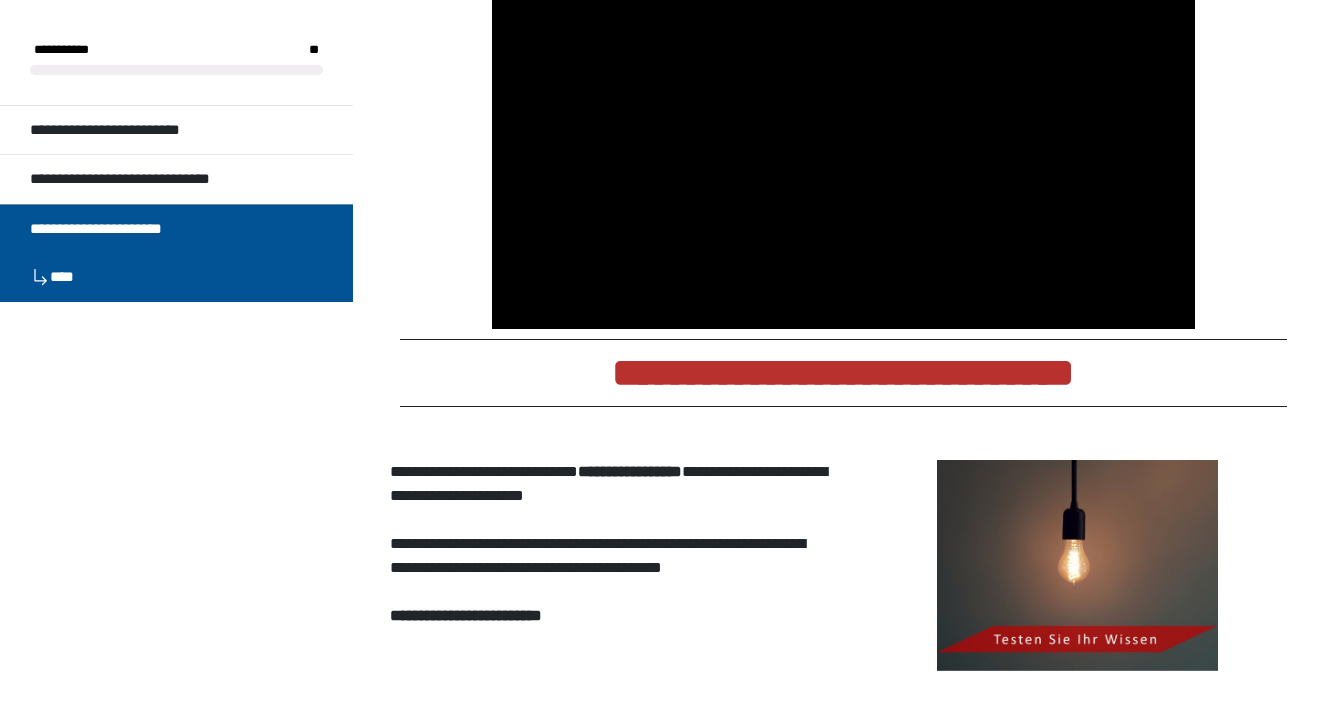 scroll, scrollTop: 1905, scrollLeft: 0, axis: vertical 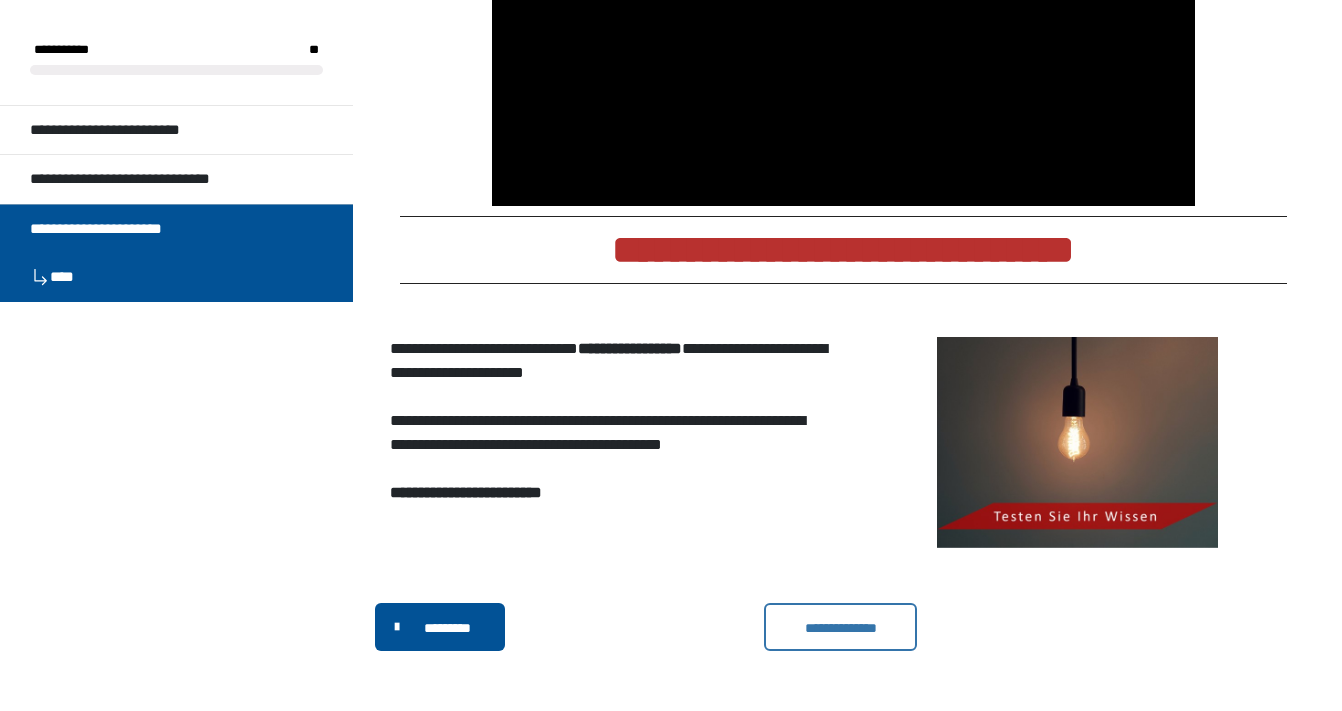 click on "**********" at bounding box center (840, 628) 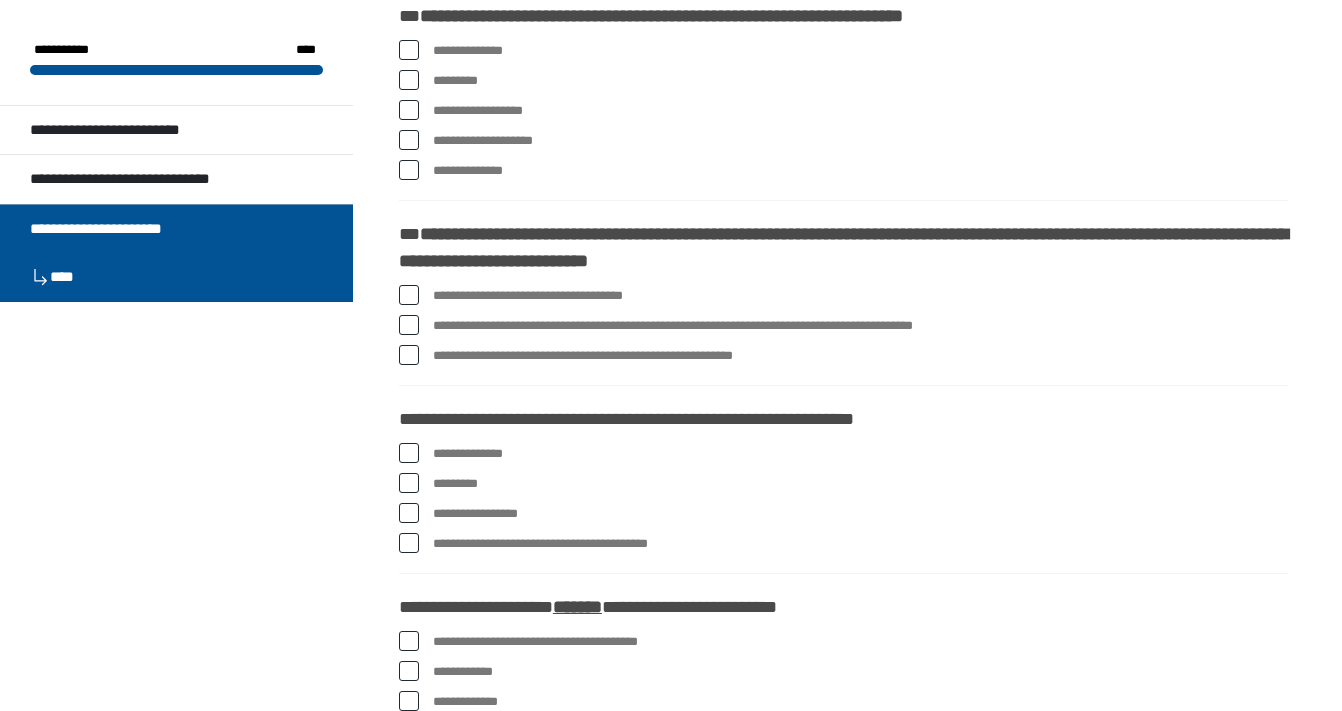 scroll, scrollTop: 380, scrollLeft: 0, axis: vertical 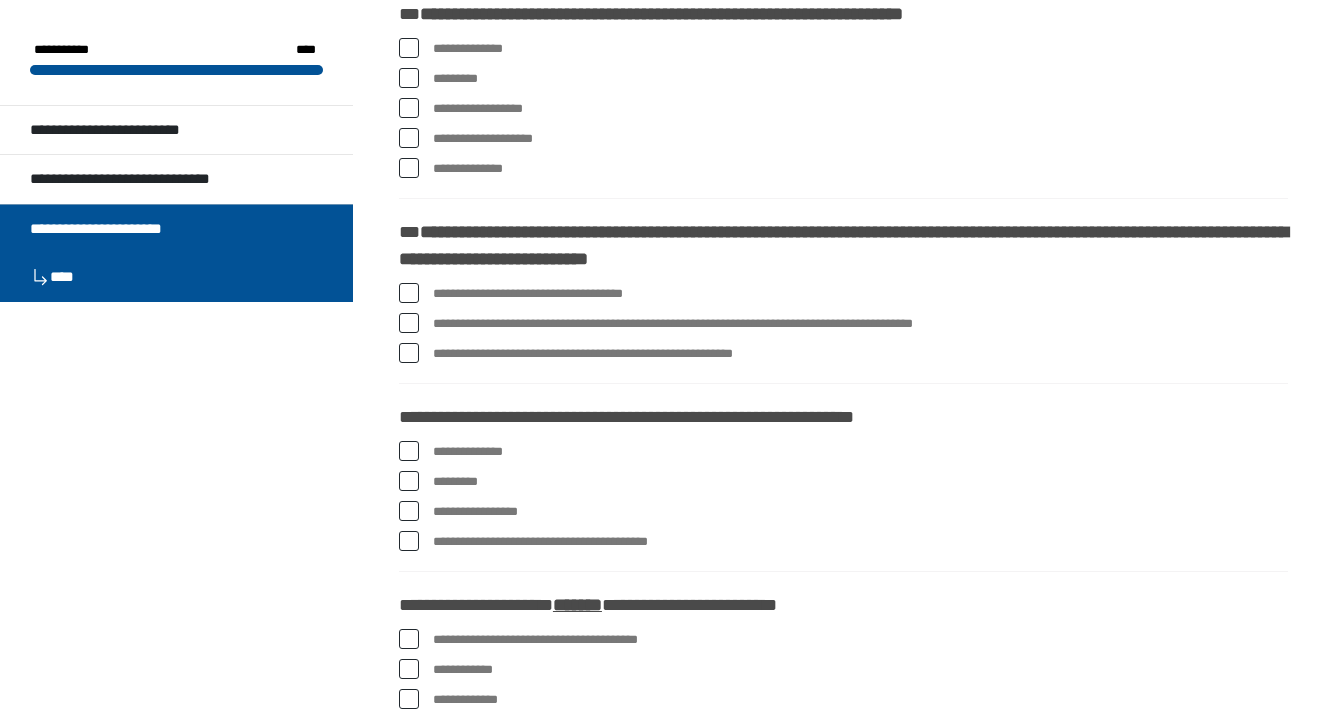 click at bounding box center (409, 48) 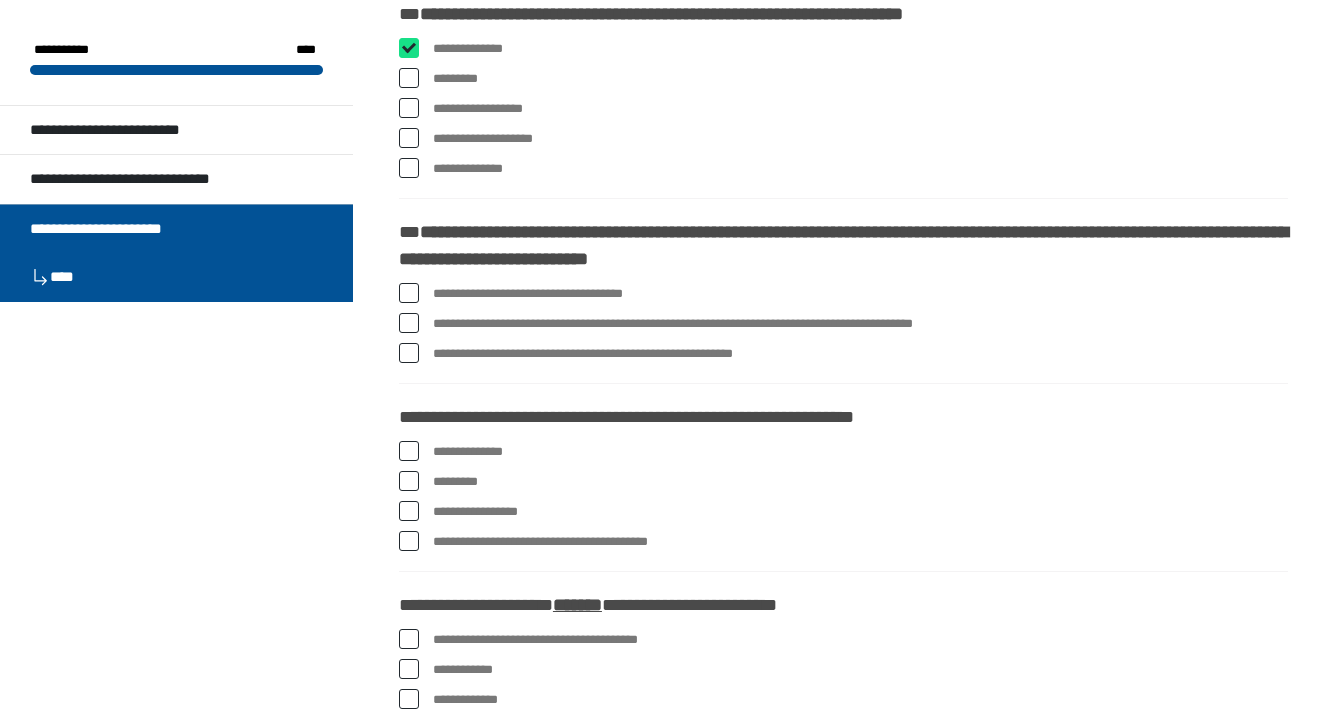 checkbox on "****" 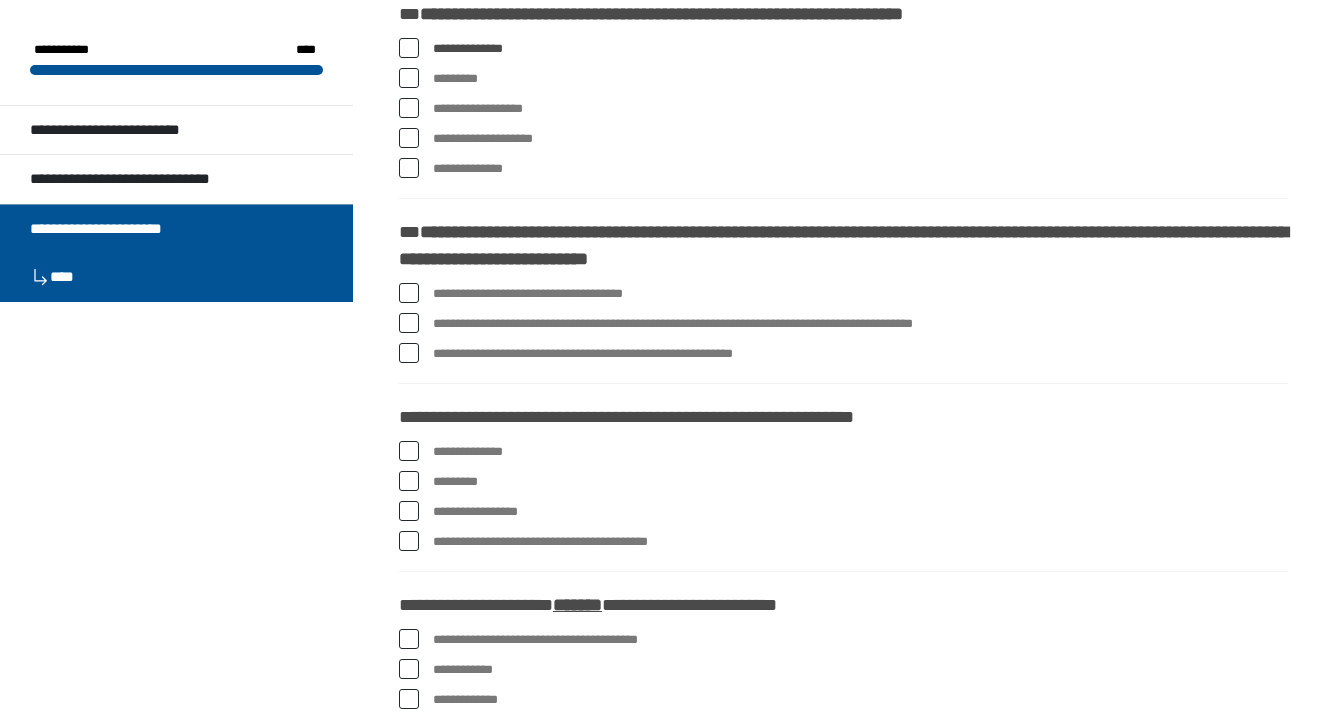 click at bounding box center (409, 108) 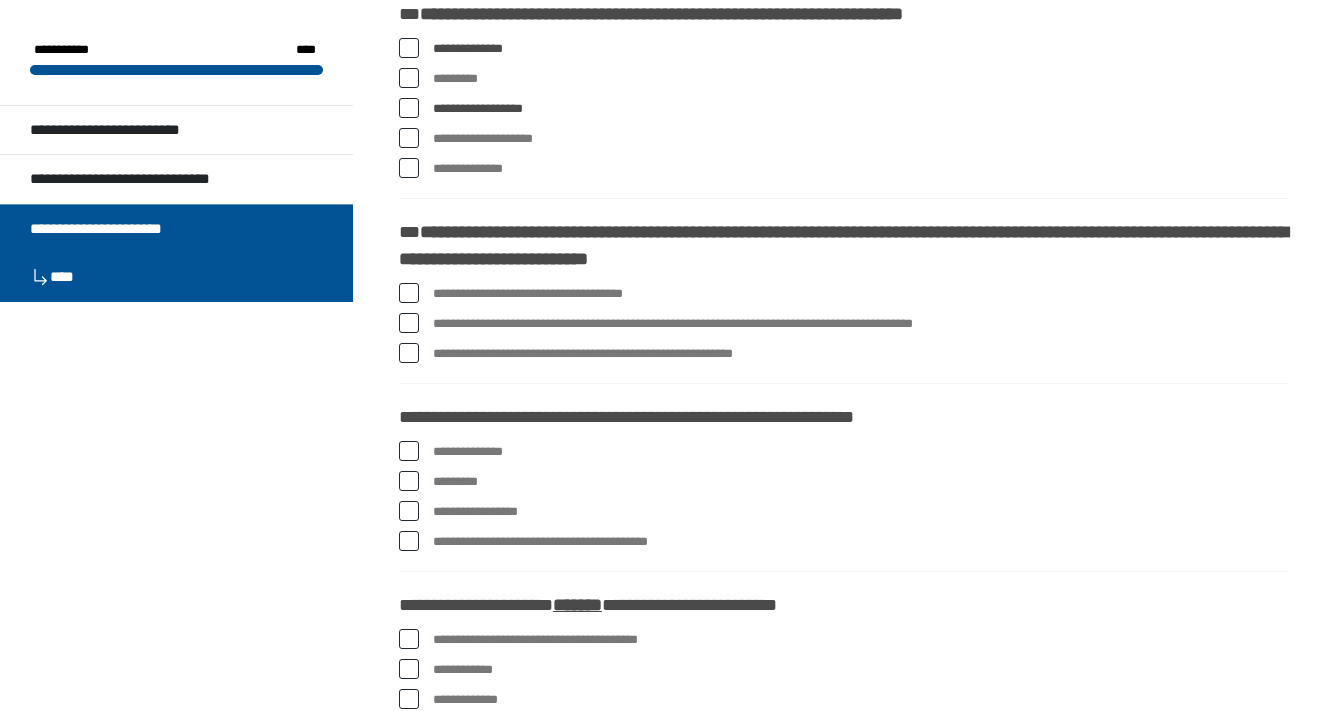 click at bounding box center [409, 168] 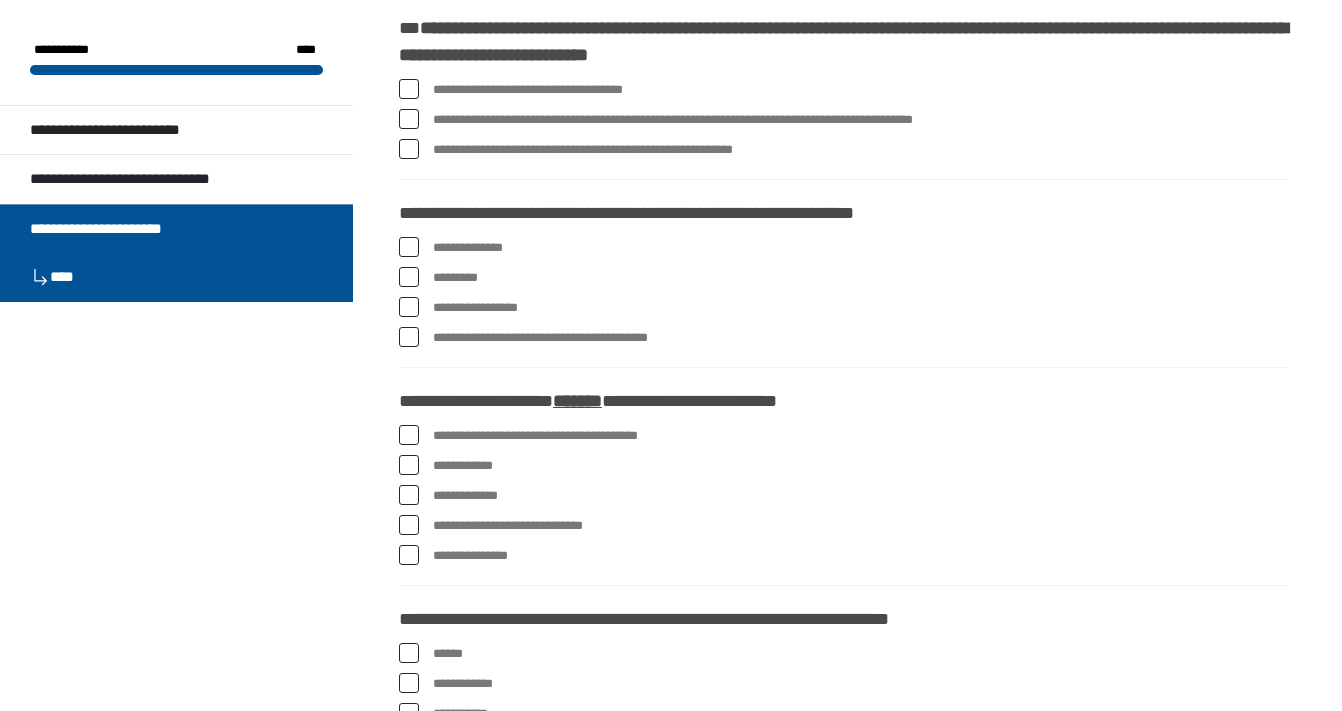 scroll, scrollTop: 588, scrollLeft: 0, axis: vertical 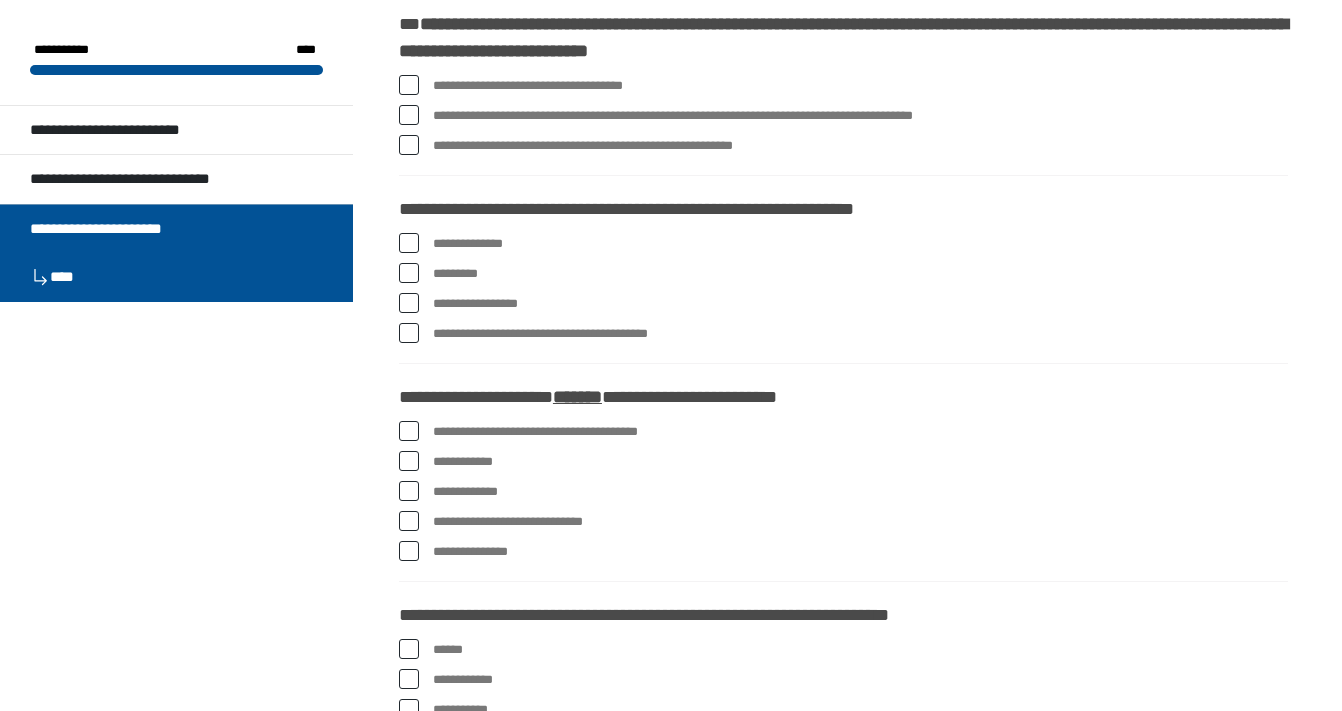 click at bounding box center [409, 115] 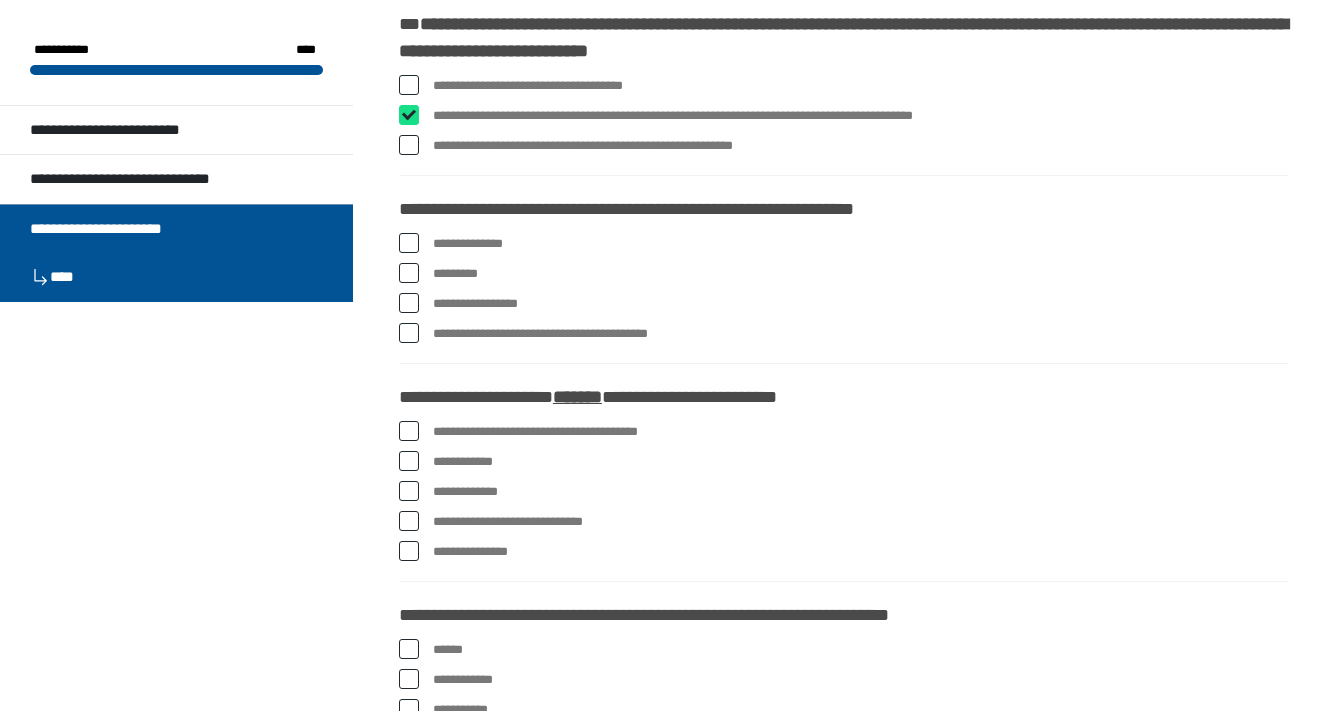 checkbox on "****" 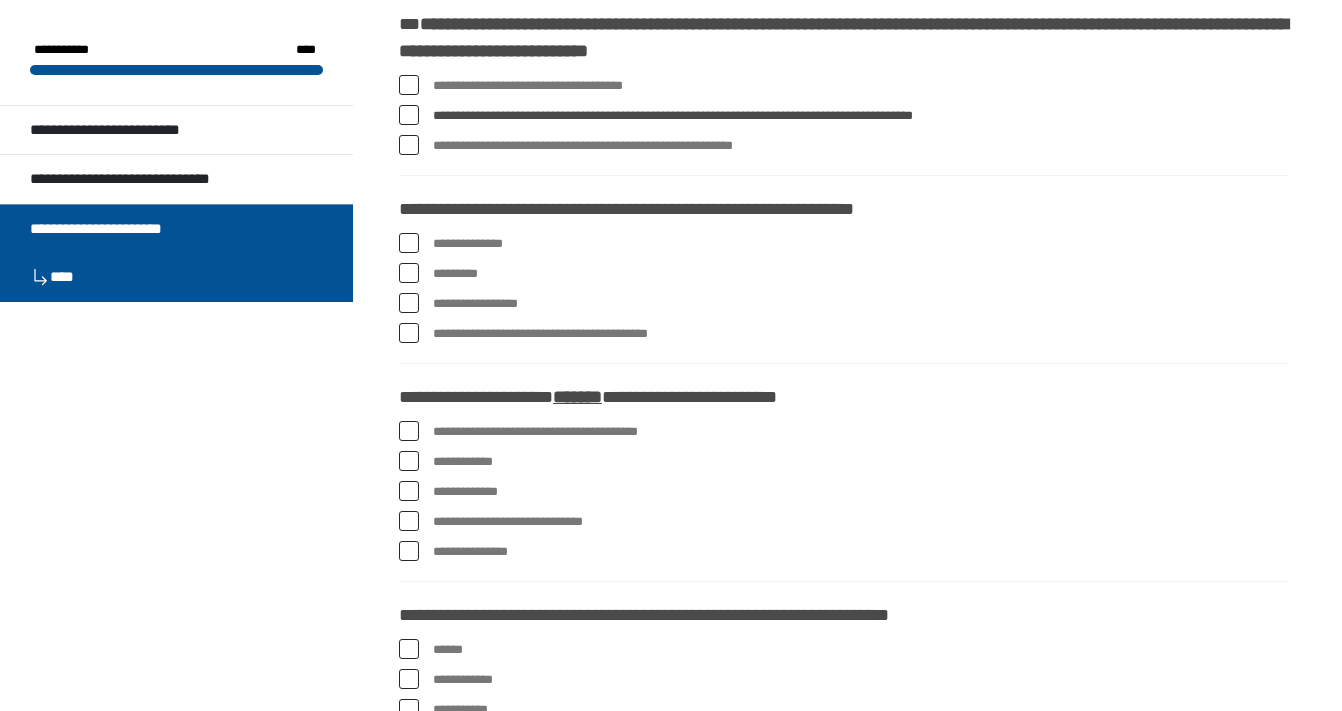 click at bounding box center [409, 461] 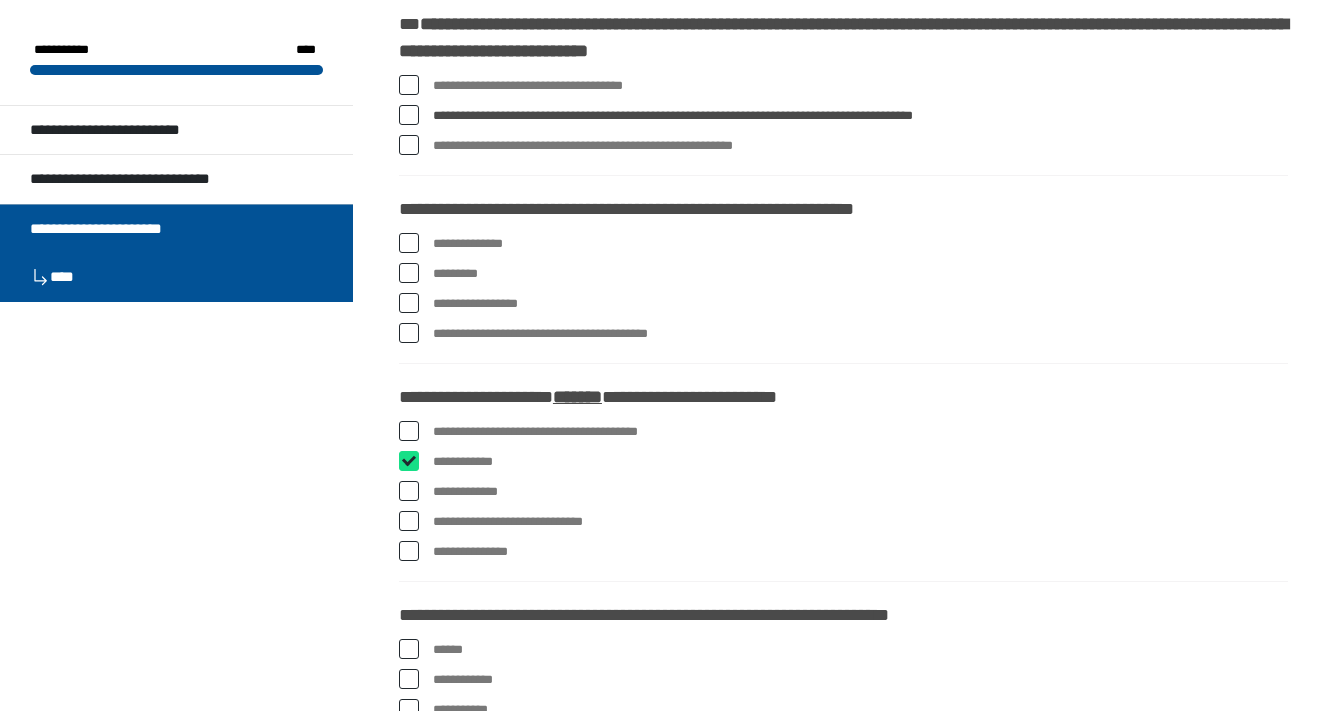 checkbox on "****" 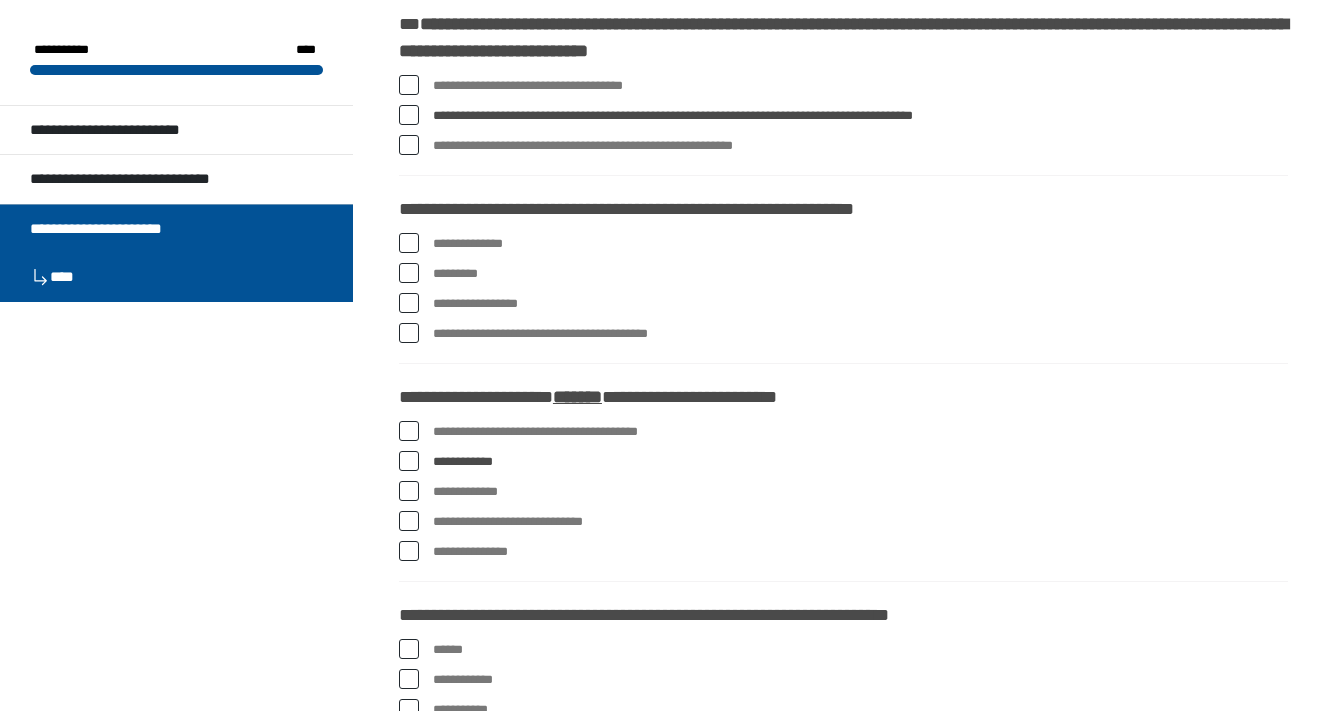 click at bounding box center (409, 303) 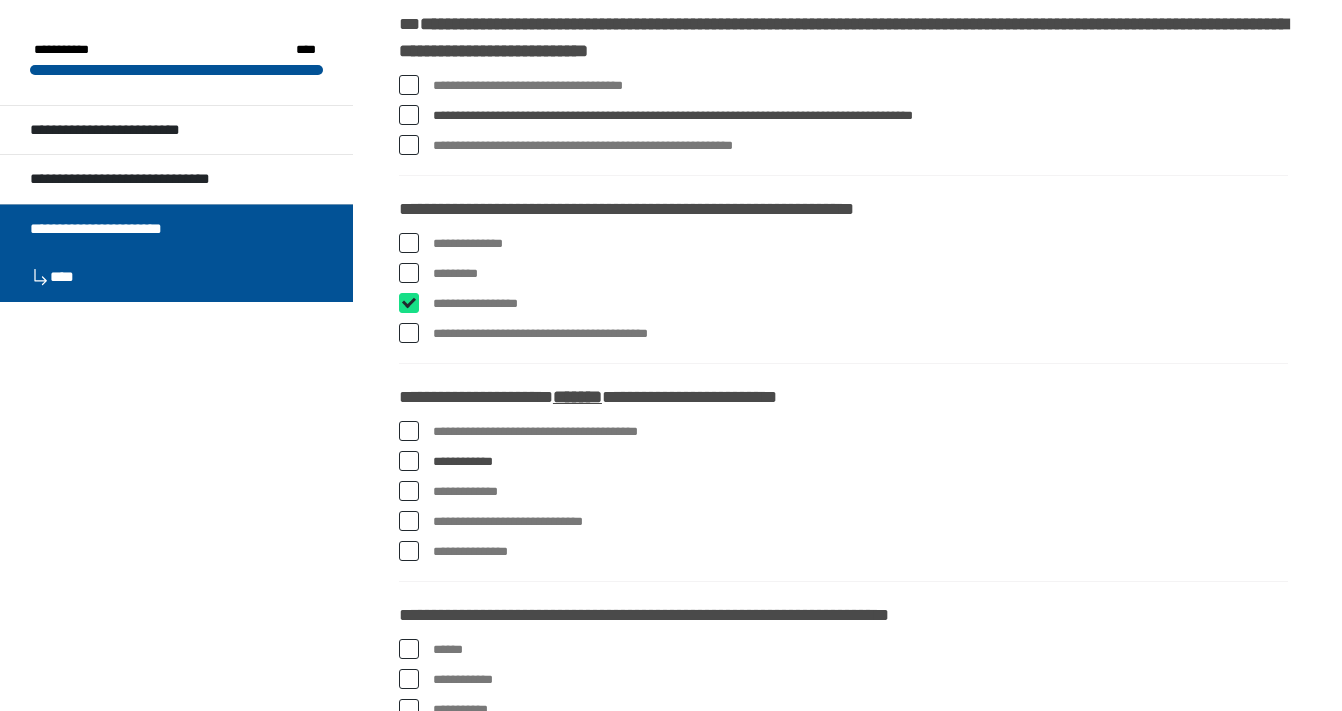 checkbox on "****" 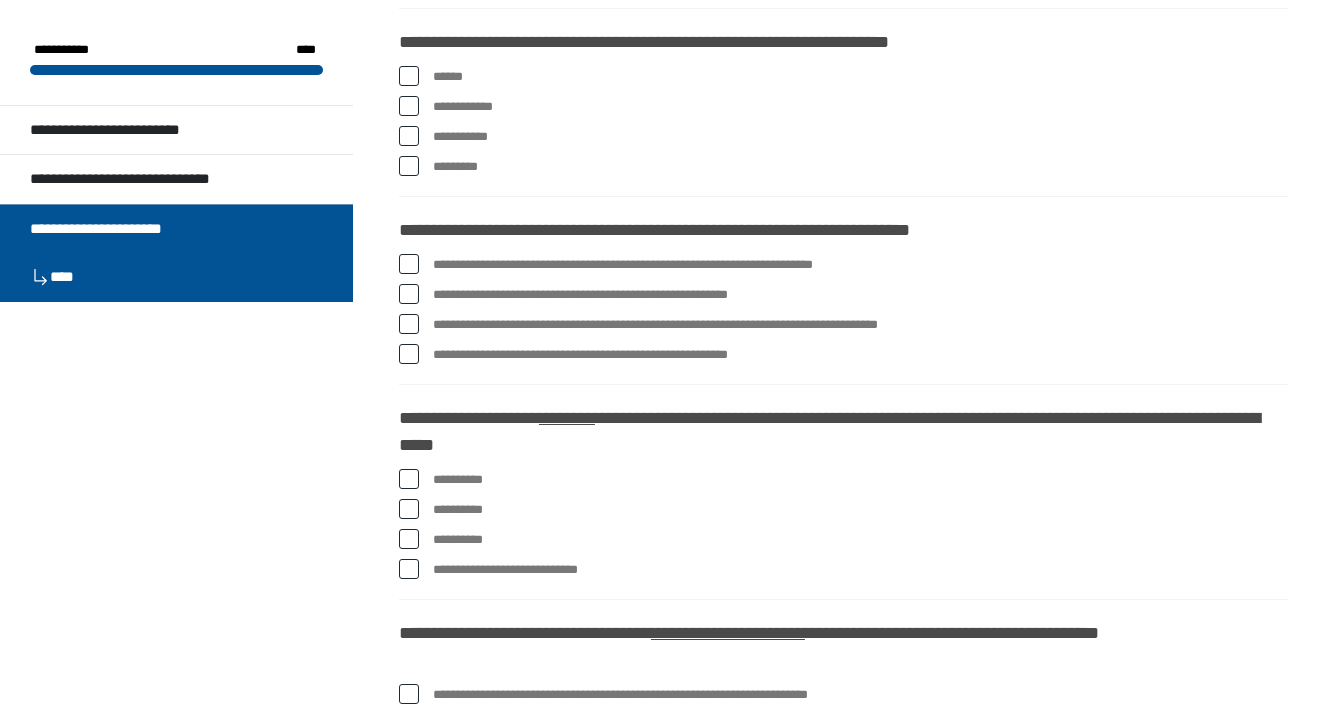 scroll, scrollTop: 1167, scrollLeft: 0, axis: vertical 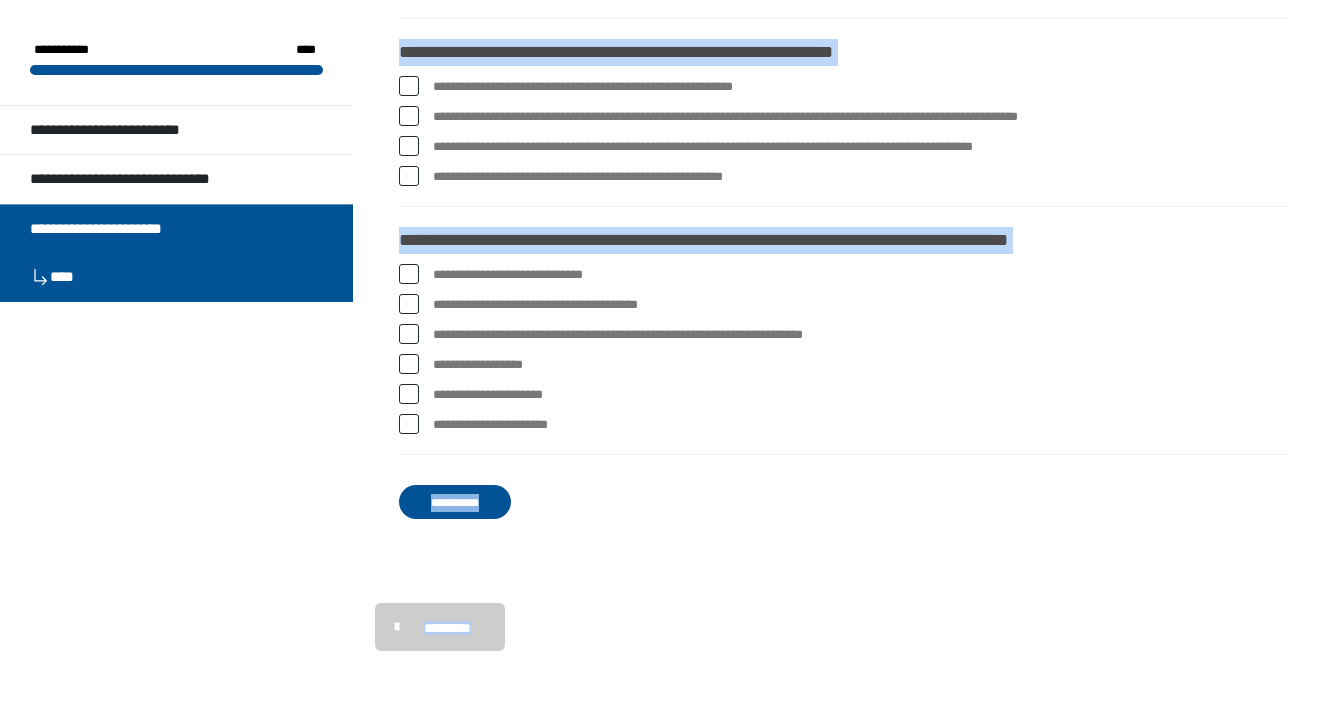 drag, startPoint x: 381, startPoint y: 17, endPoint x: 829, endPoint y: 728, distance: 840.37195 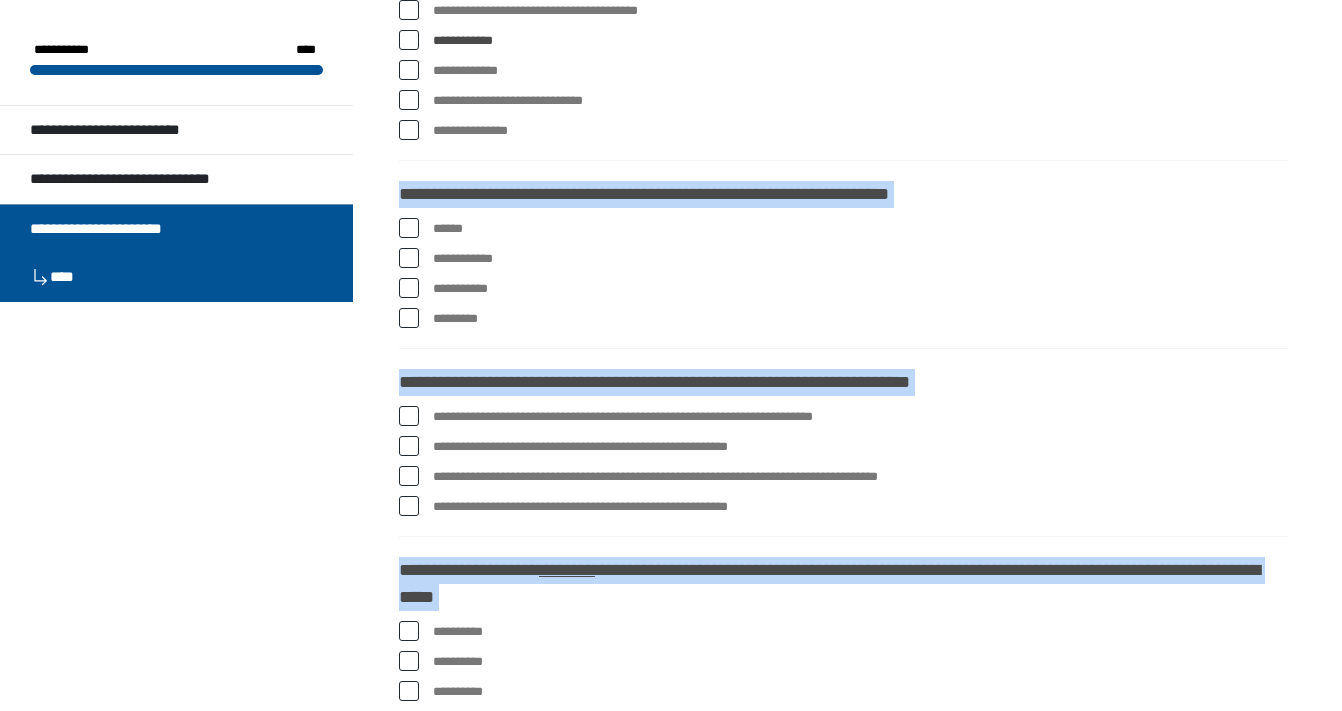 scroll, scrollTop: 1008, scrollLeft: 0, axis: vertical 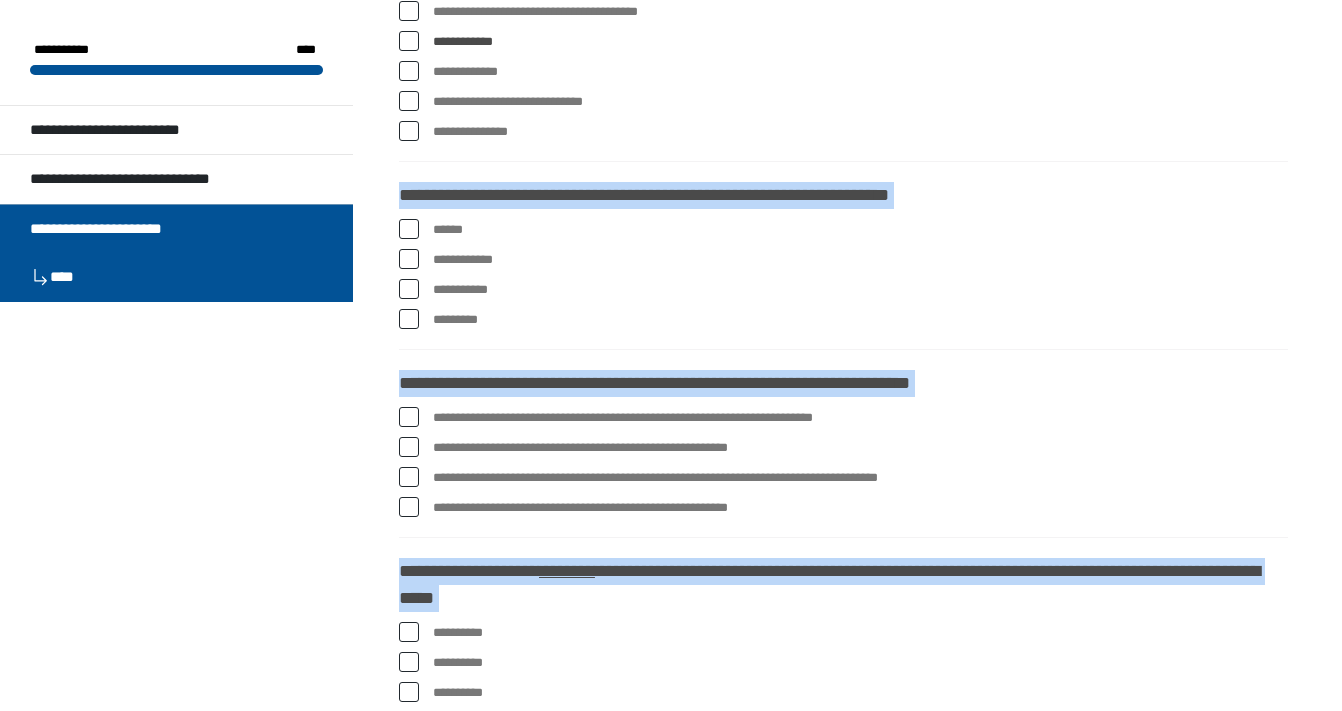 click at bounding box center (409, 319) 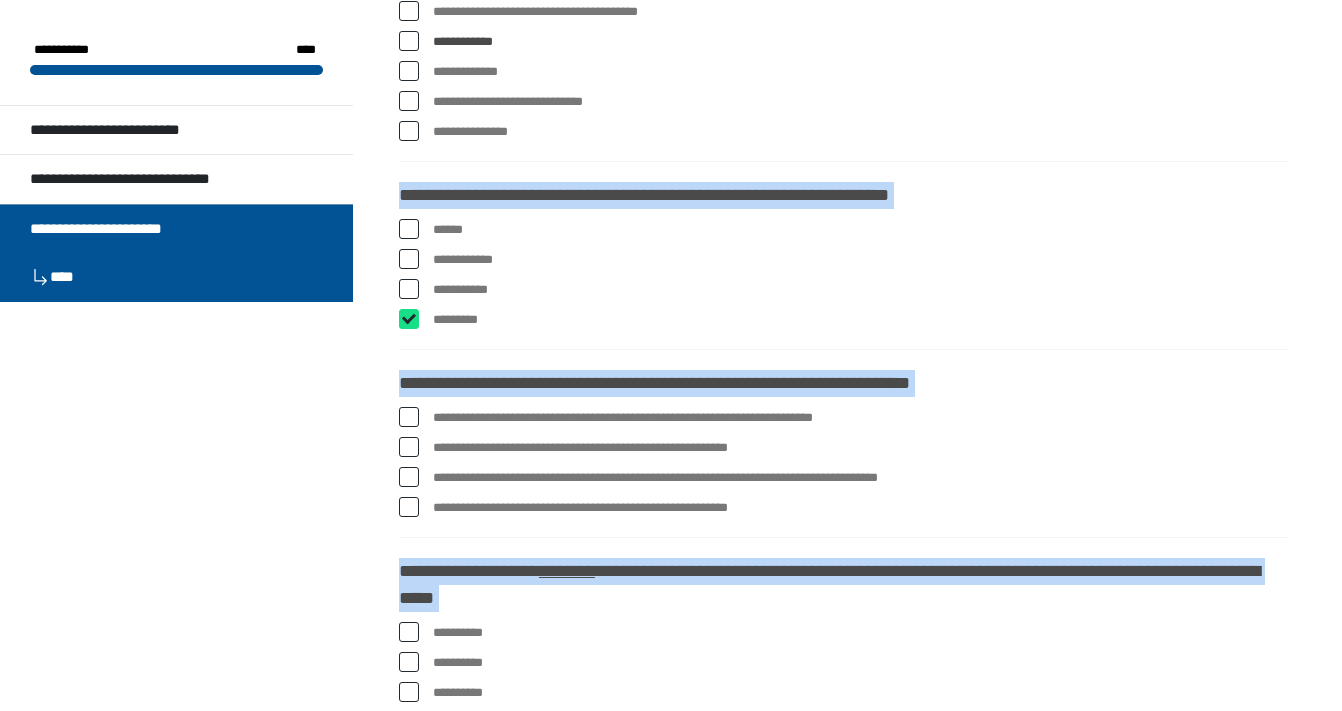checkbox on "****" 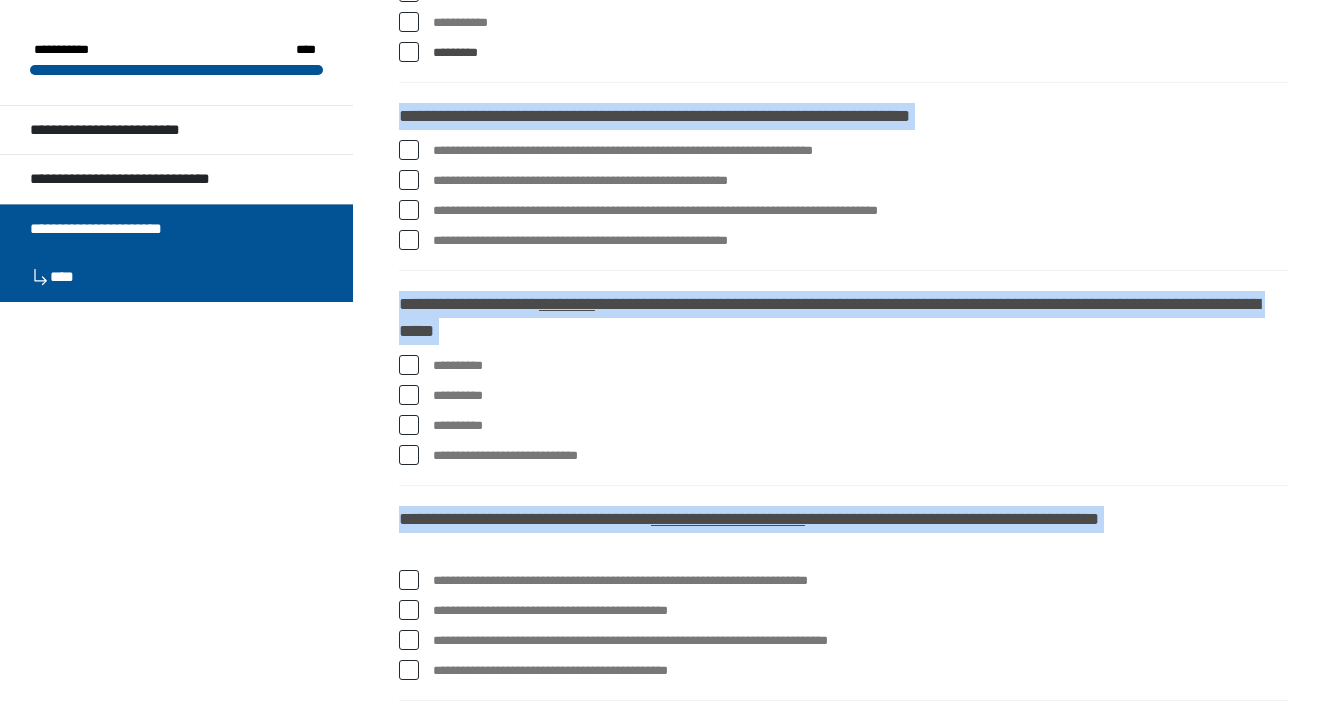 scroll, scrollTop: 1330, scrollLeft: 0, axis: vertical 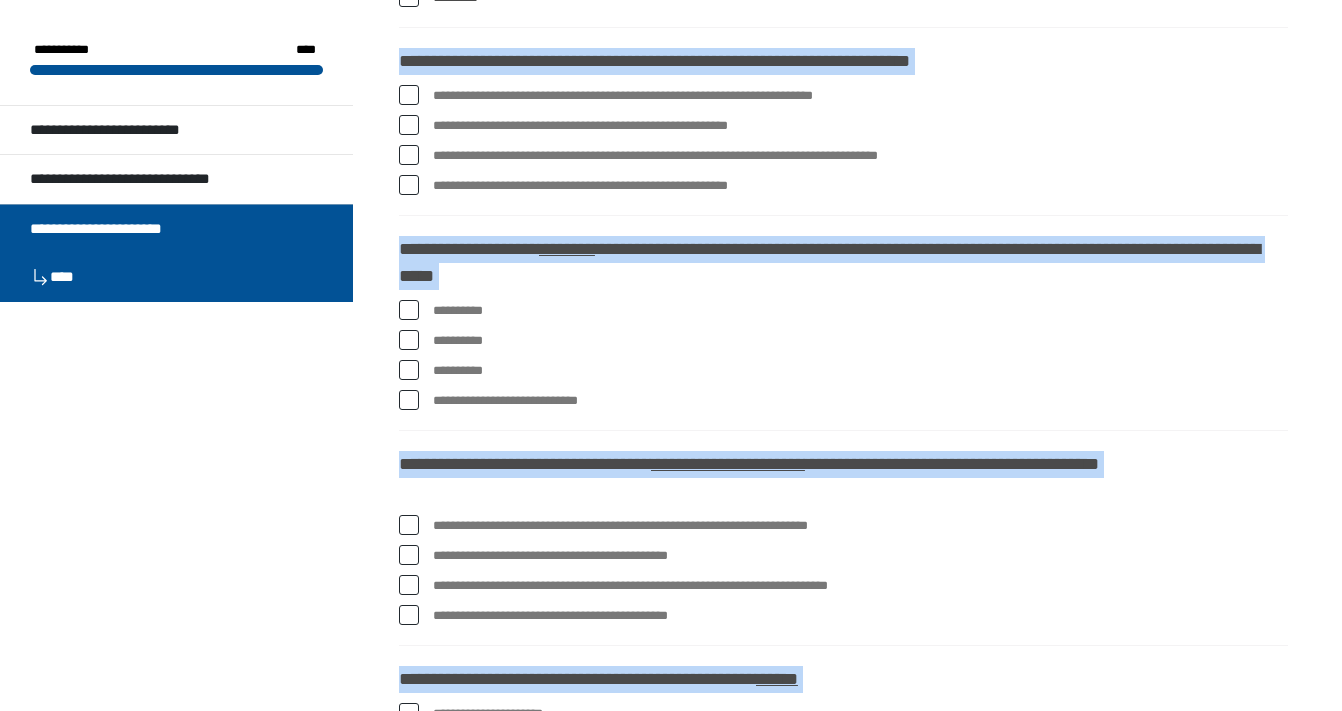click at bounding box center (409, 185) 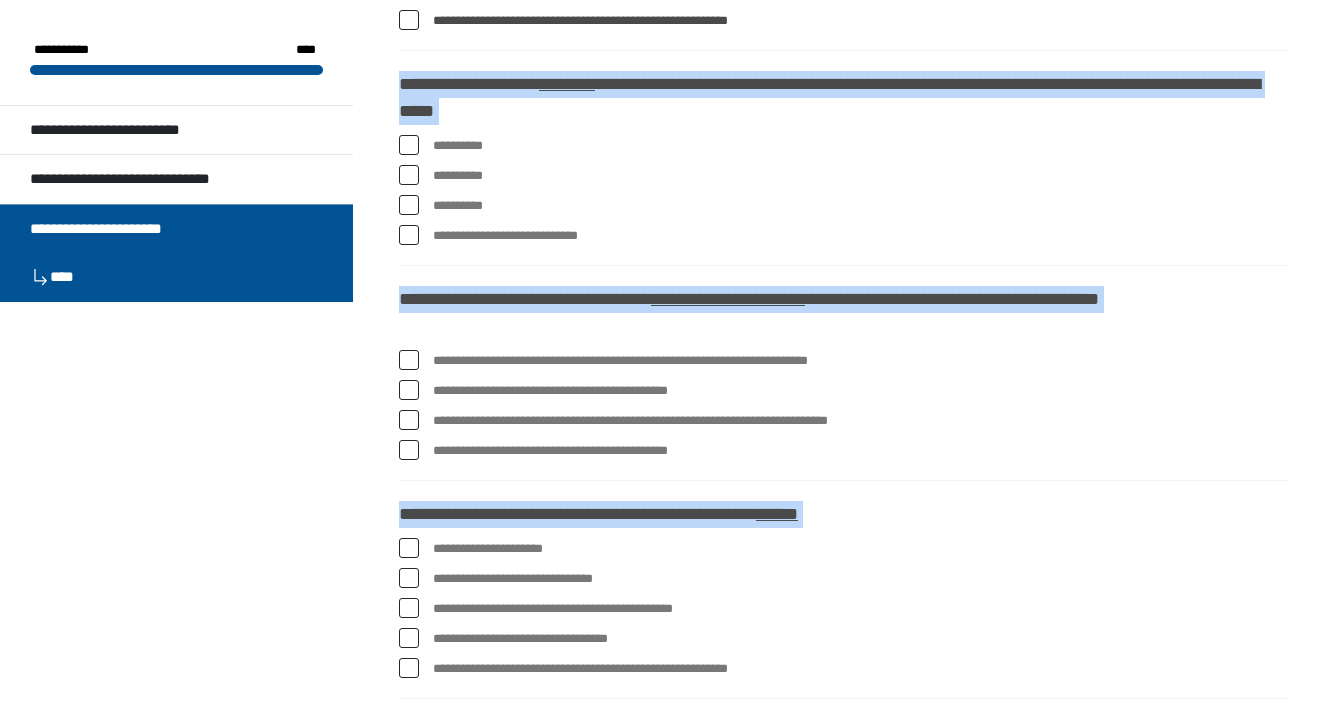 scroll, scrollTop: 1507, scrollLeft: 0, axis: vertical 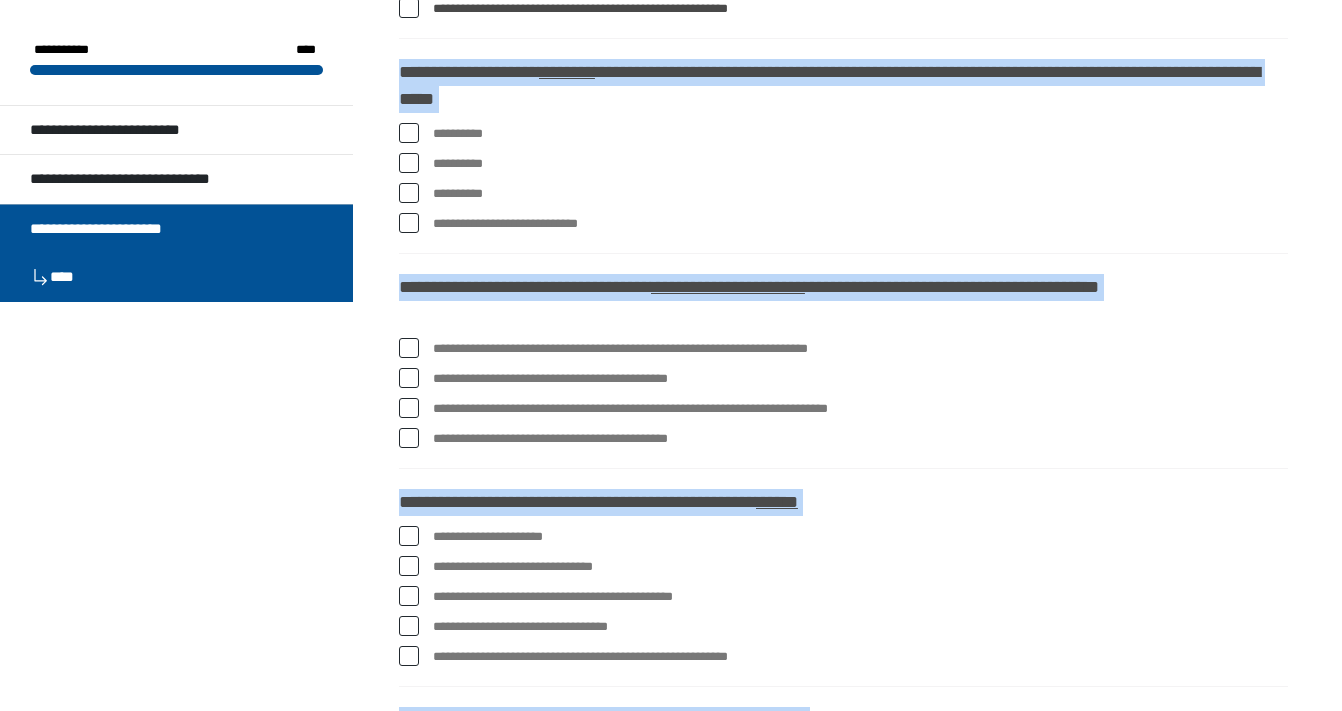 click at bounding box center [409, 193] 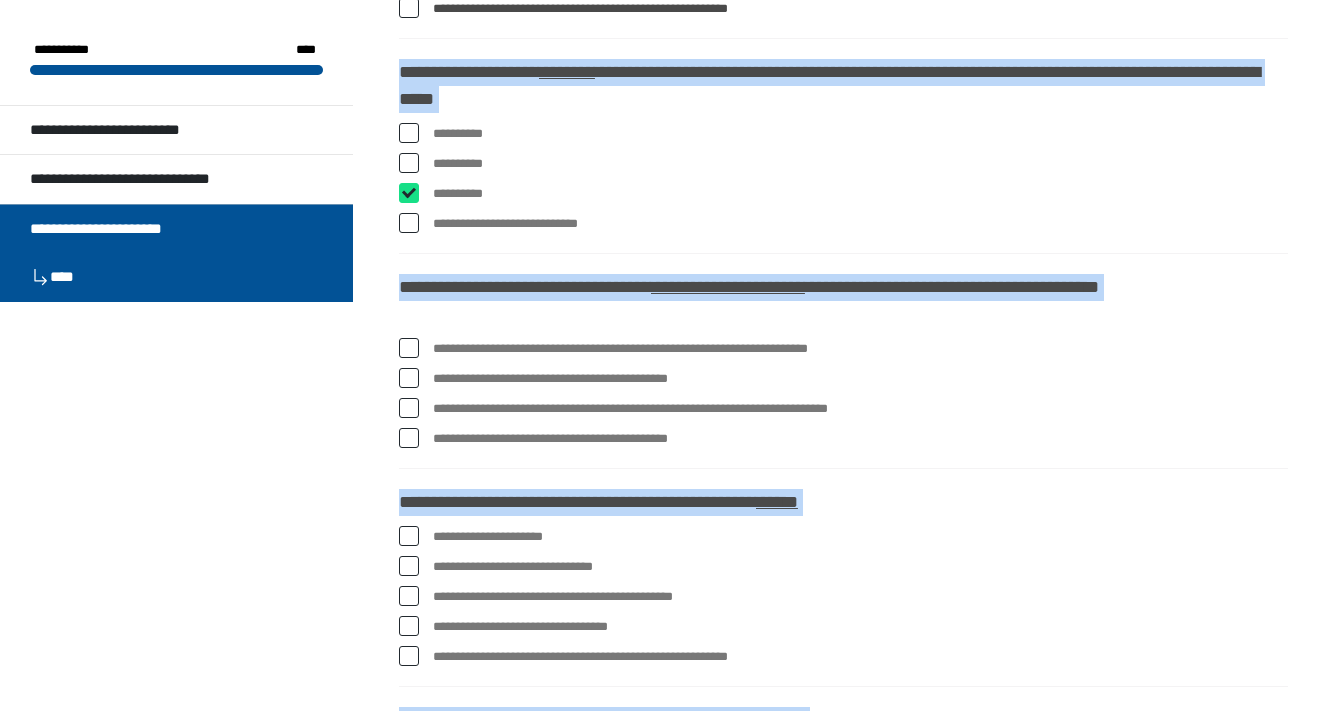 checkbox on "****" 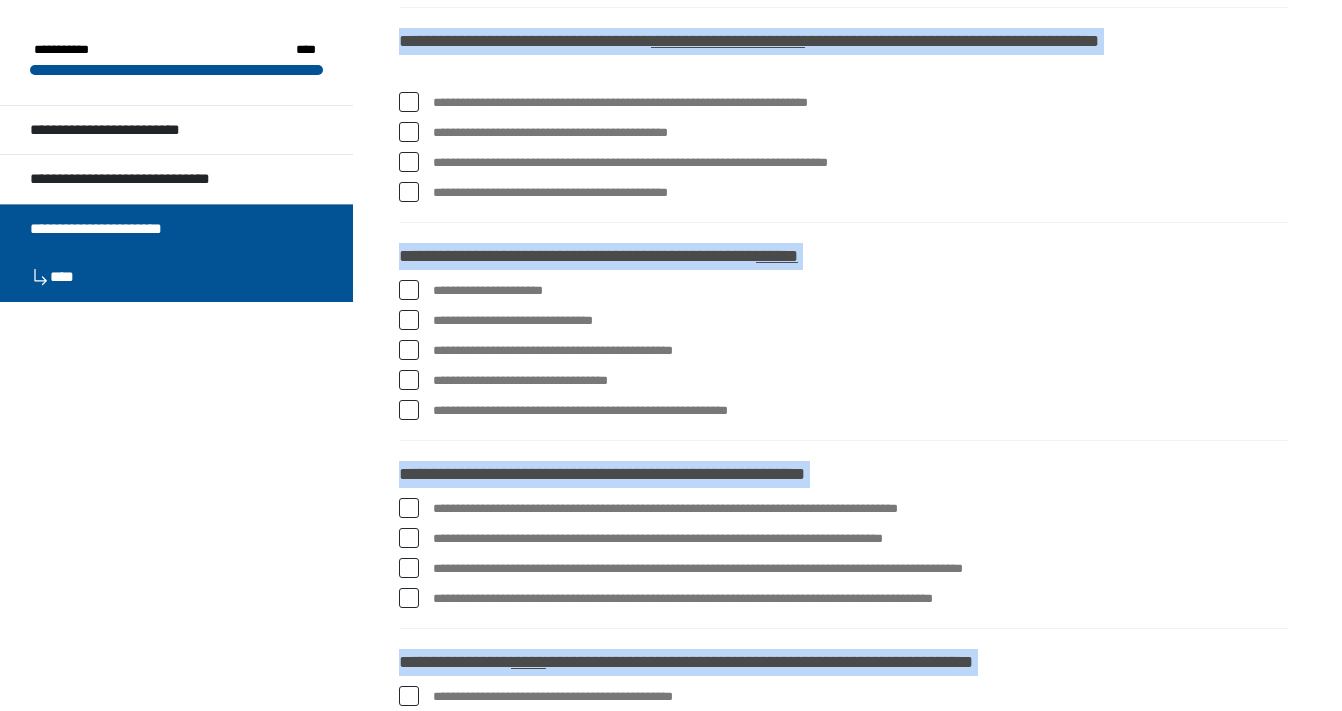 scroll, scrollTop: 1755, scrollLeft: 0, axis: vertical 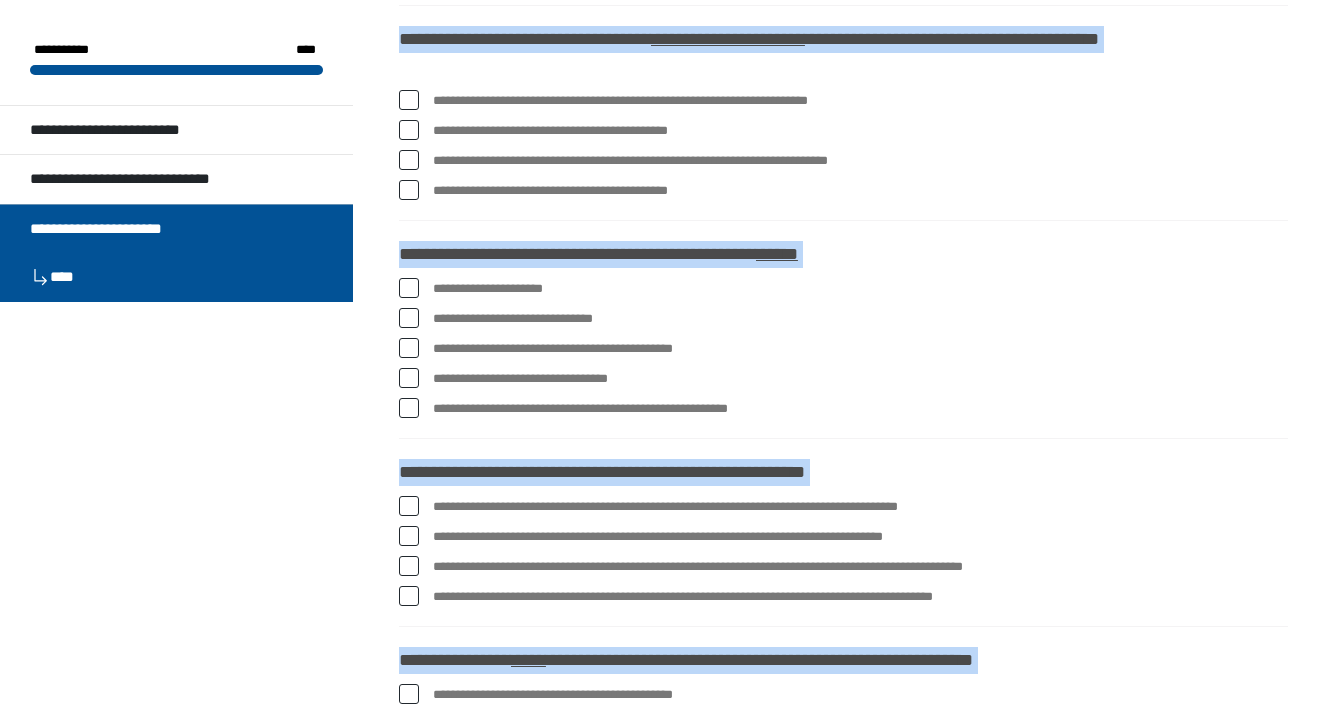 click at bounding box center (409, 408) 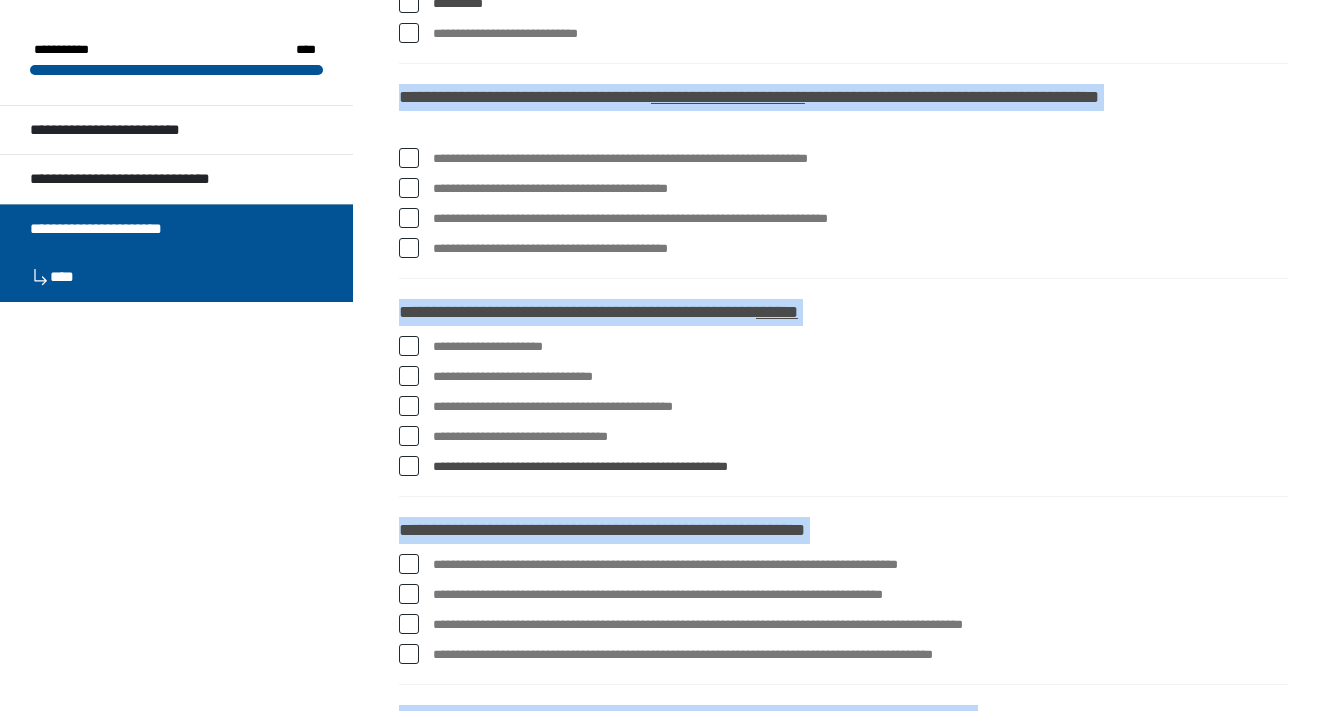 scroll, scrollTop: 1665, scrollLeft: 0, axis: vertical 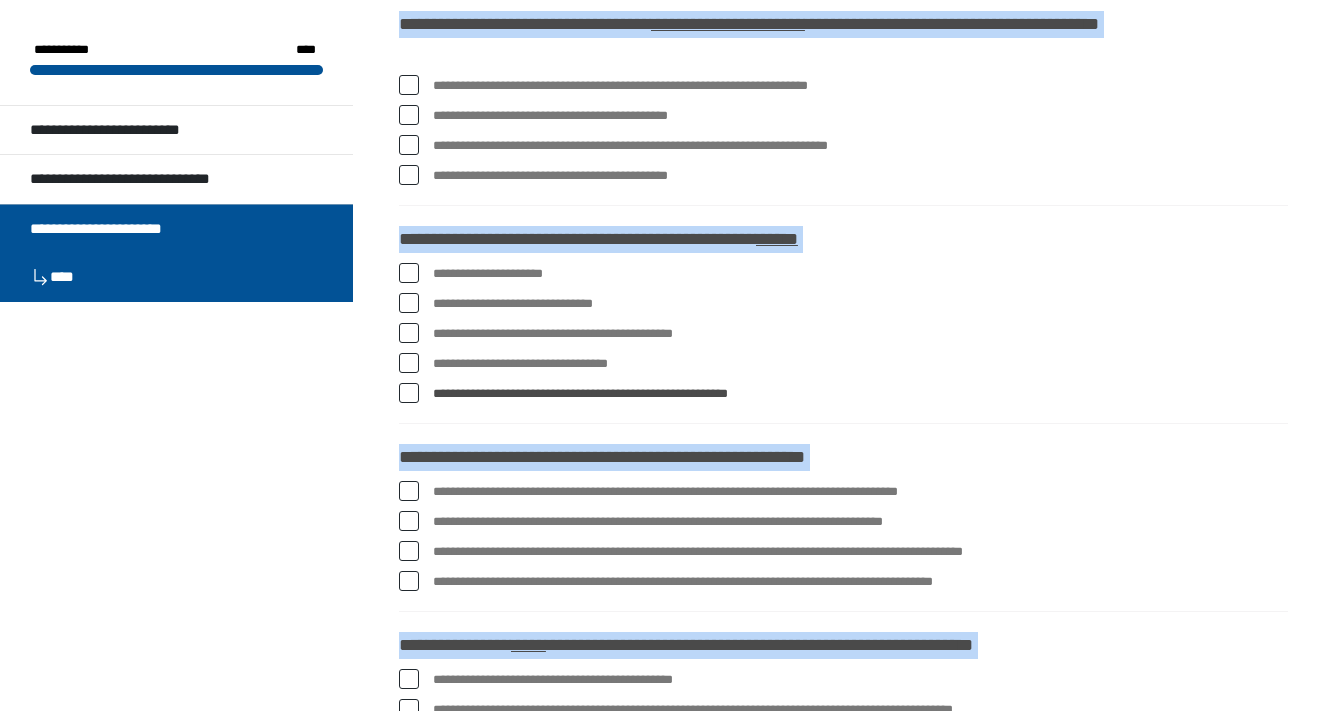 click at bounding box center [409, 145] 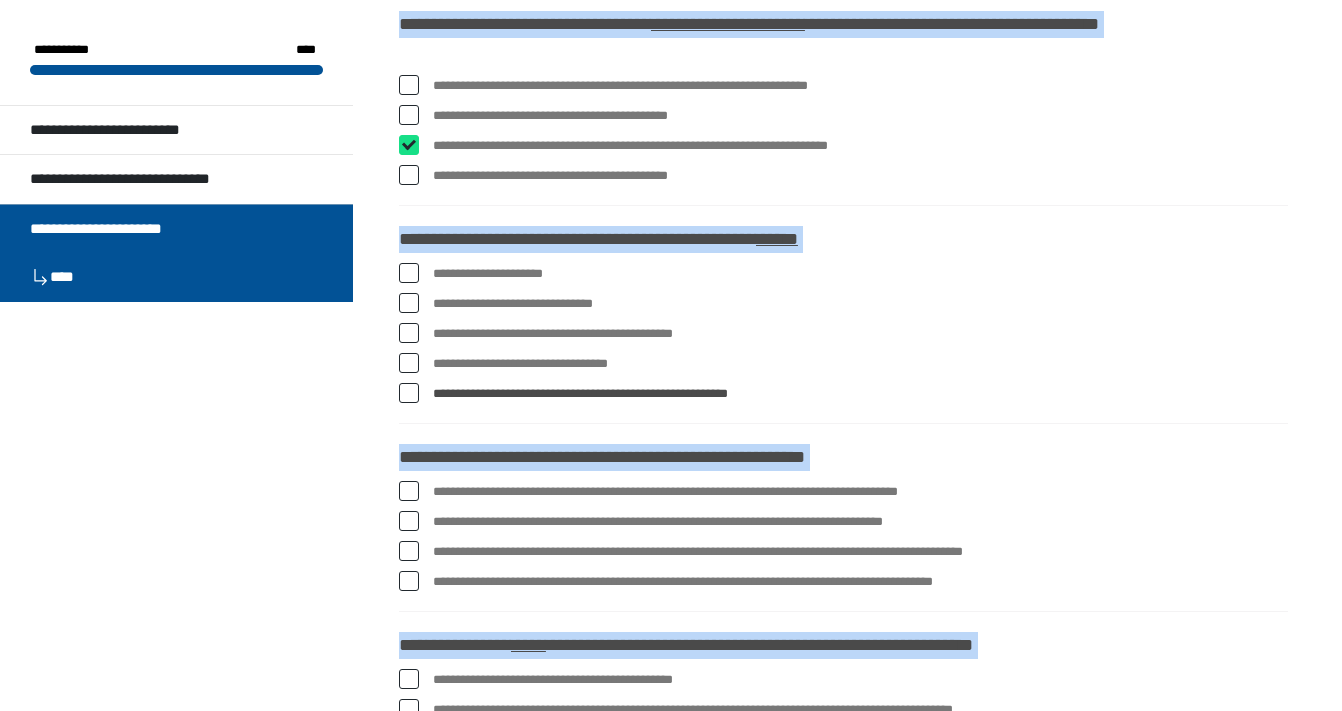 checkbox on "****" 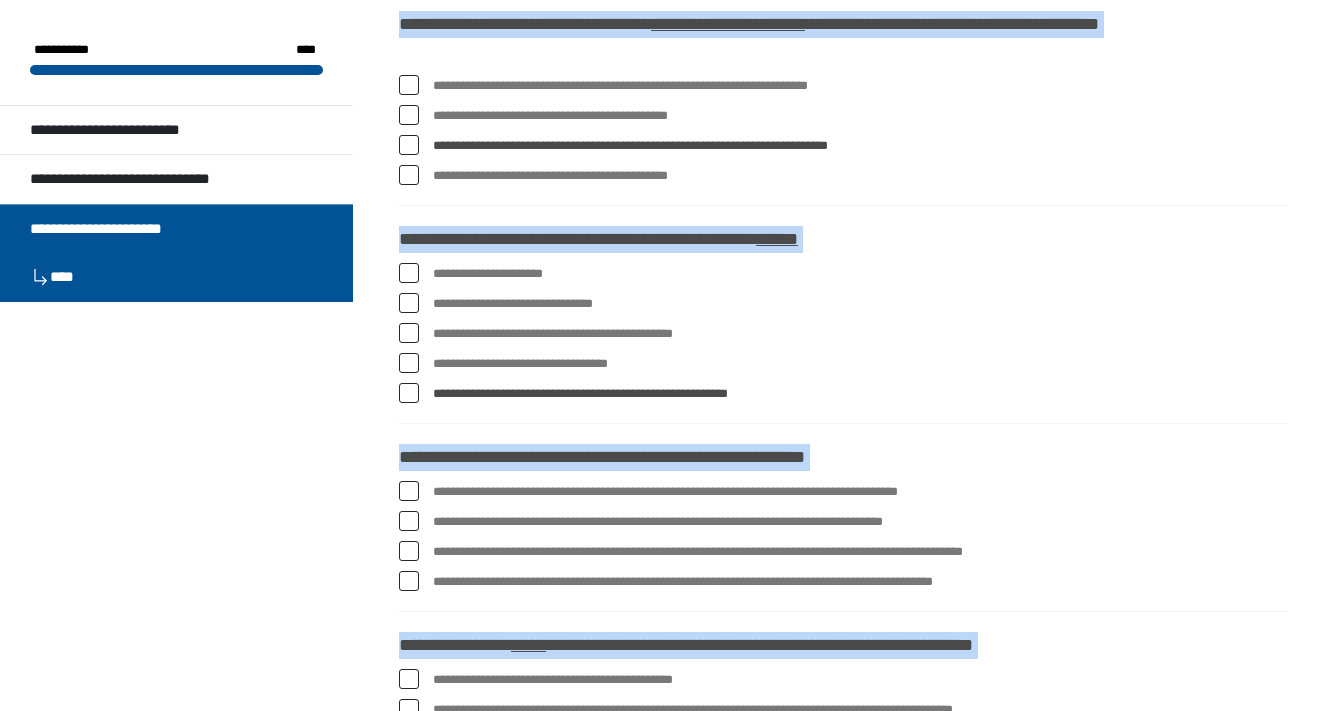 click at bounding box center [409, 115] 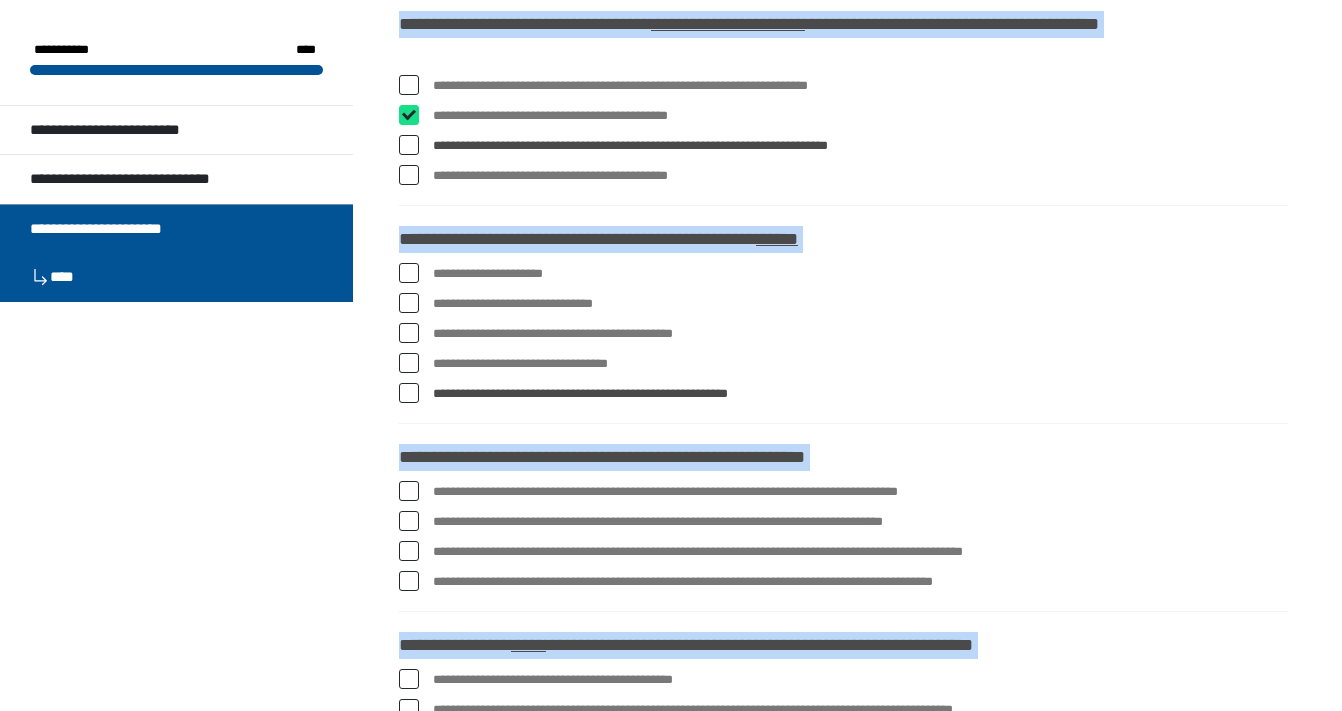 checkbox on "****" 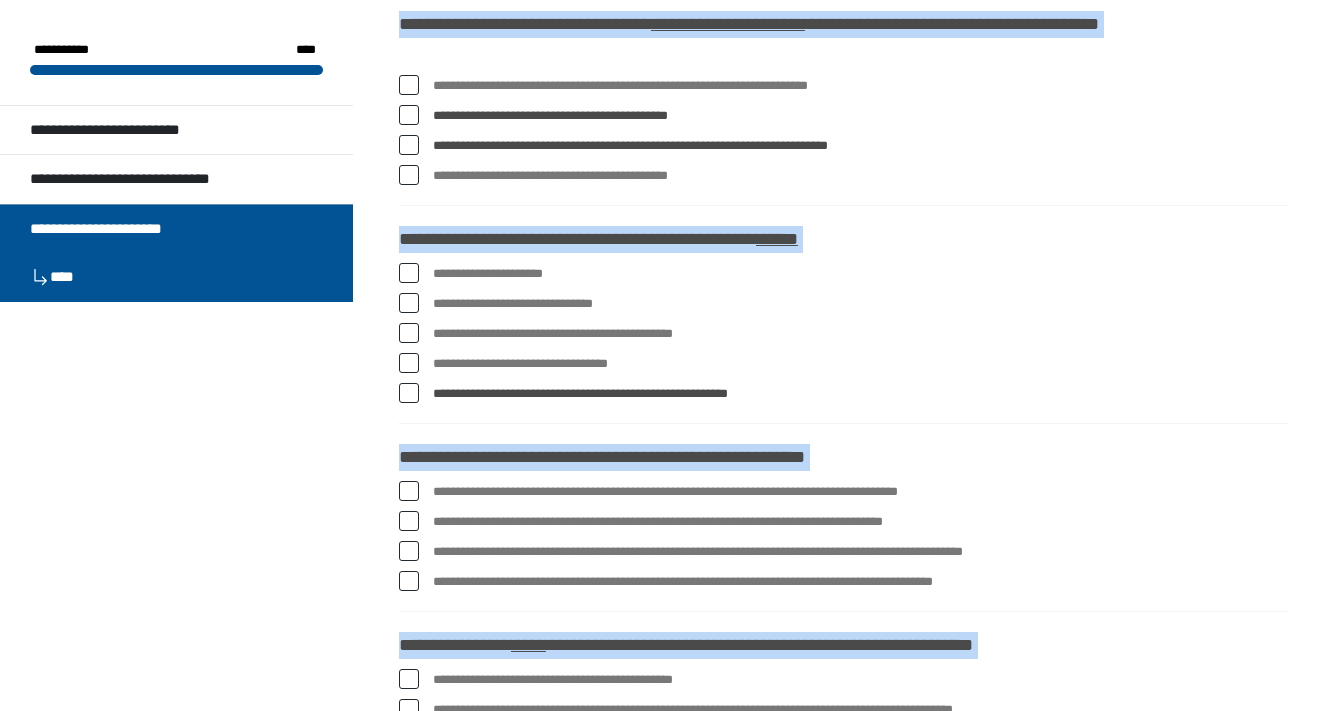 click at bounding box center [409, 85] 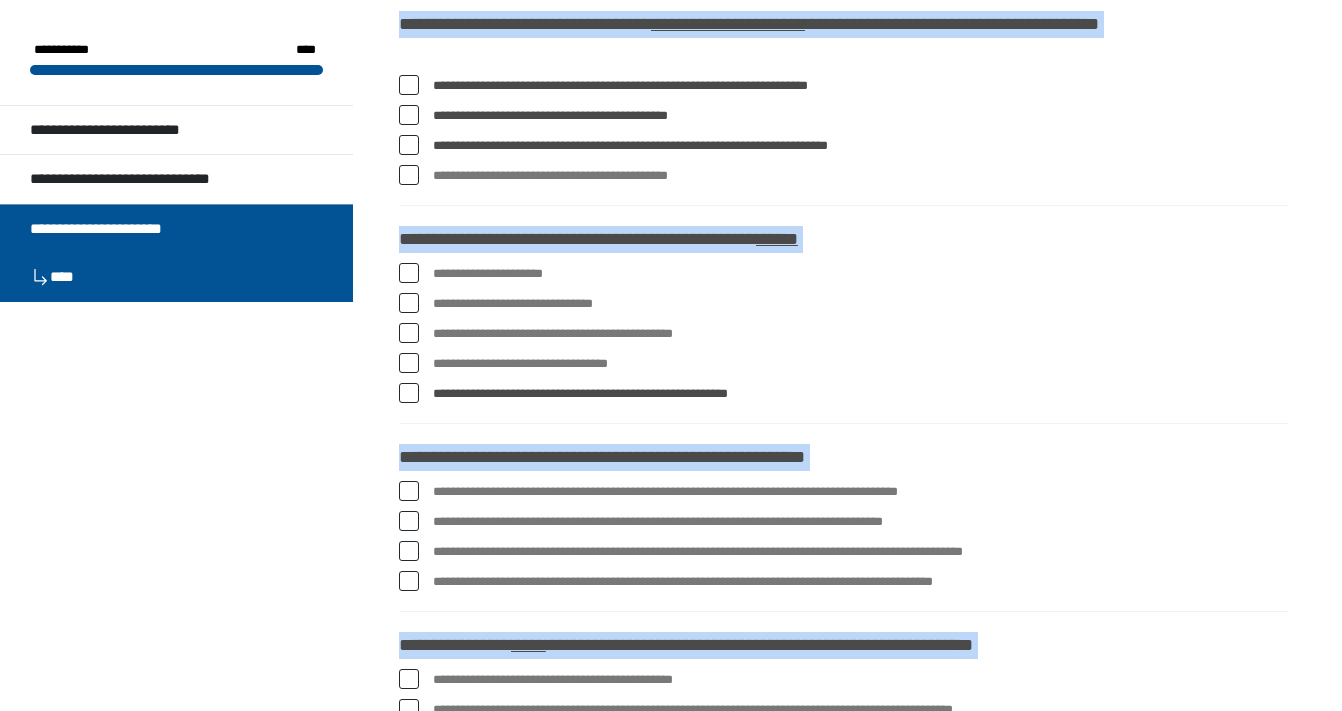 click at bounding box center (409, 175) 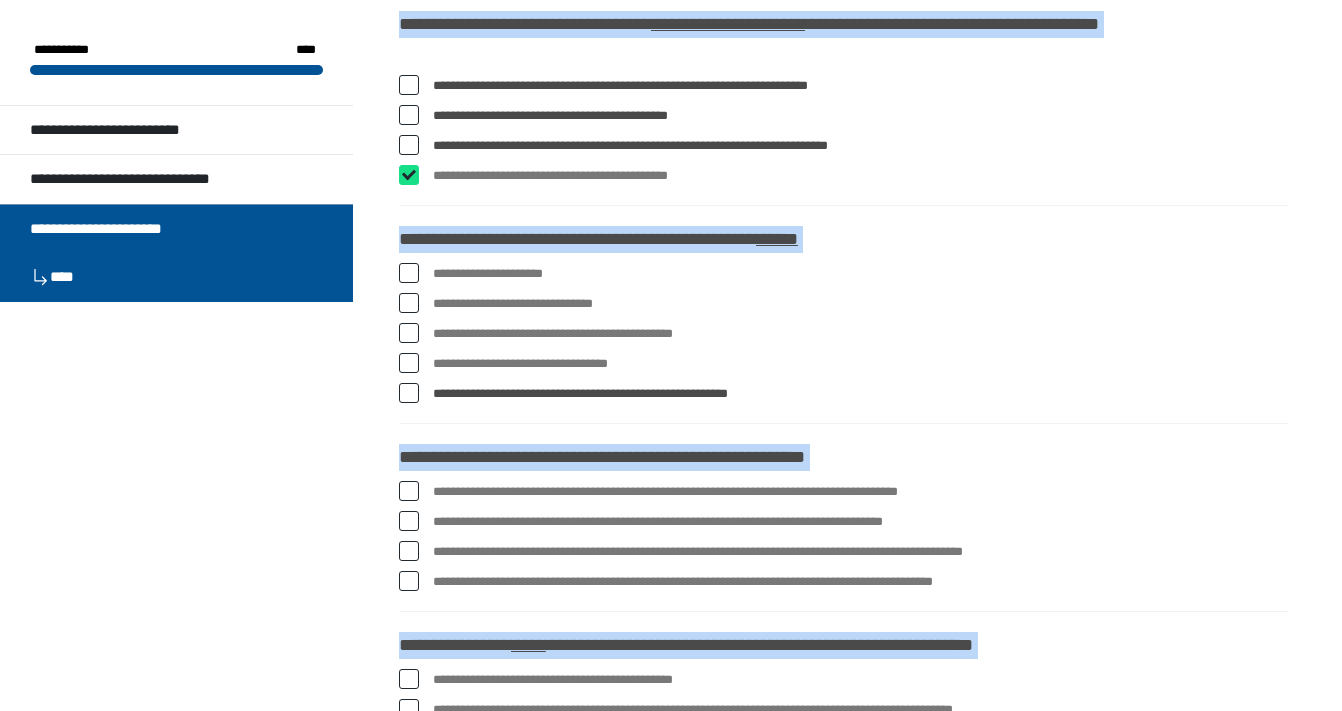 checkbox on "****" 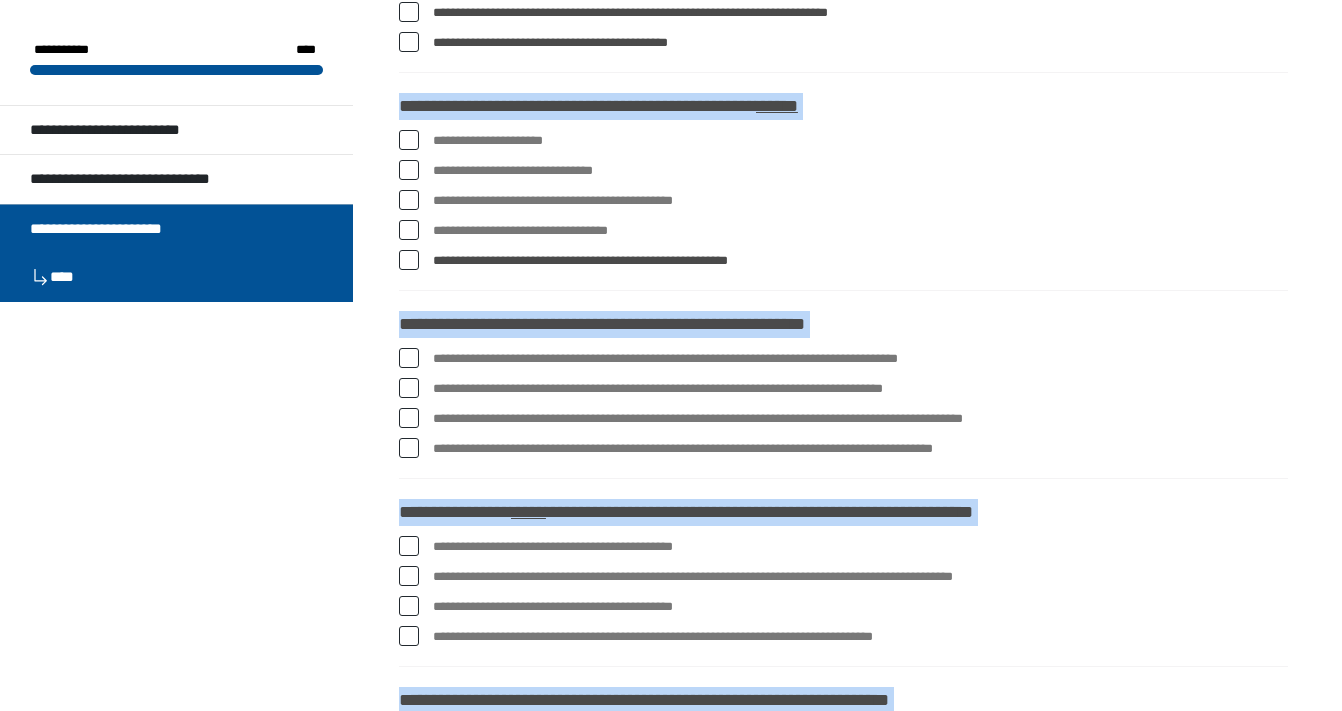 scroll, scrollTop: 1915, scrollLeft: 0, axis: vertical 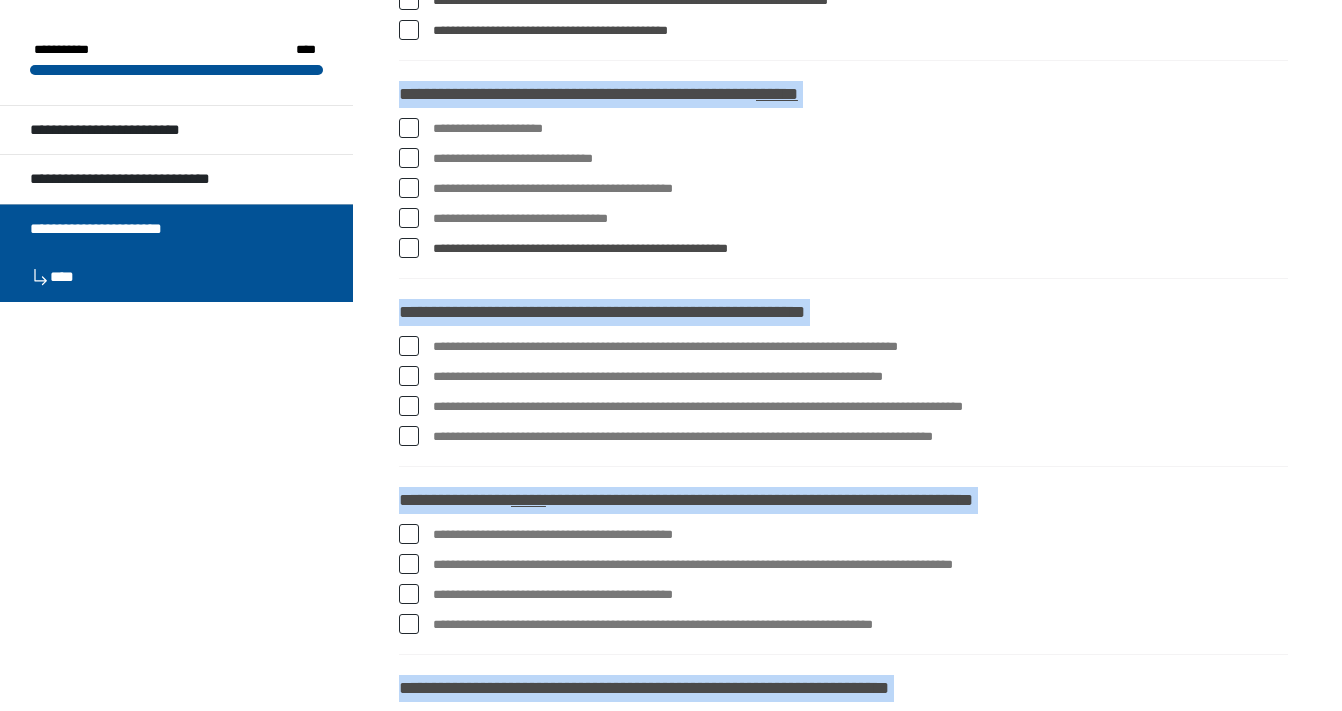 click at bounding box center (409, 128) 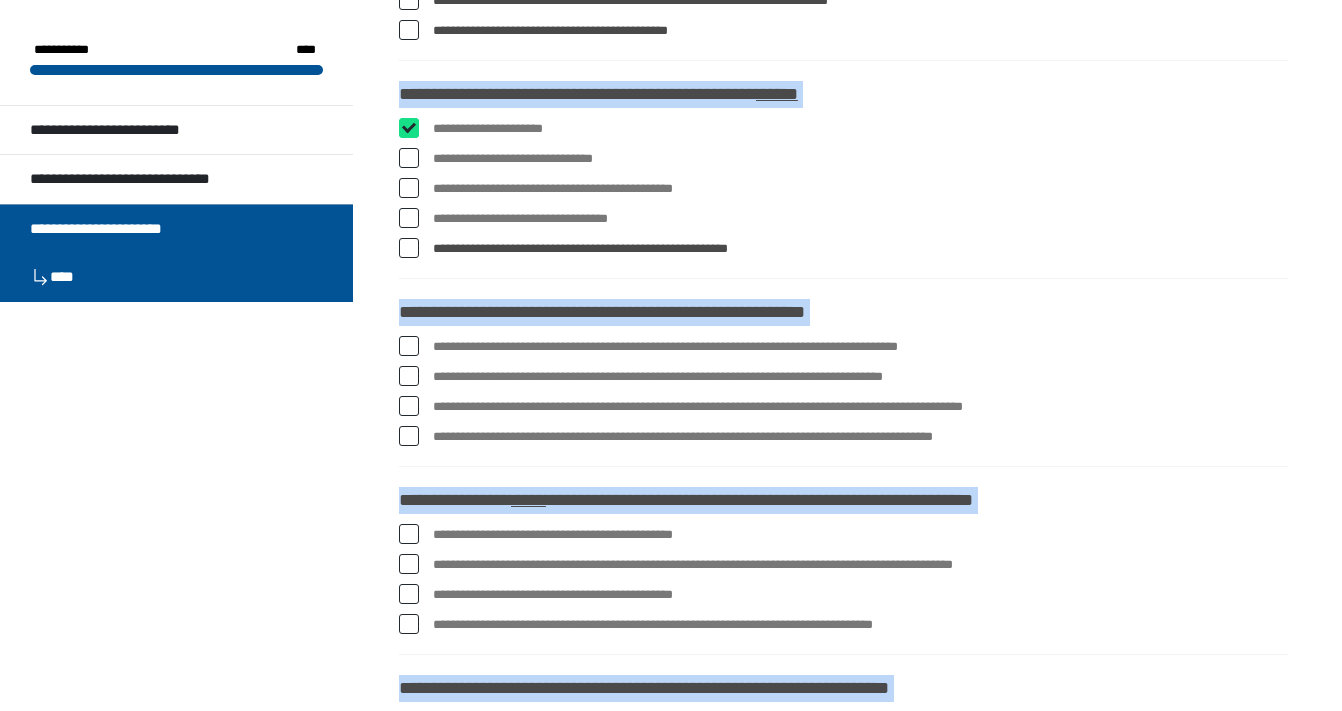 checkbox on "****" 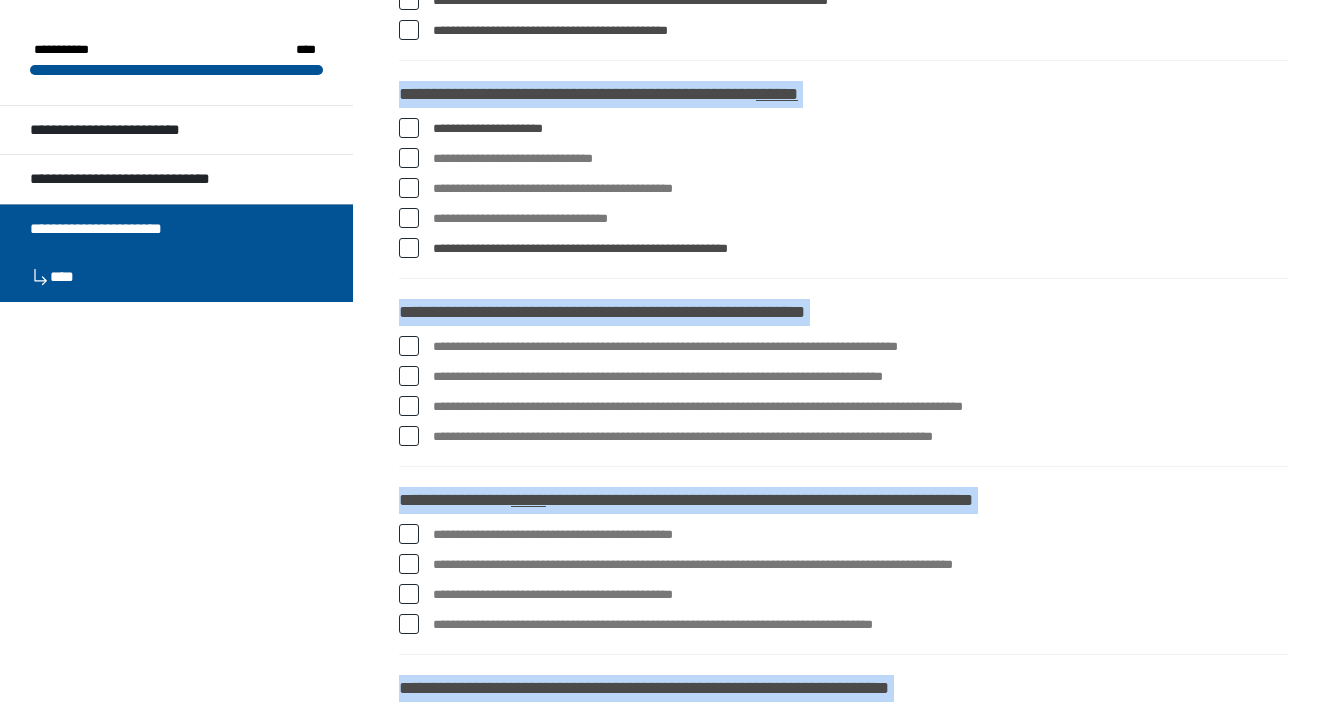 click at bounding box center (409, 248) 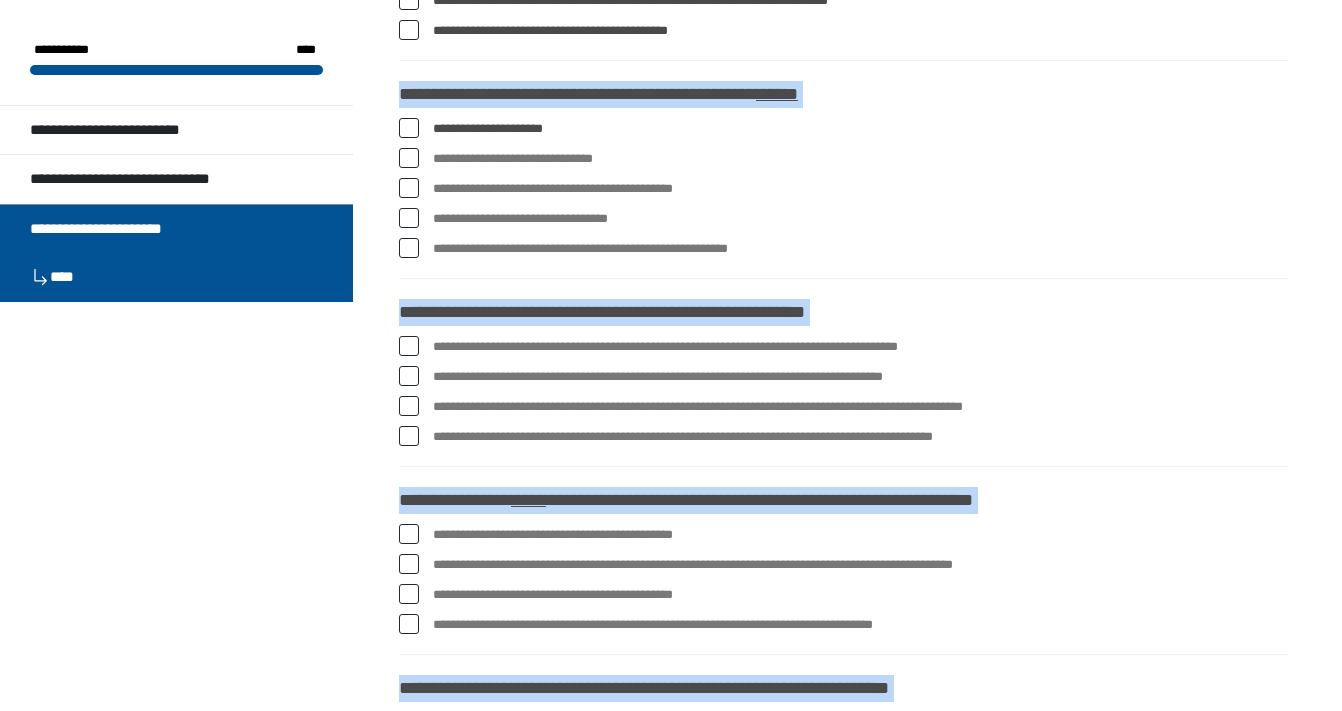 click at bounding box center [409, 188] 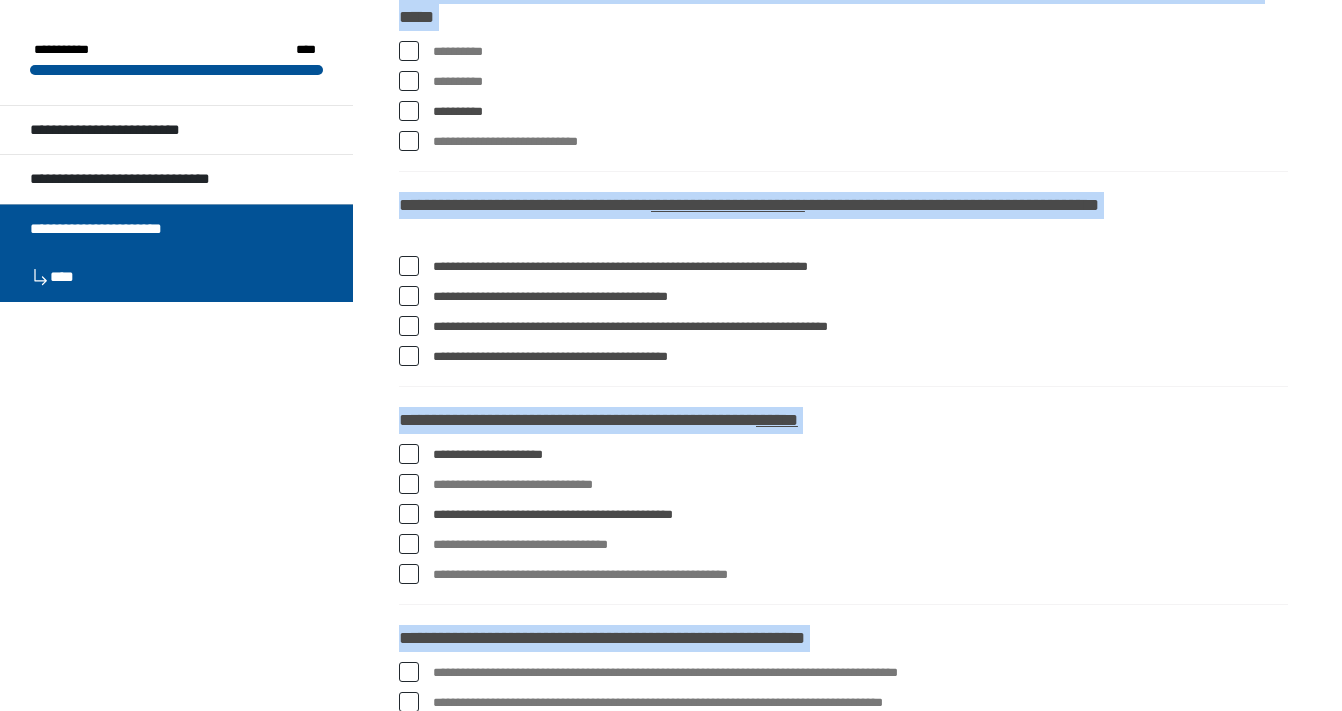 scroll, scrollTop: 1647, scrollLeft: 0, axis: vertical 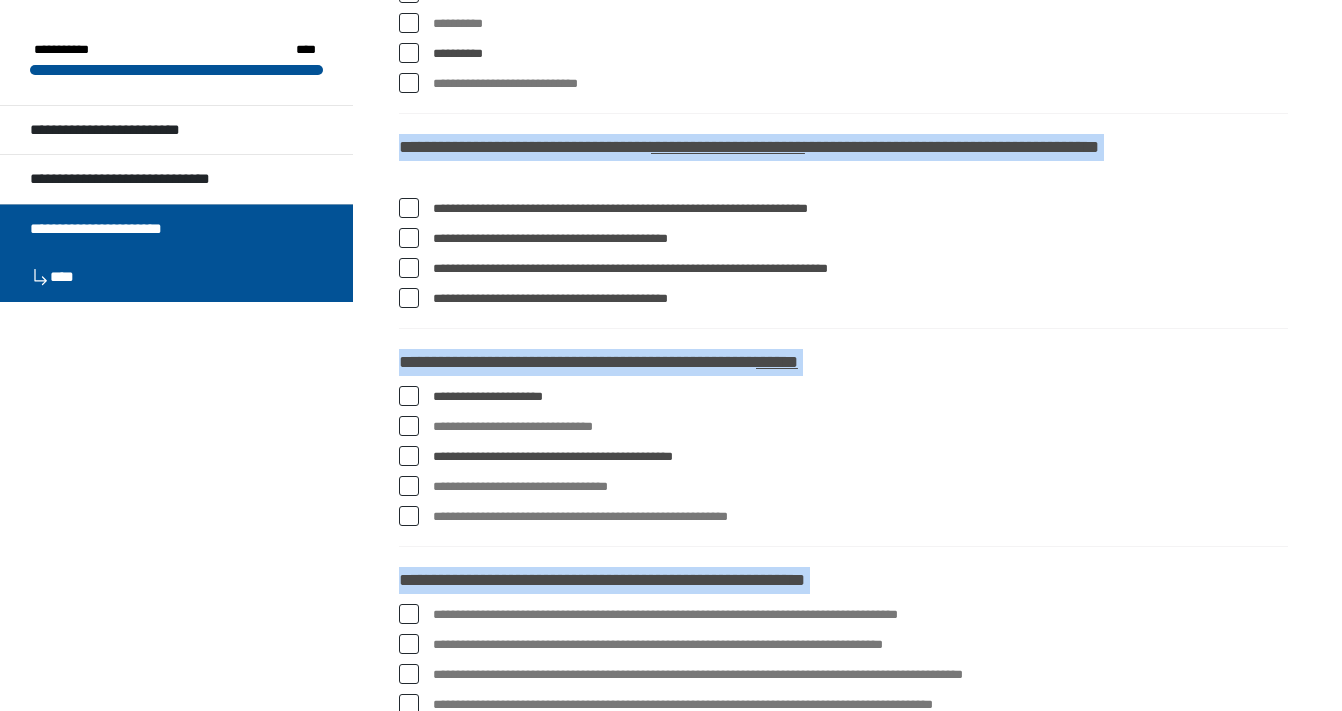 click at bounding box center (409, 456) 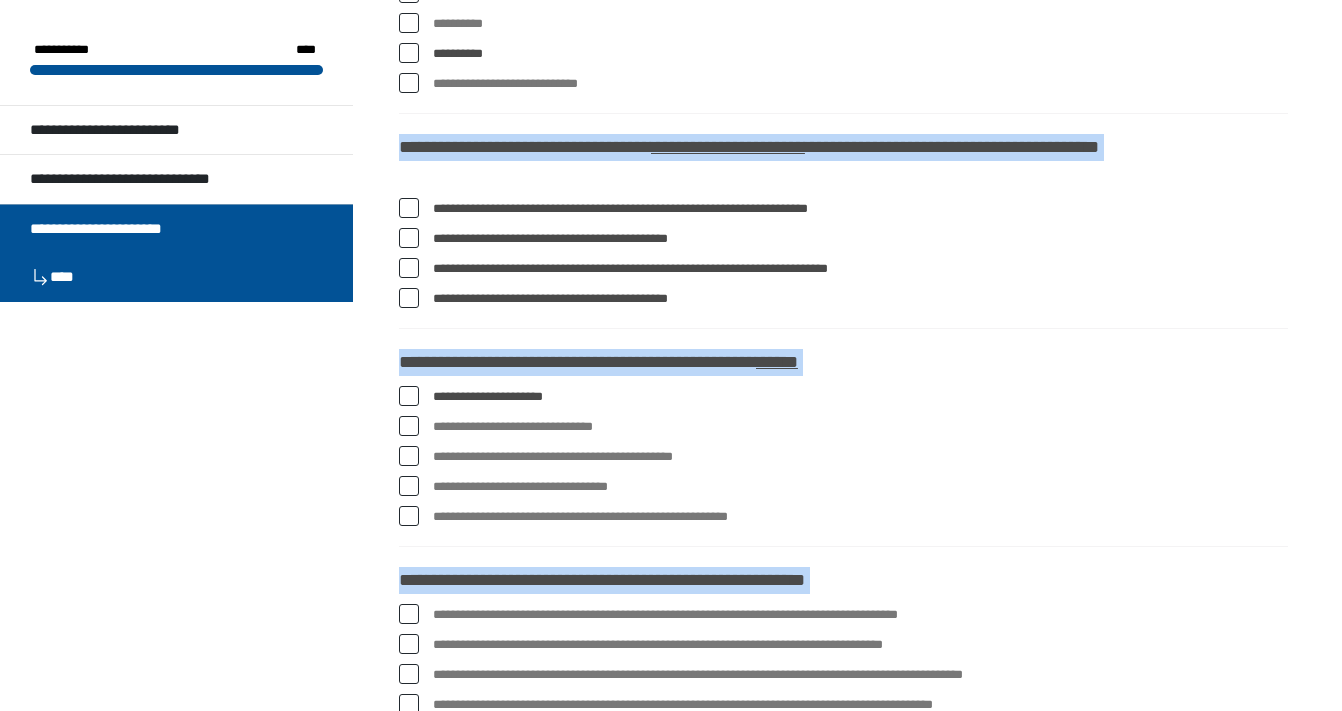 click on "**********" at bounding box center [843, 427] 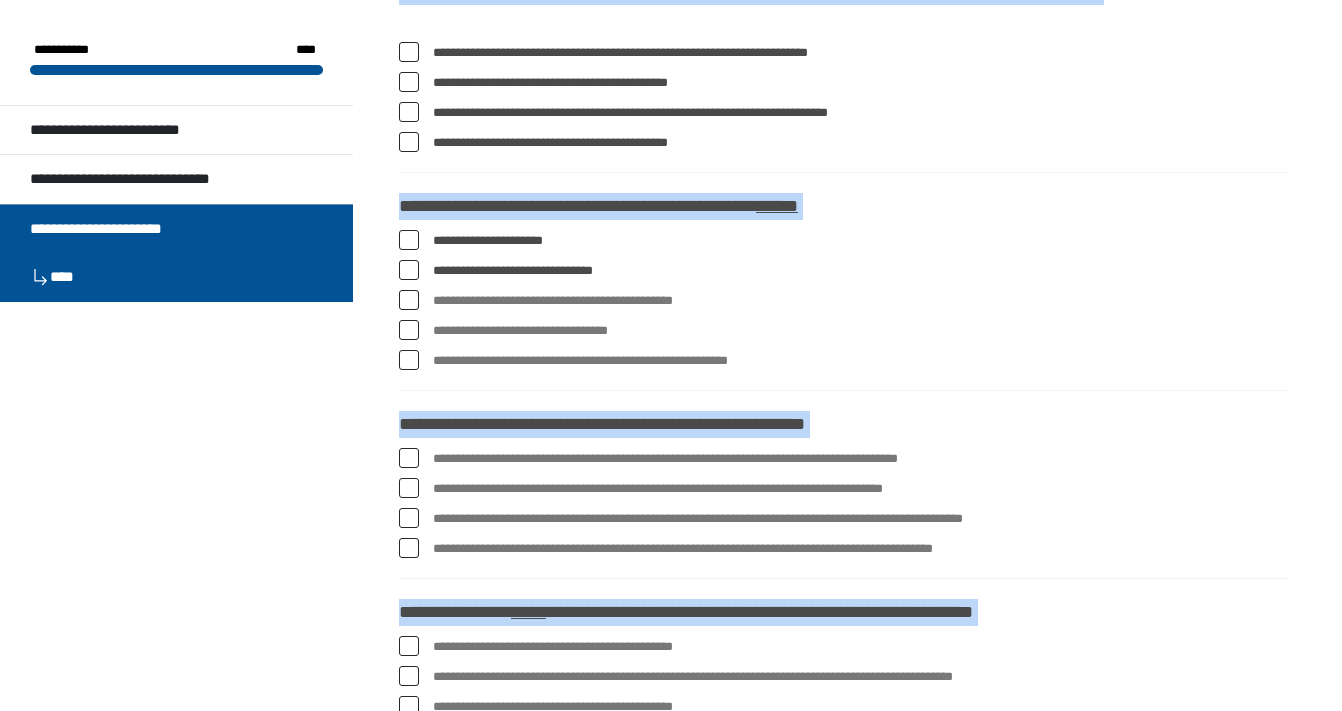 scroll, scrollTop: 1828, scrollLeft: 0, axis: vertical 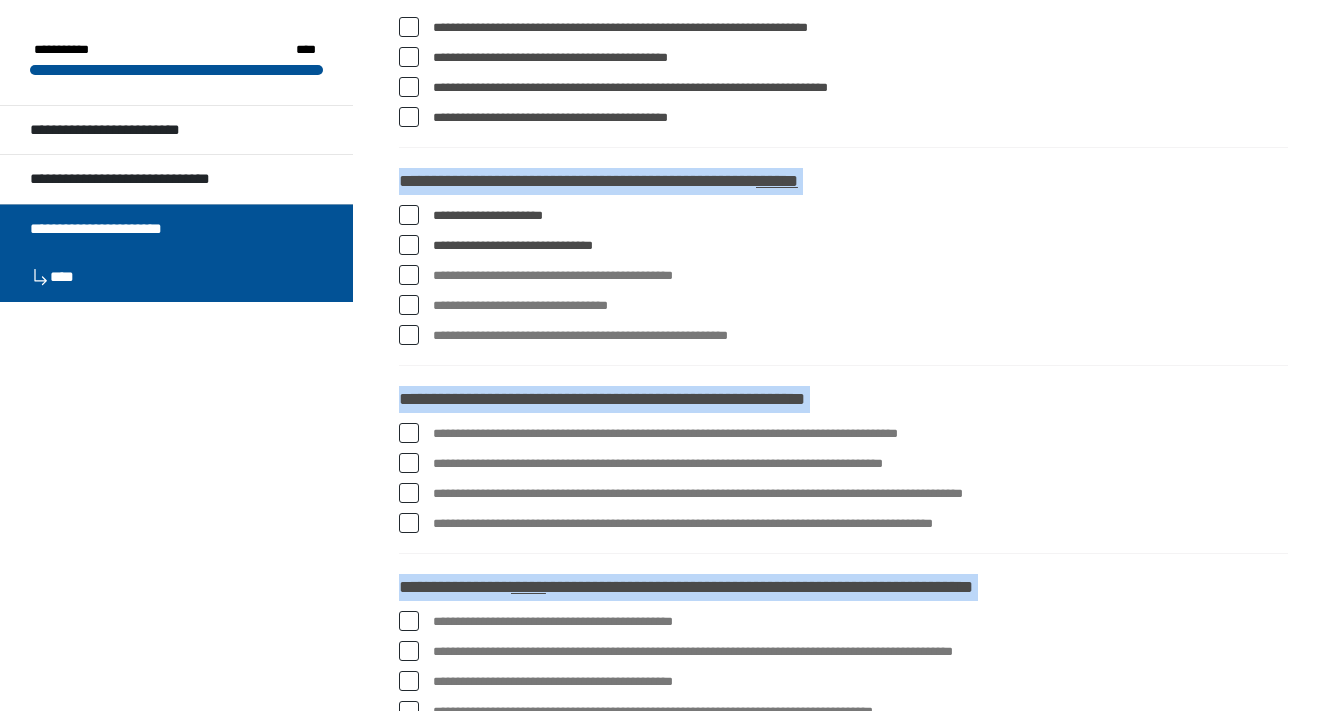 click at bounding box center [409, 275] 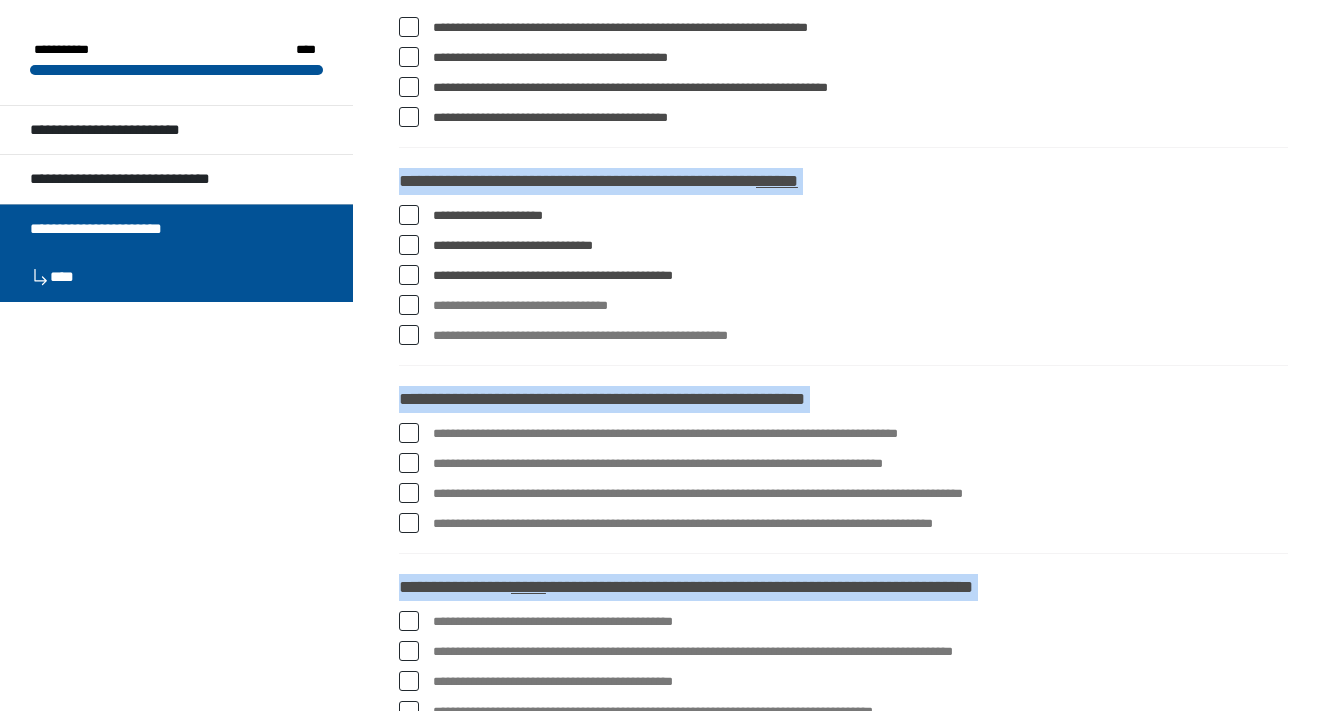 click at bounding box center (409, 305) 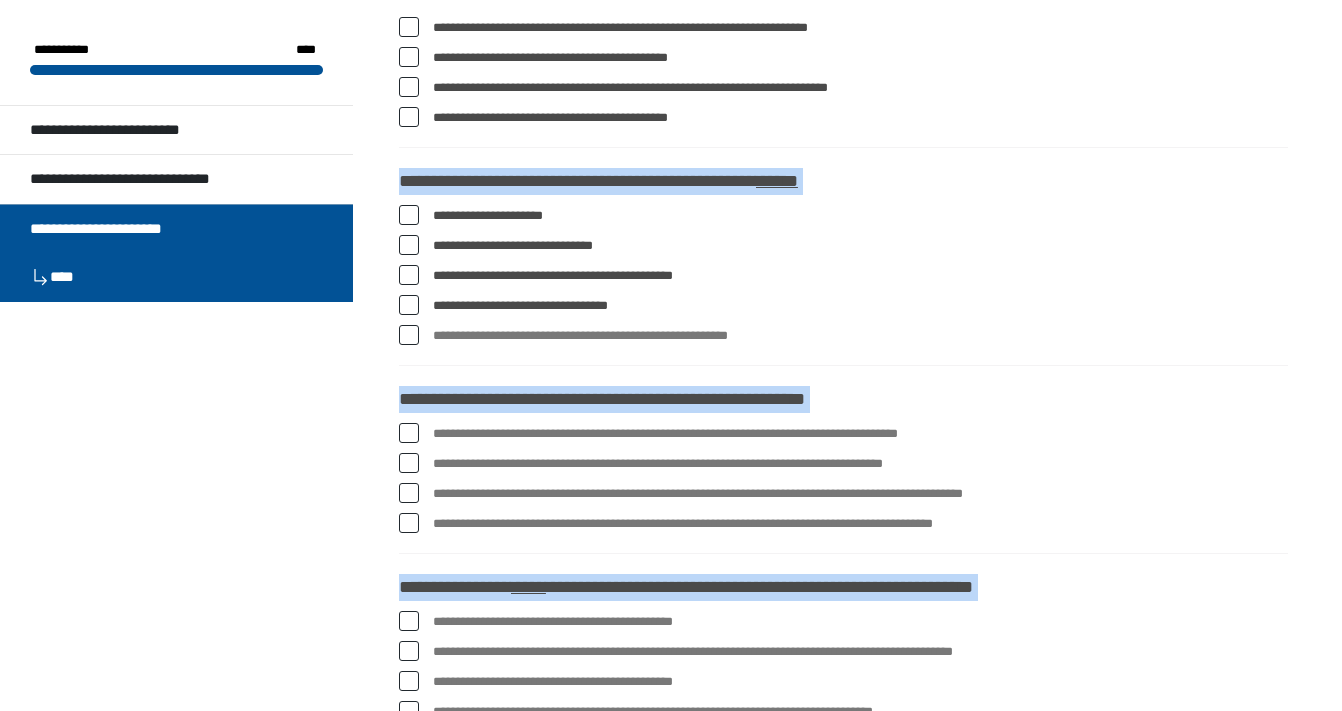 click at bounding box center (409, 335) 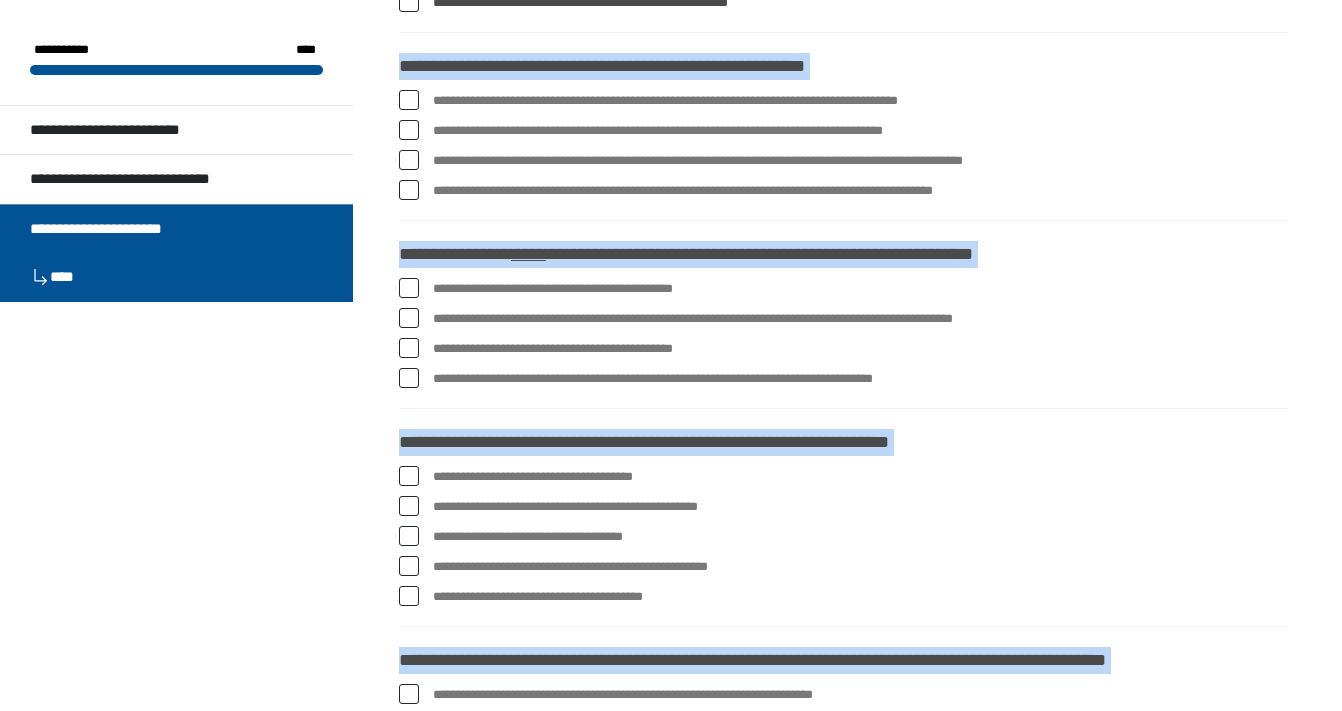 scroll, scrollTop: 2163, scrollLeft: 0, axis: vertical 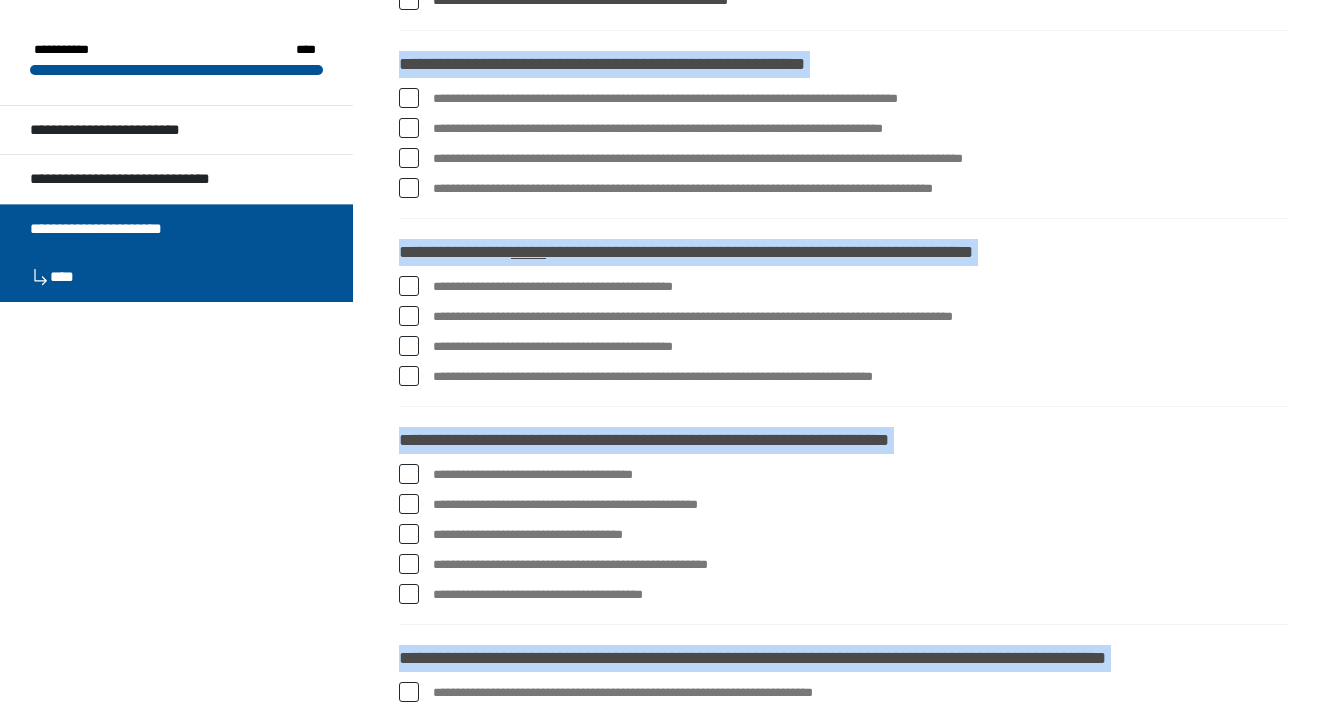 click at bounding box center [409, 188] 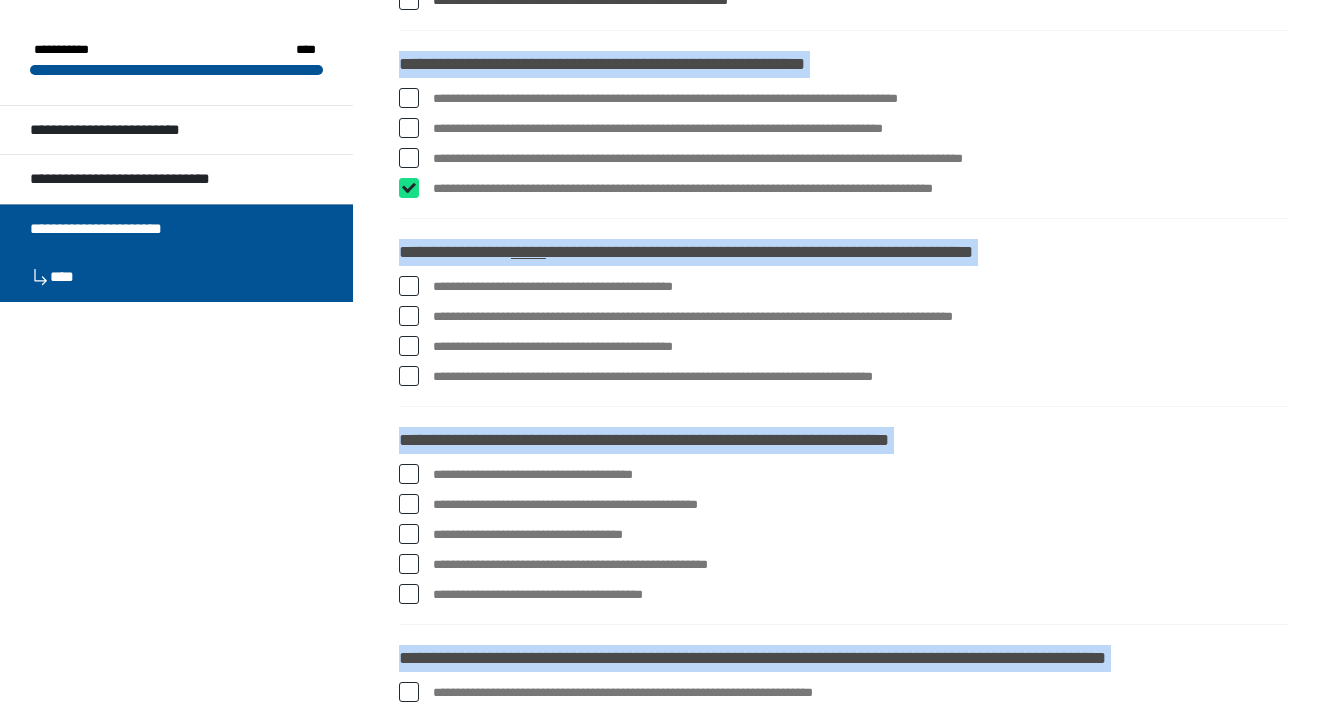 checkbox on "****" 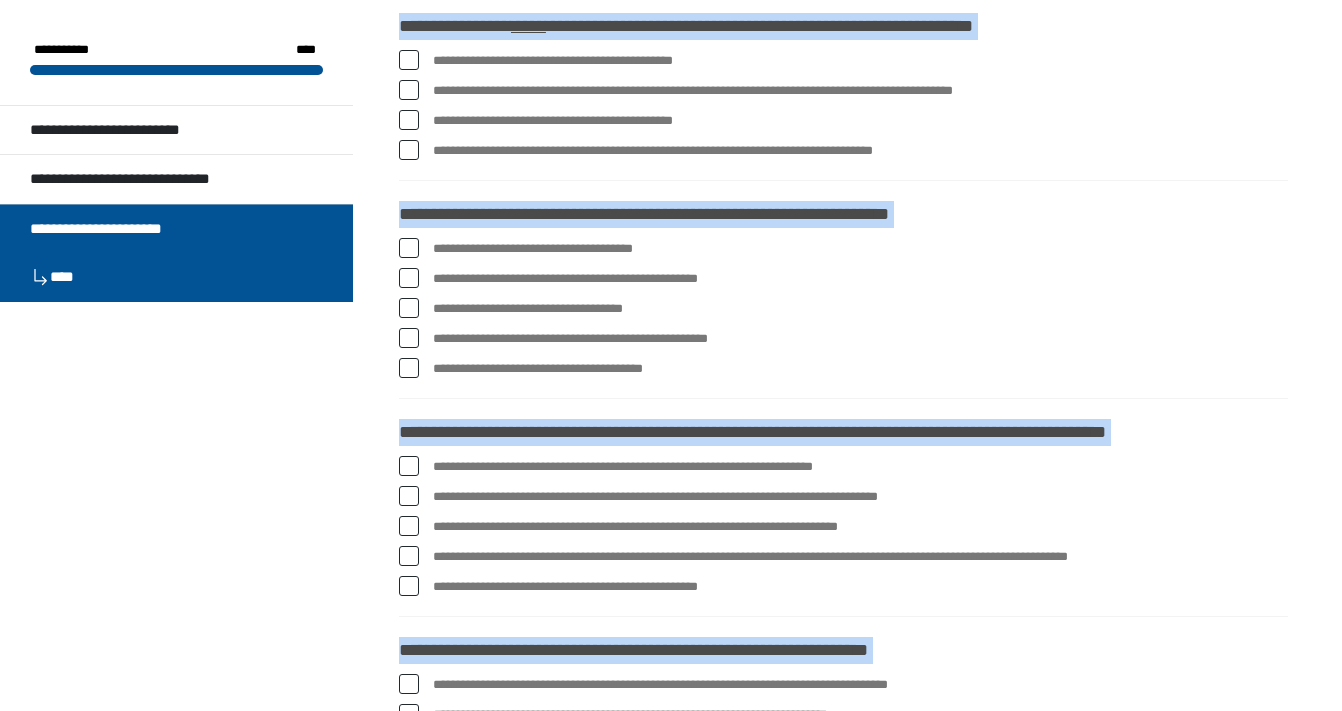 scroll, scrollTop: 2408, scrollLeft: 0, axis: vertical 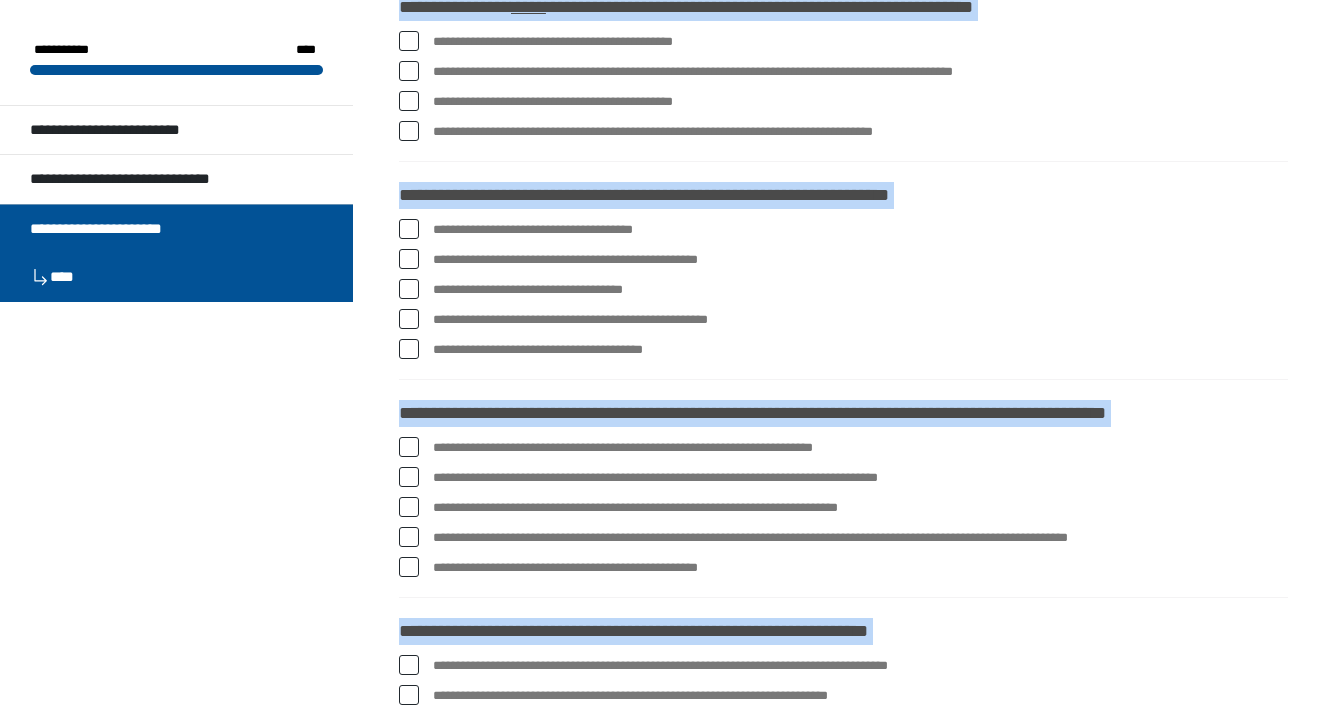 click at bounding box center (409, 71) 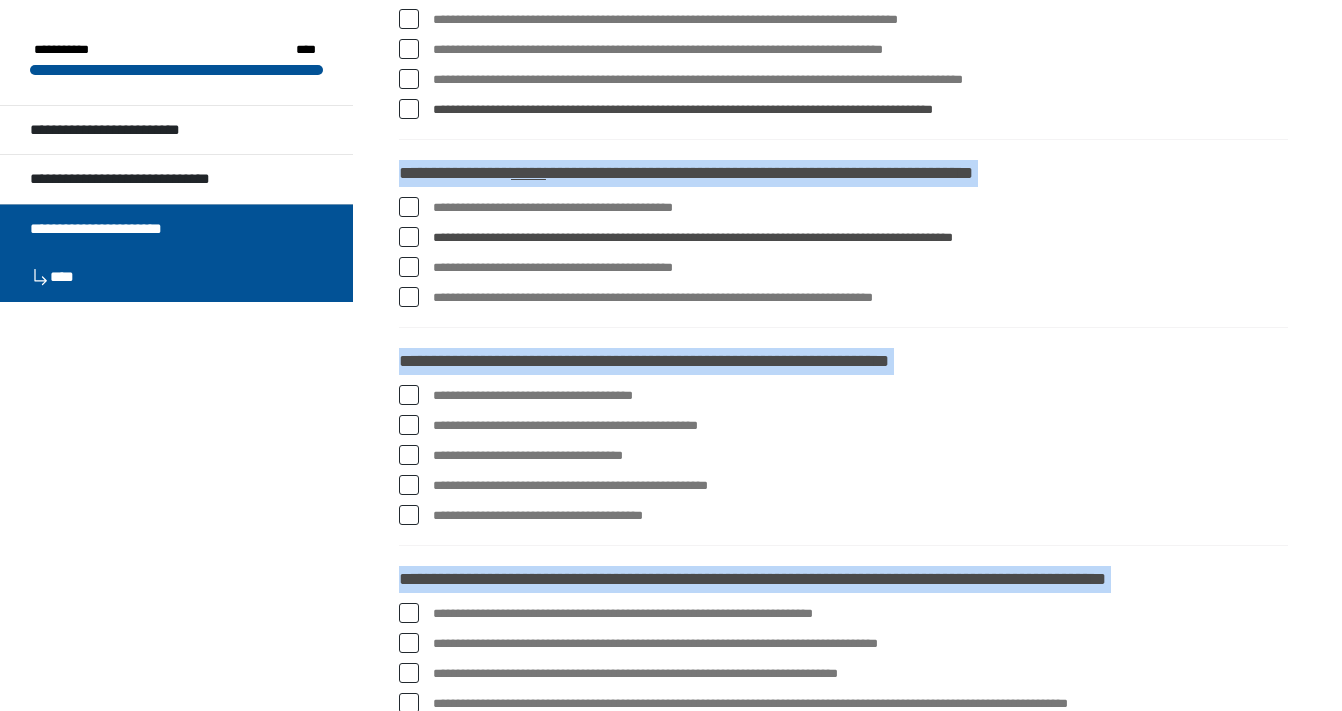 scroll, scrollTop: 2245, scrollLeft: 0, axis: vertical 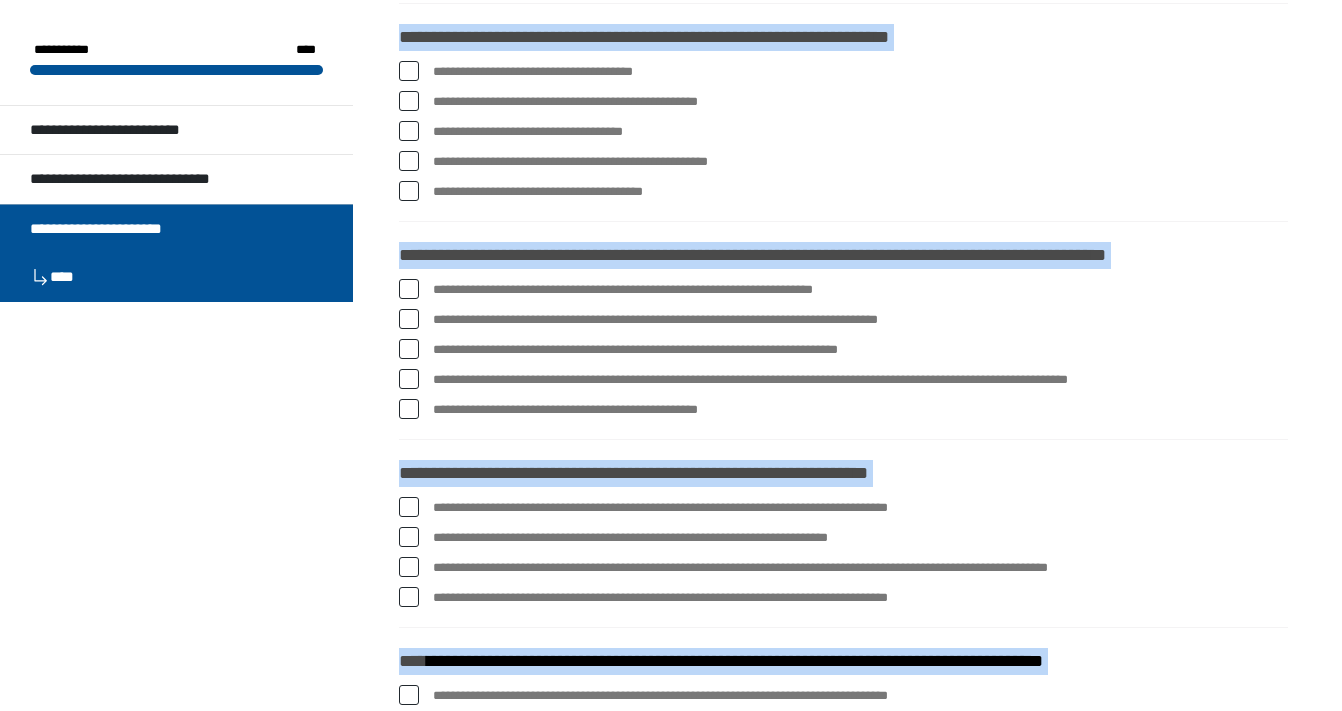 click at bounding box center [409, 289] 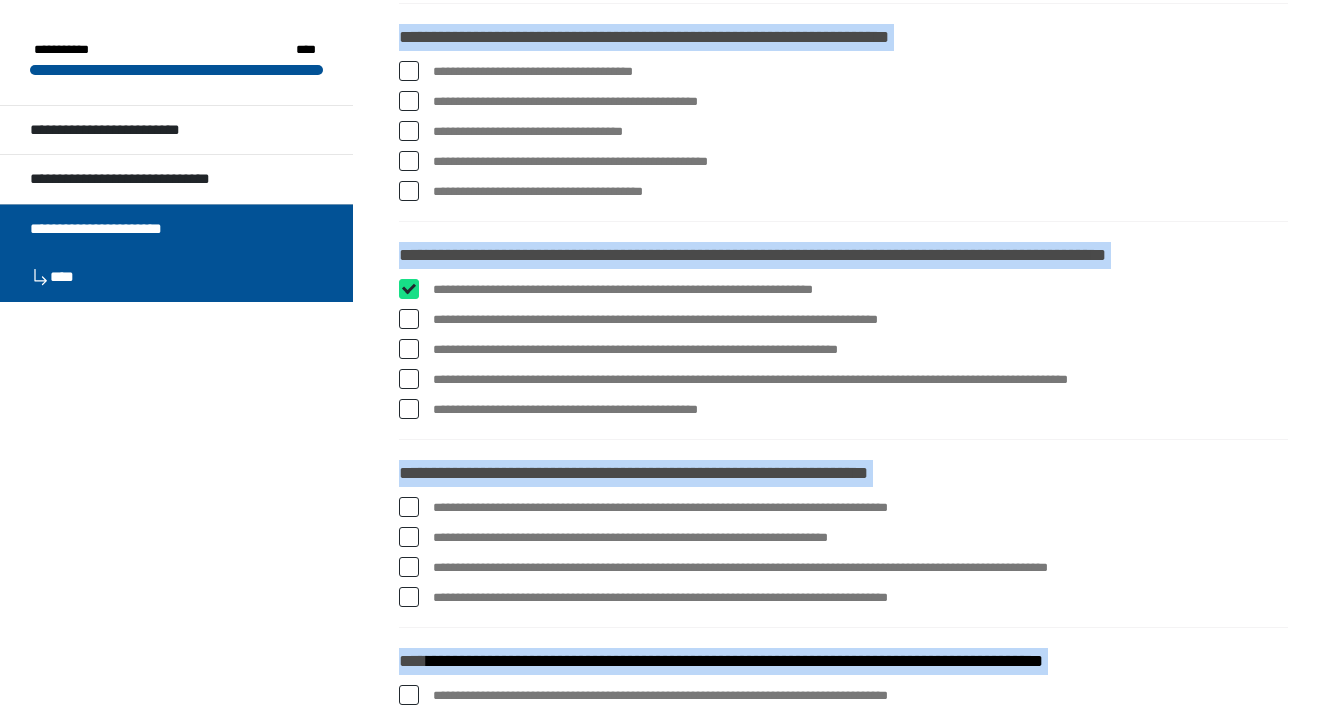 checkbox on "****" 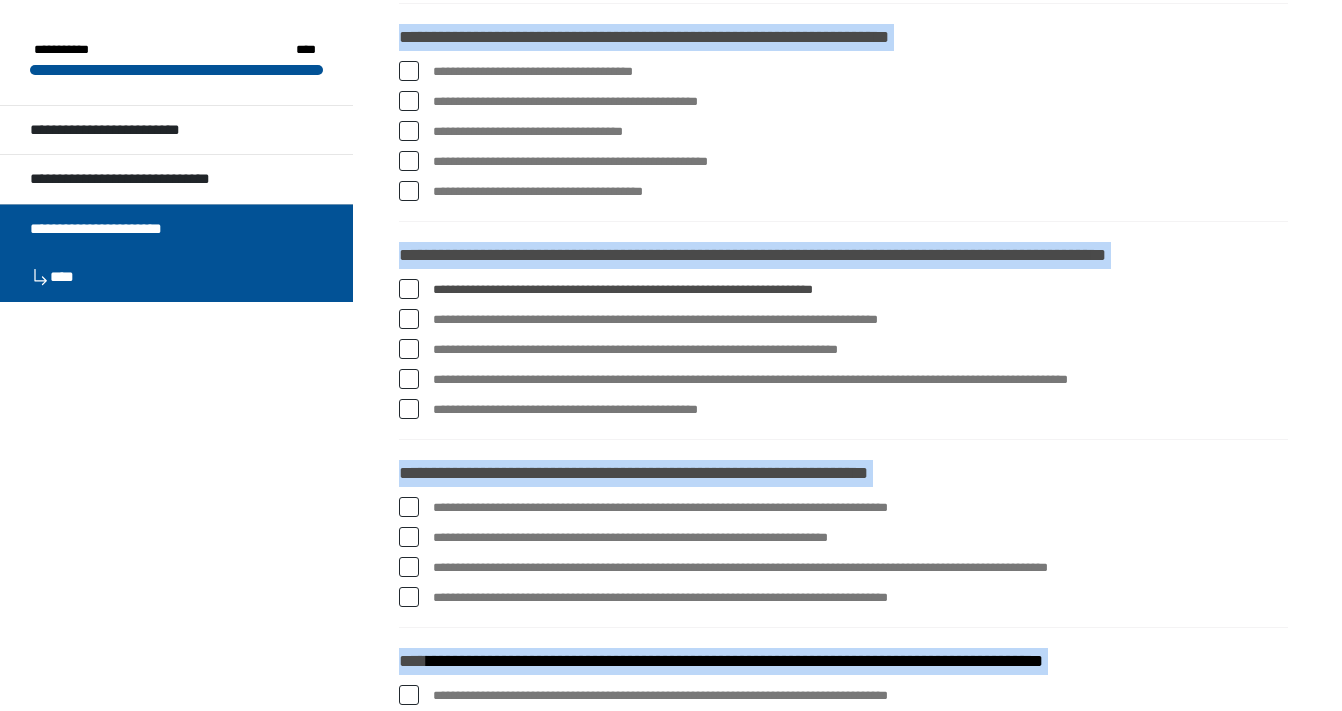 click at bounding box center [409, 349] 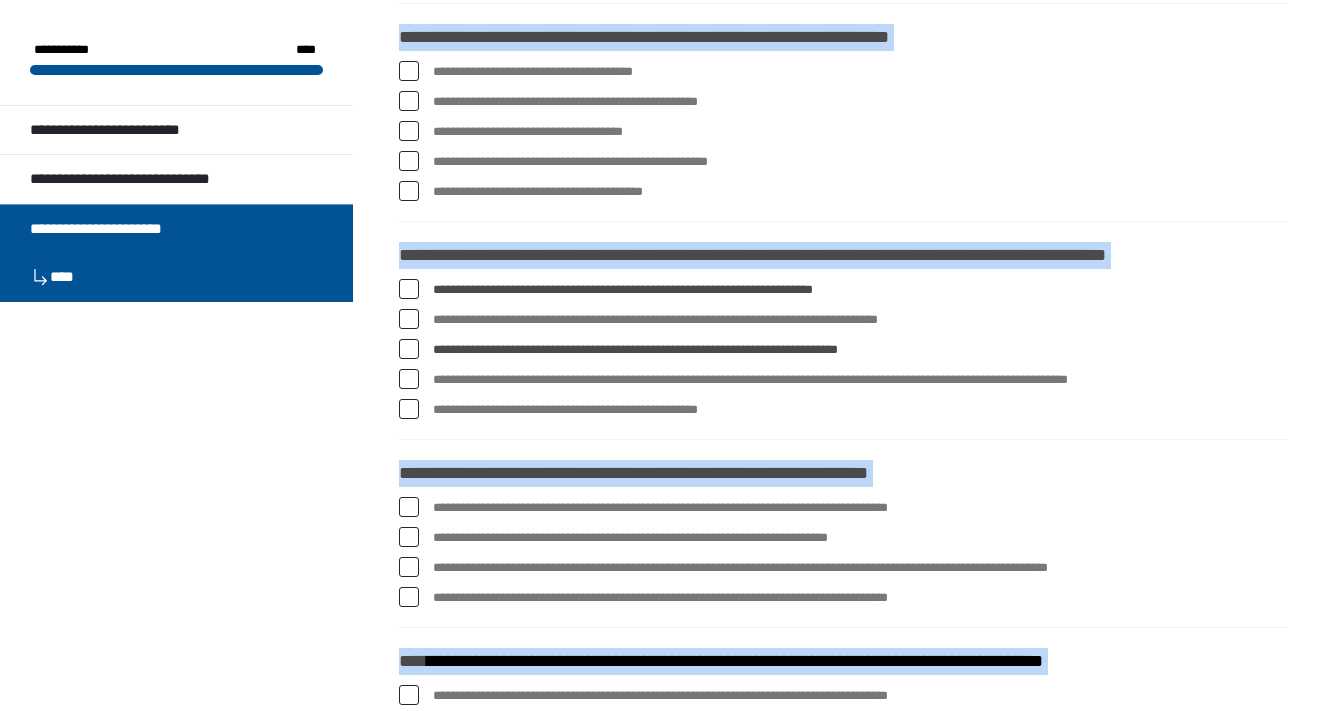 scroll, scrollTop: 2588, scrollLeft: 0, axis: vertical 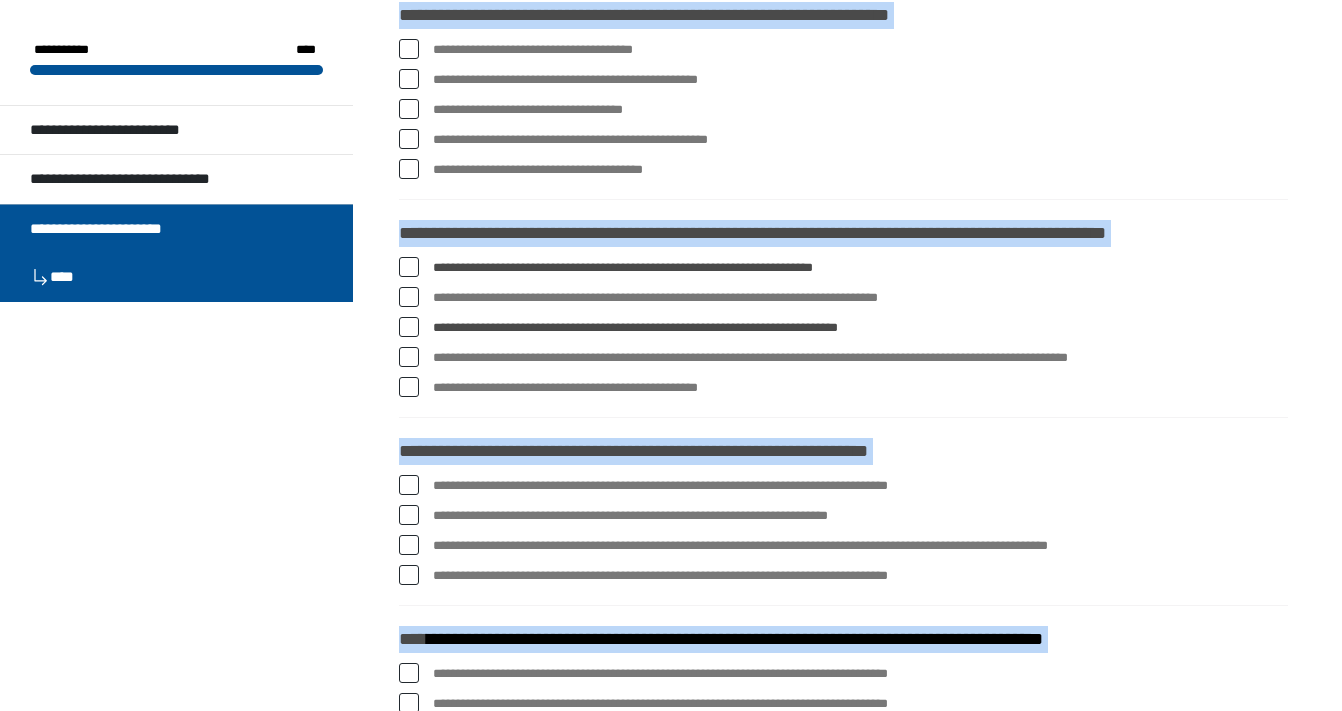 click at bounding box center [409, 387] 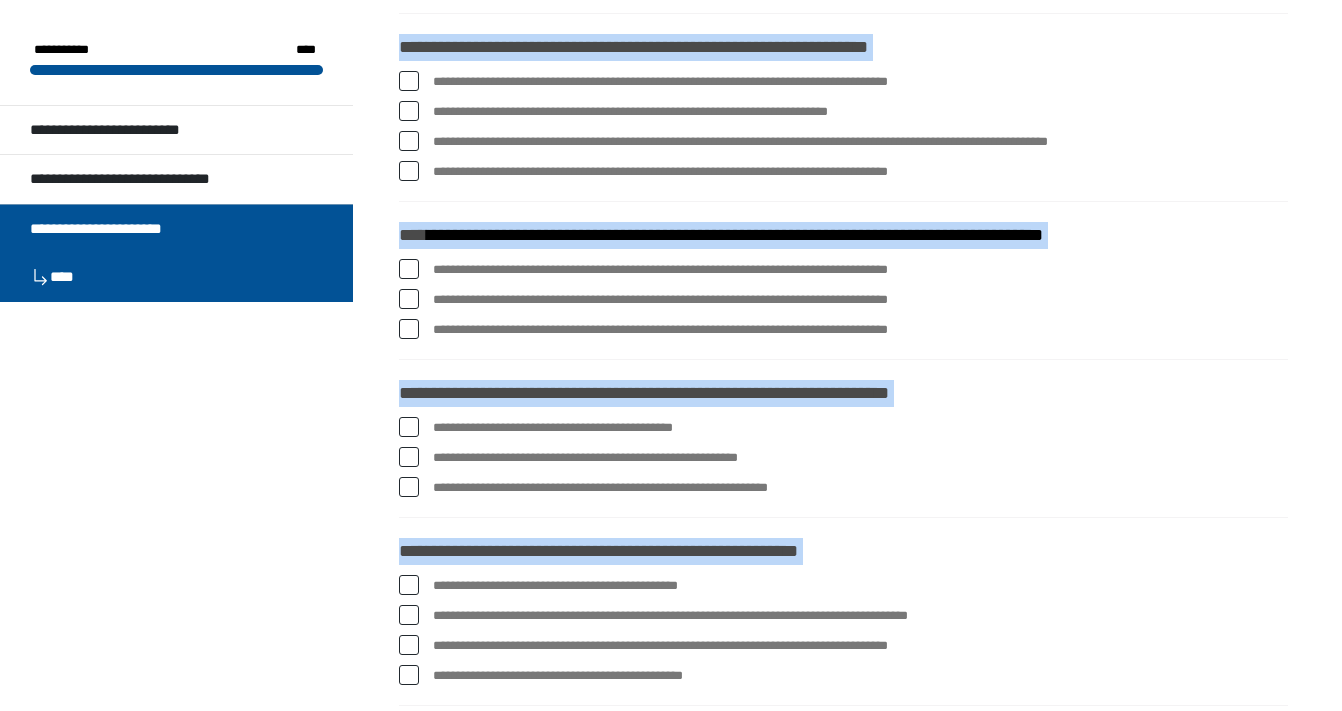 scroll, scrollTop: 2998, scrollLeft: 0, axis: vertical 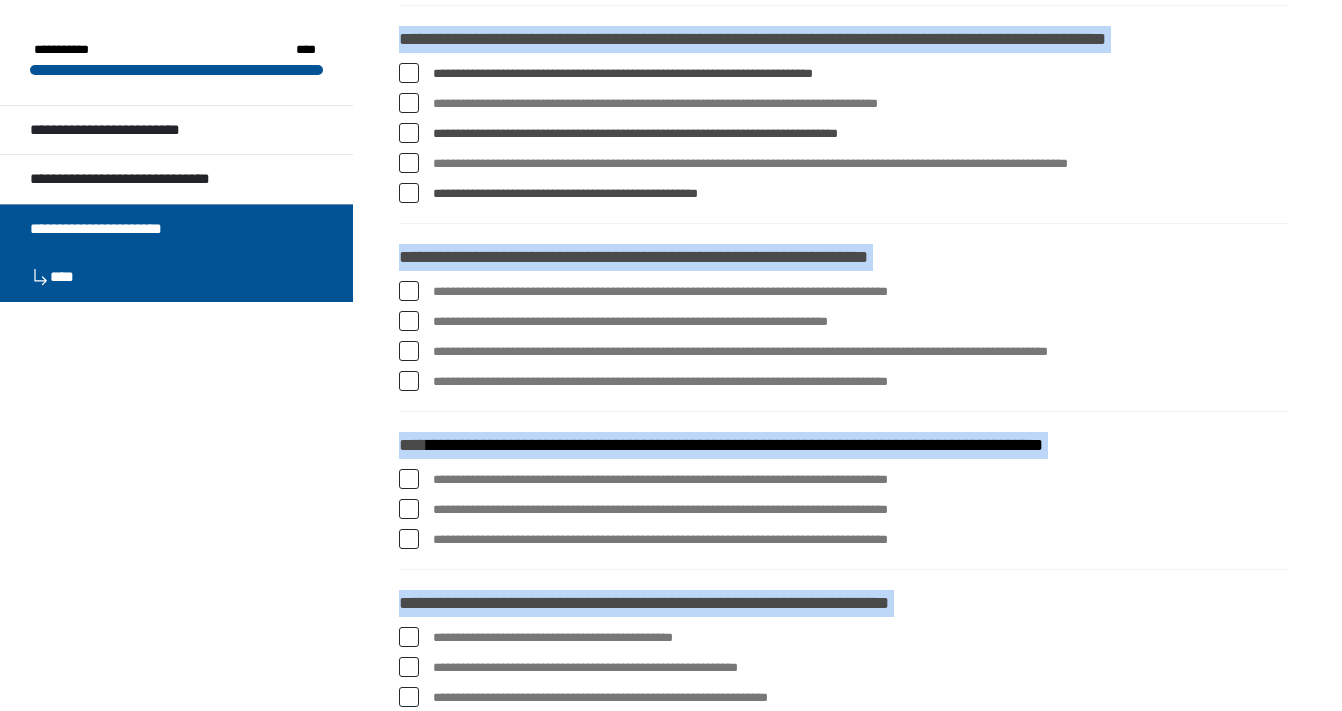 click at bounding box center [409, 163] 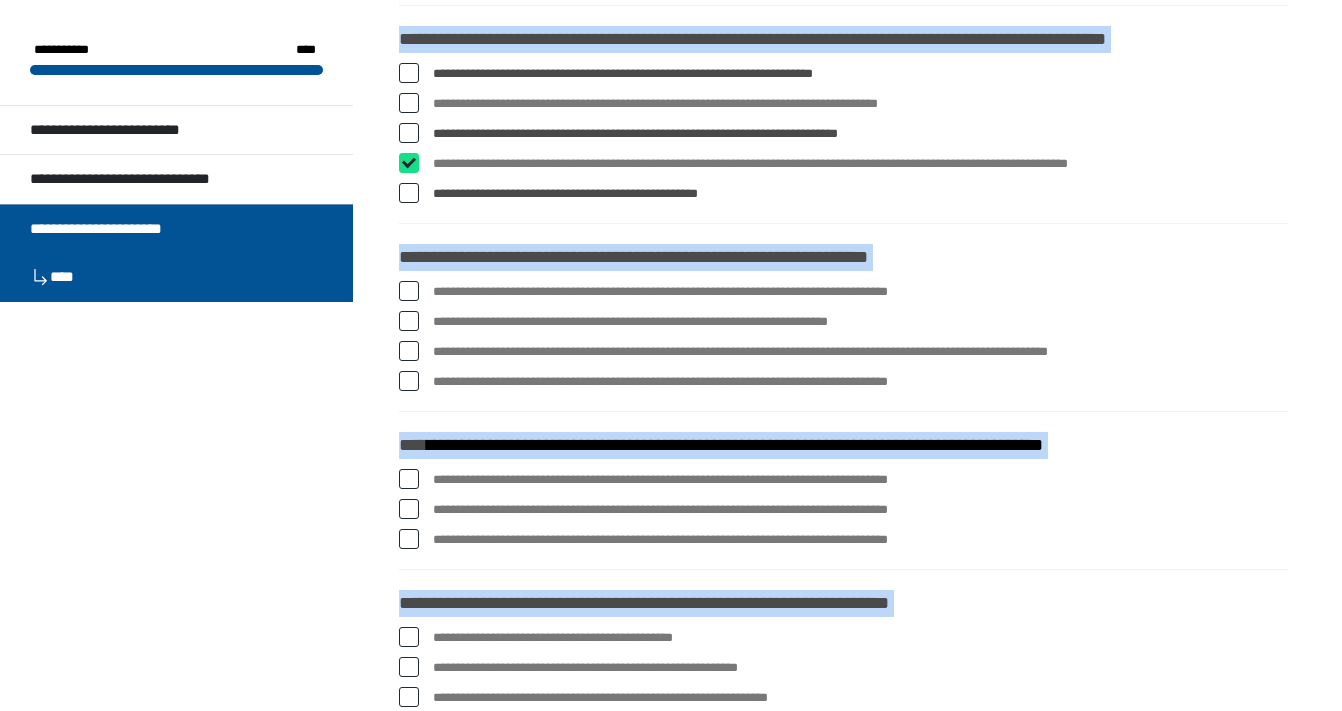 checkbox on "****" 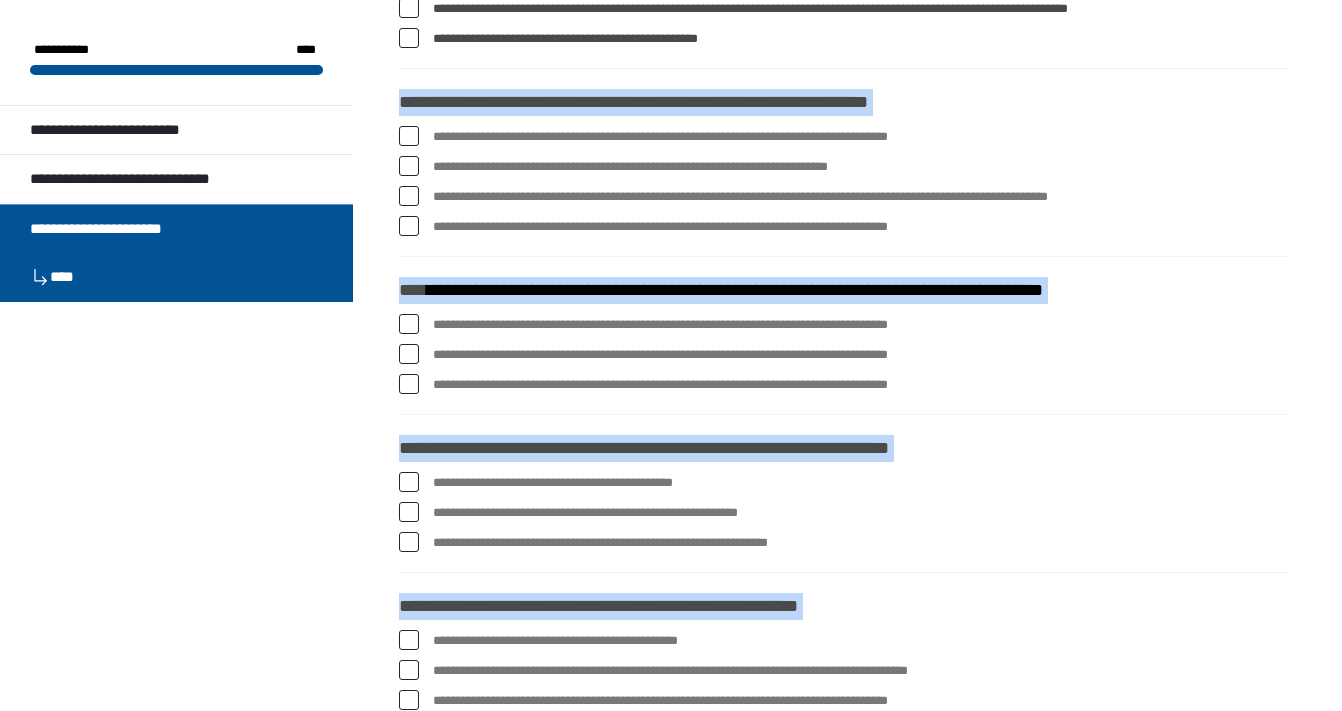 scroll, scrollTop: 2938, scrollLeft: 0, axis: vertical 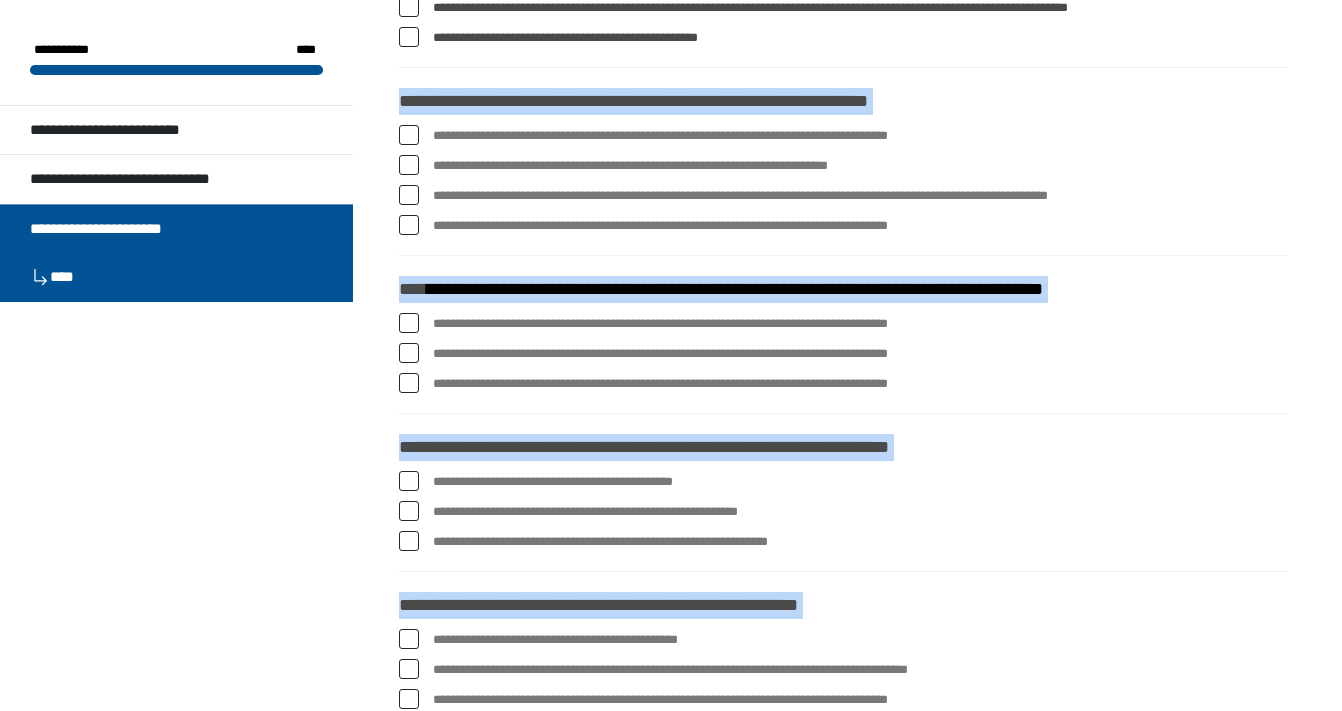 click at bounding box center [409, 135] 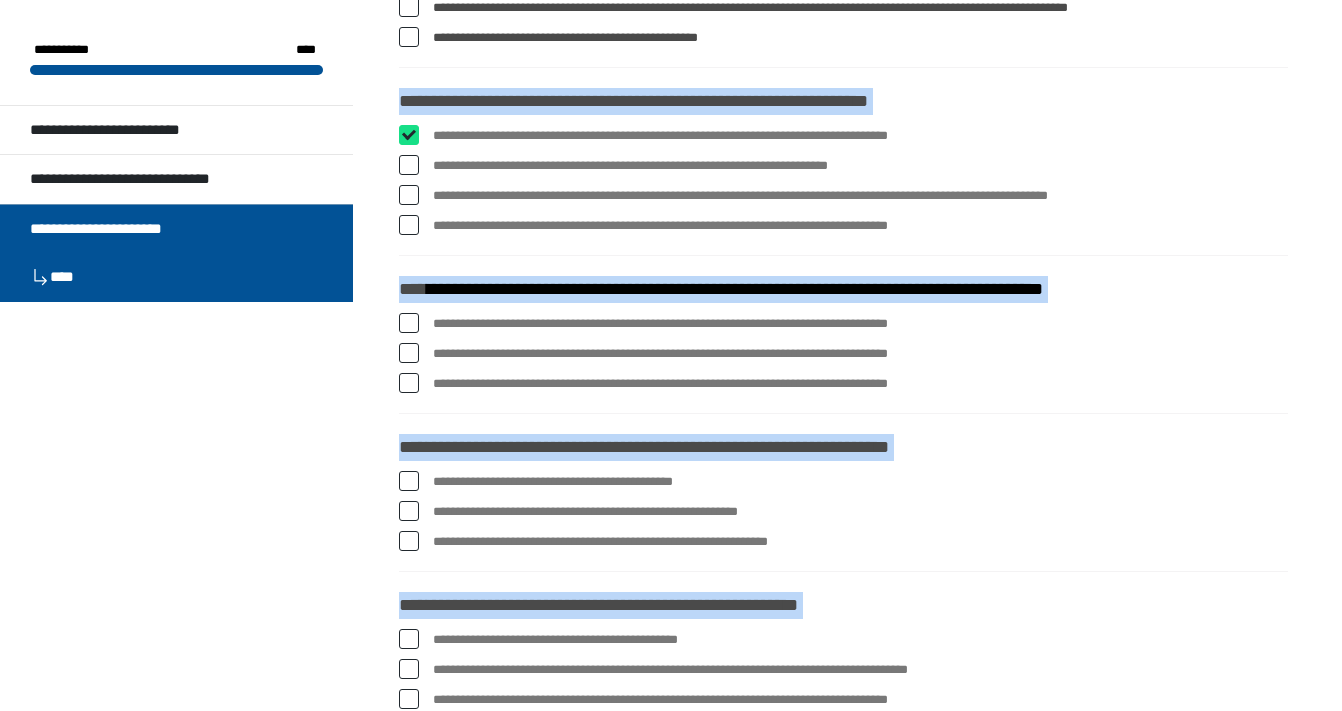 checkbox on "****" 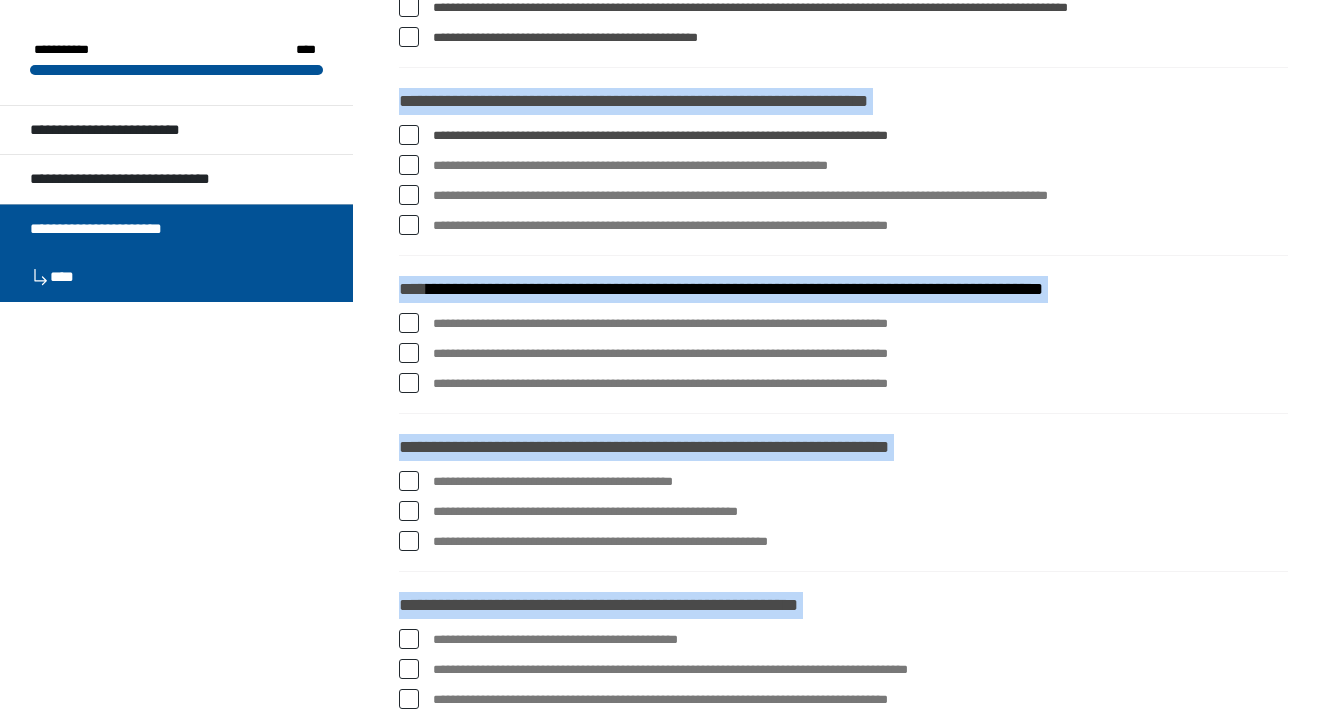 click at bounding box center [409, 165] 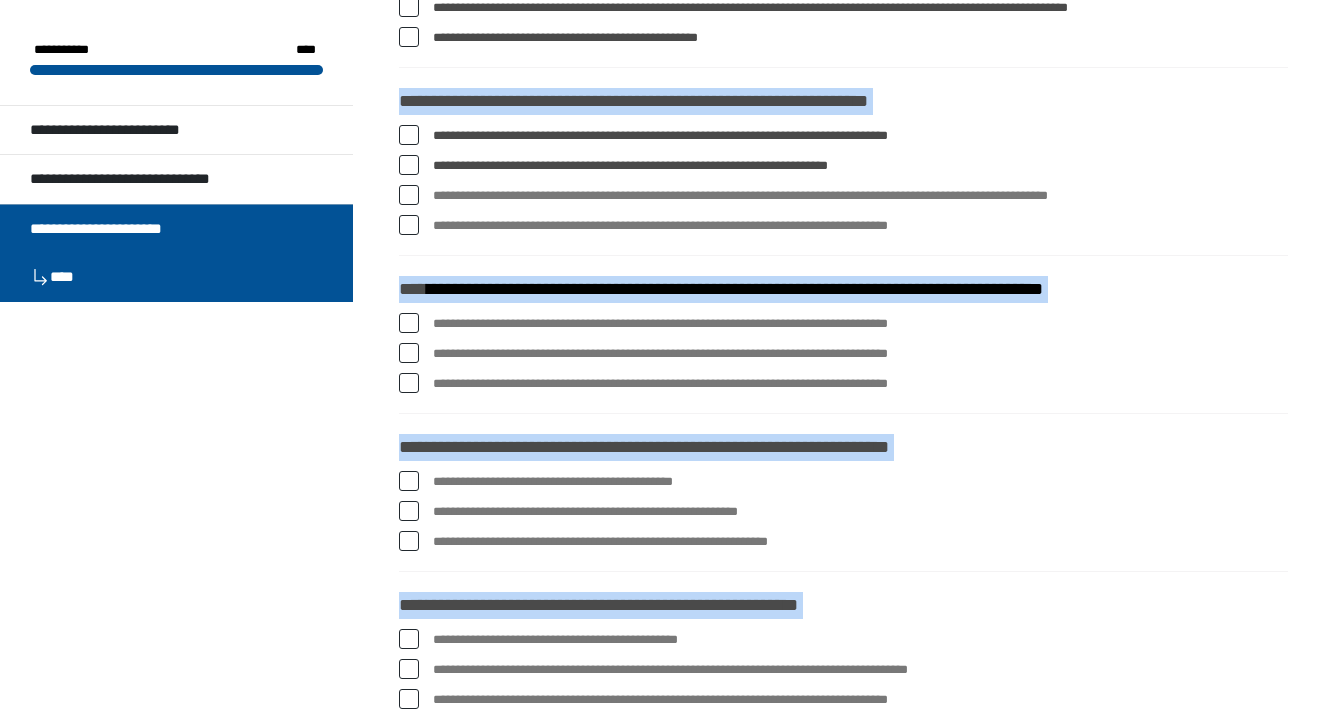 click at bounding box center [409, 195] 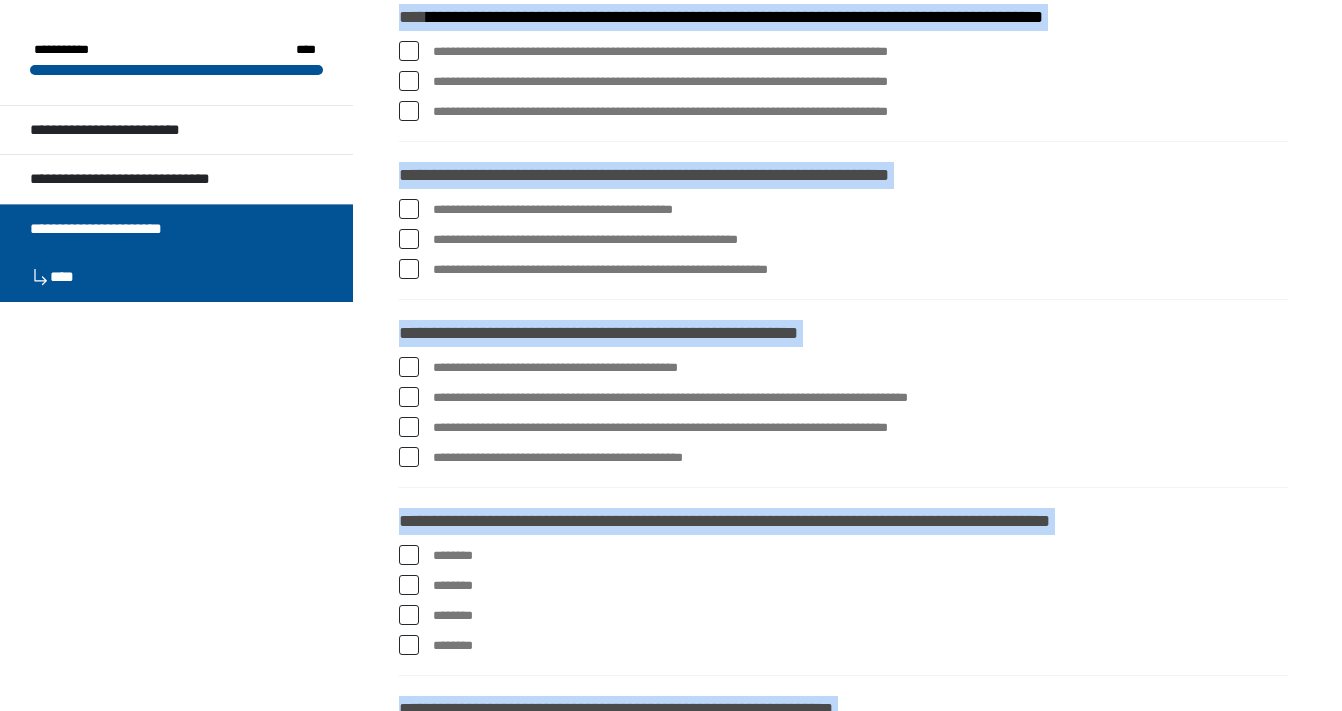 scroll, scrollTop: 3209, scrollLeft: 0, axis: vertical 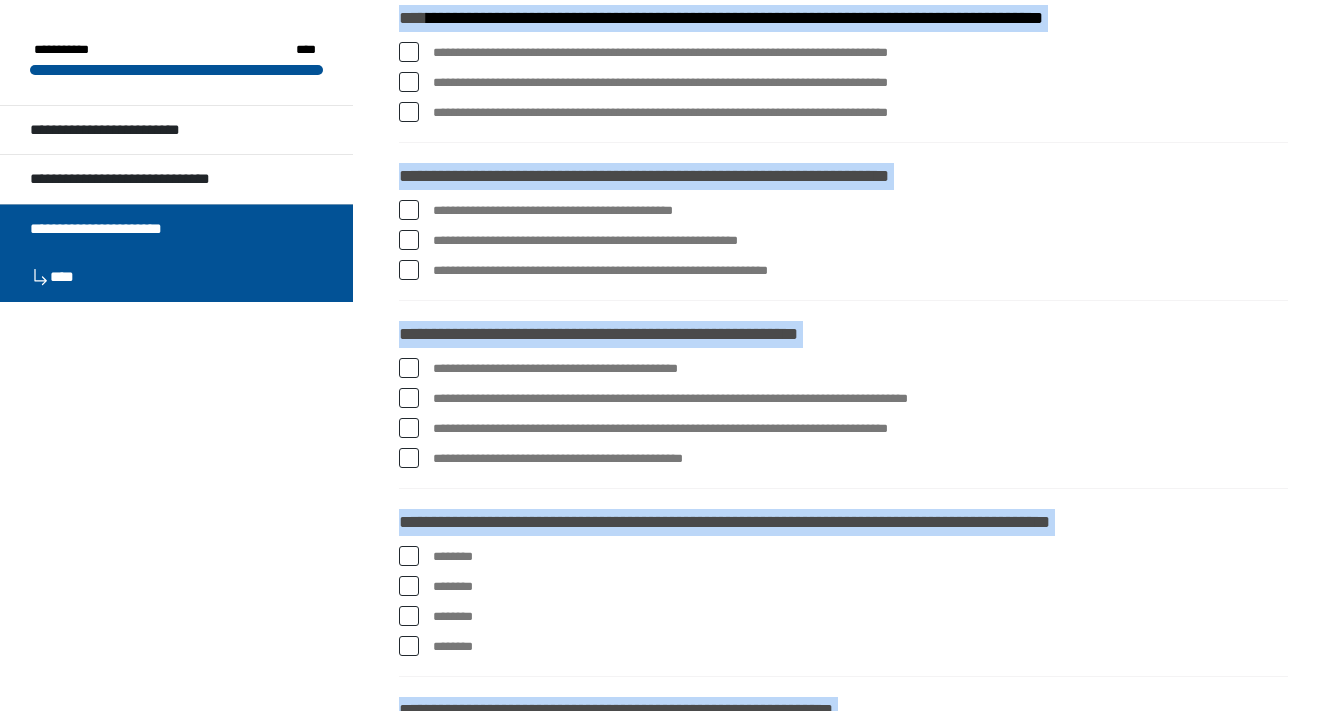 click at bounding box center [409, 52] 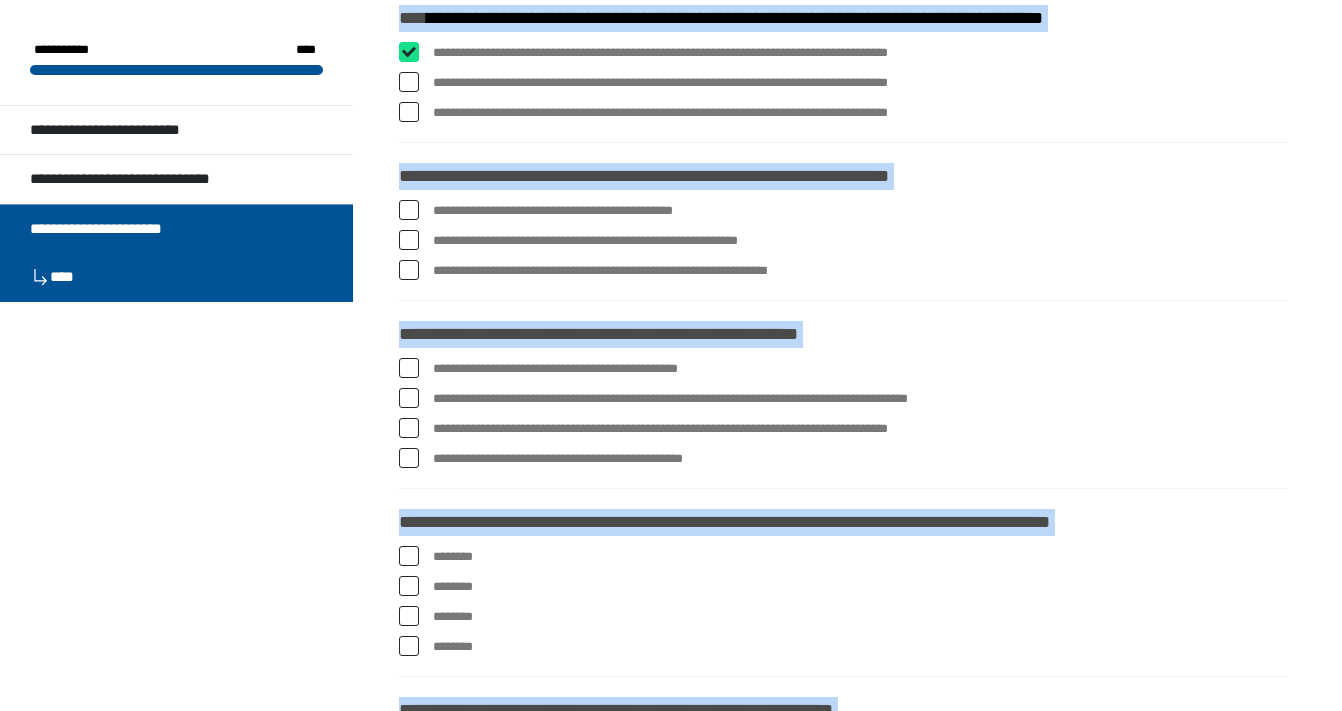 checkbox on "****" 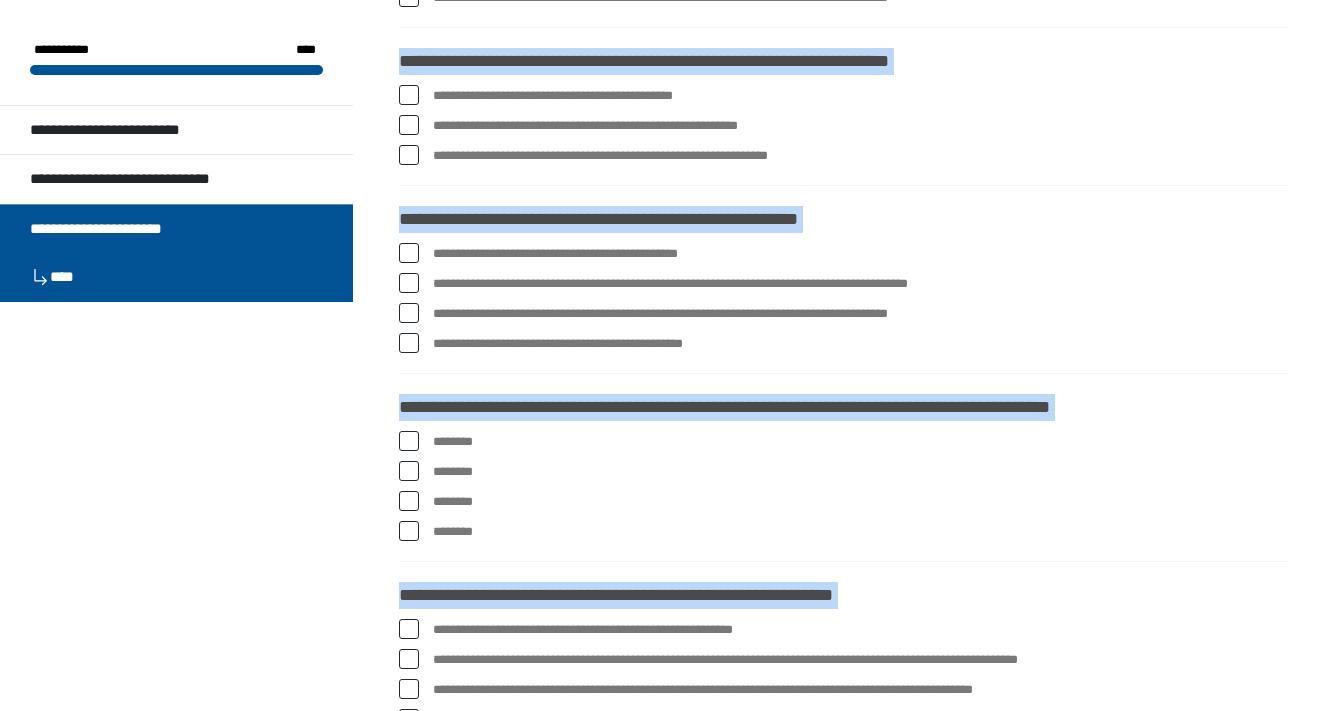 scroll, scrollTop: 3344, scrollLeft: 0, axis: vertical 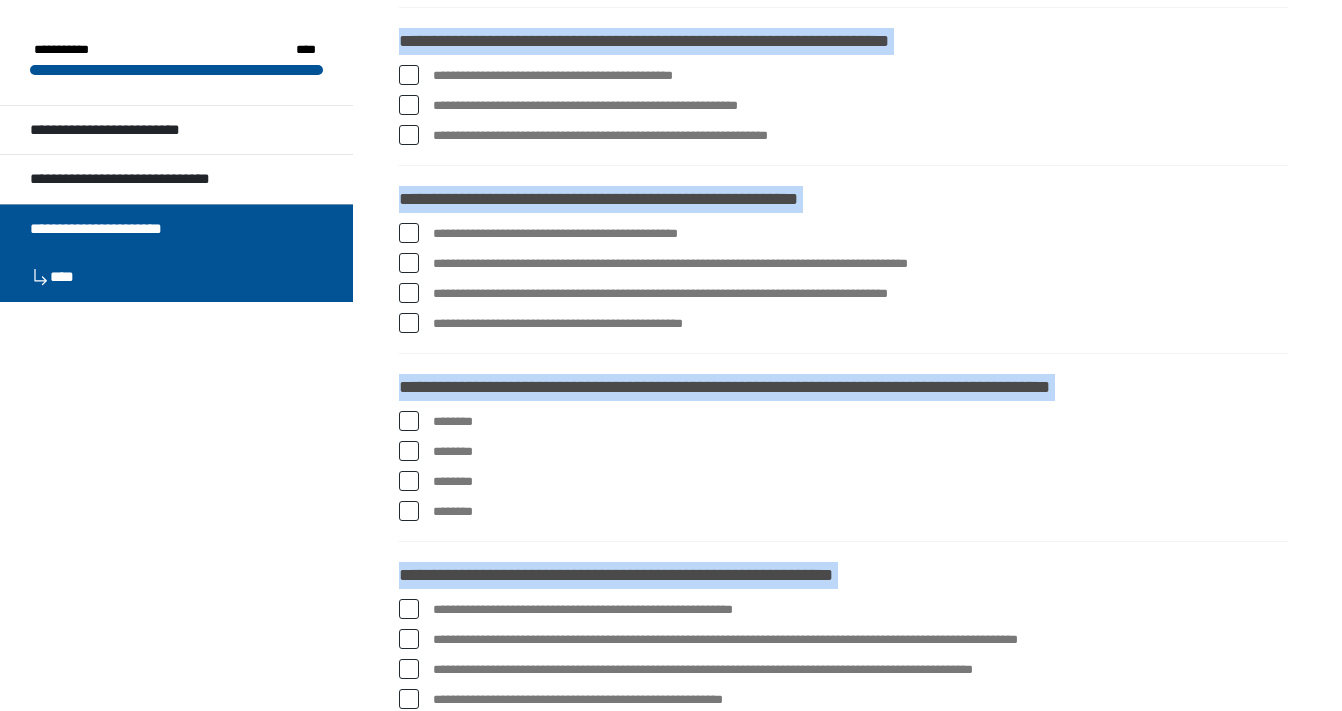 click at bounding box center (409, 105) 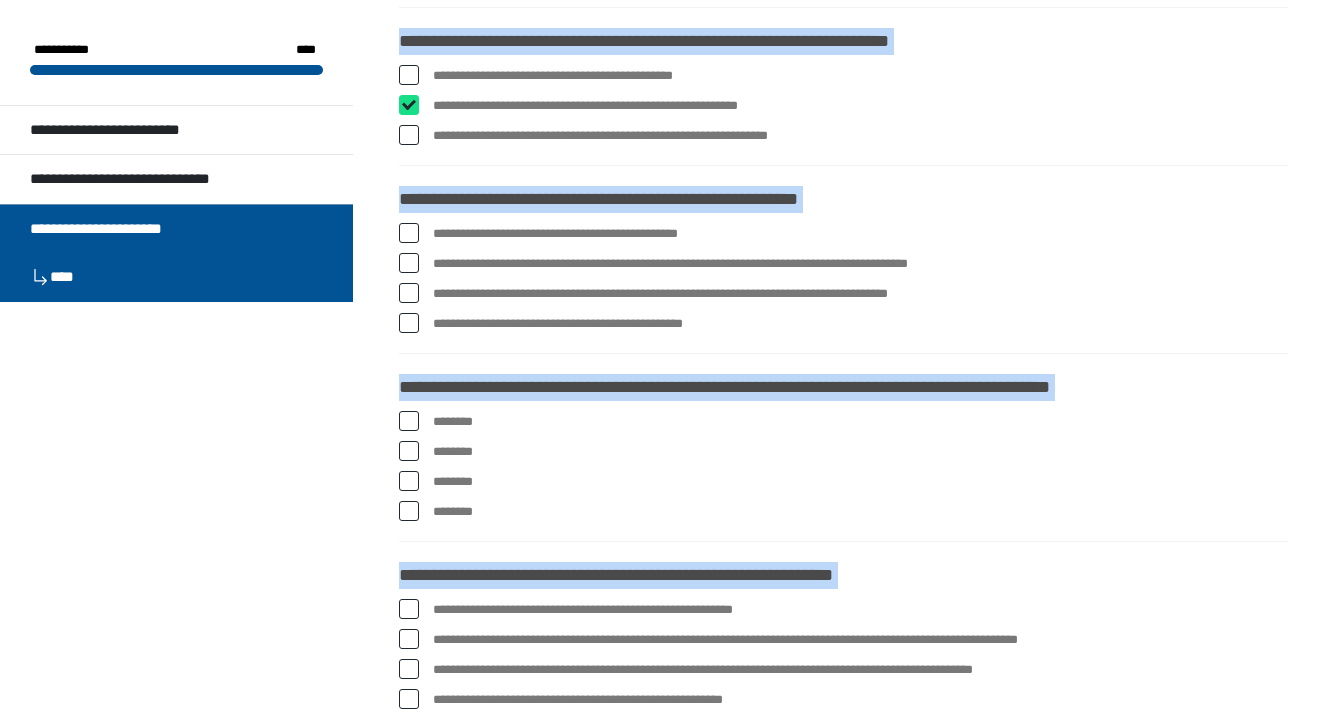 checkbox on "****" 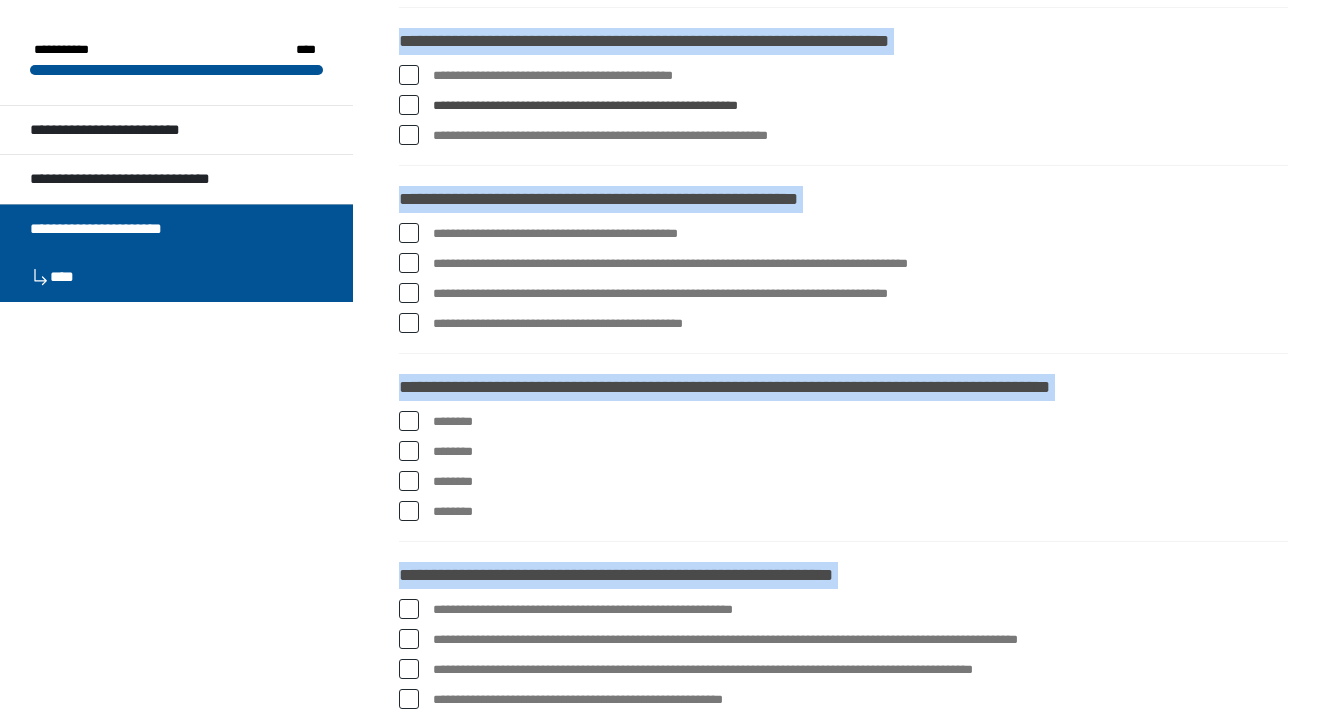 click at bounding box center (409, 135) 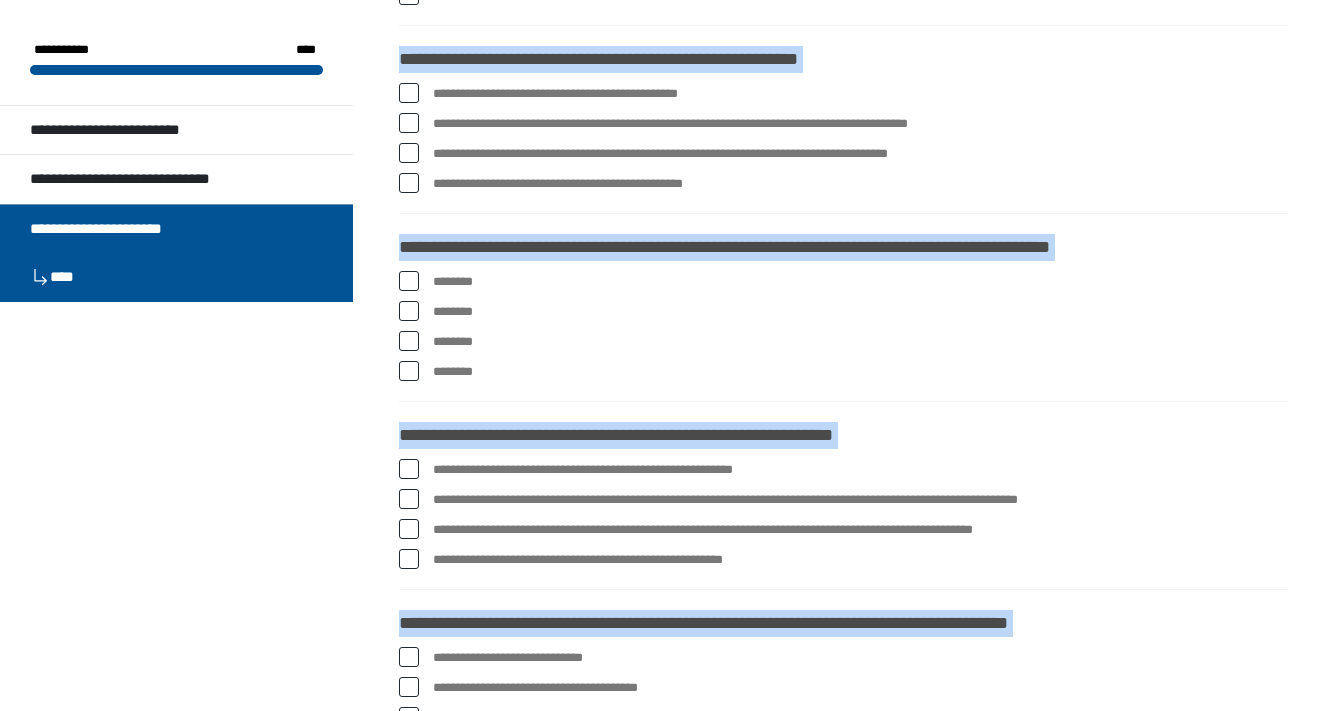 scroll, scrollTop: 3483, scrollLeft: 0, axis: vertical 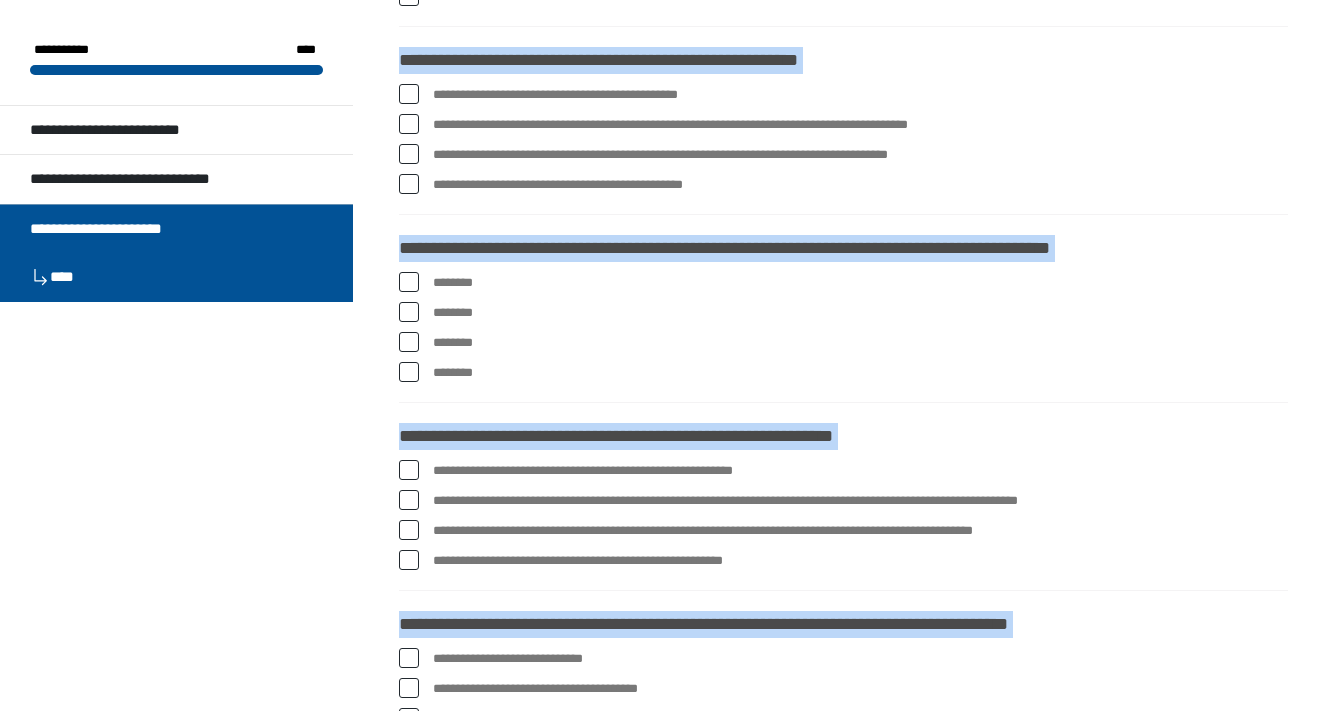 click at bounding box center [409, 94] 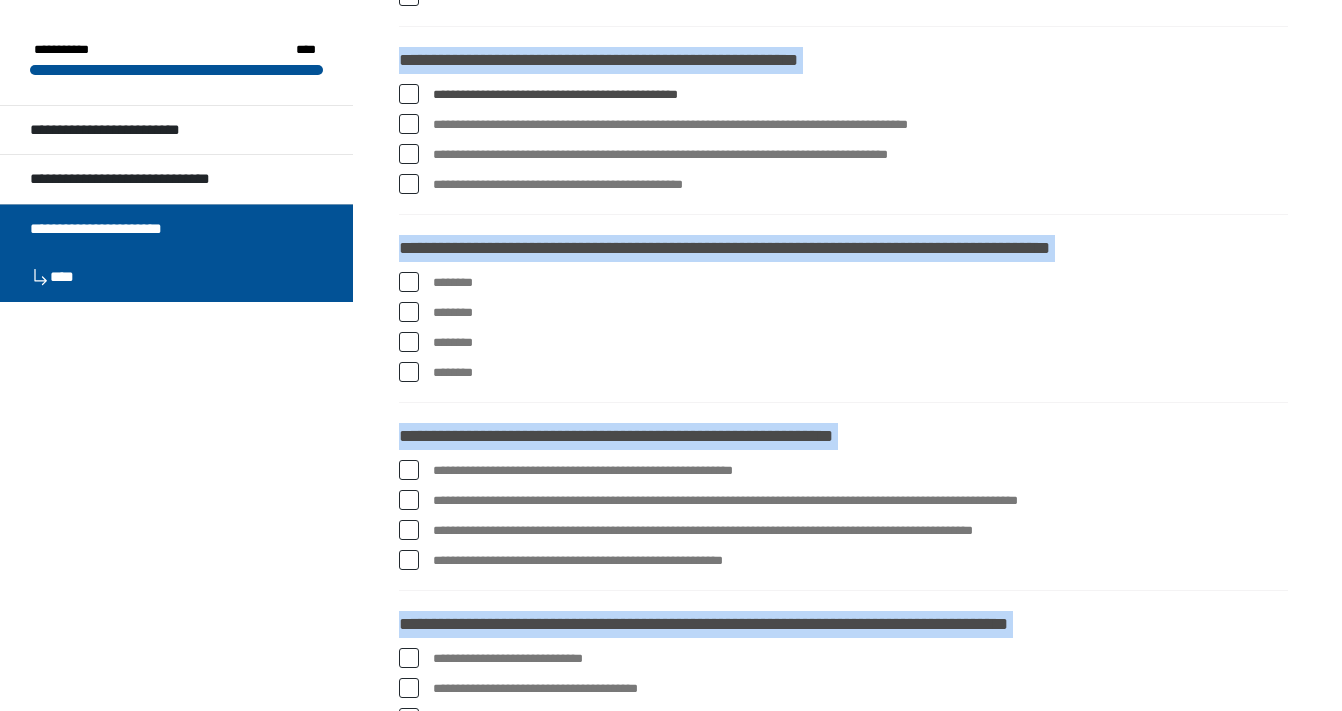 click at bounding box center (409, 124) 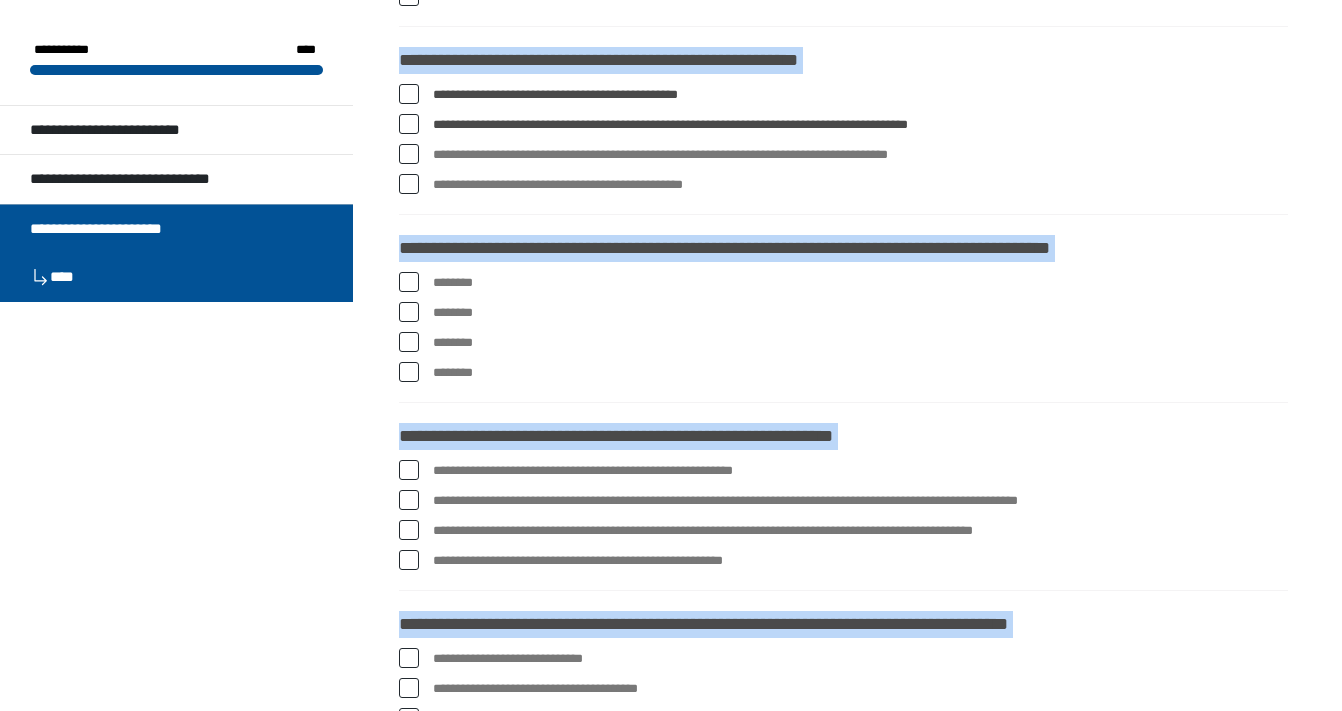 click at bounding box center [409, 154] 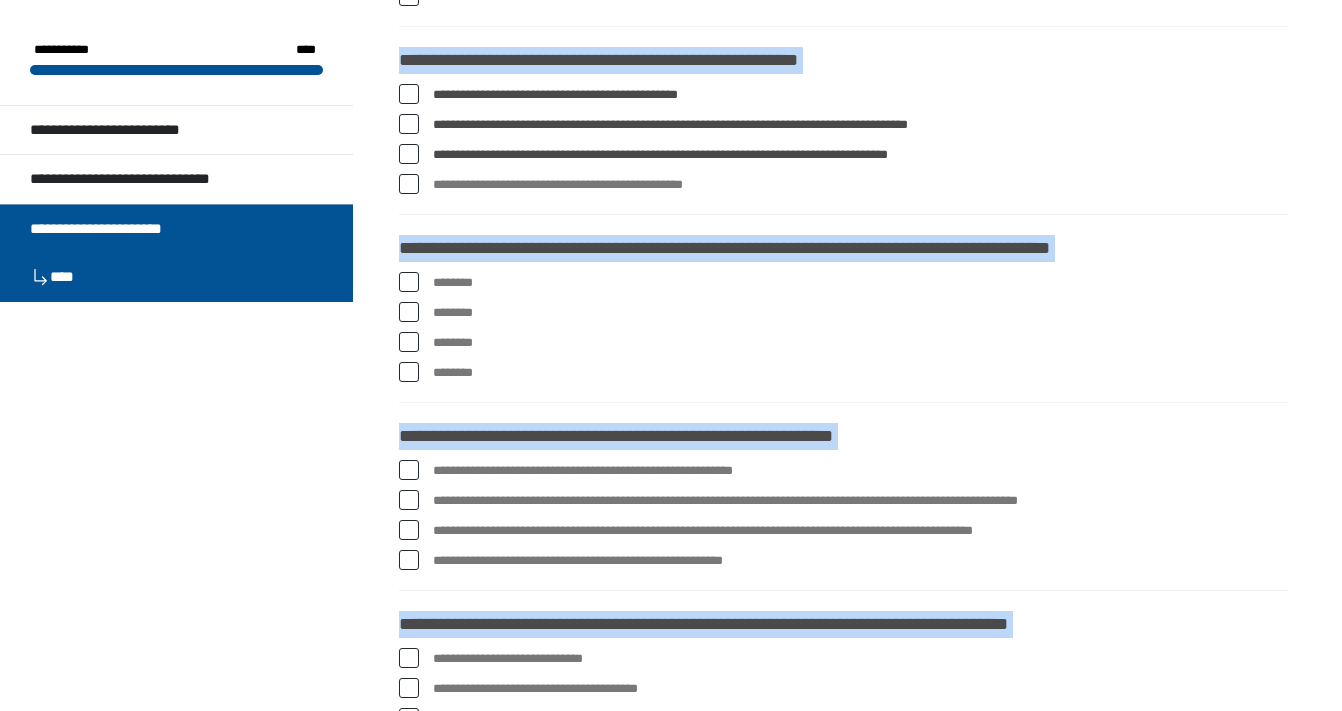 click at bounding box center (409, 184) 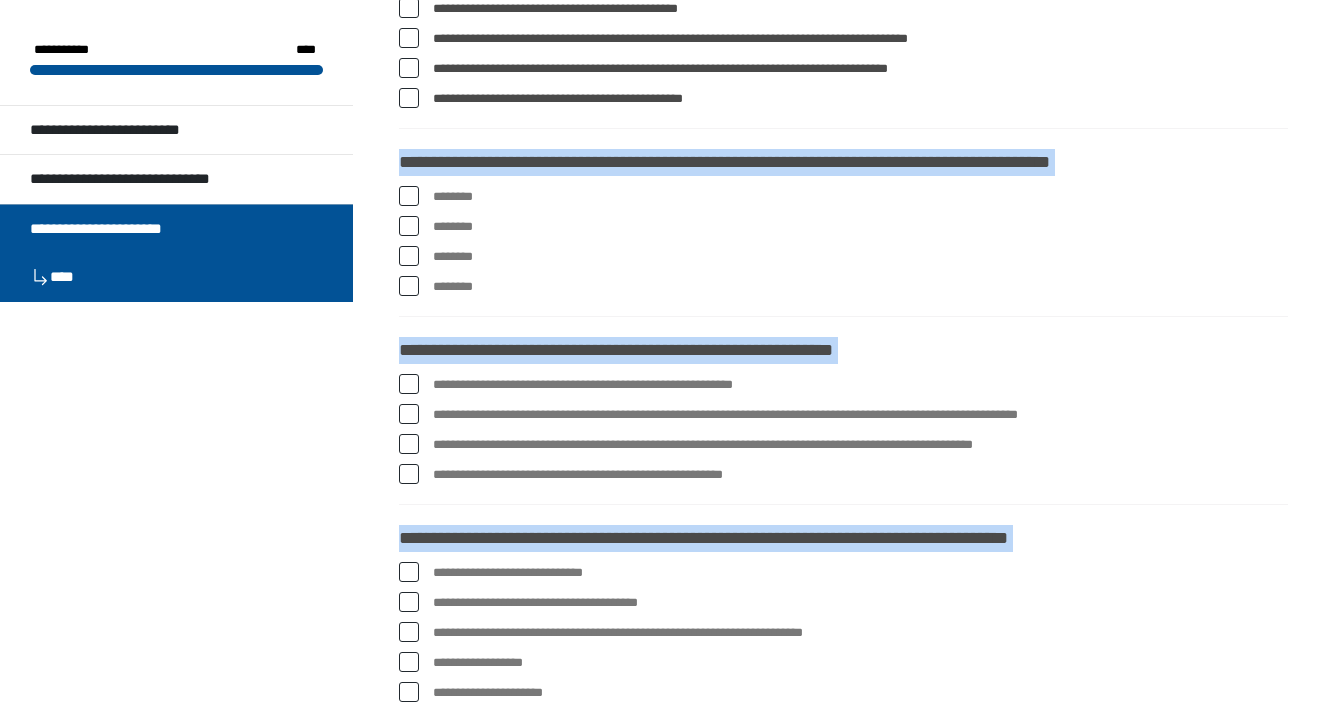 scroll, scrollTop: 3578, scrollLeft: 0, axis: vertical 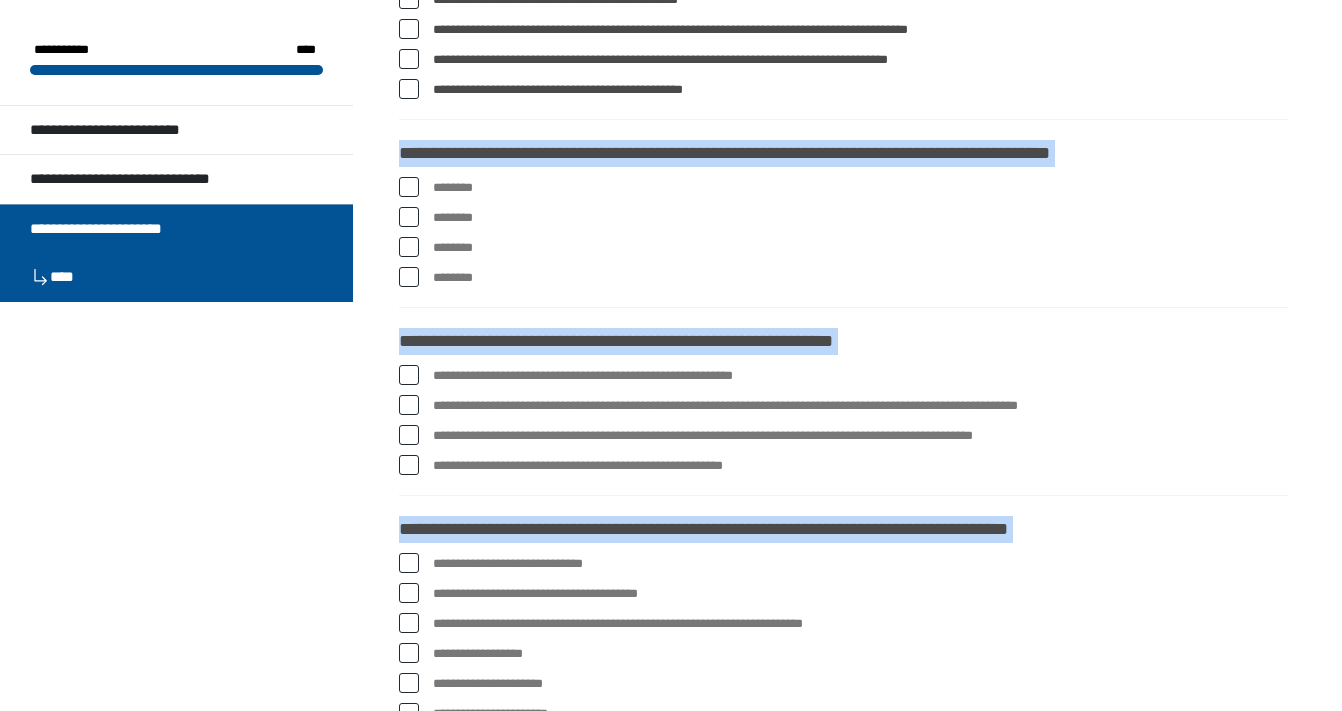 click at bounding box center [409, 217] 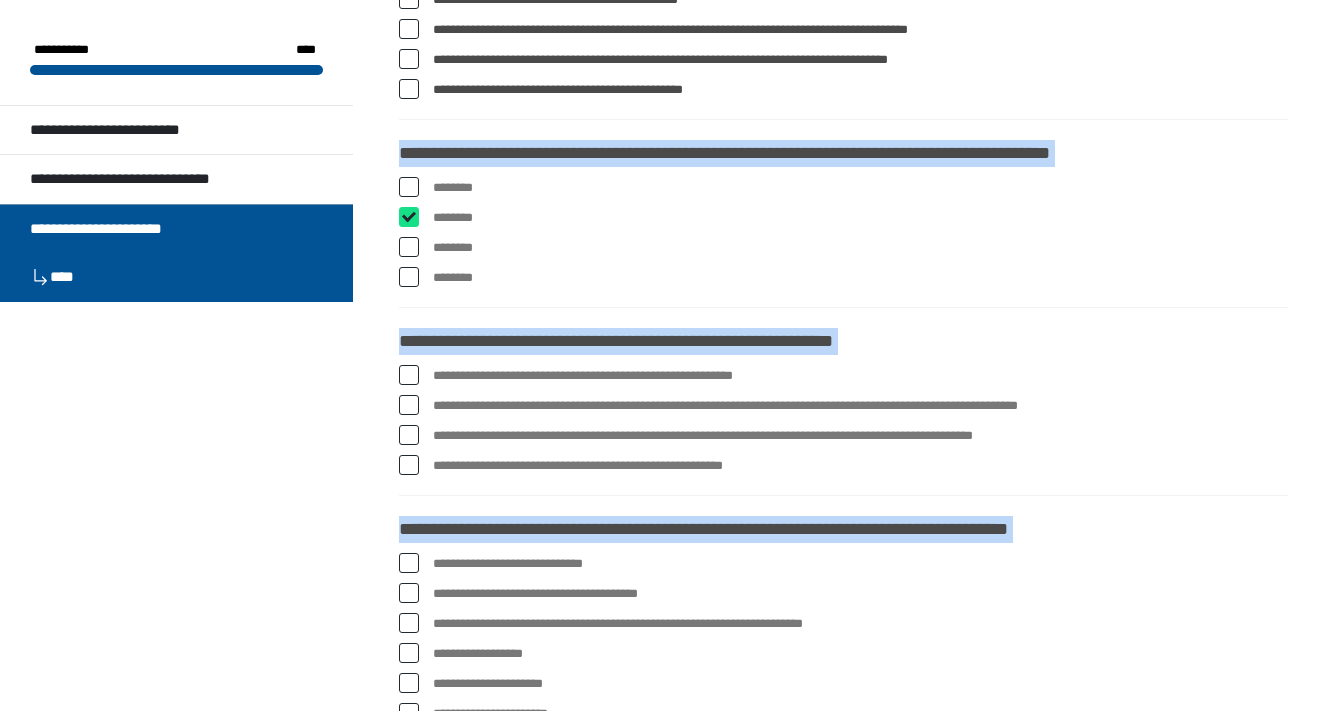 checkbox on "****" 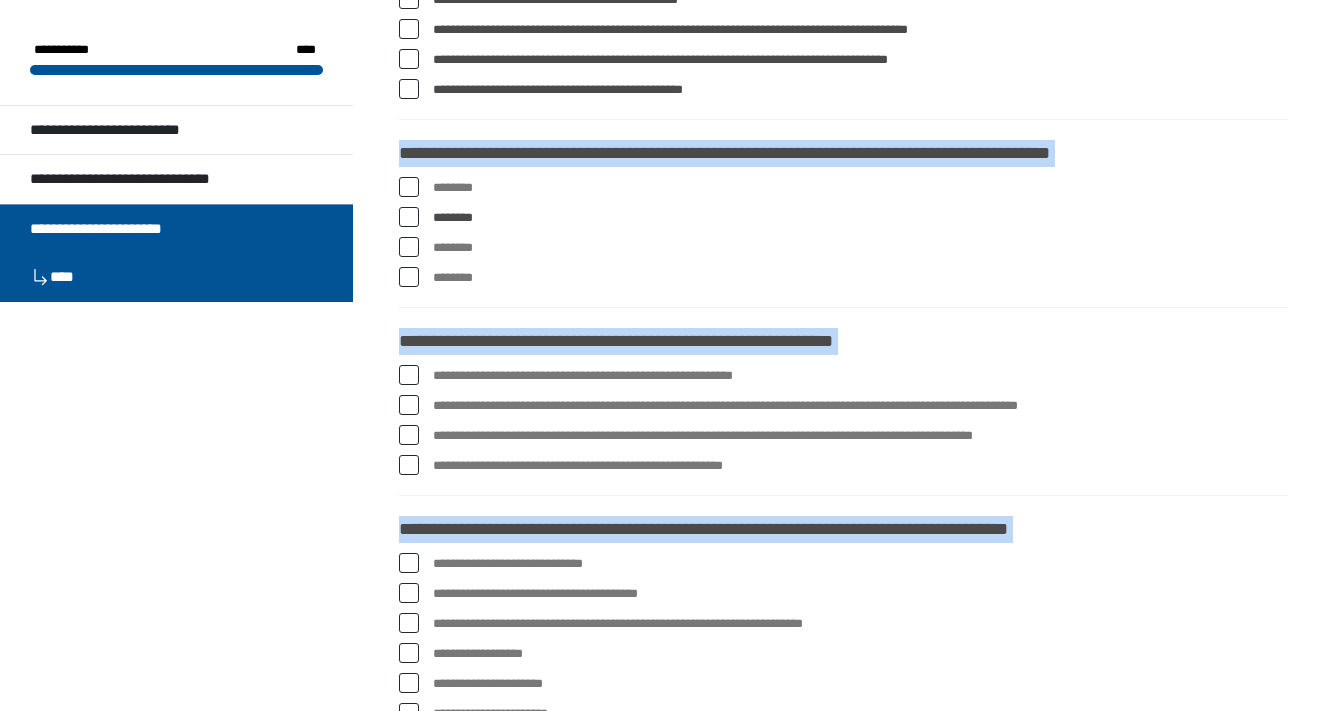 click at bounding box center [409, 405] 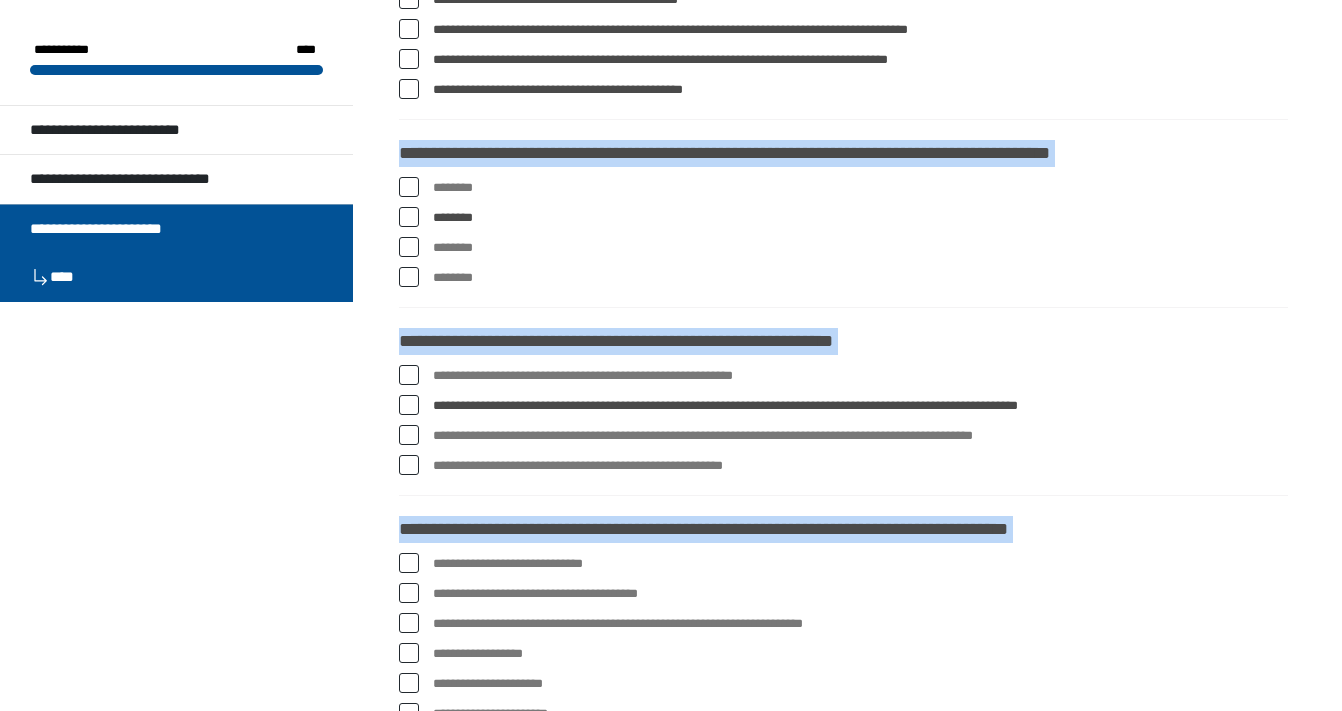 click at bounding box center (409, 435) 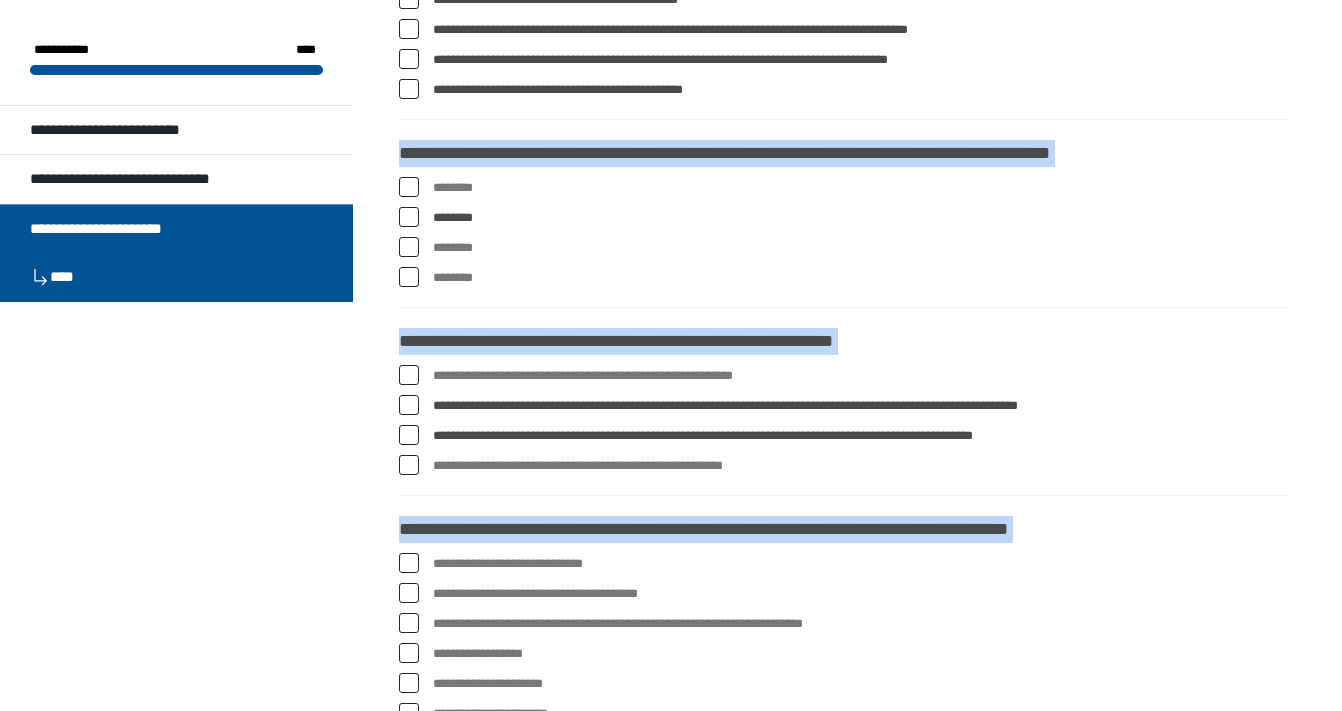 click at bounding box center (409, 465) 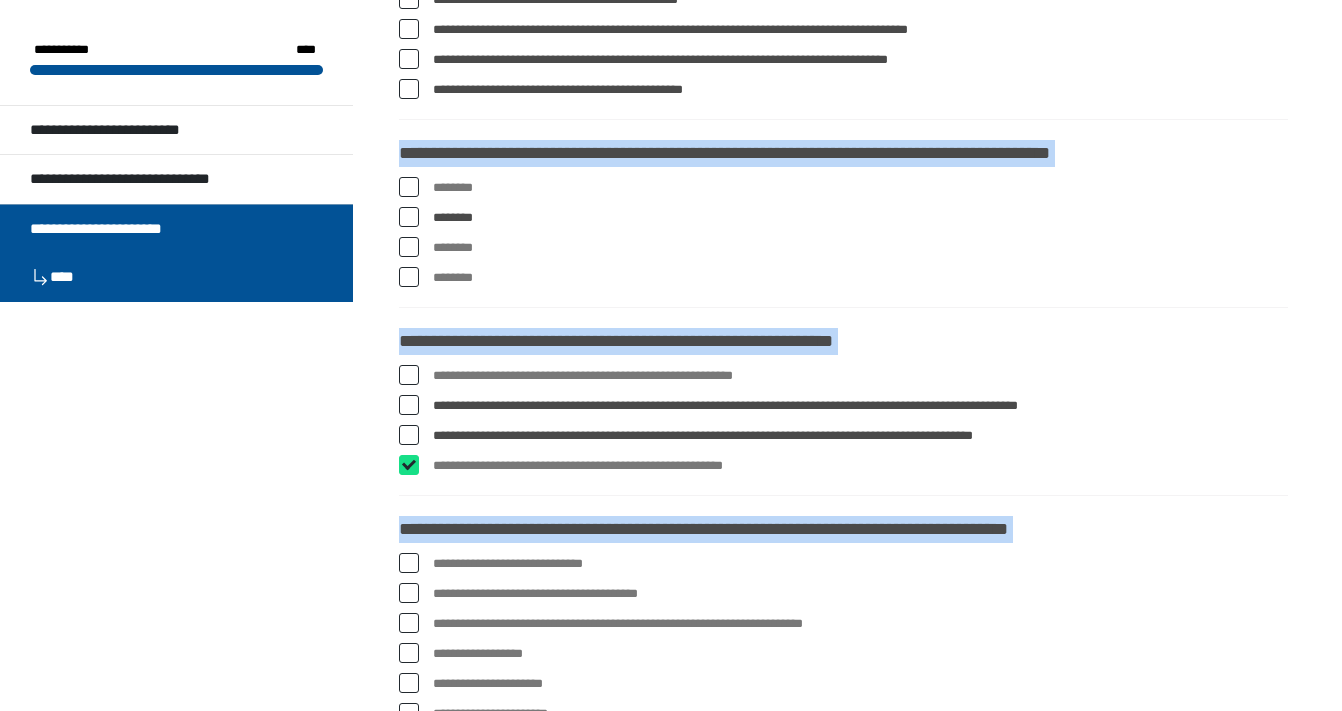 checkbox on "****" 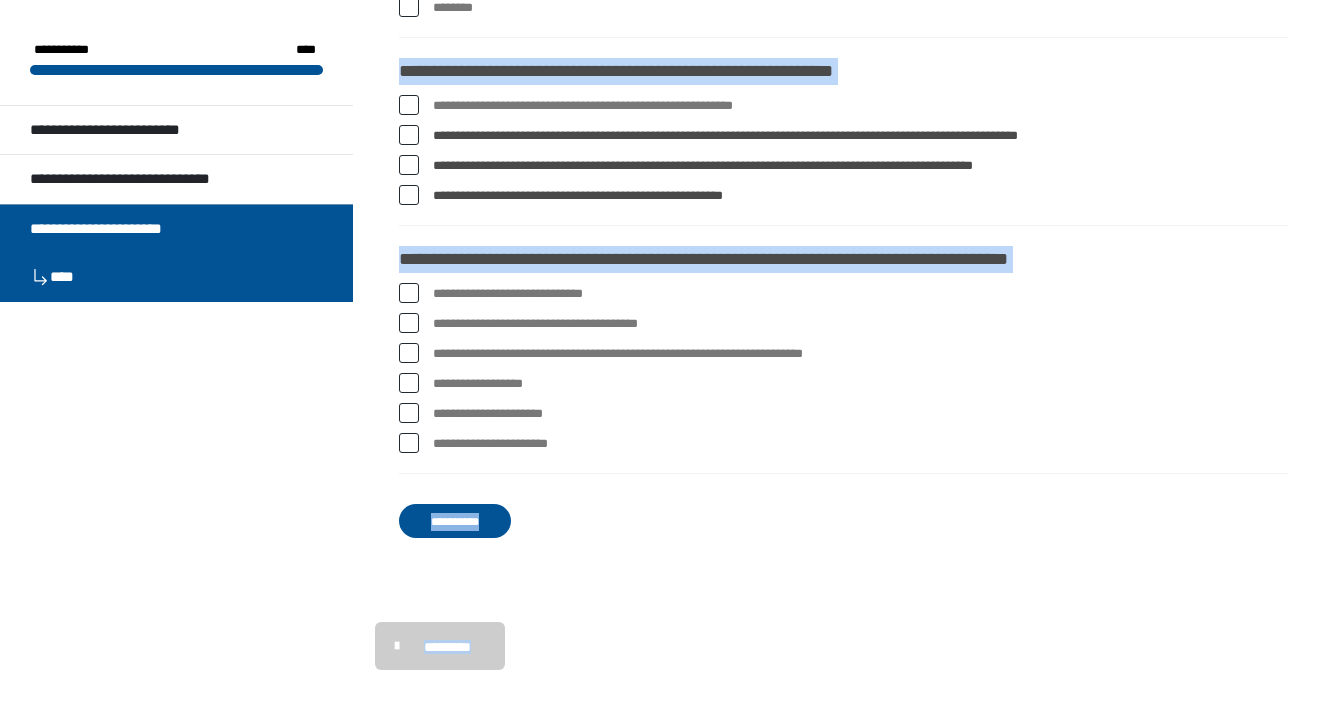scroll, scrollTop: 3849, scrollLeft: 0, axis: vertical 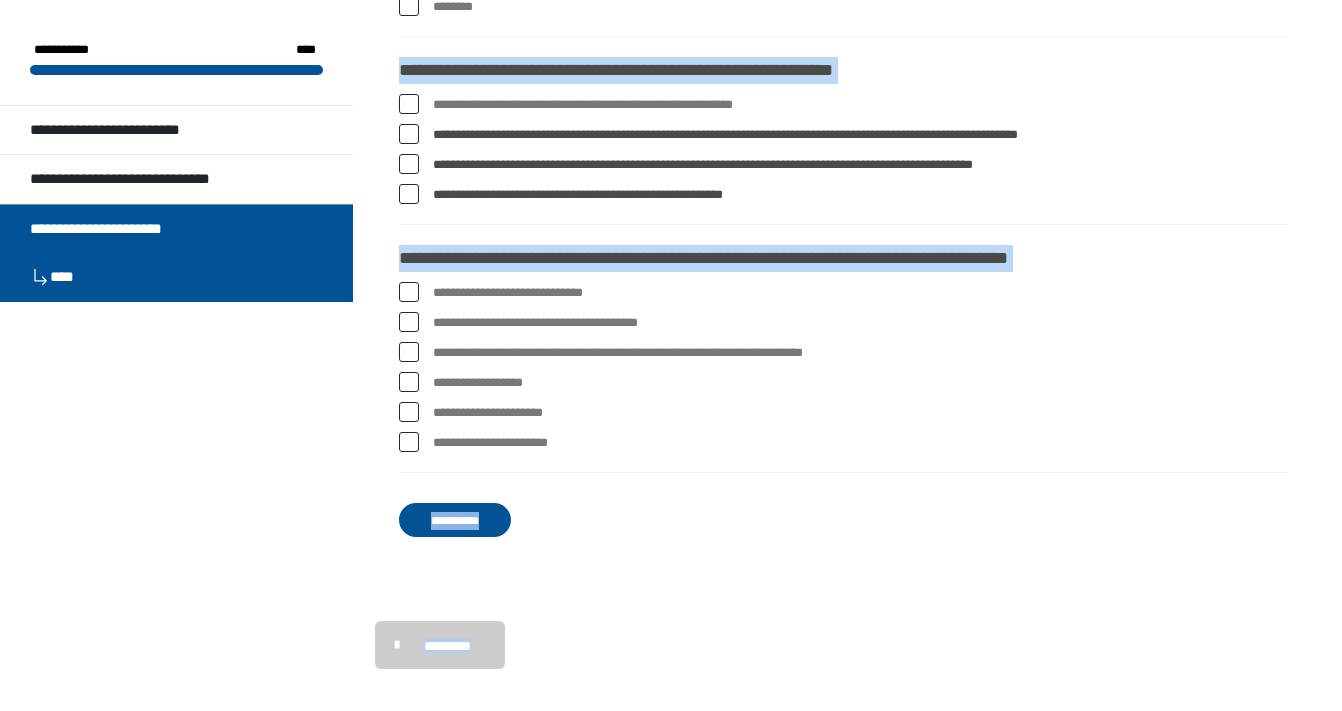 click at bounding box center (409, 322) 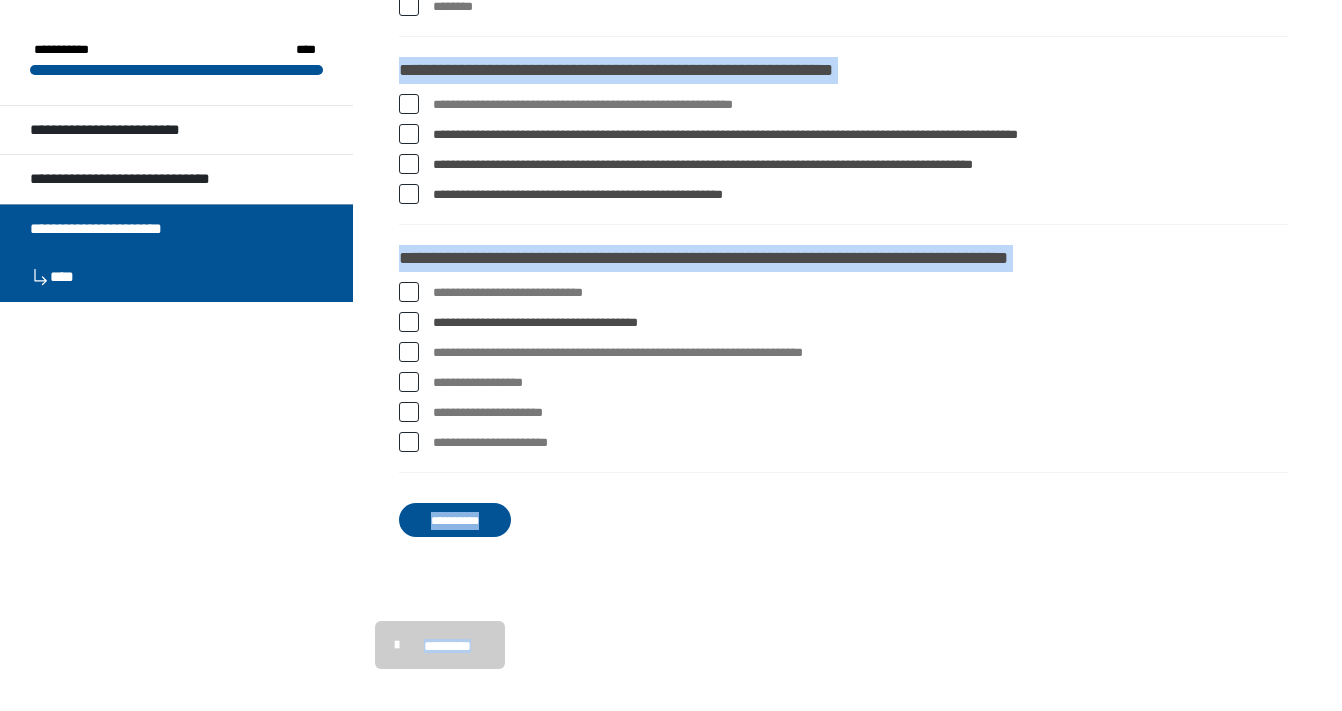 click at bounding box center [409, 352] 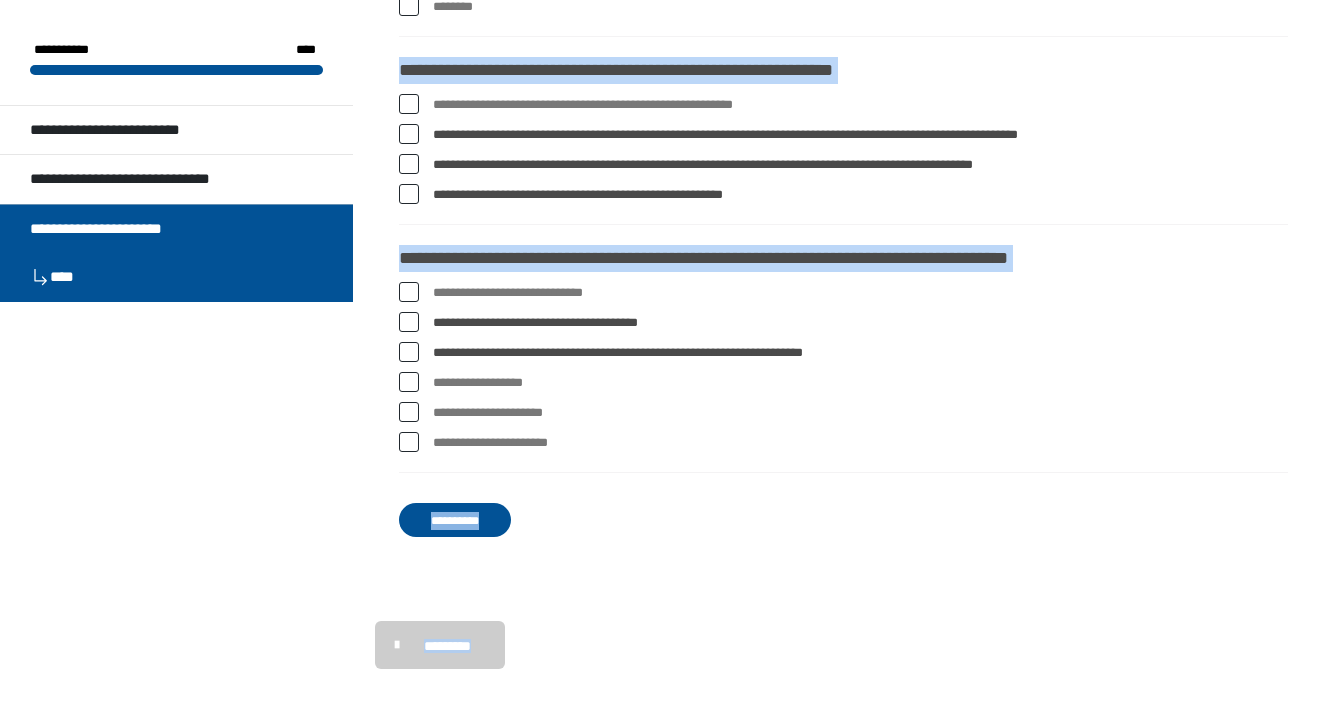 click at bounding box center (409, 382) 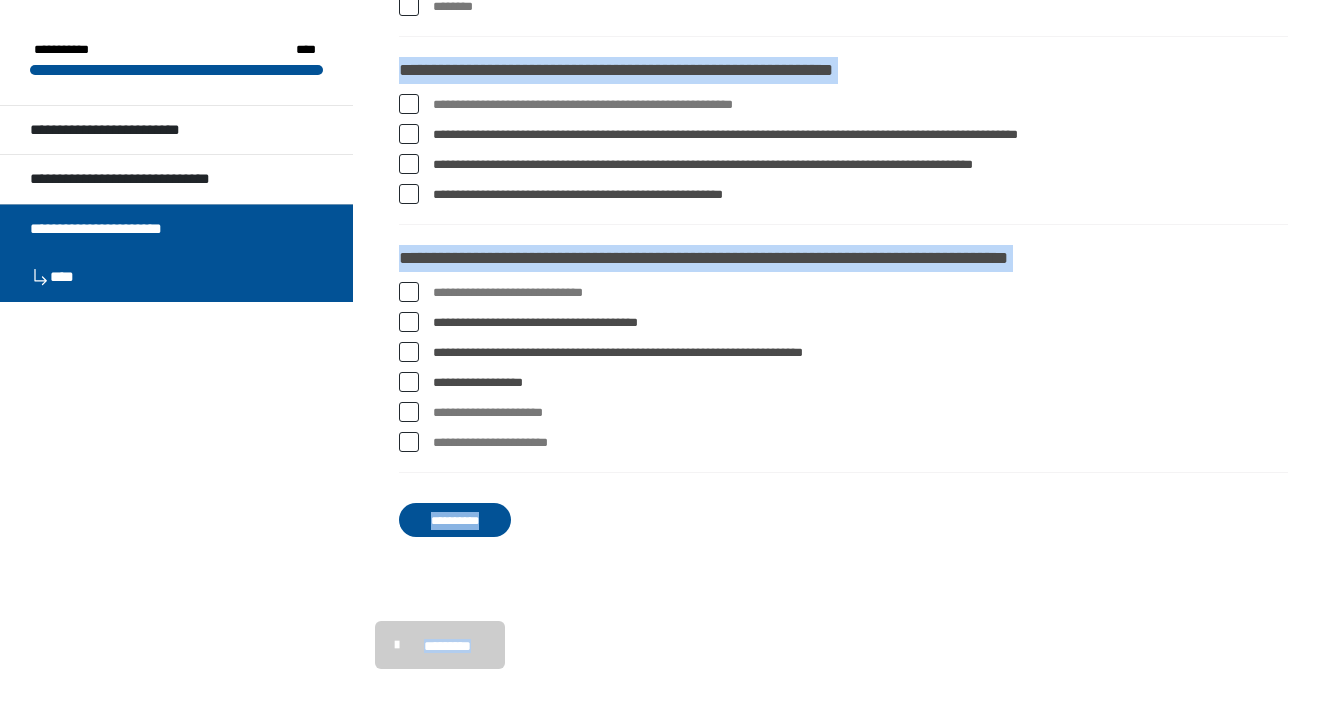 click at bounding box center [409, 442] 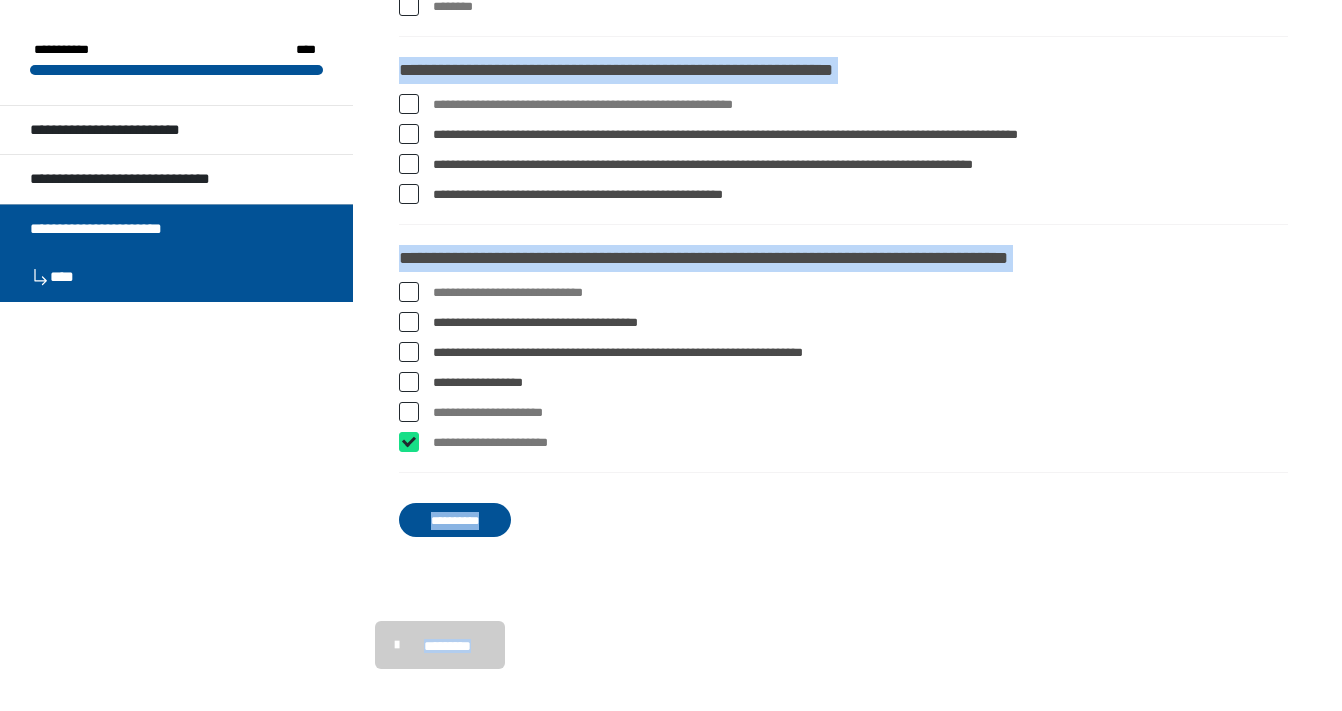 checkbox on "****" 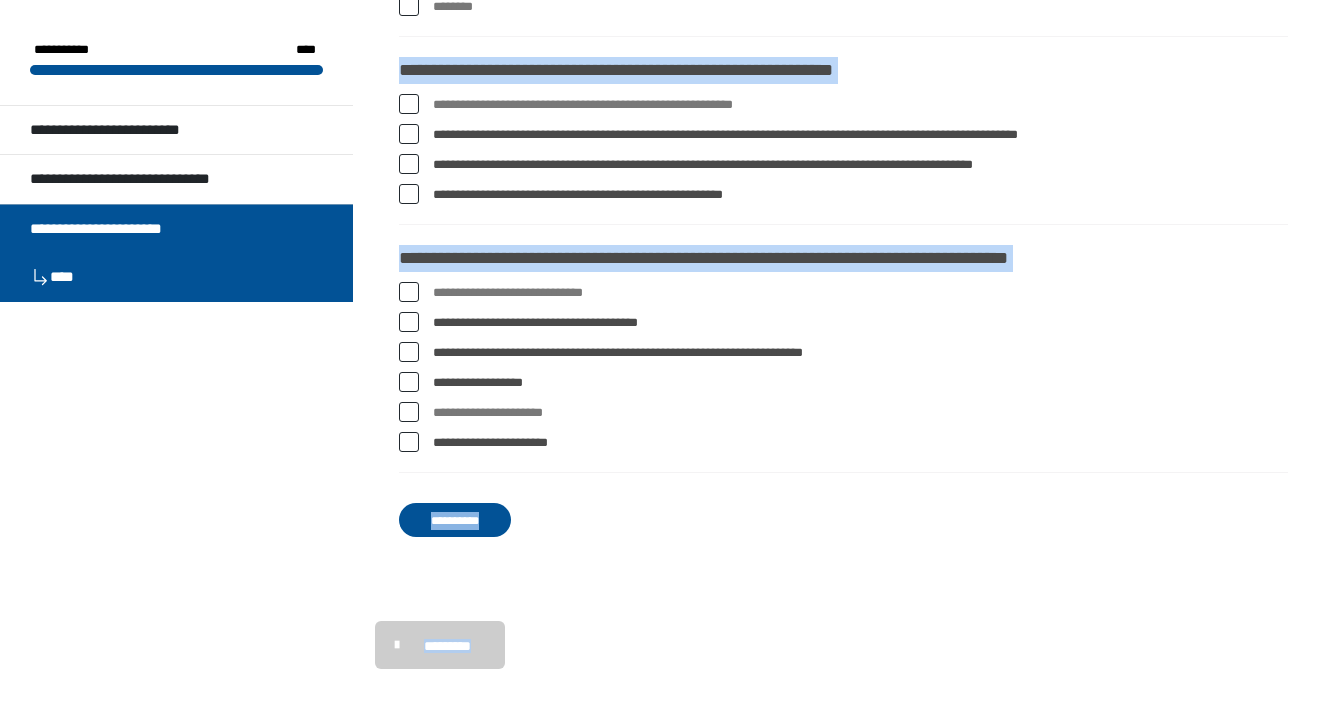 click at bounding box center (409, 292) 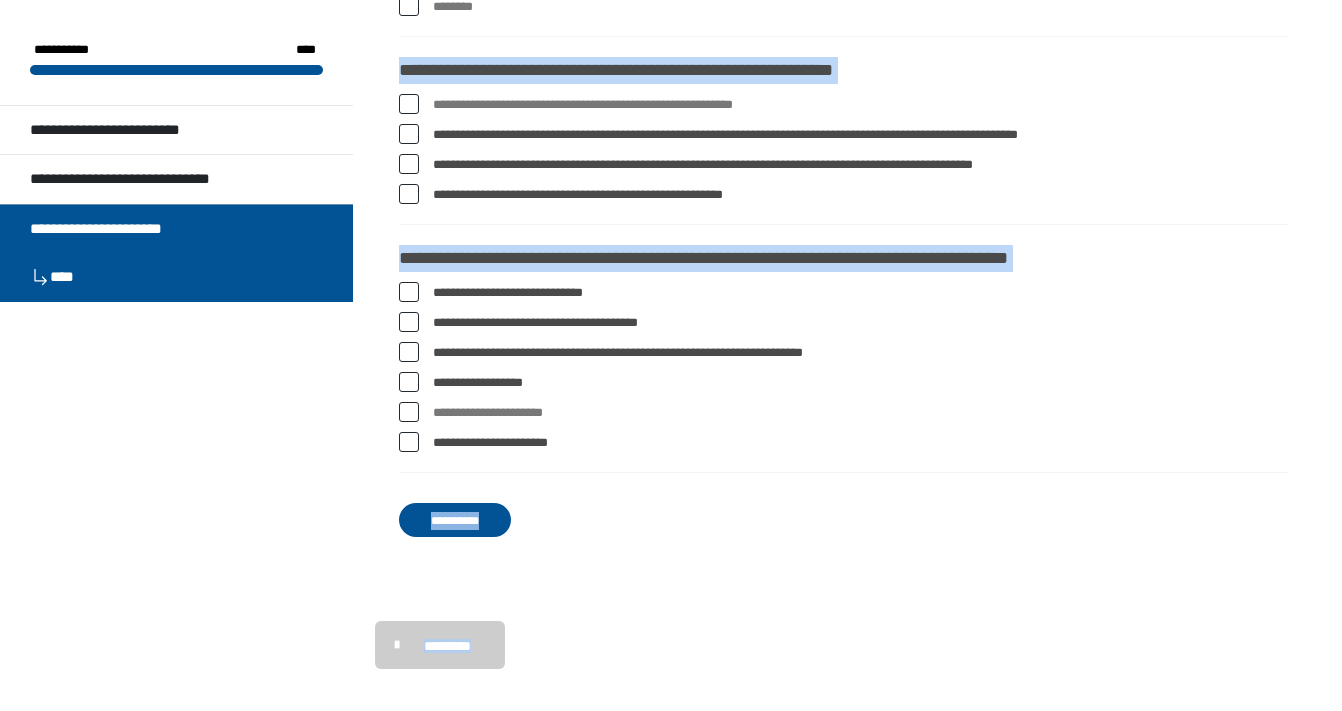 click at bounding box center (409, 412) 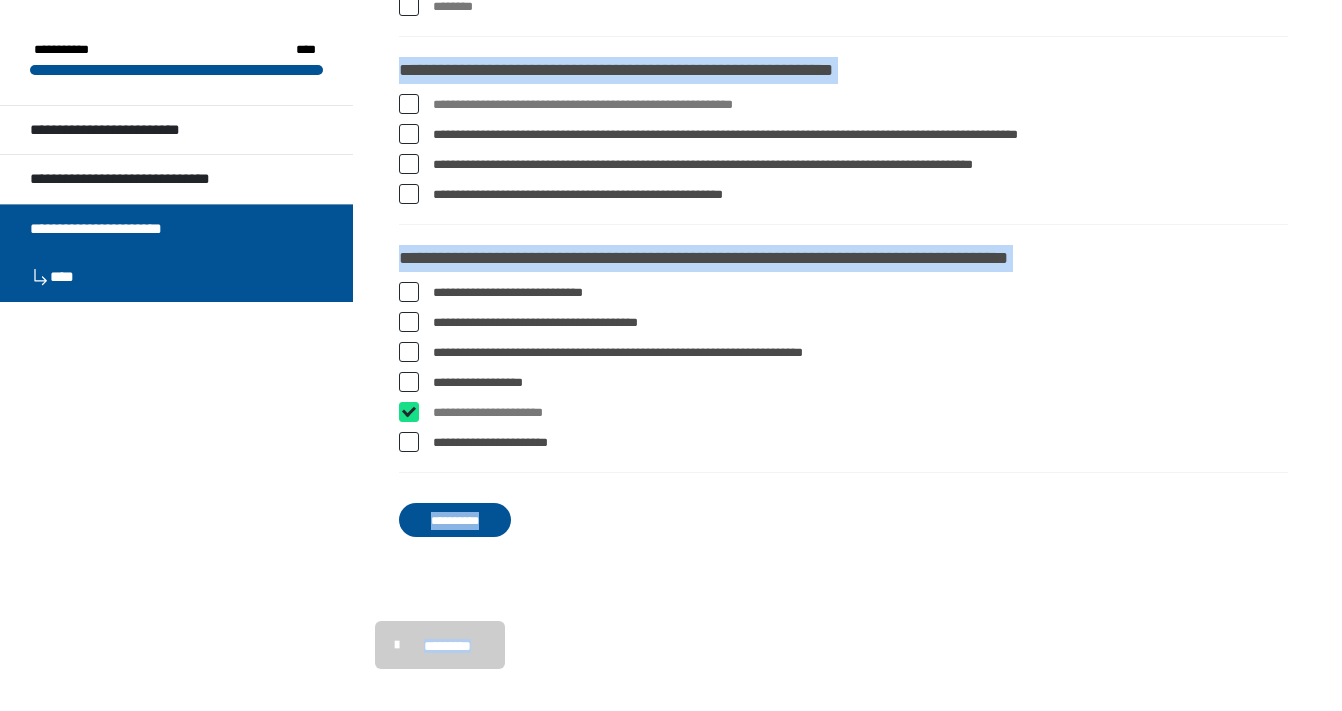 checkbox on "****" 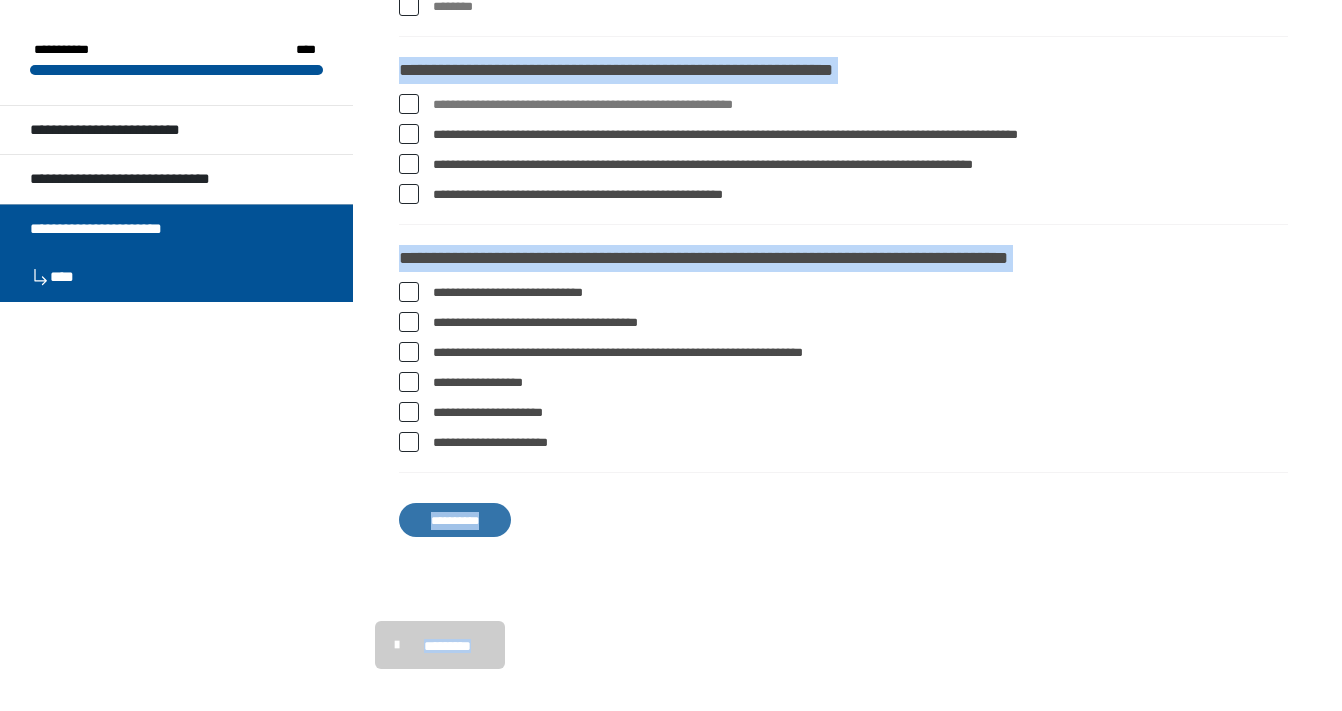 click on "**********" at bounding box center [455, 520] 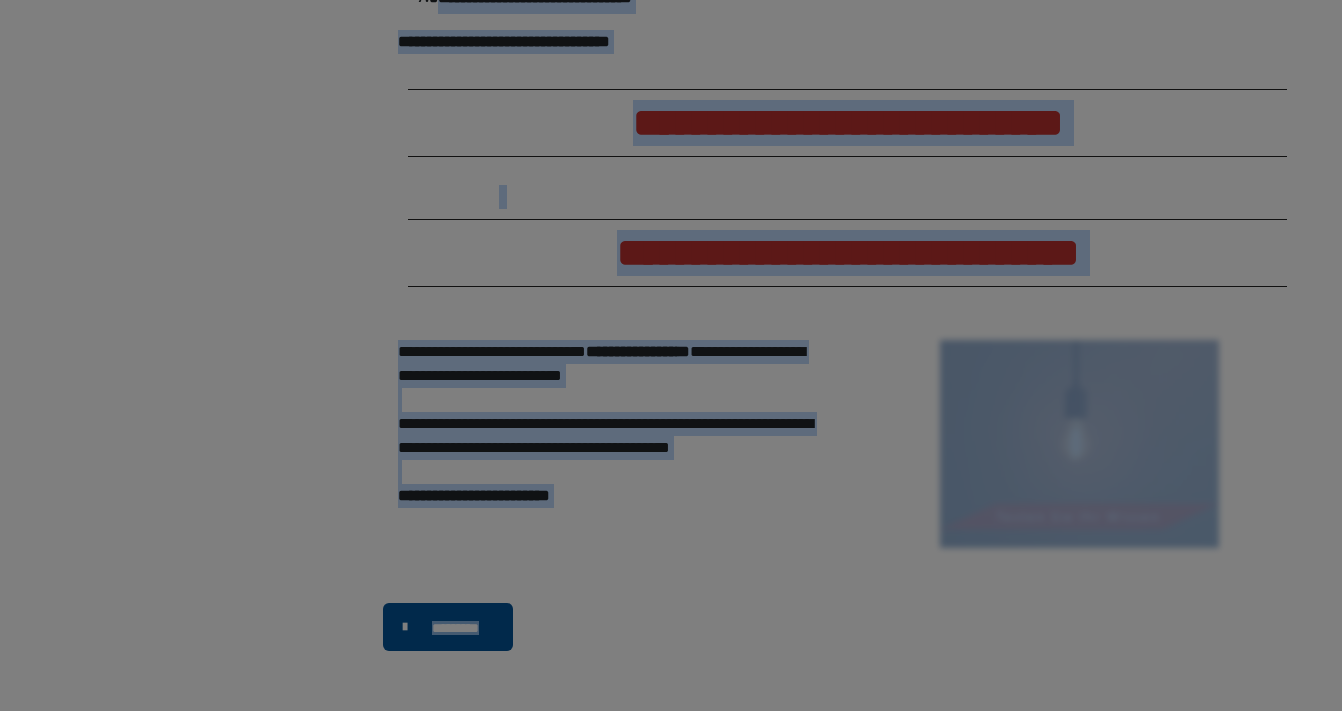 scroll, scrollTop: 0, scrollLeft: 0, axis: both 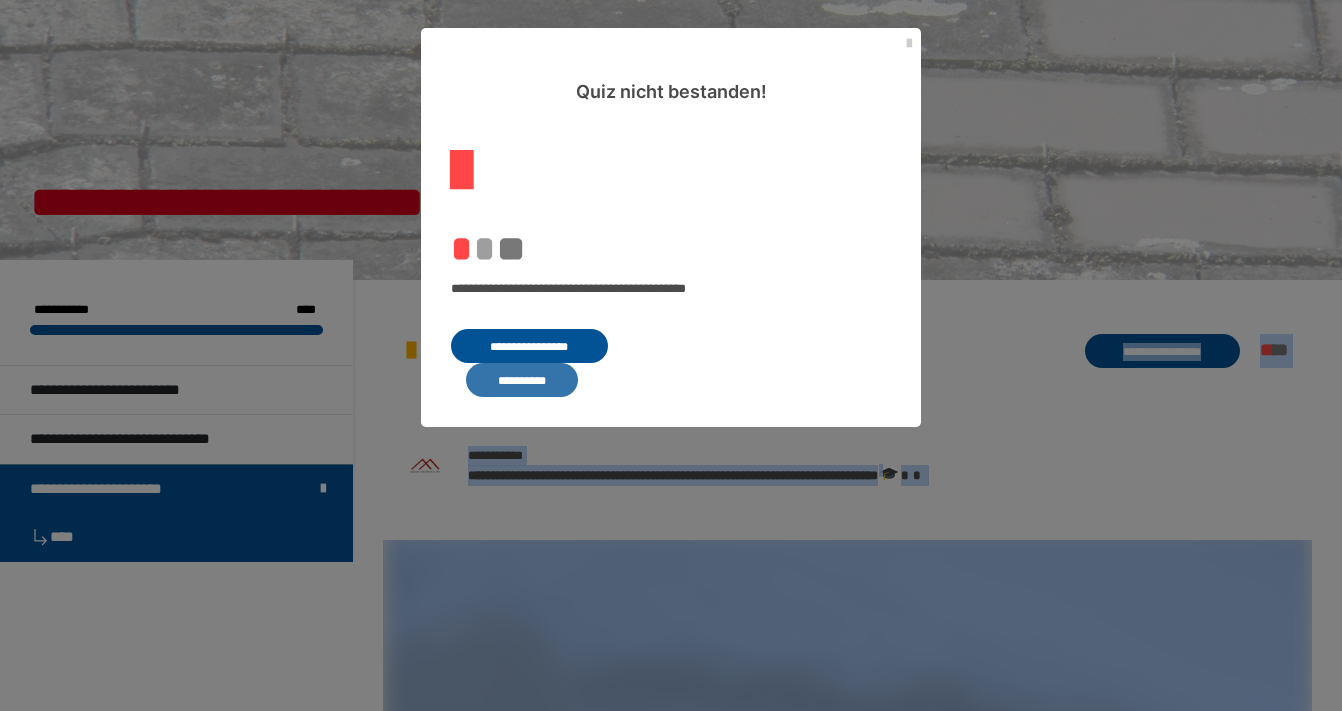 click on "**********" at bounding box center [522, 380] 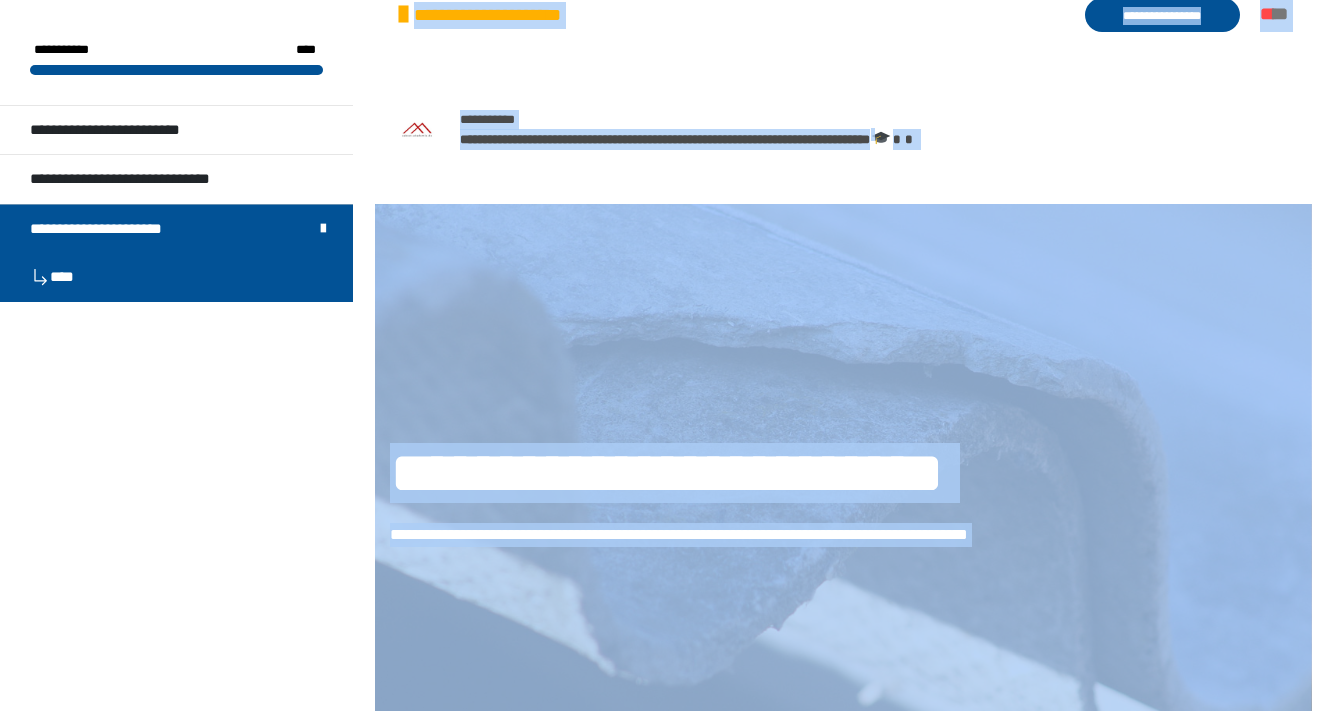 scroll, scrollTop: 327, scrollLeft: 0, axis: vertical 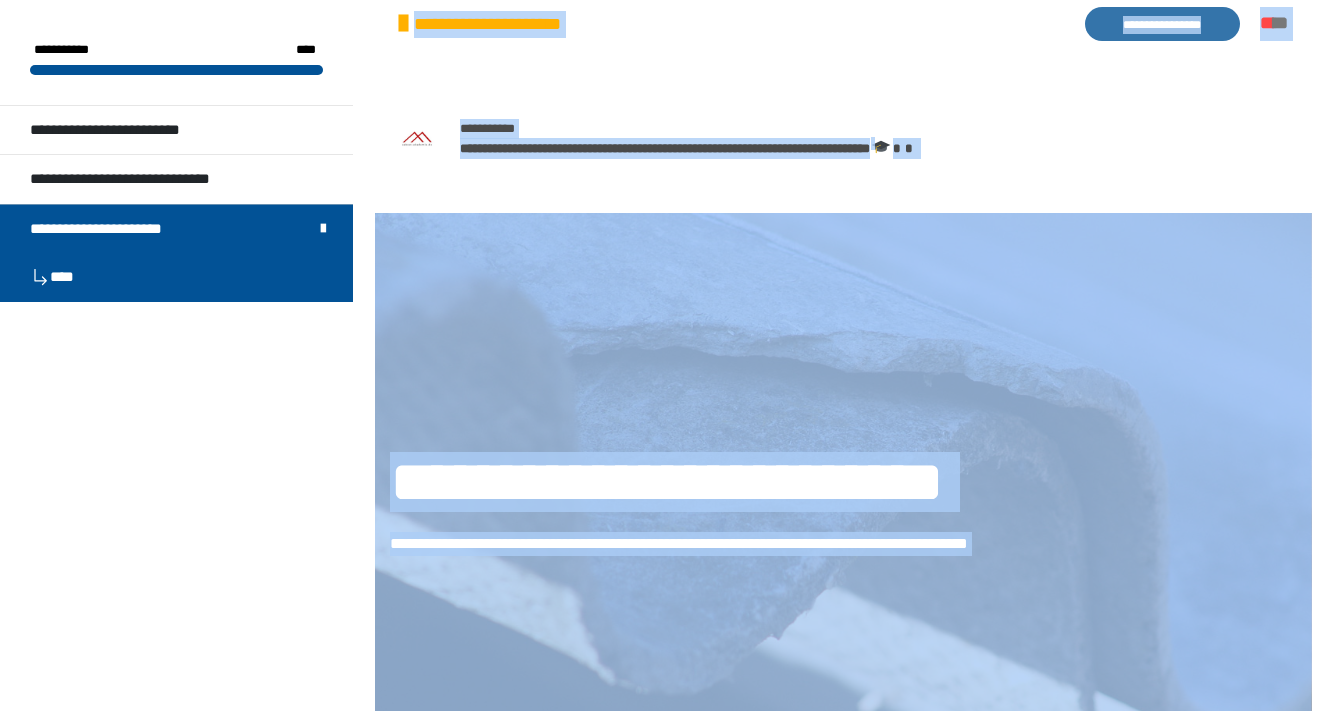 click on "**********" at bounding box center [1162, 24] 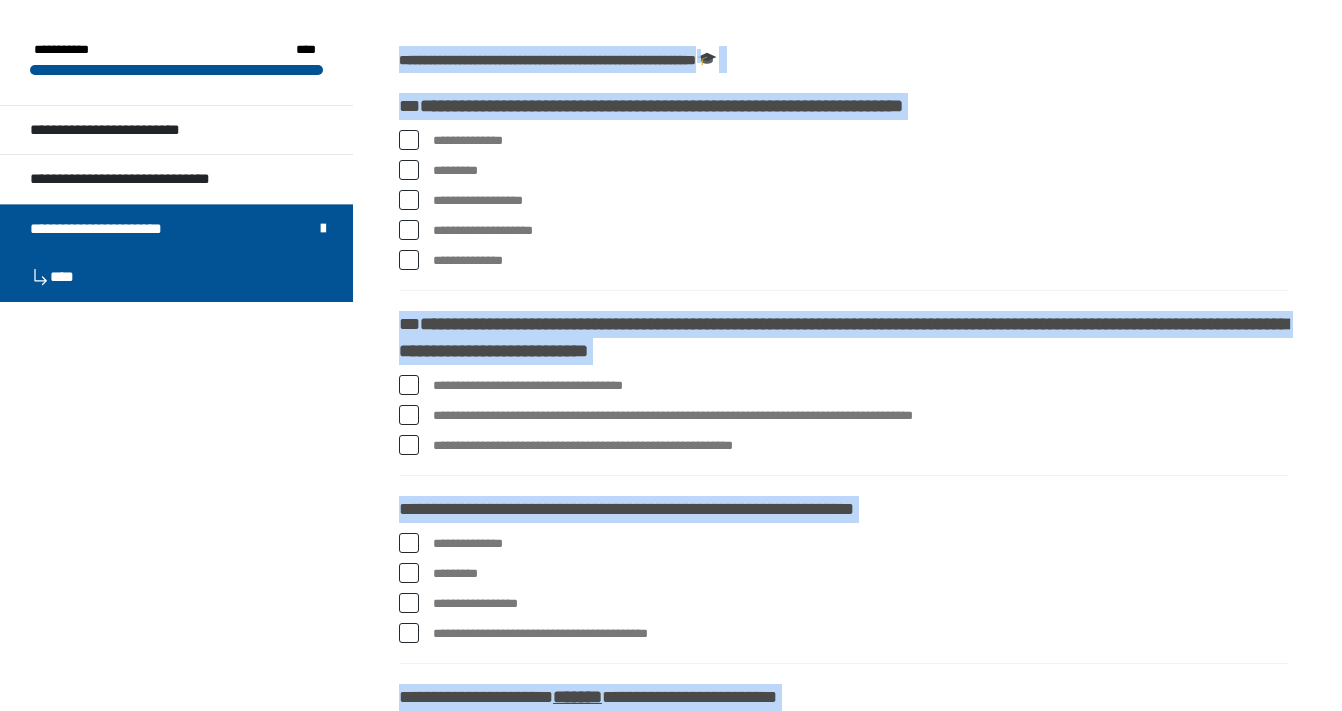 scroll, scrollTop: 290, scrollLeft: 0, axis: vertical 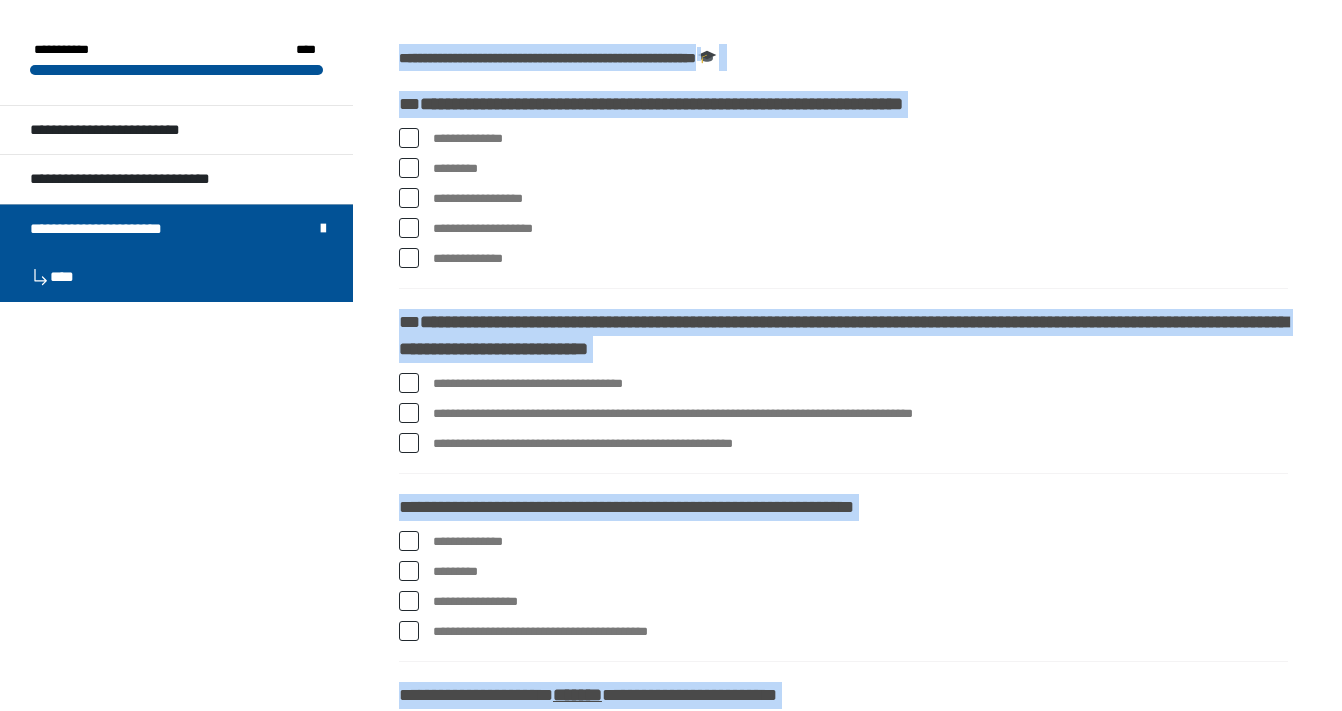 click at bounding box center [409, 138] 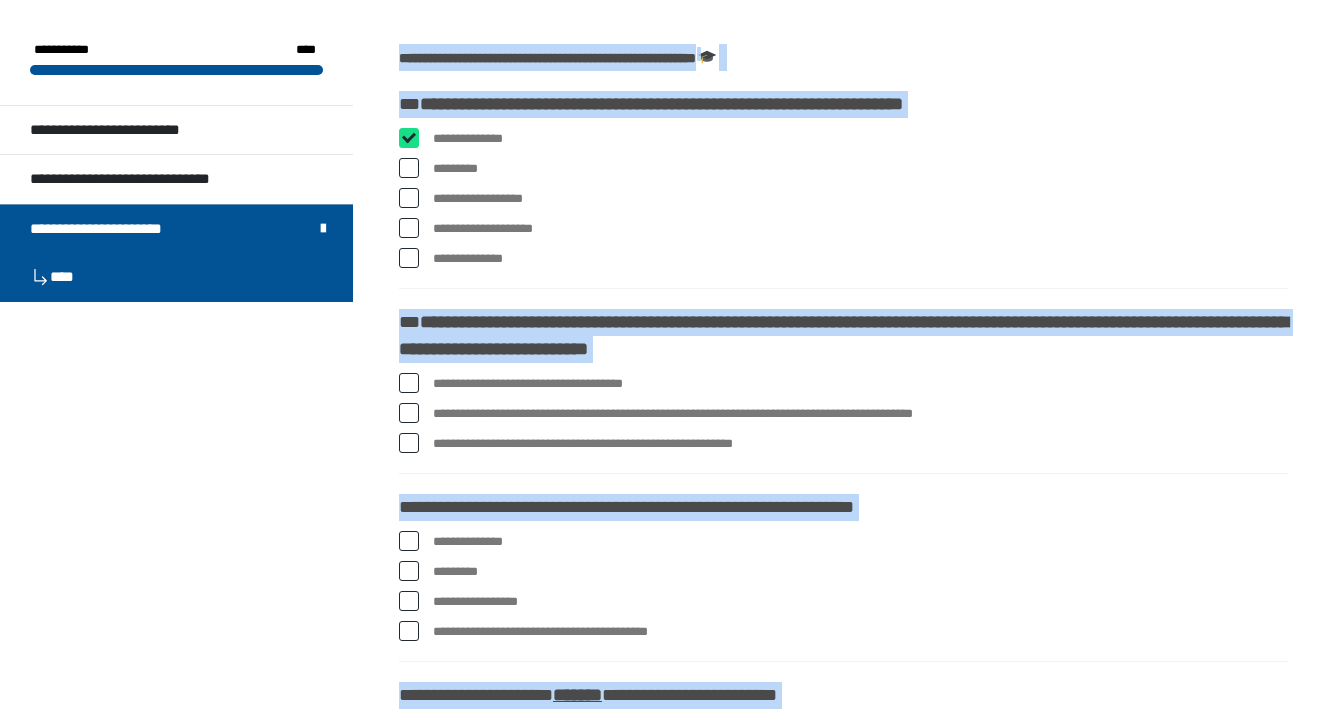 checkbox on "****" 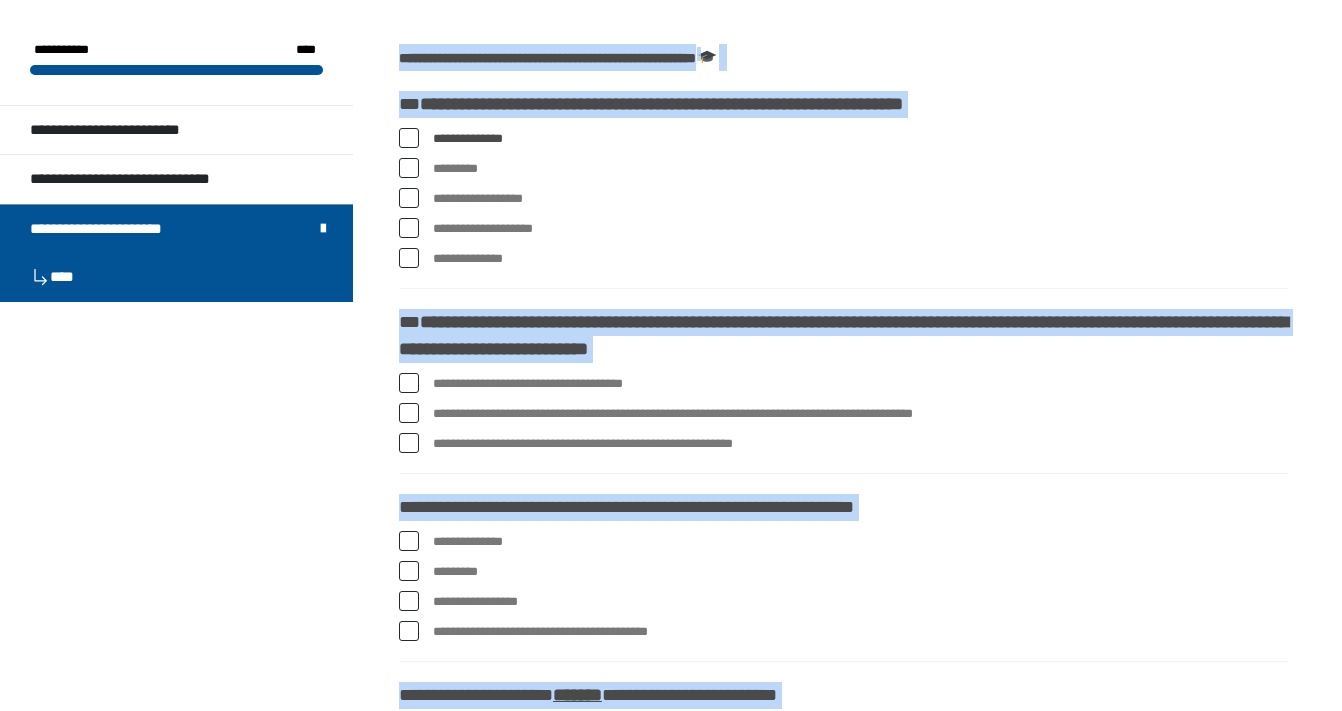 click at bounding box center (409, 198) 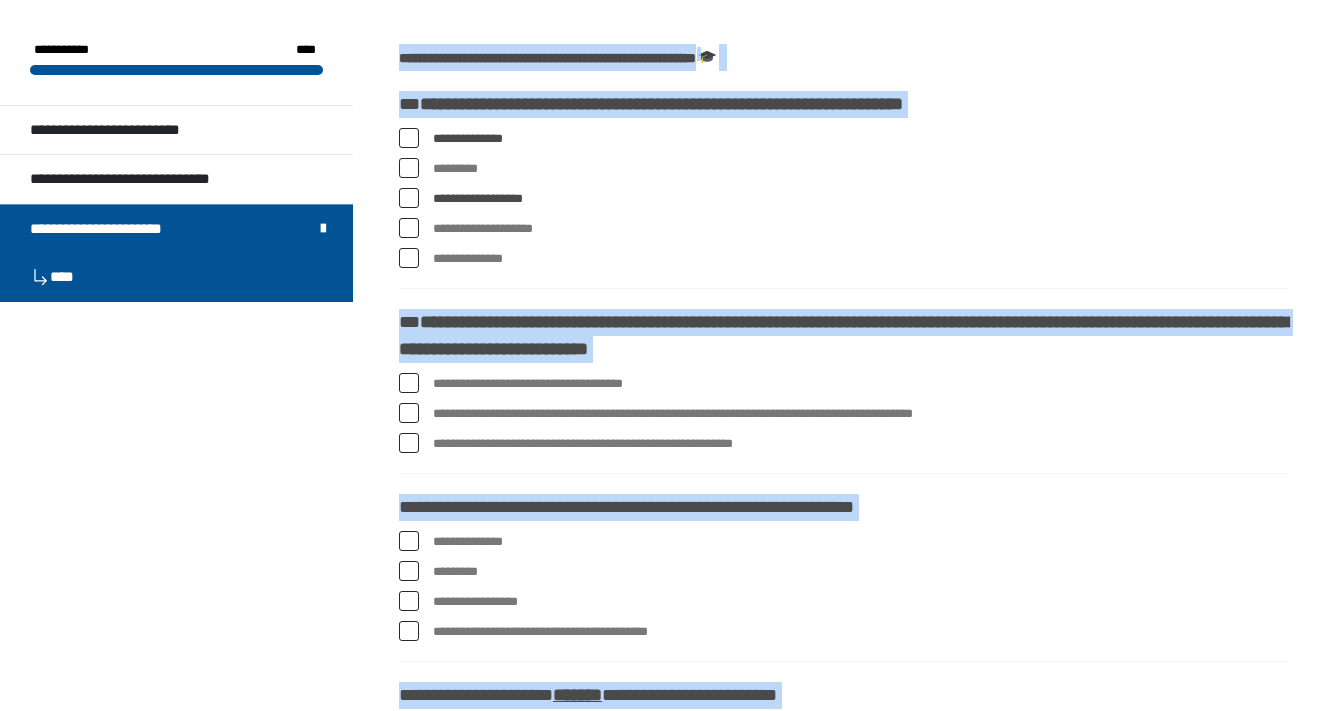 click at bounding box center [409, 258] 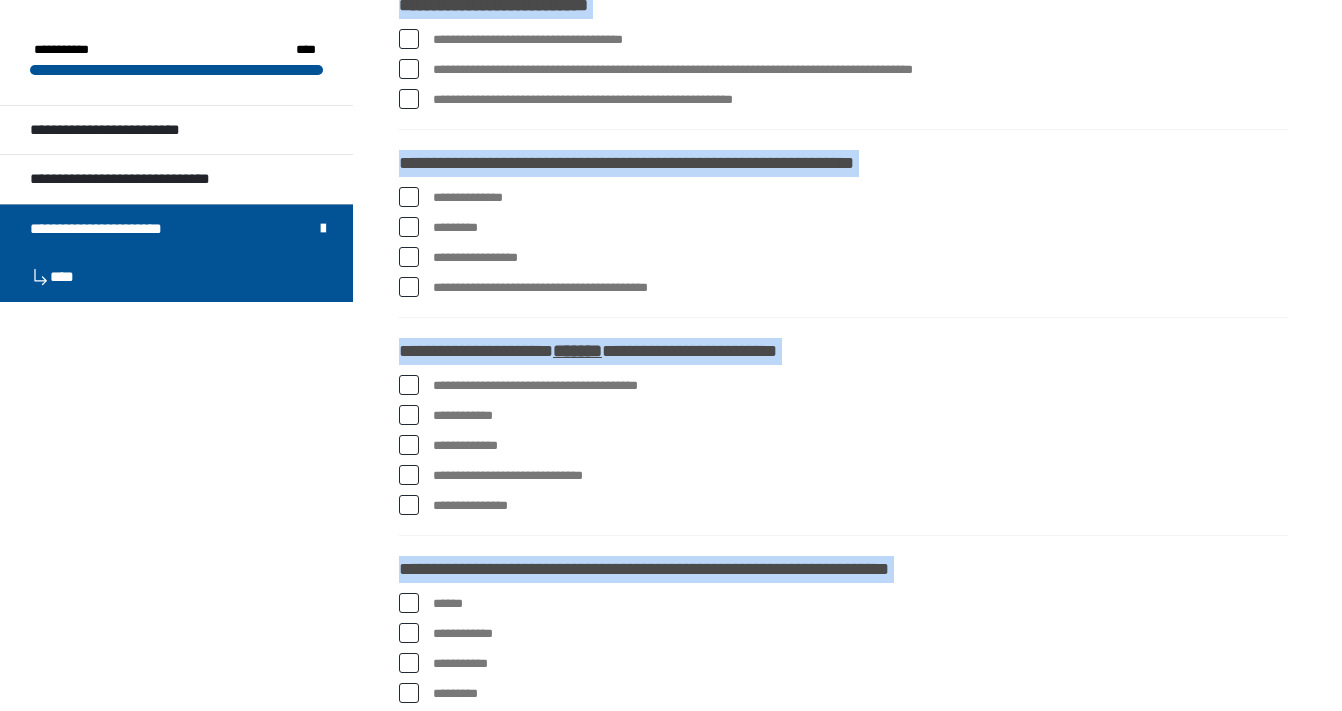 scroll, scrollTop: 636, scrollLeft: 0, axis: vertical 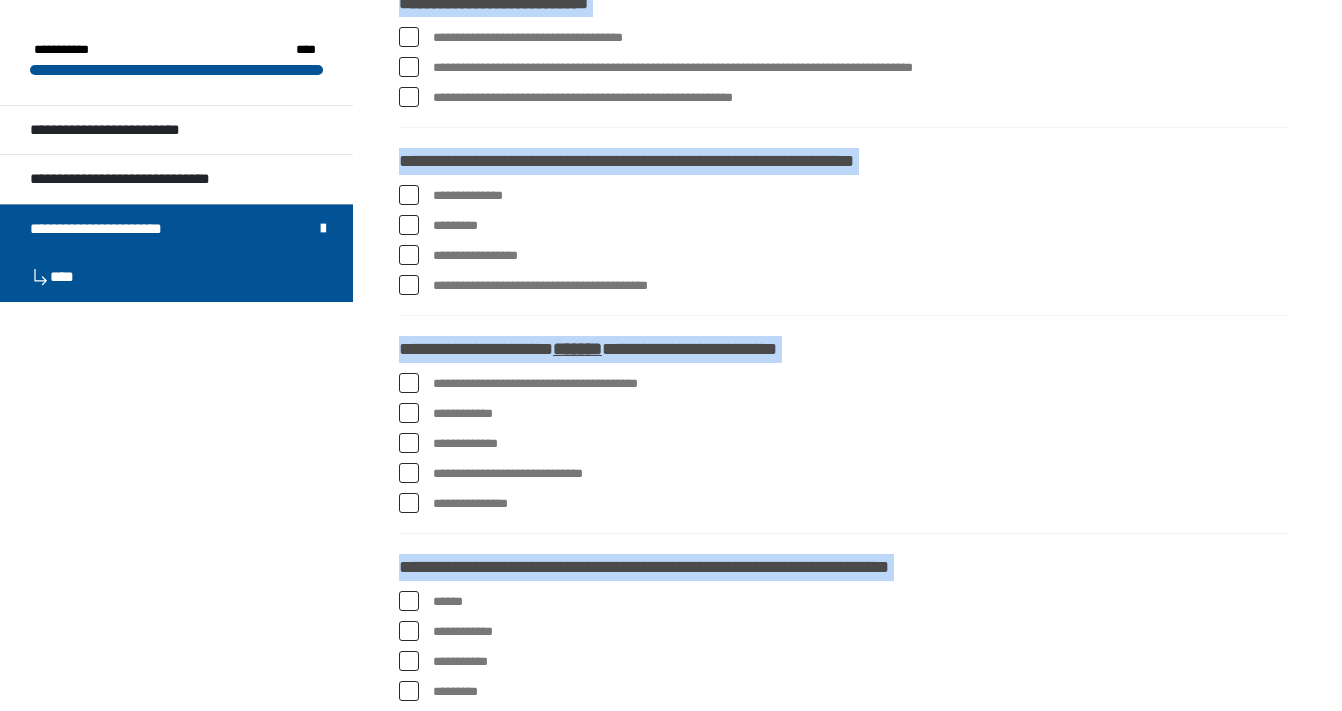 click at bounding box center [409, 67] 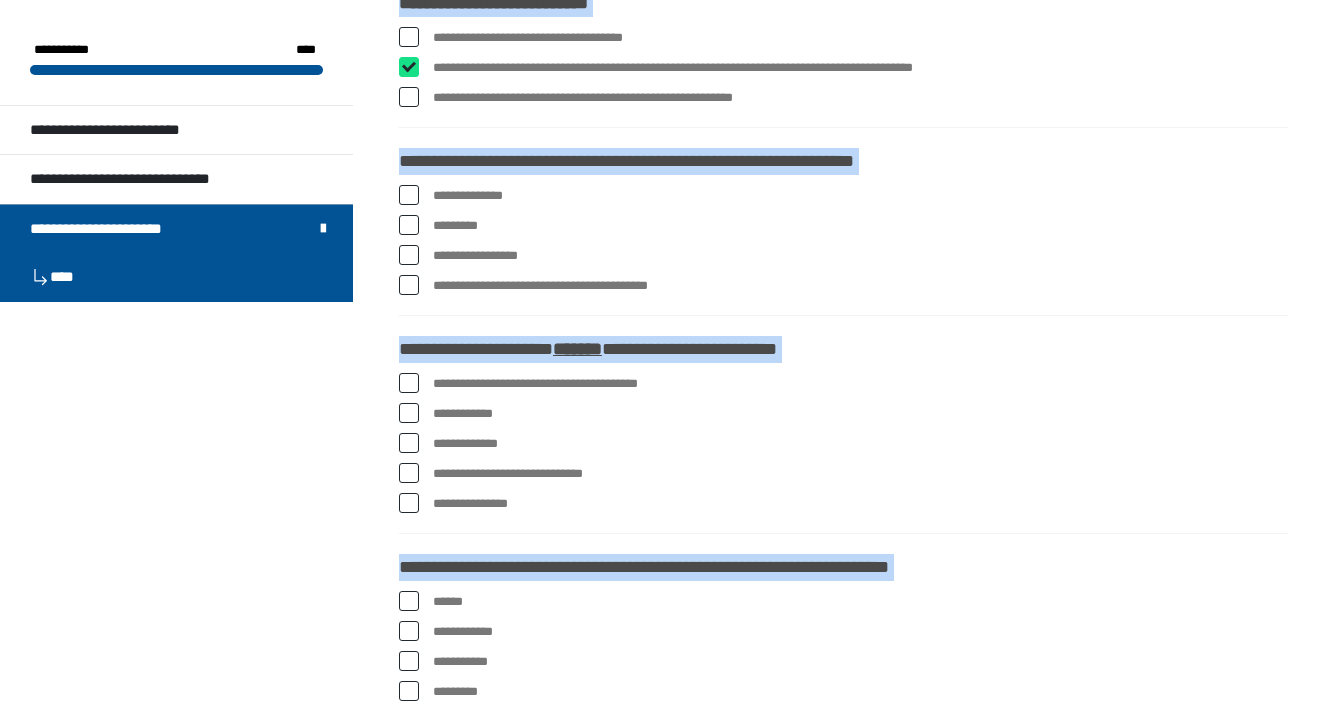 checkbox on "****" 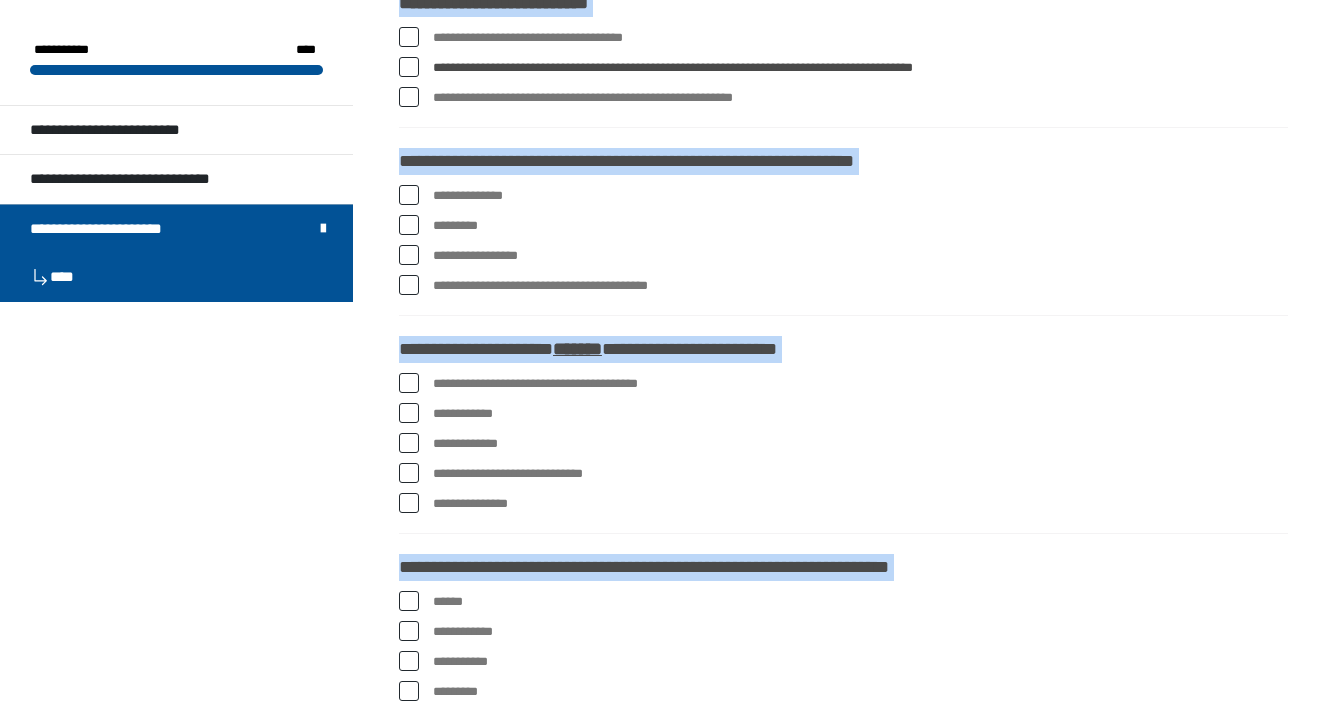 click at bounding box center (409, 255) 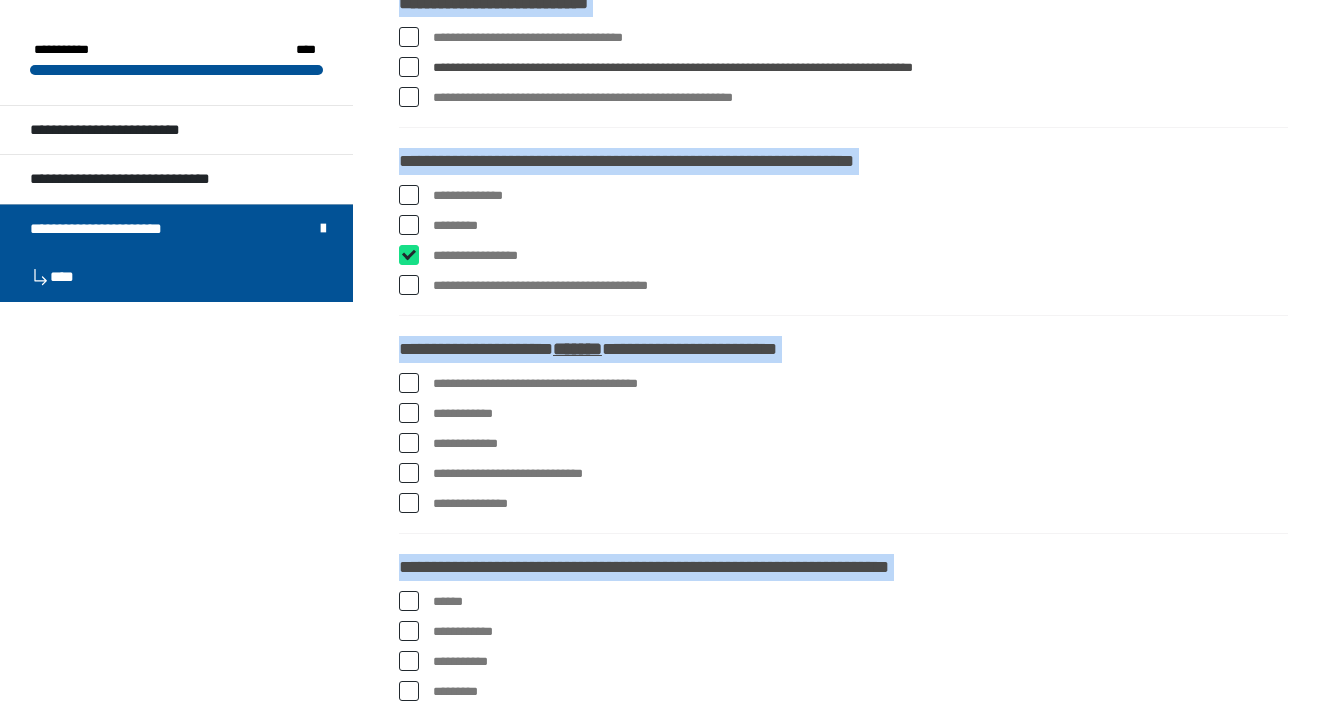 checkbox on "****" 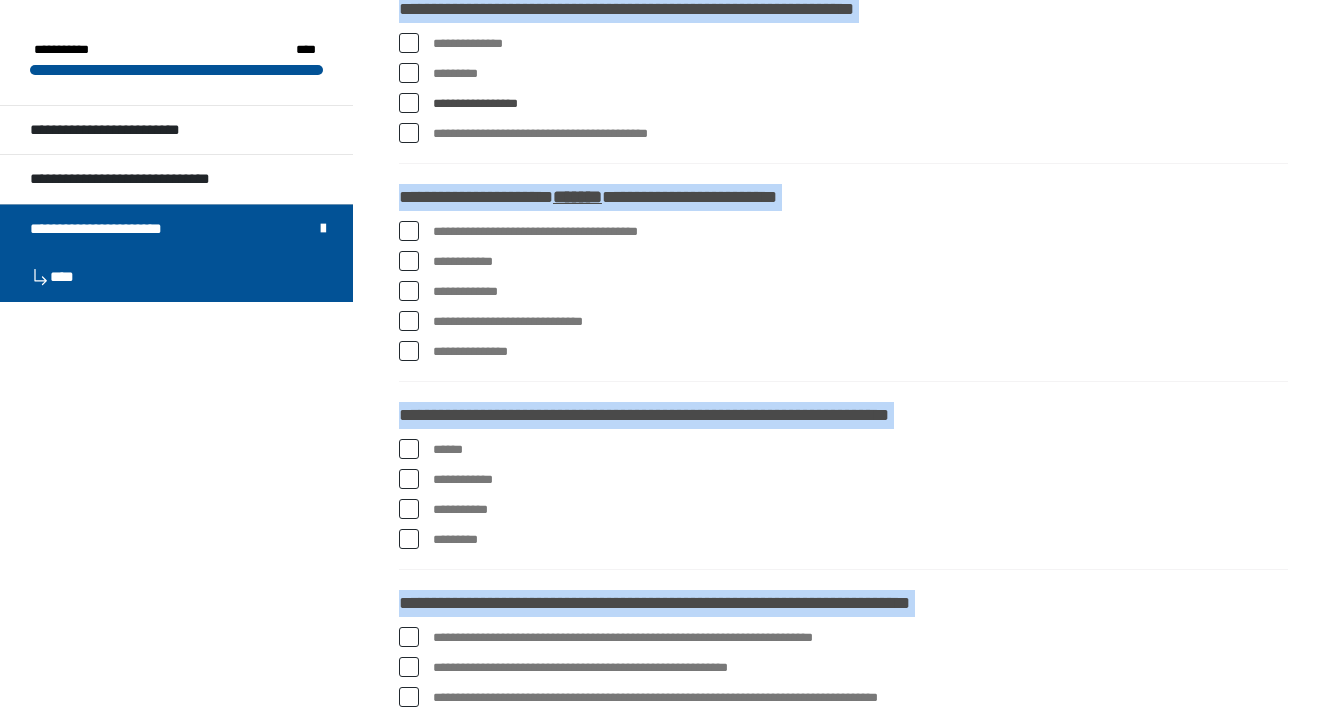 scroll, scrollTop: 792, scrollLeft: 0, axis: vertical 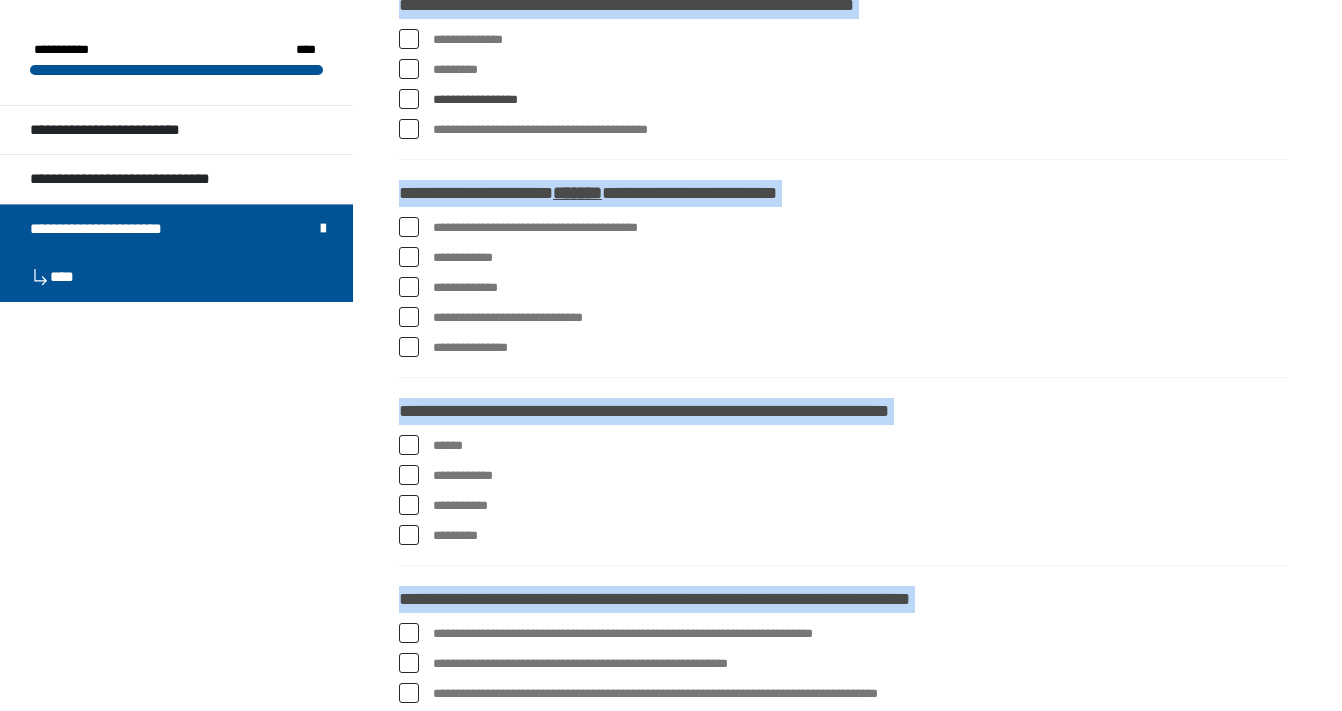 click at bounding box center [409, 257] 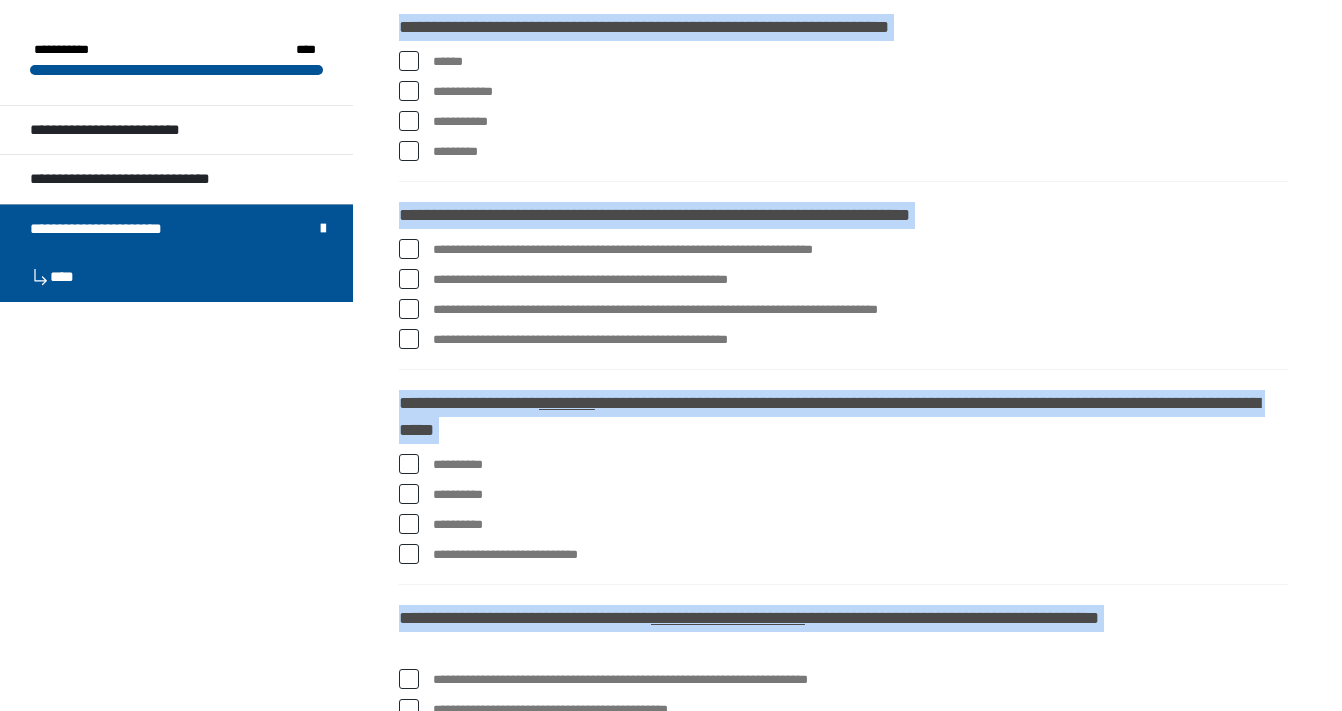scroll, scrollTop: 1185, scrollLeft: 0, axis: vertical 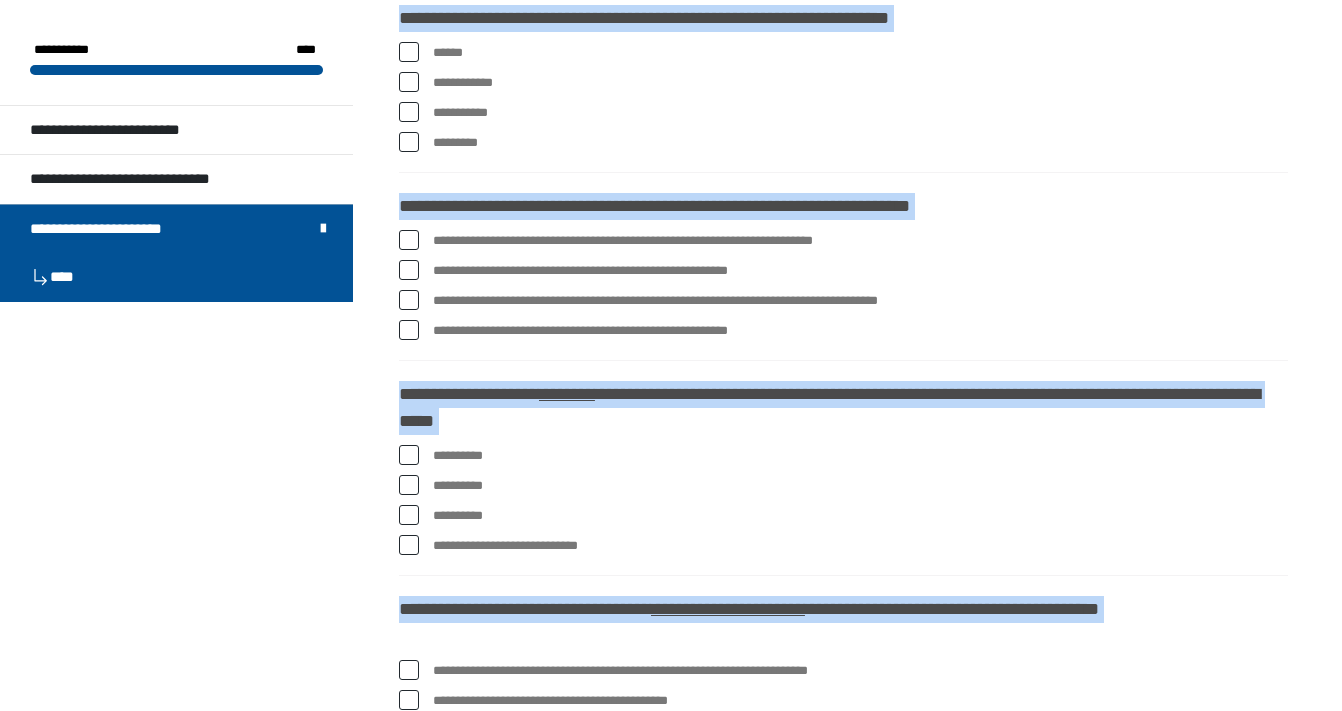 click at bounding box center (409, 142) 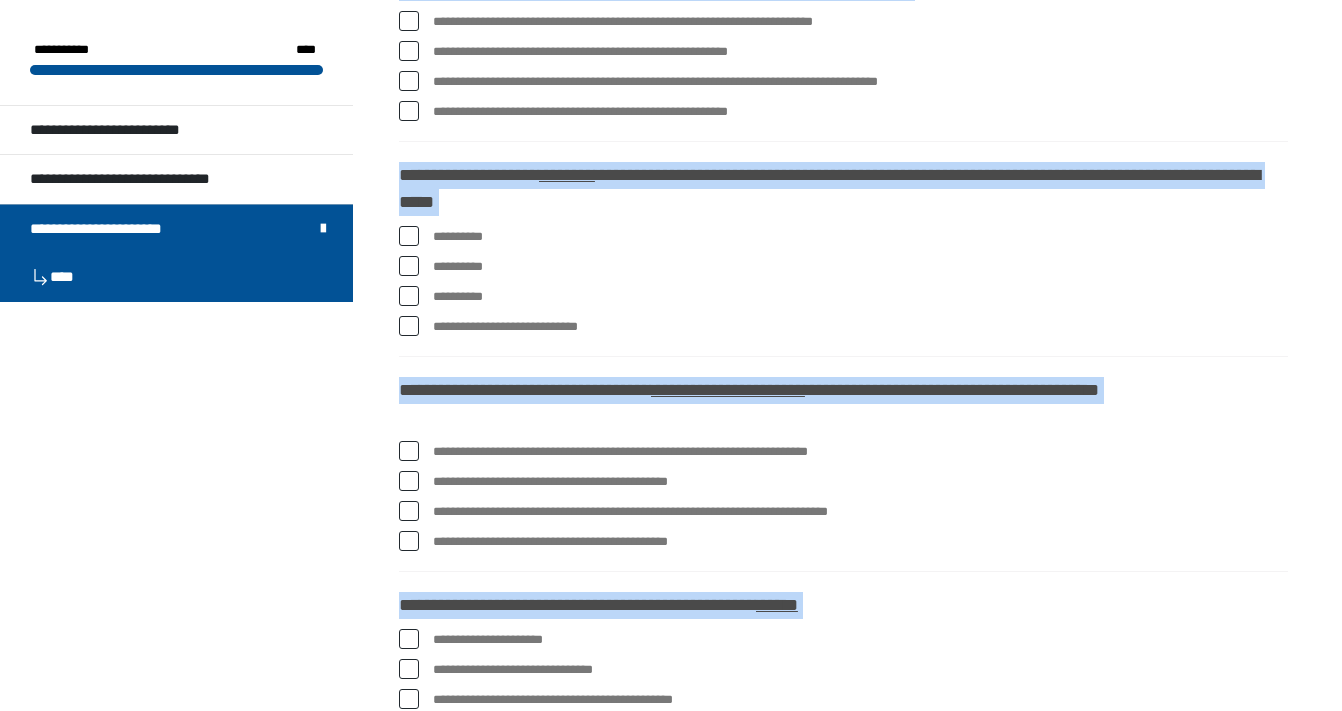 scroll, scrollTop: 1410, scrollLeft: 0, axis: vertical 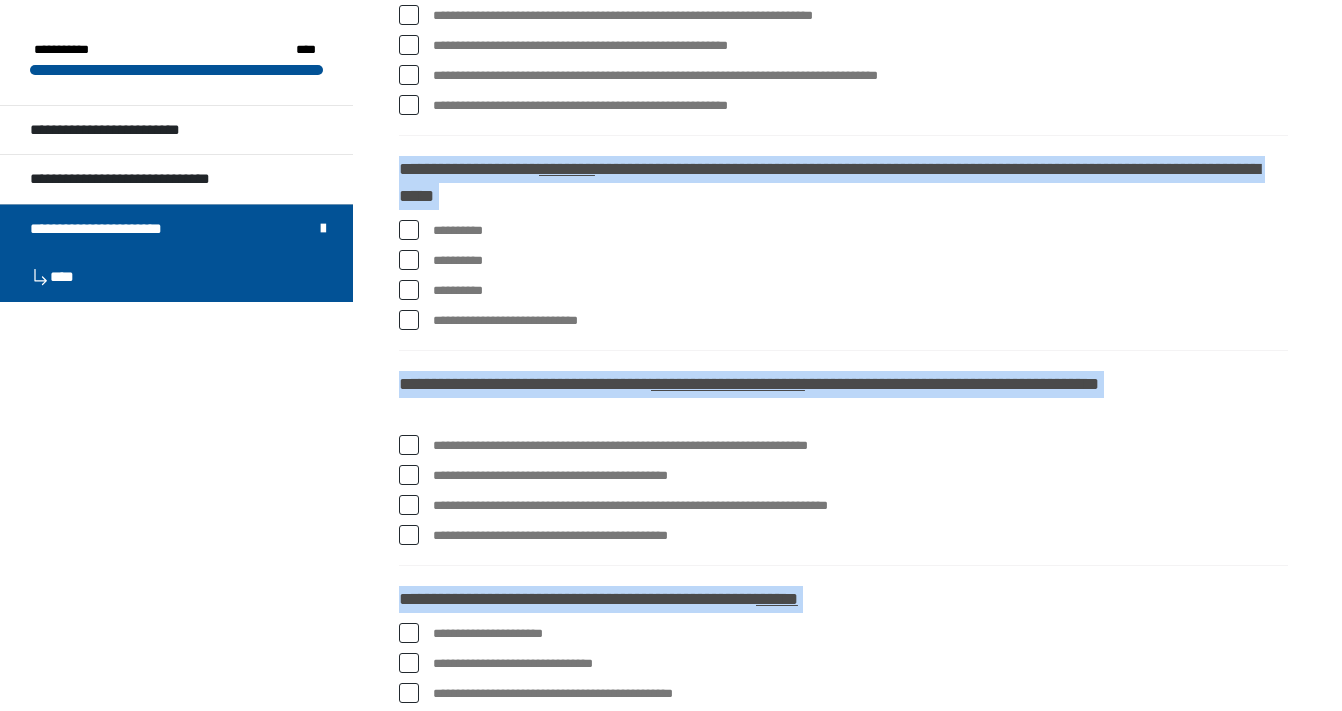 click at bounding box center (409, 105) 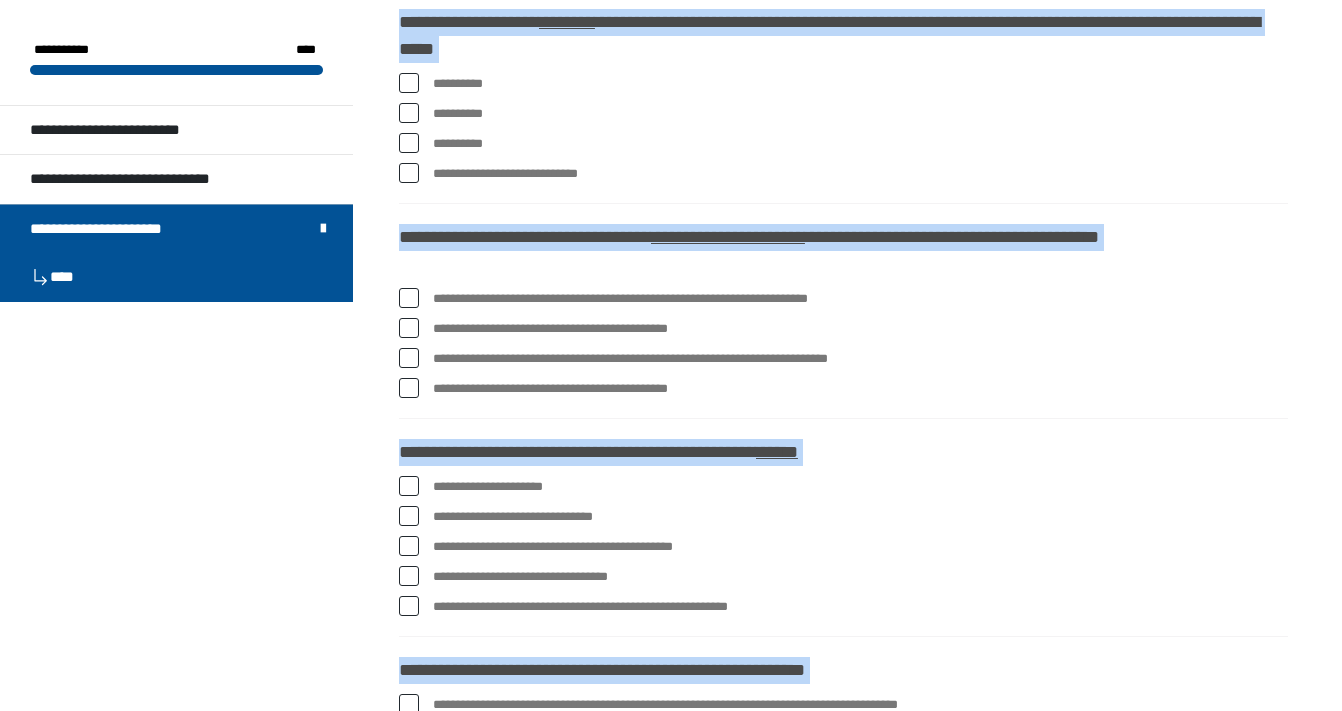 scroll, scrollTop: 1568, scrollLeft: 0, axis: vertical 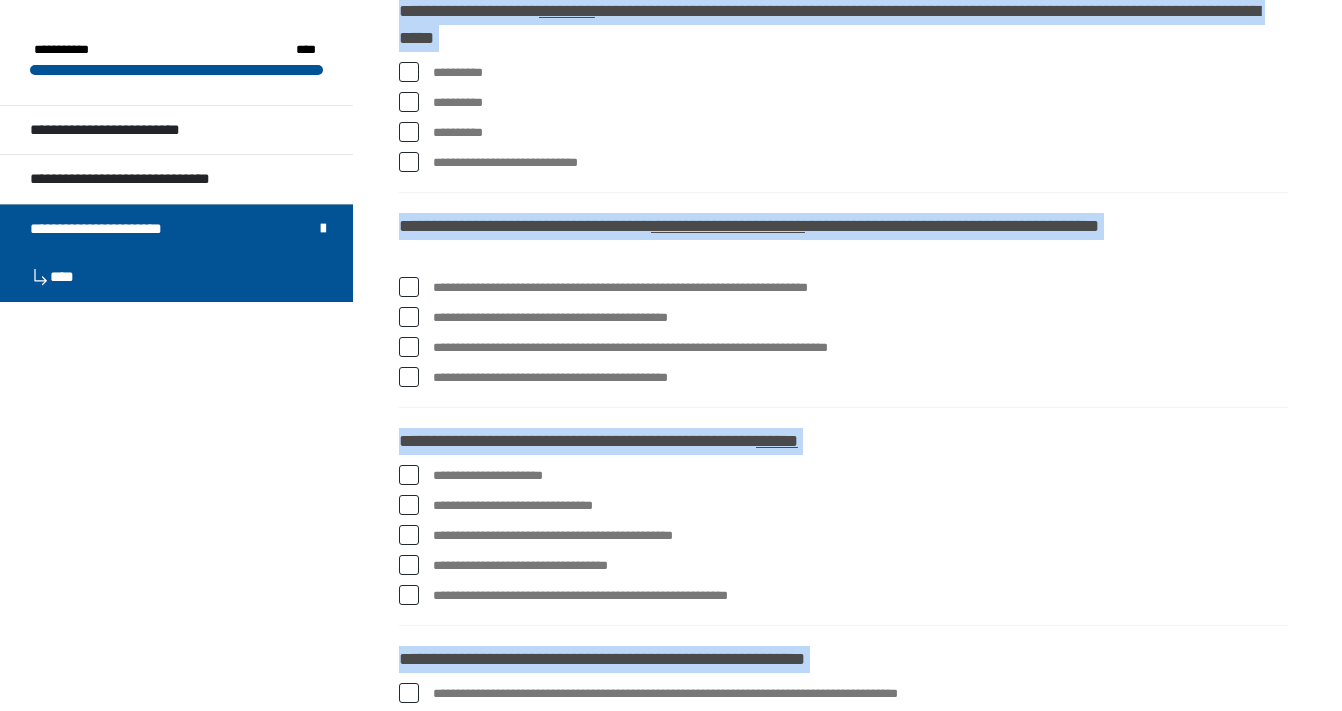 click at bounding box center [409, 72] 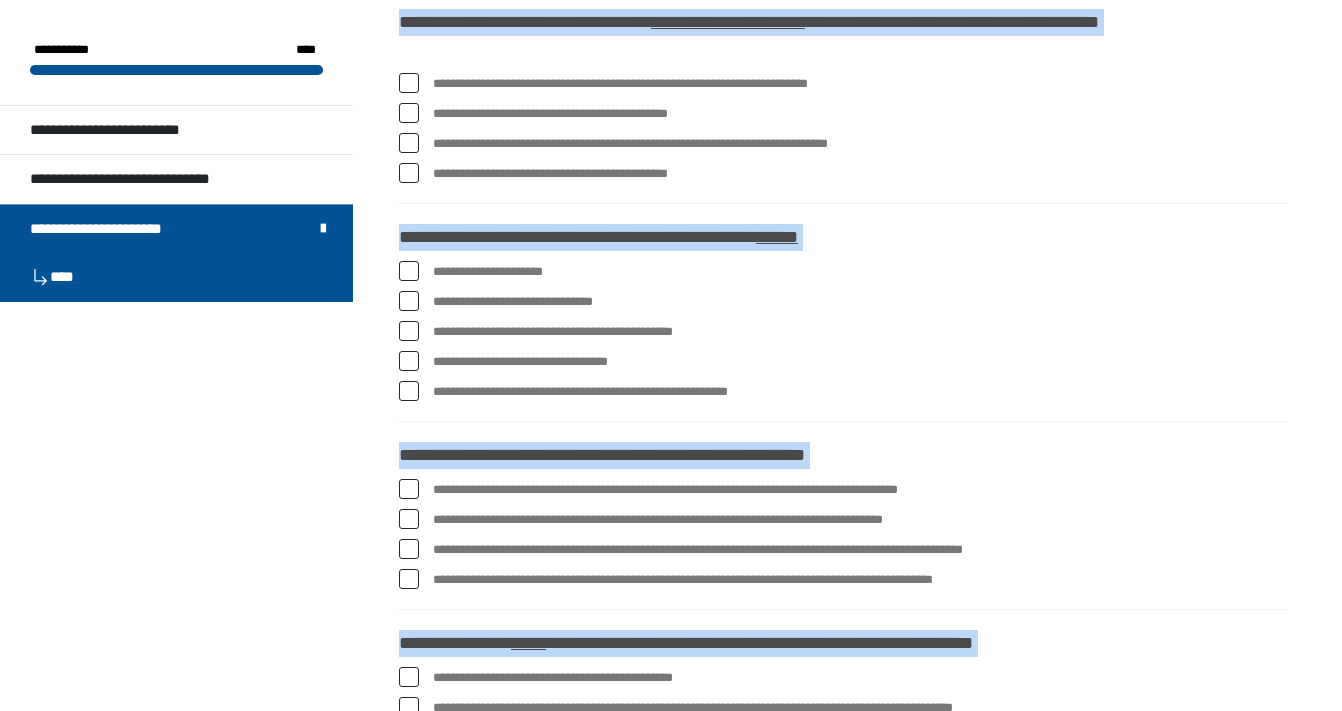 scroll, scrollTop: 1778, scrollLeft: 0, axis: vertical 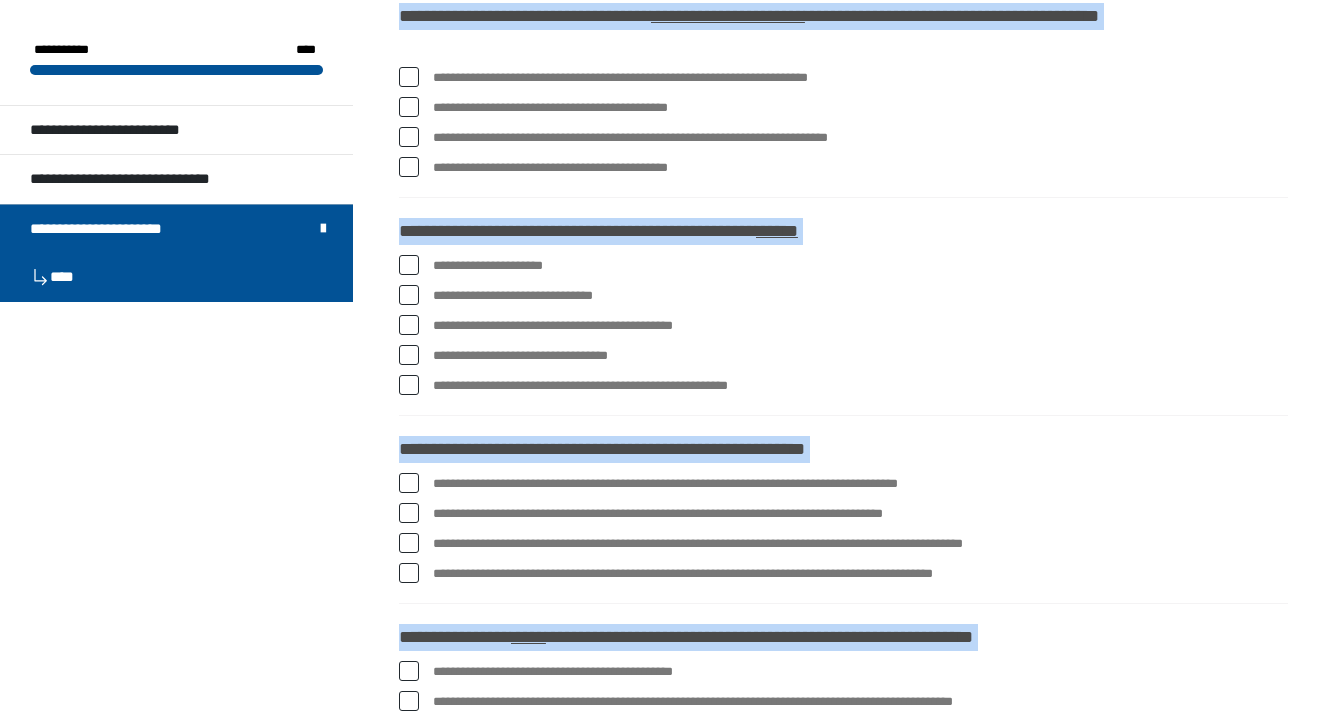 click at bounding box center [409, 77] 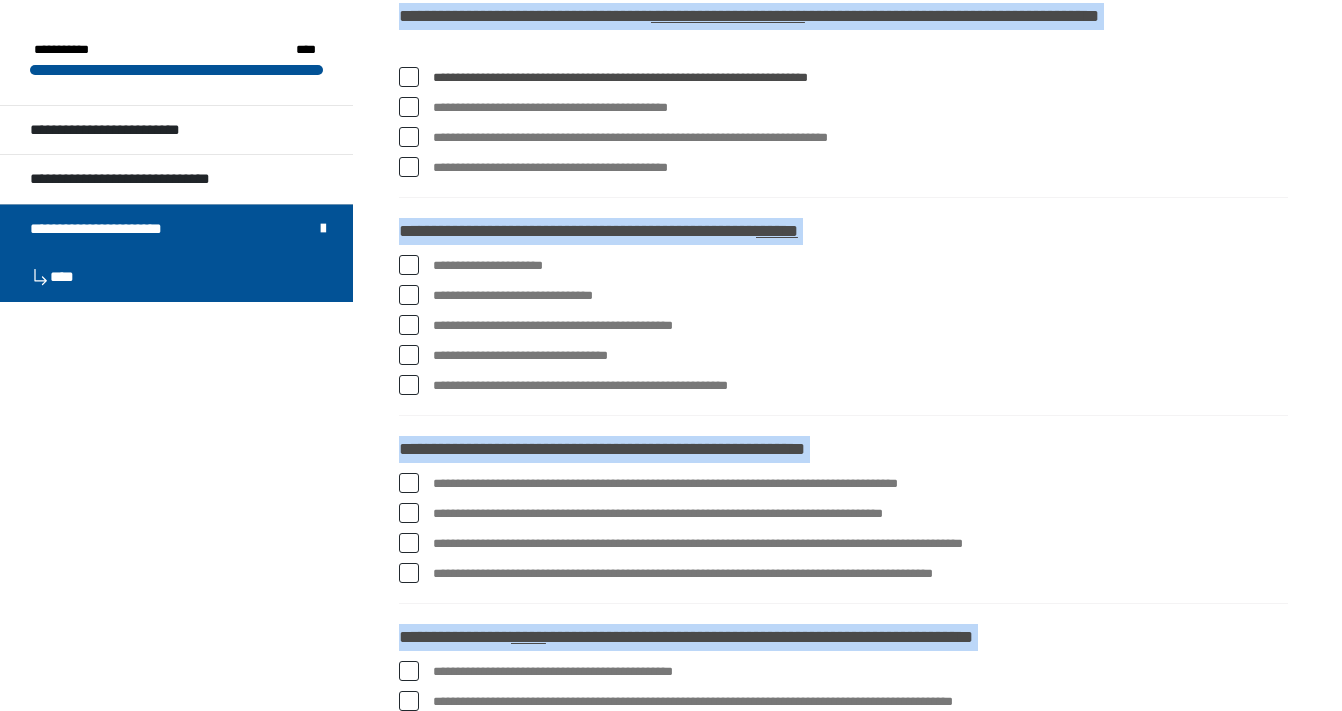 click at bounding box center (409, 137) 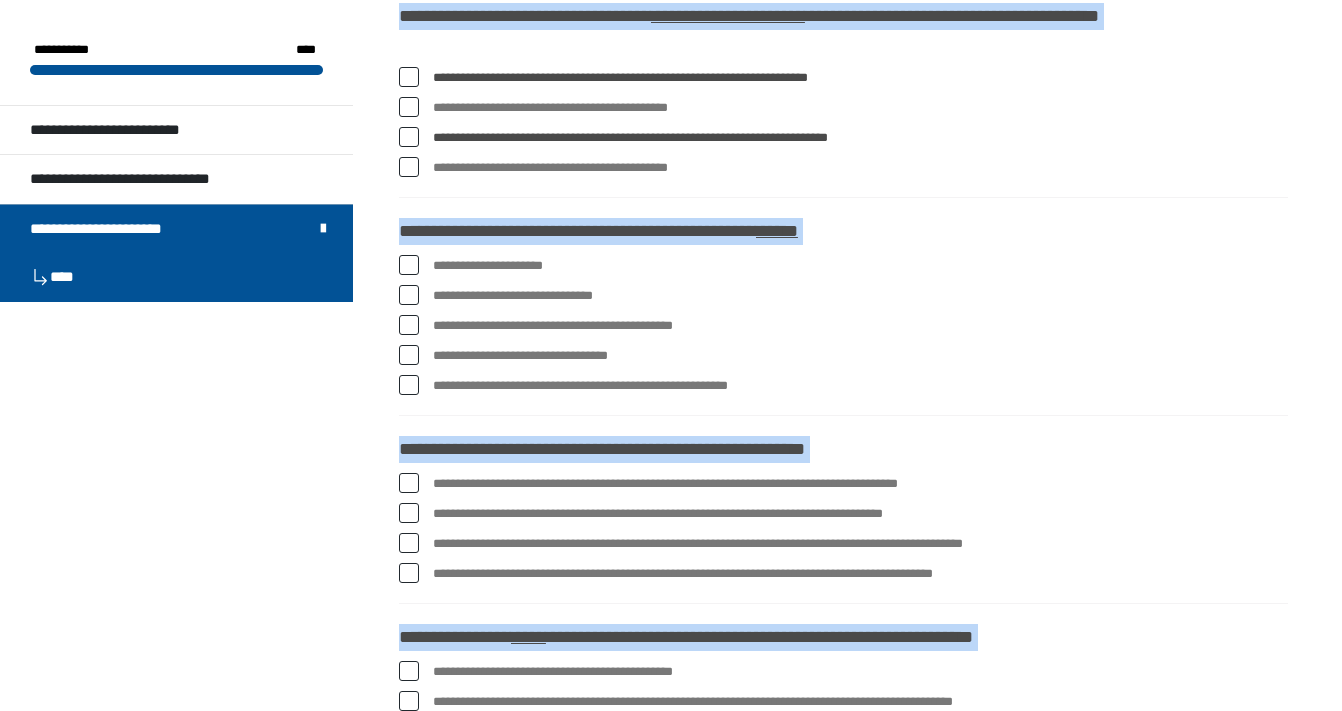 click at bounding box center [409, 167] 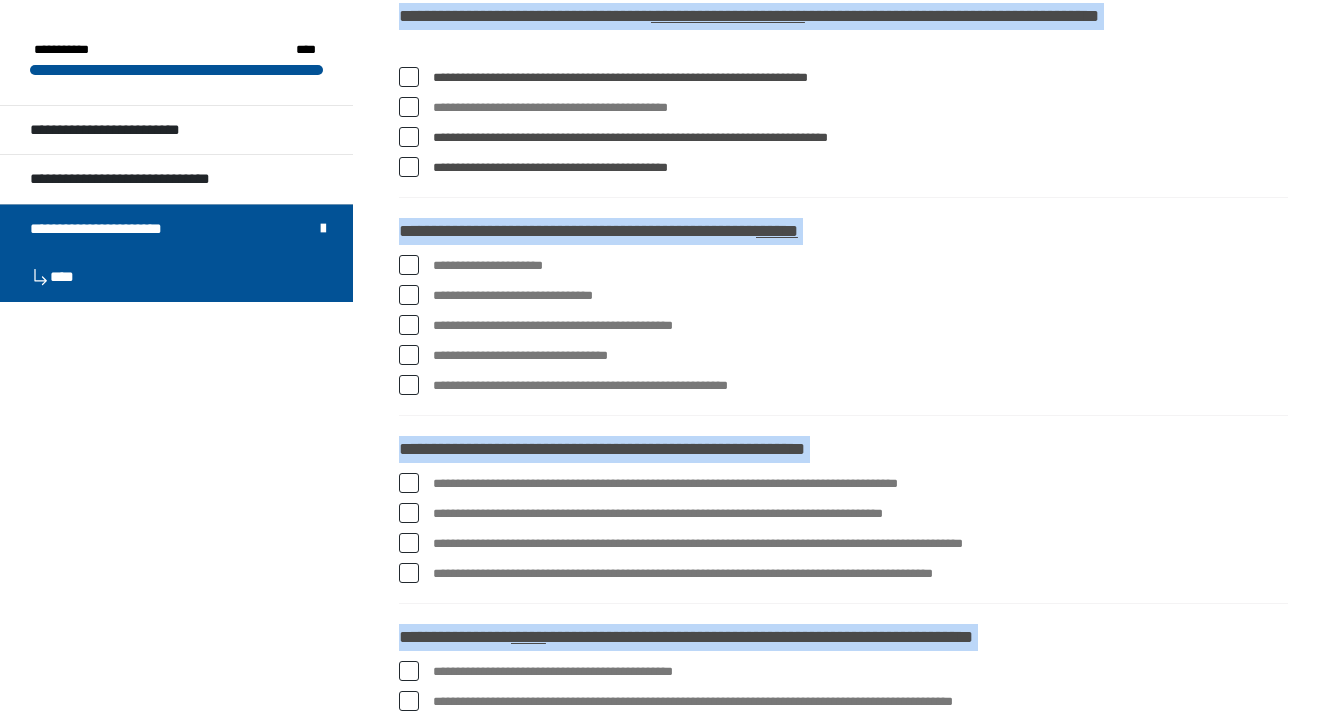 click at bounding box center [409, 167] 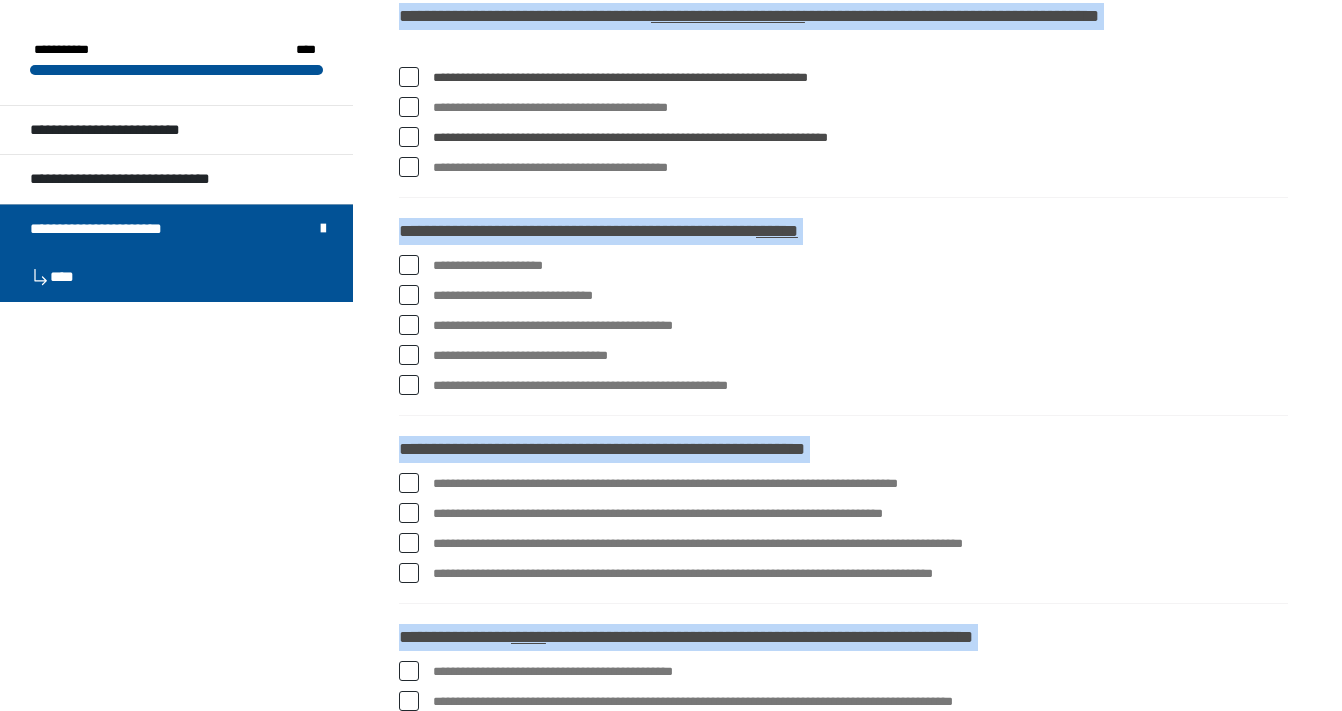 click at bounding box center (409, 167) 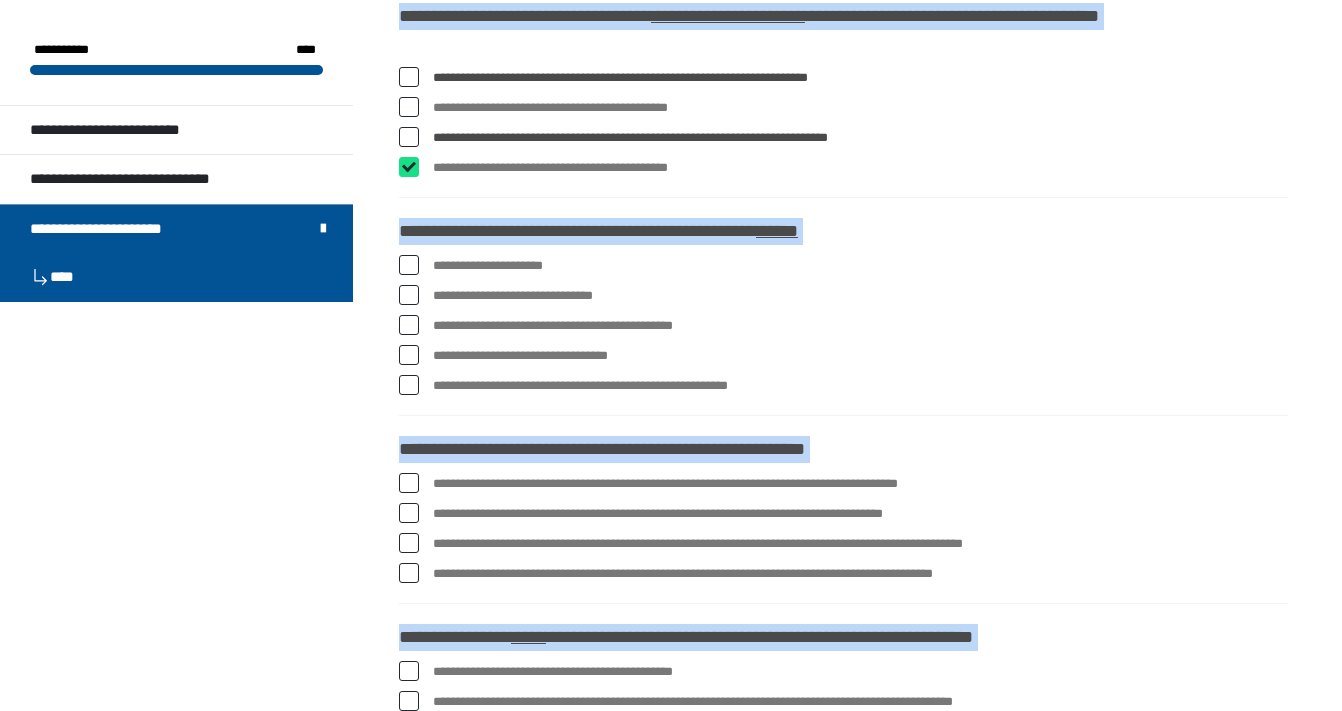 checkbox on "****" 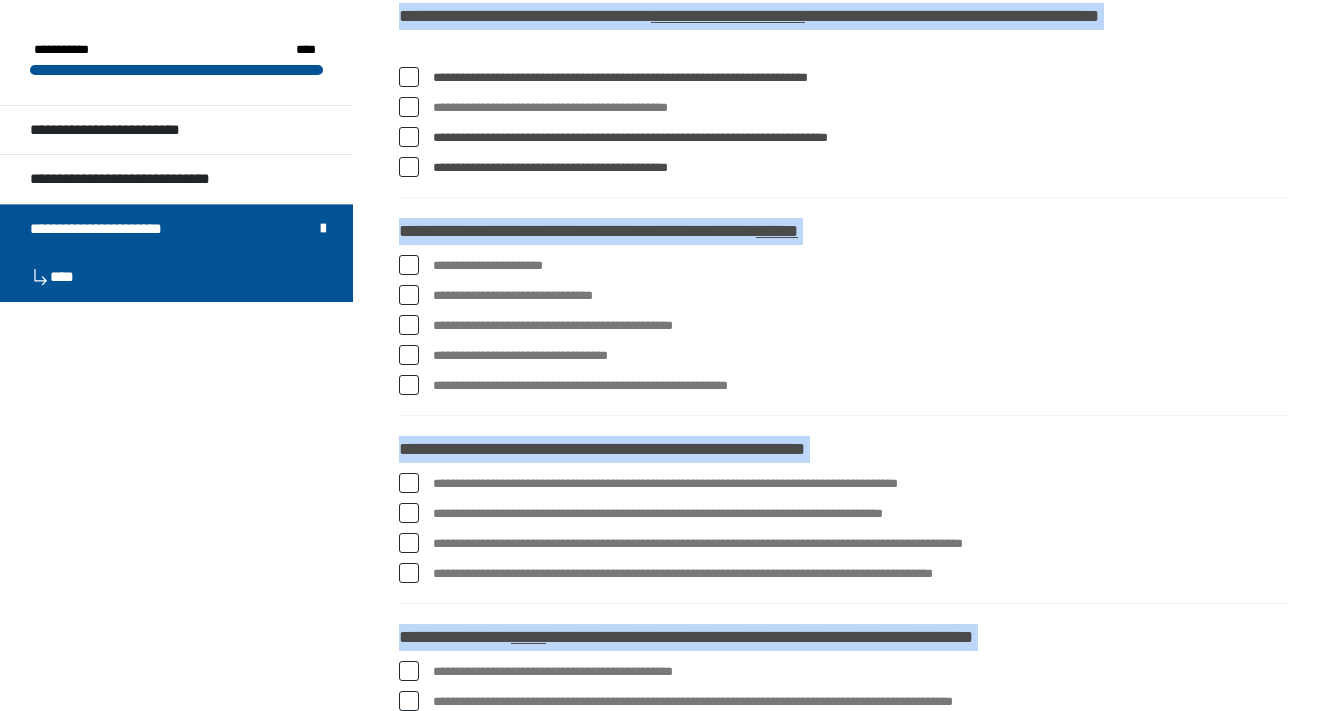 click at bounding box center (409, 107) 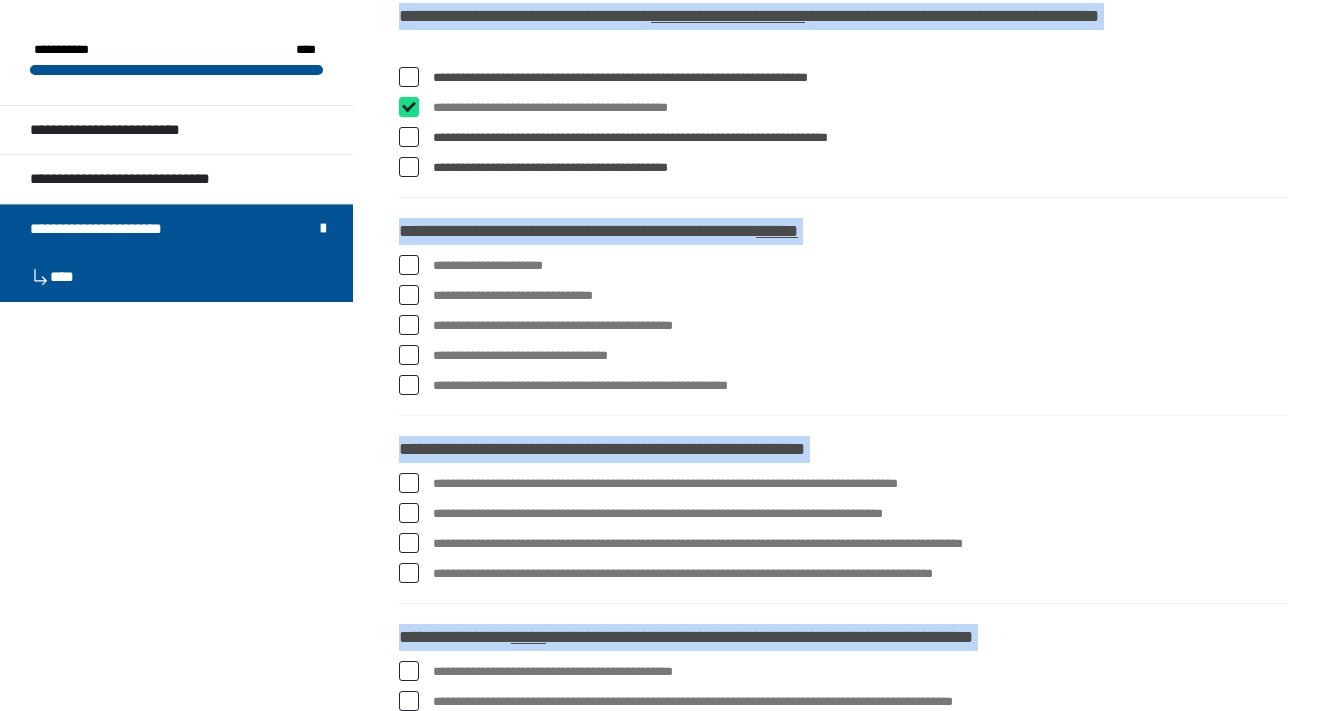 checkbox on "****" 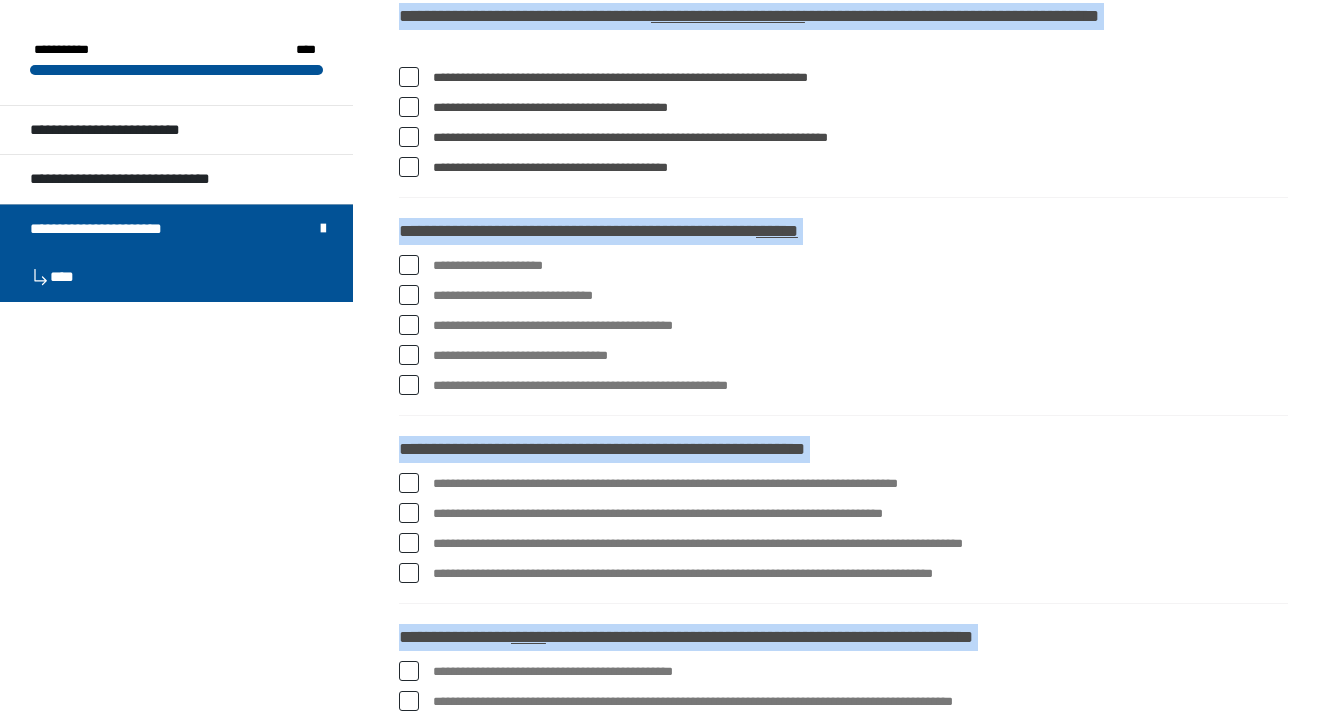 click at bounding box center (409, 167) 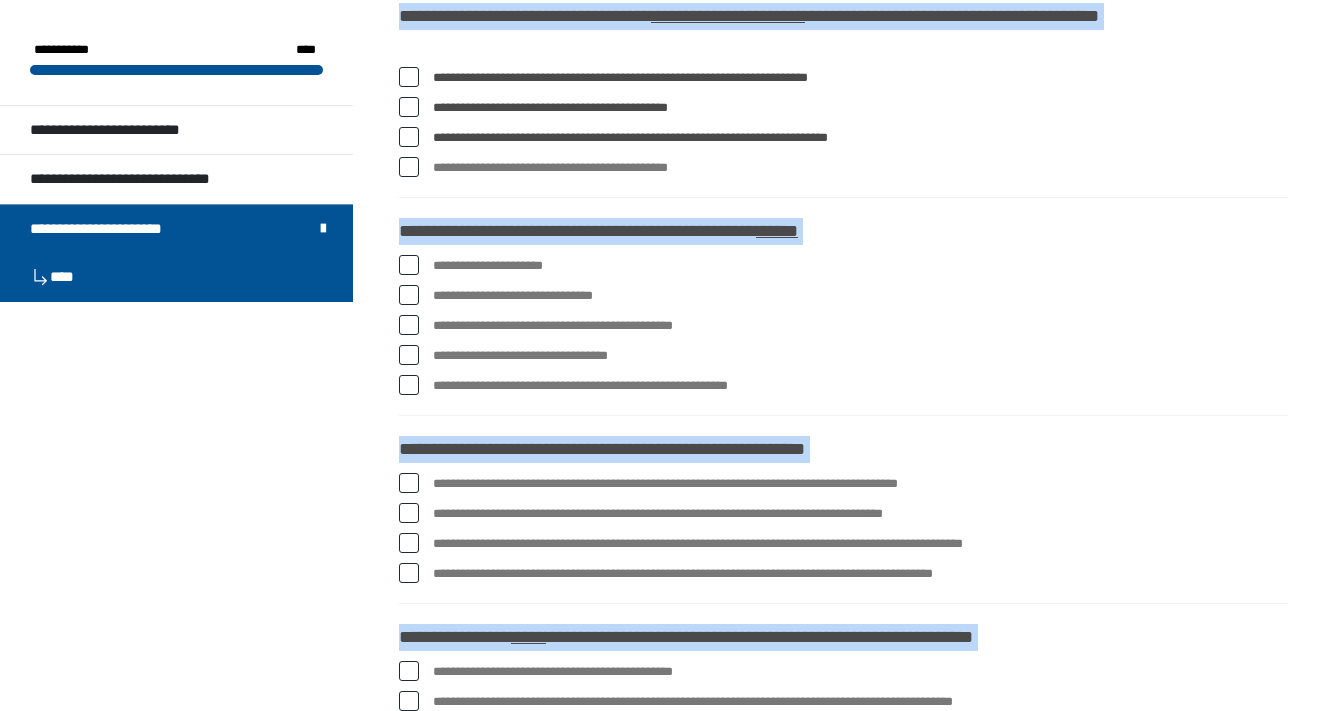 click at bounding box center (409, 167) 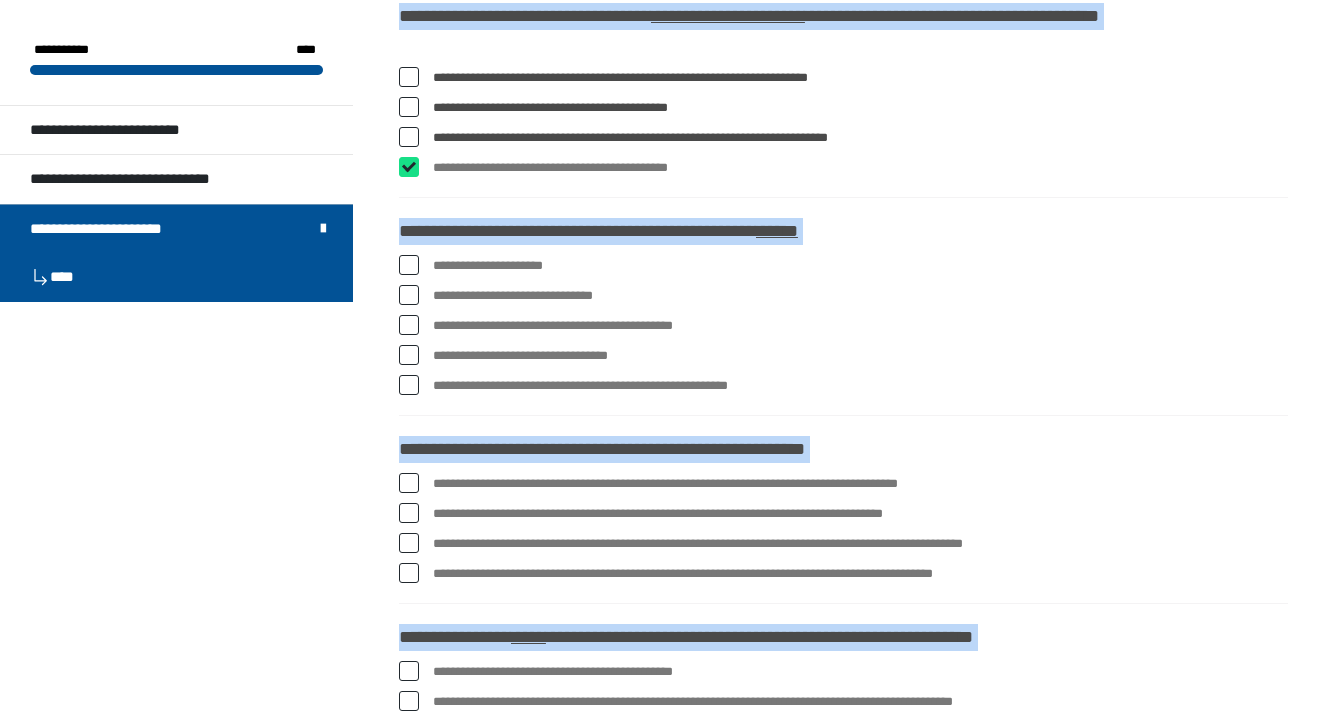 checkbox on "****" 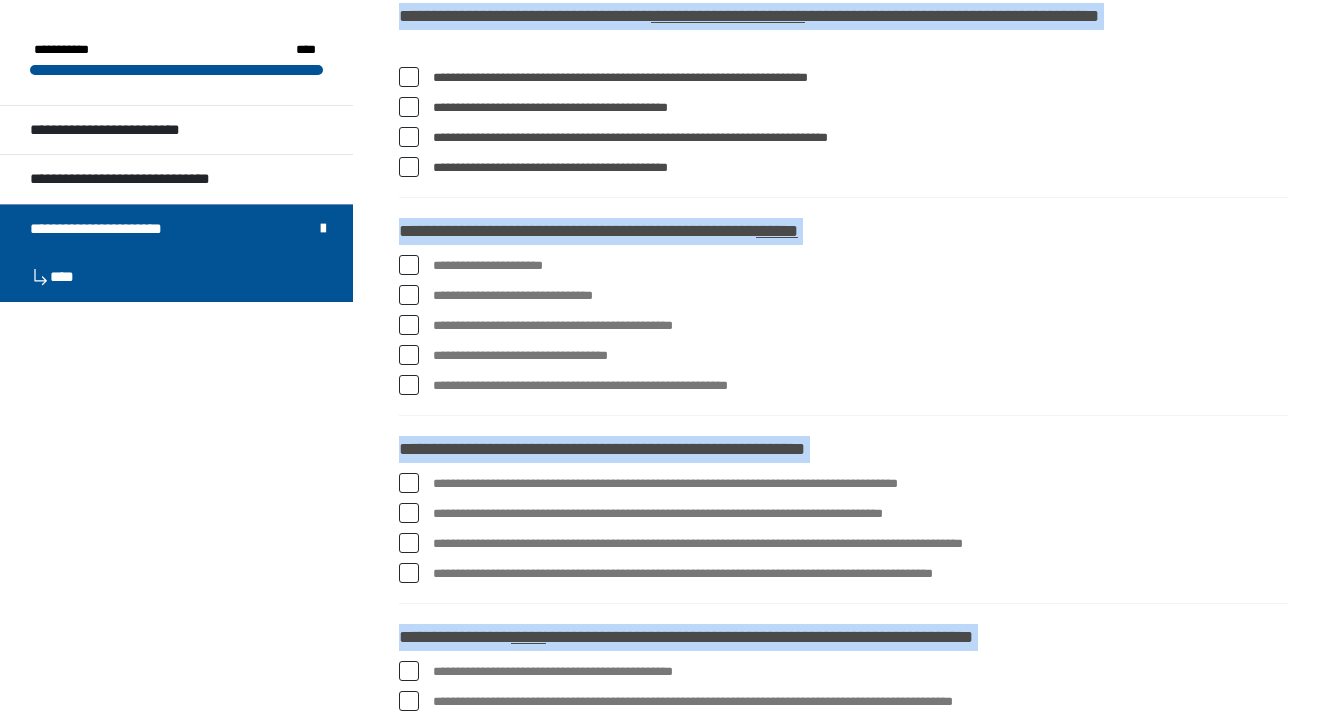 click on "**********" at bounding box center (843, 108) 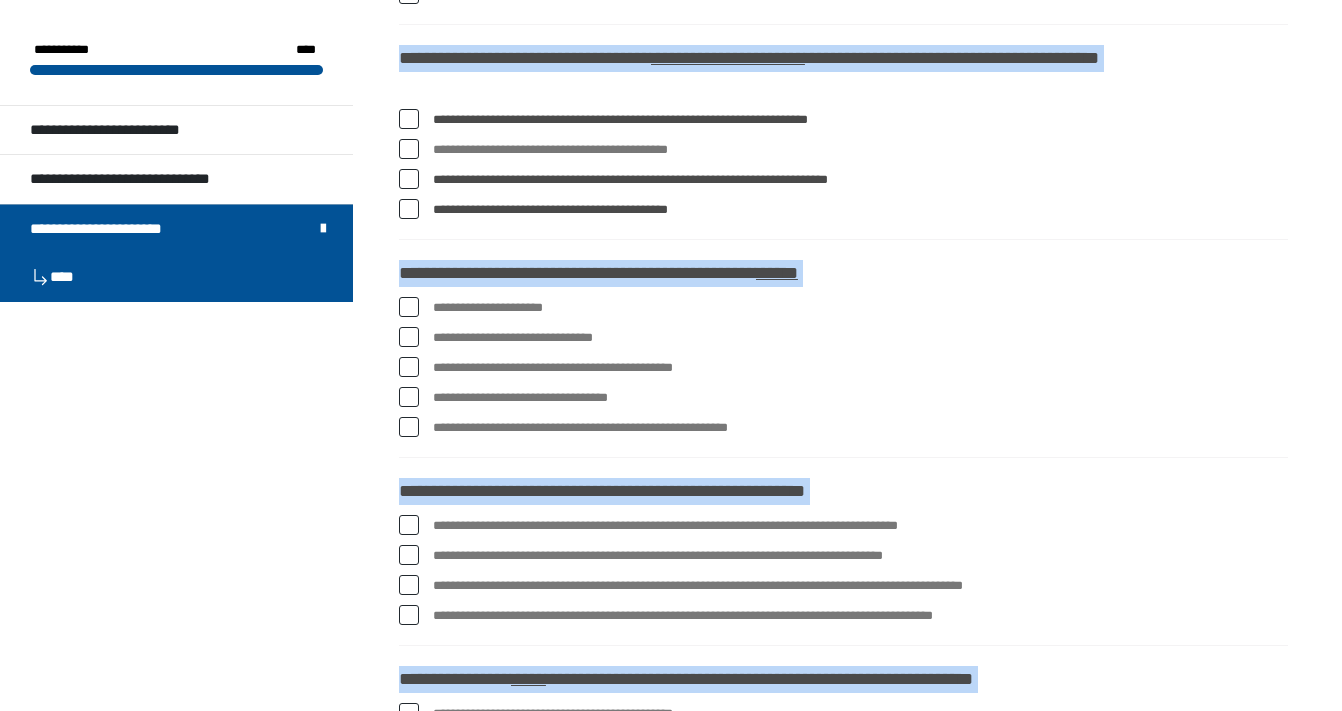 scroll, scrollTop: 1733, scrollLeft: 0, axis: vertical 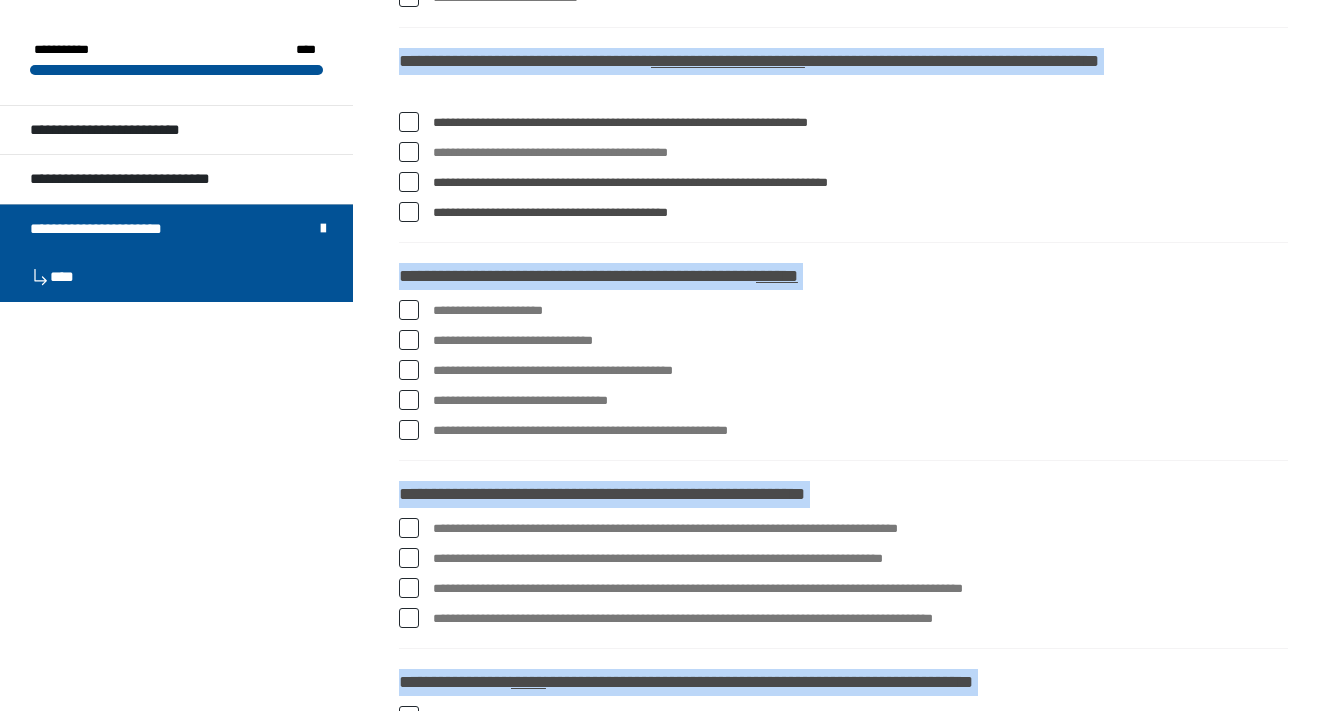click at bounding box center (409, 212) 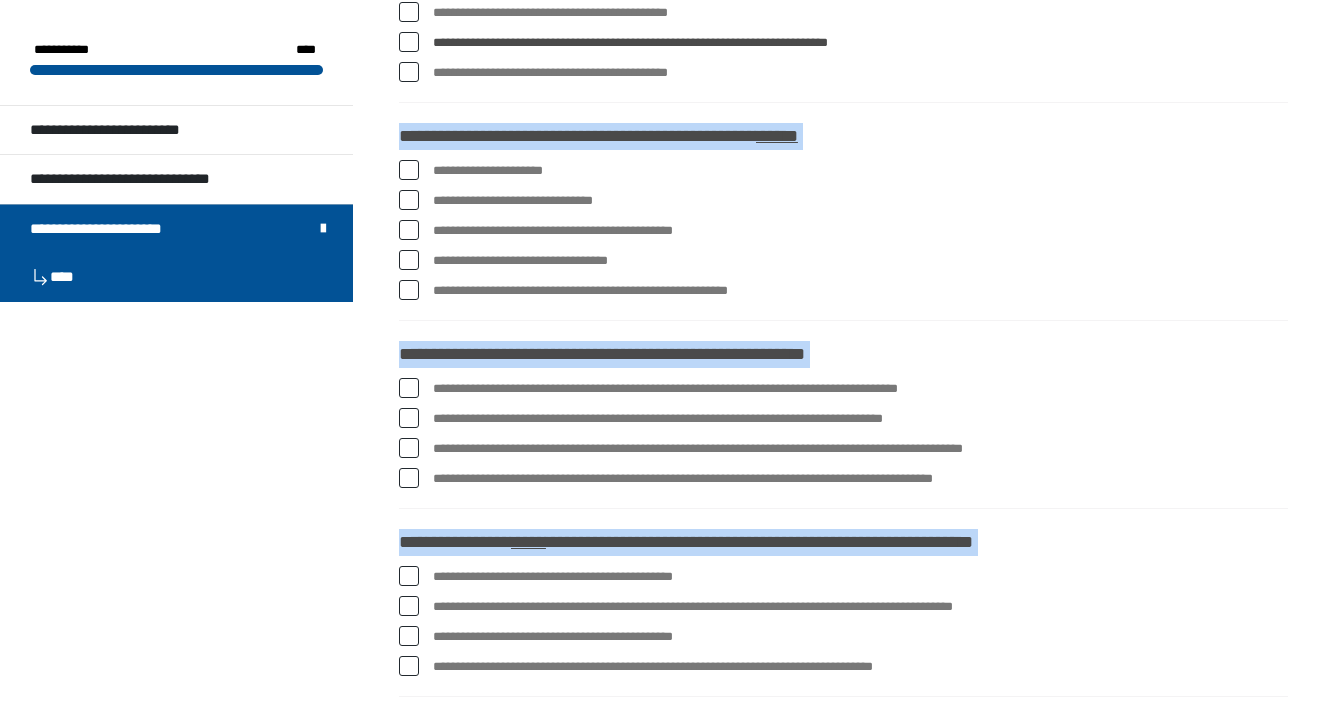 scroll, scrollTop: 1875, scrollLeft: 0, axis: vertical 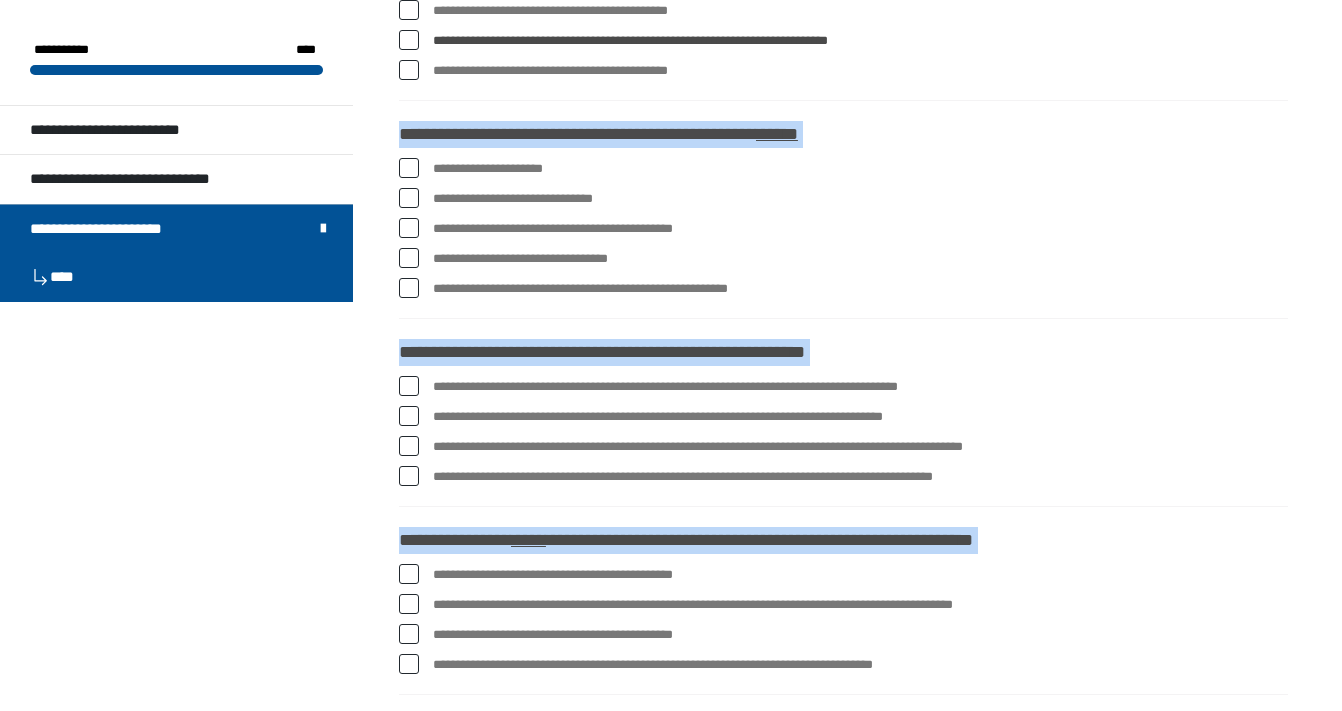 click at bounding box center [409, 228] 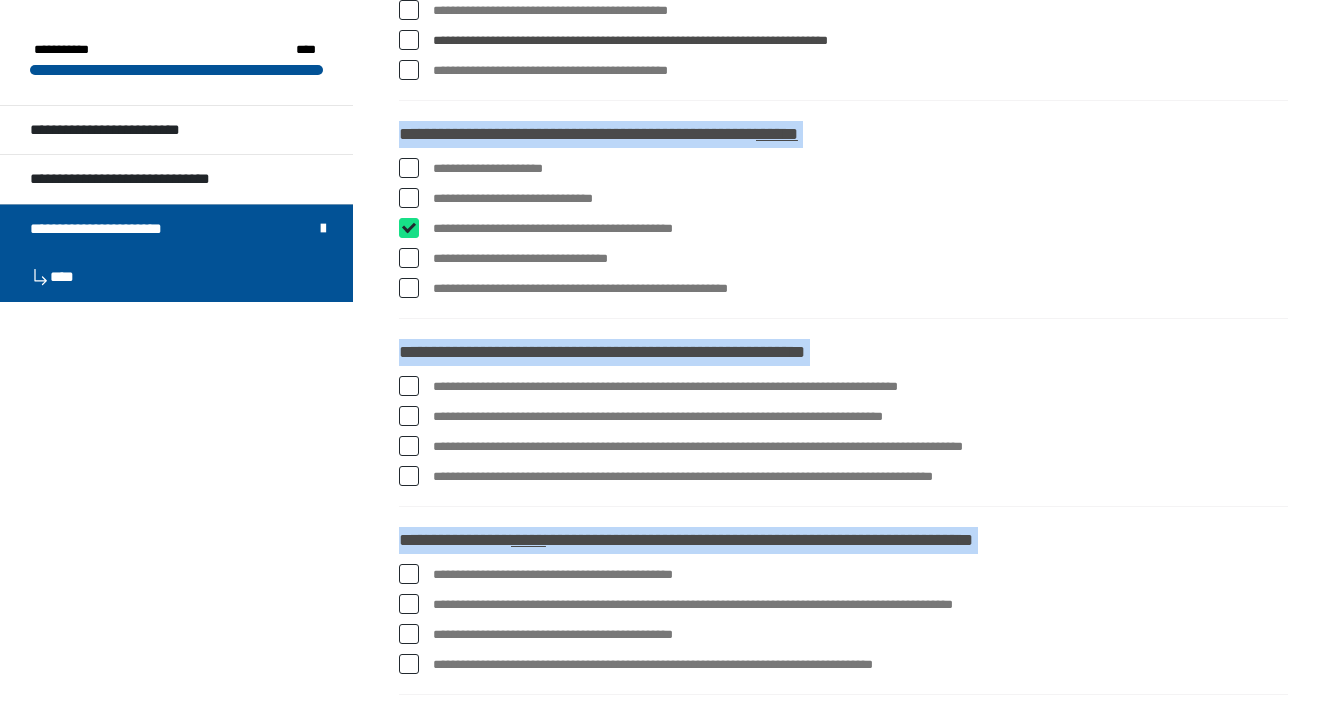 checkbox on "****" 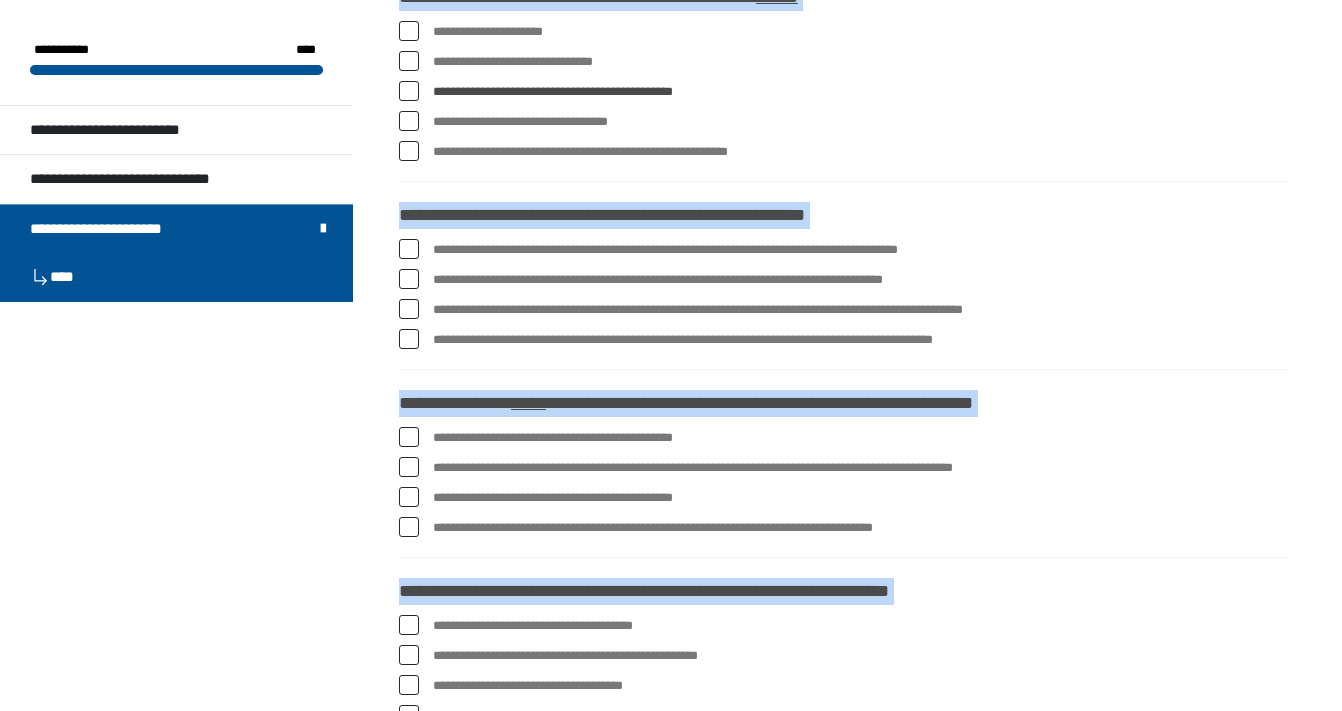 scroll, scrollTop: 2014, scrollLeft: 0, axis: vertical 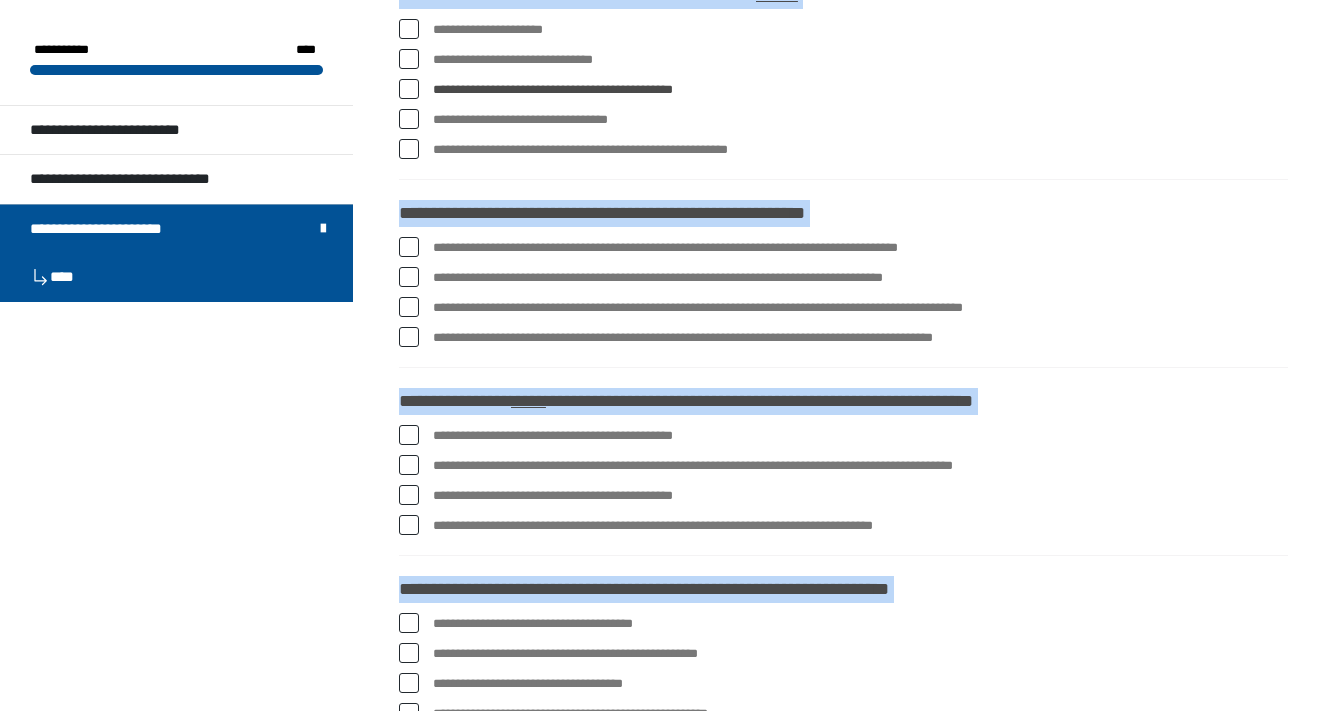 click at bounding box center [409, 149] 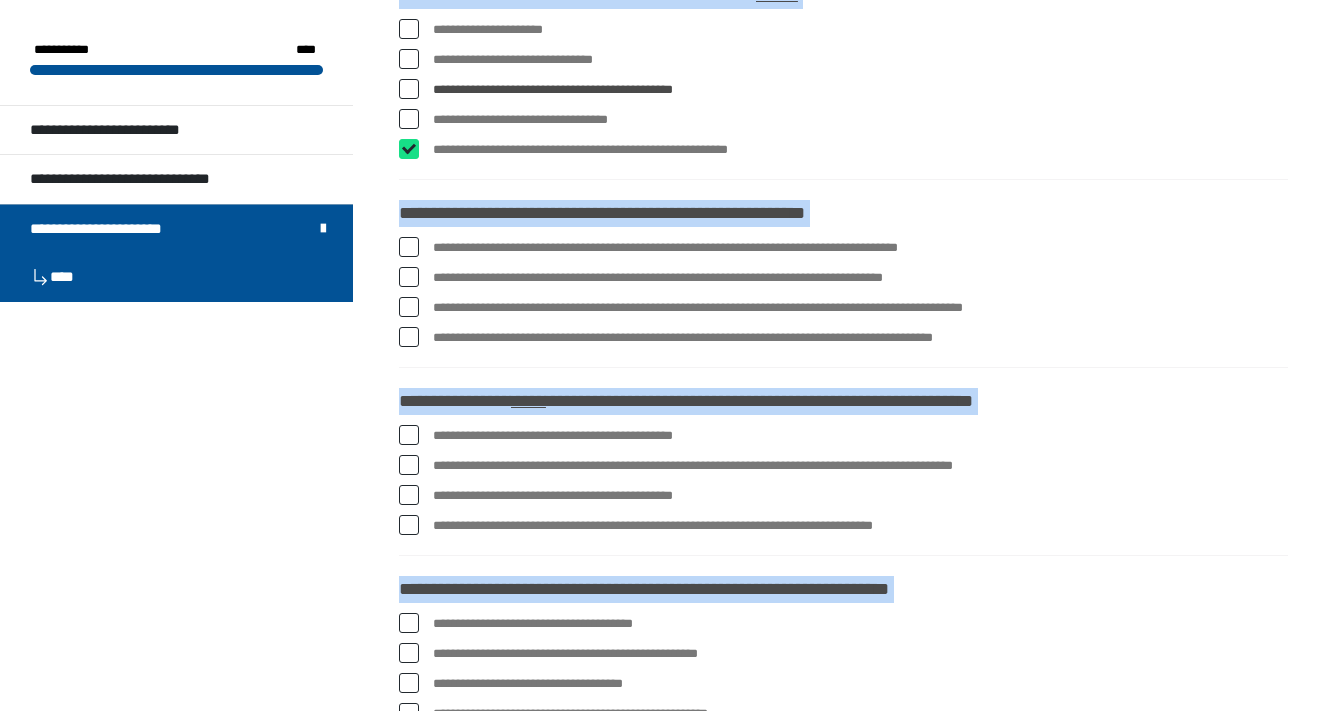checkbox on "****" 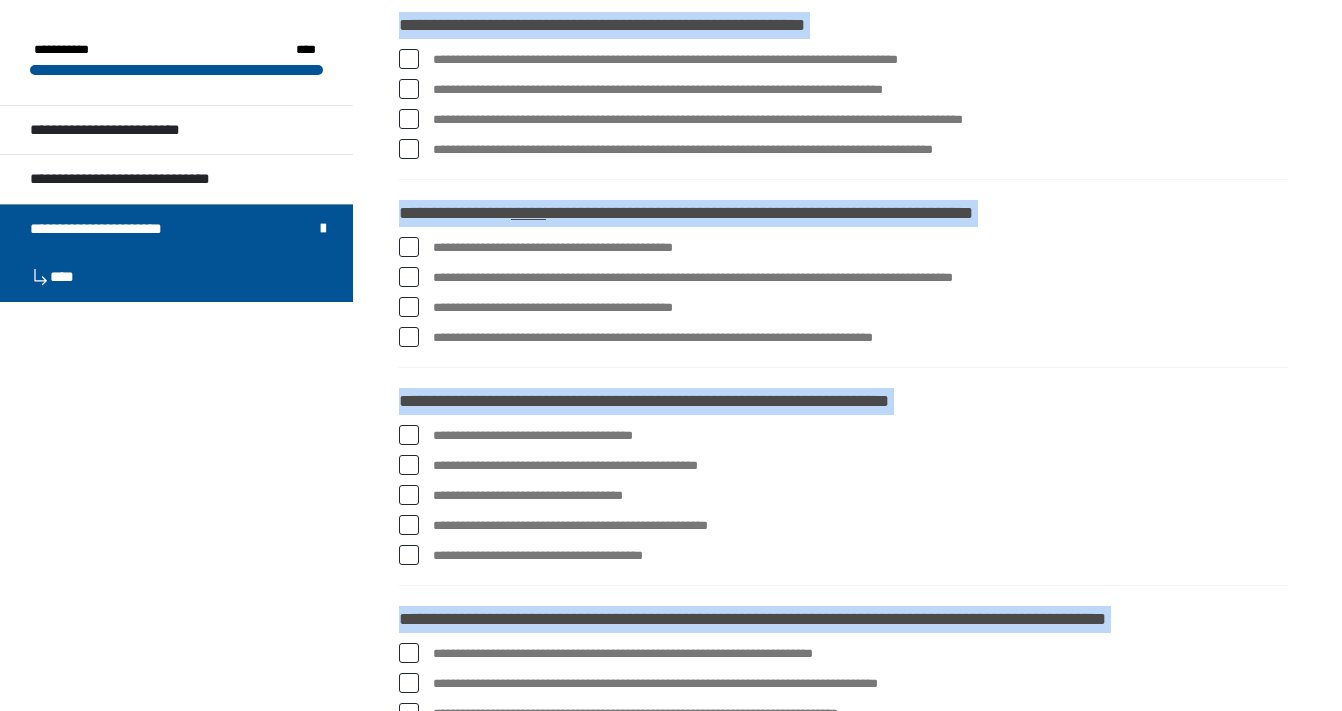 scroll, scrollTop: 2199, scrollLeft: 0, axis: vertical 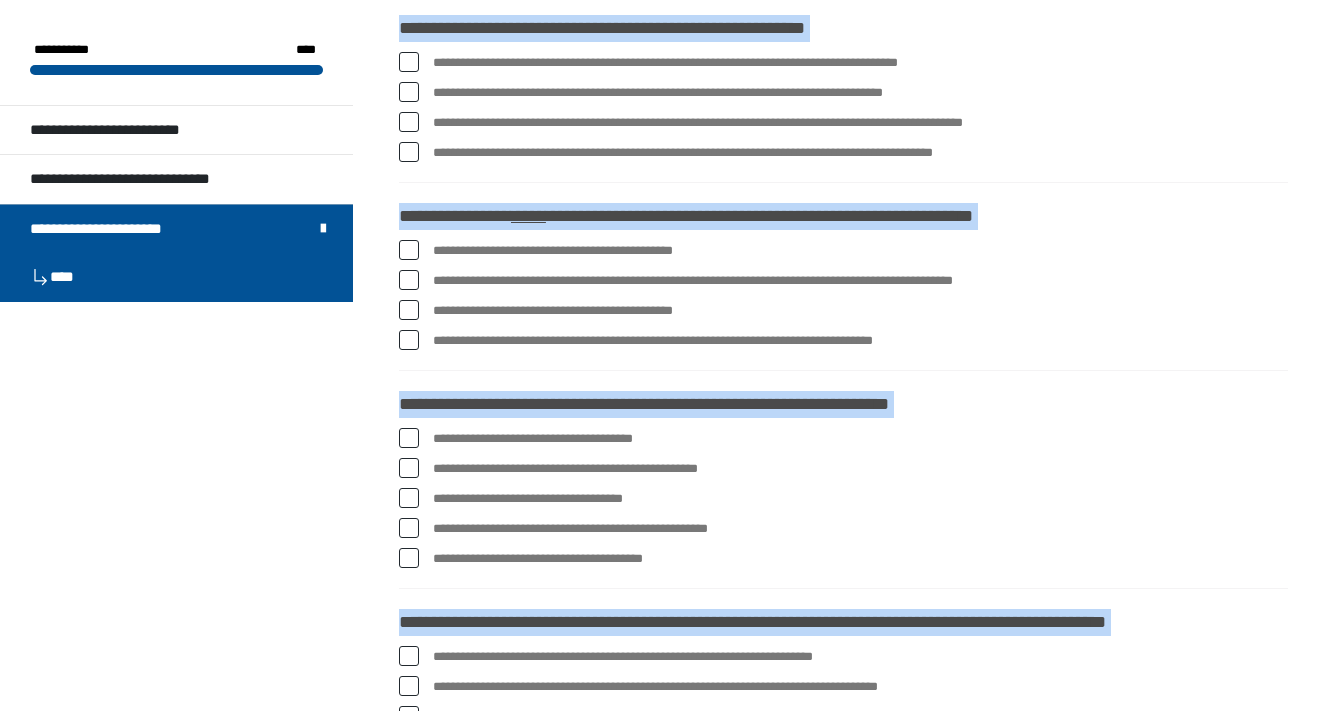 click at bounding box center (409, 152) 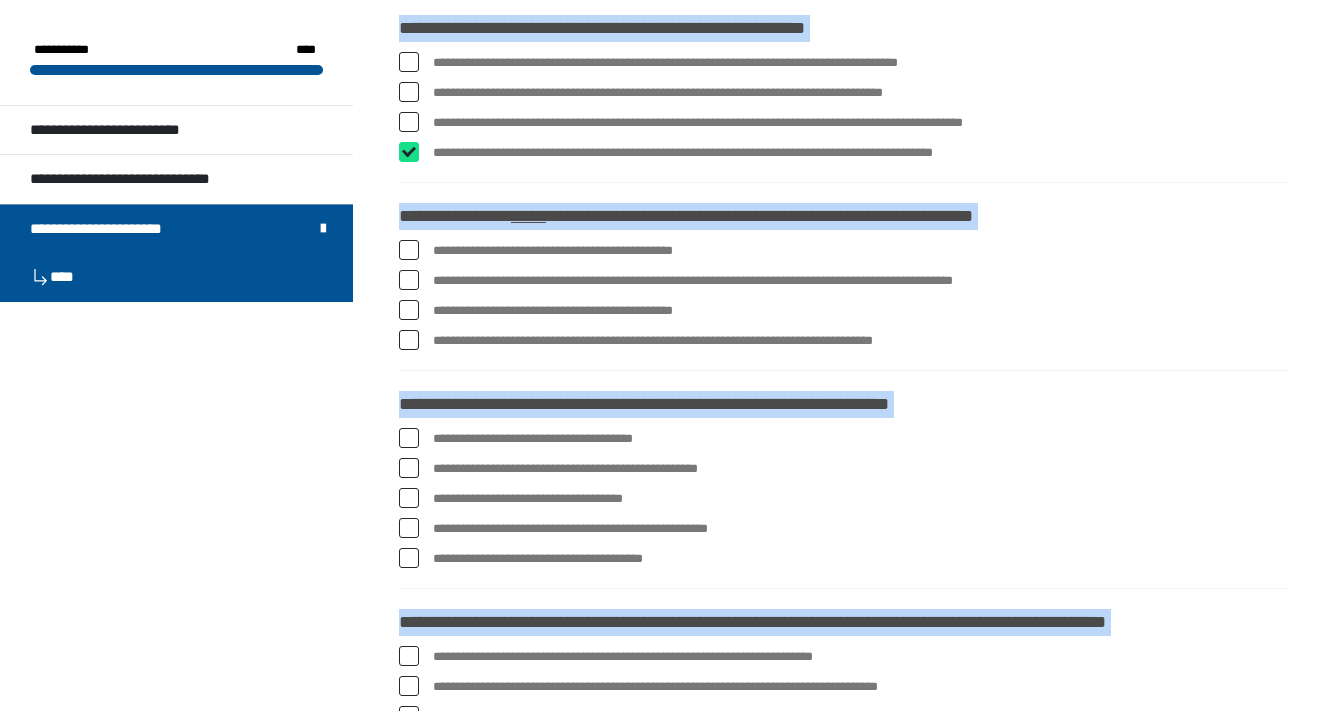 checkbox on "****" 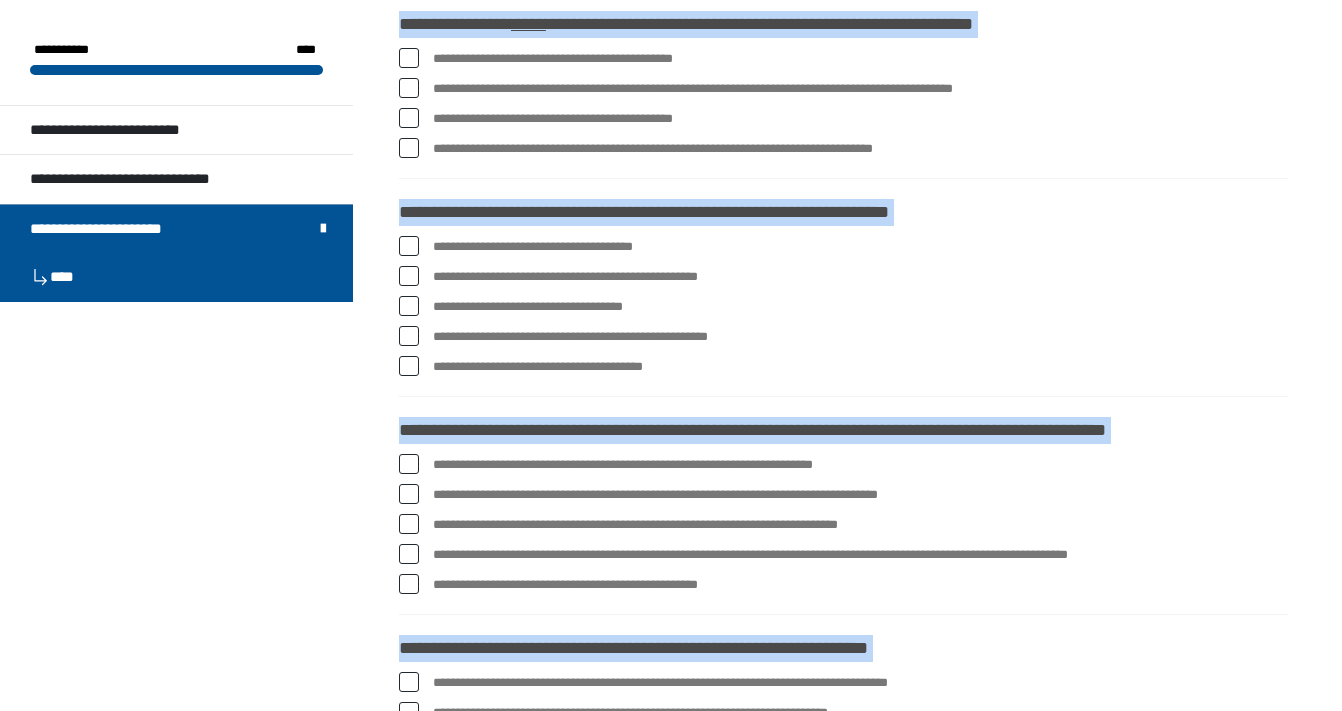 scroll, scrollTop: 2394, scrollLeft: 0, axis: vertical 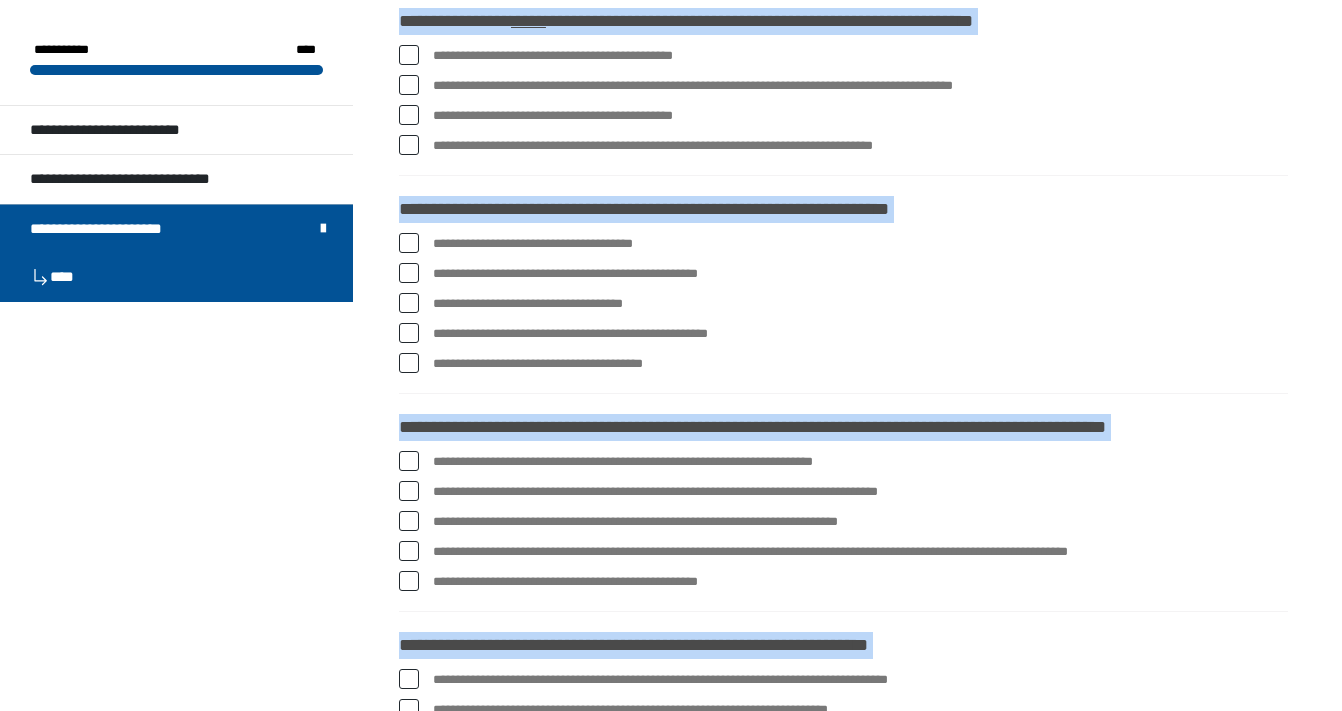 click at bounding box center (409, 145) 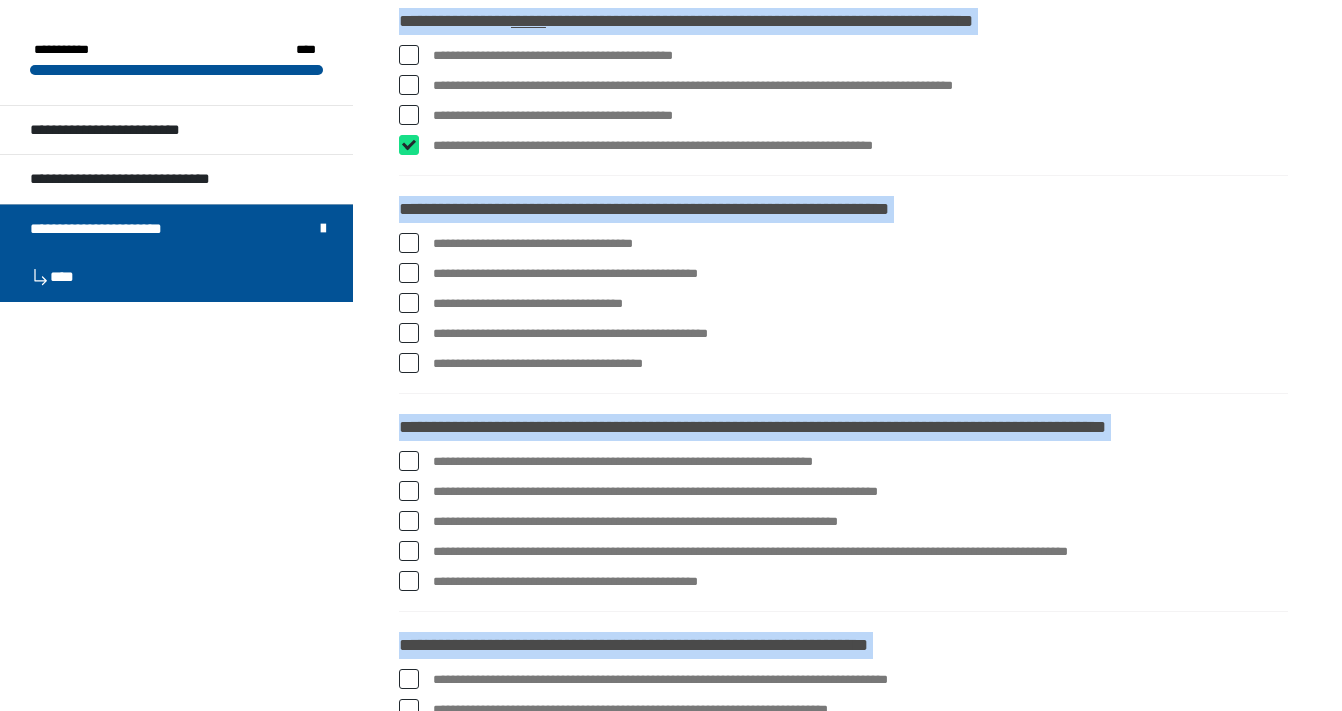 checkbox on "****" 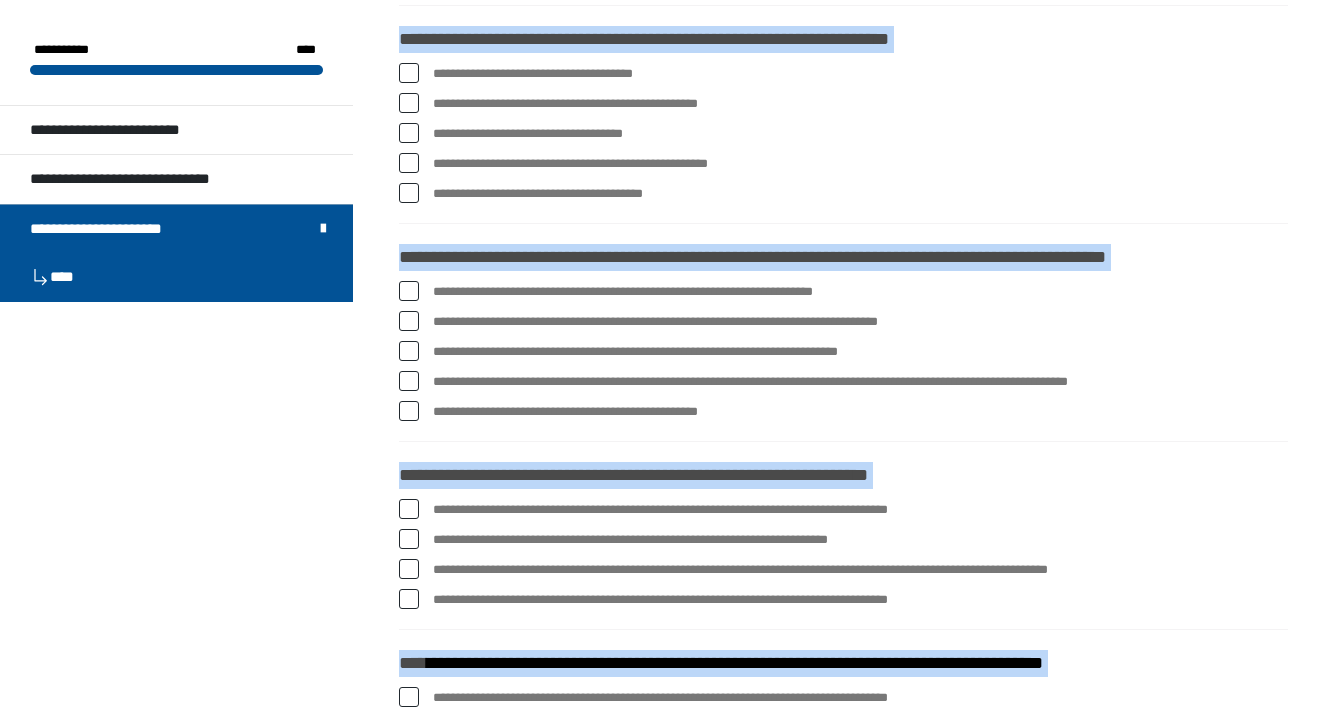 scroll, scrollTop: 2553, scrollLeft: 0, axis: vertical 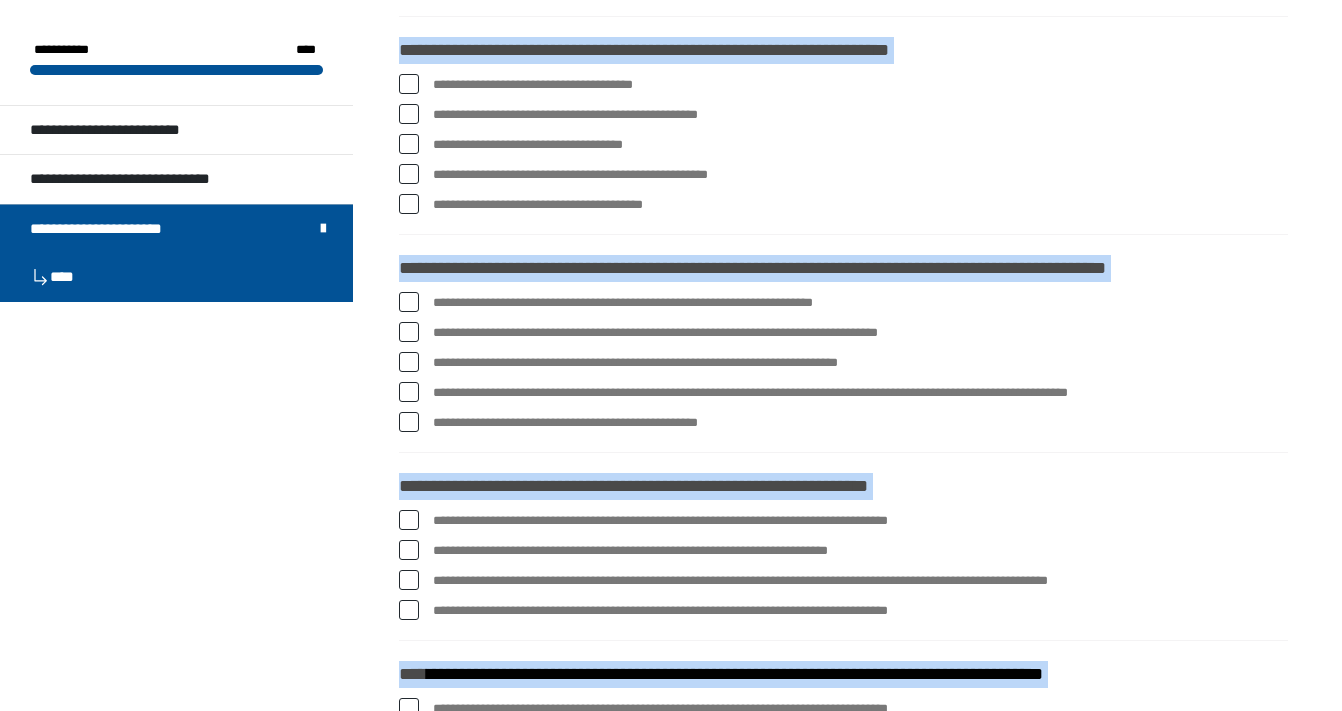 click at bounding box center (409, 84) 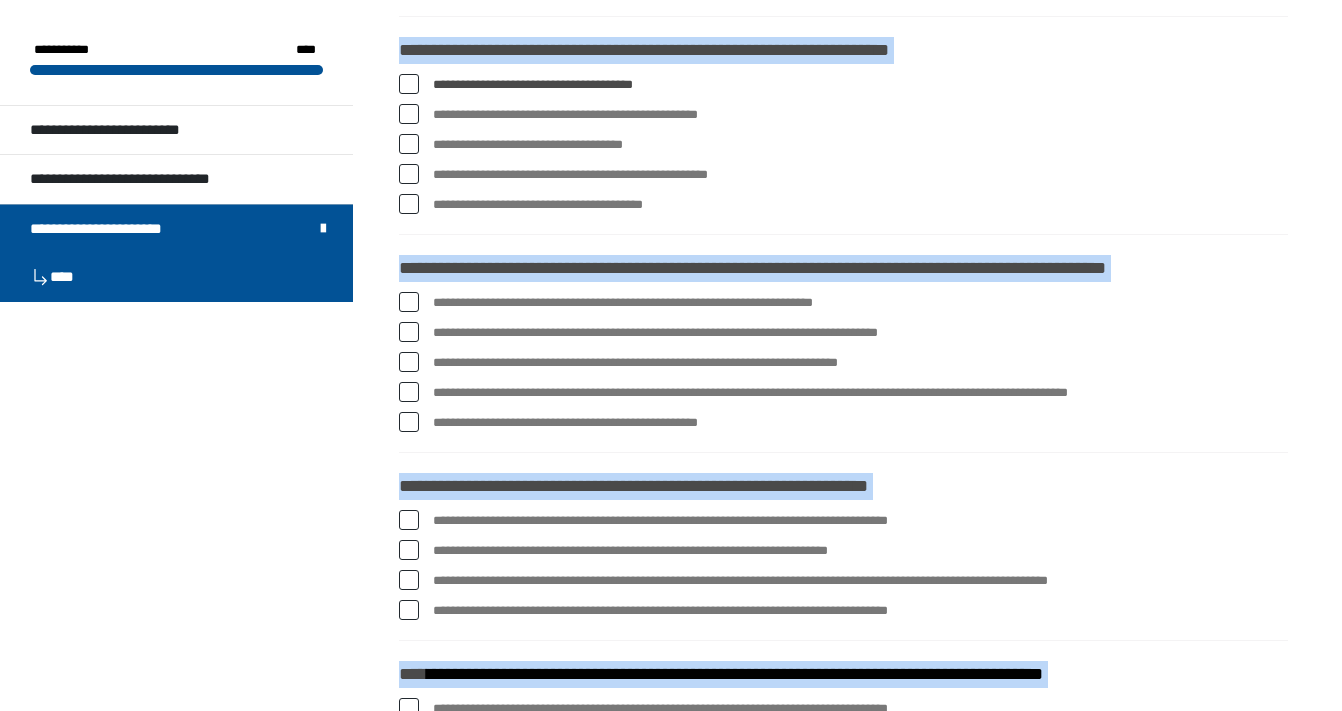 click at bounding box center (409, 114) 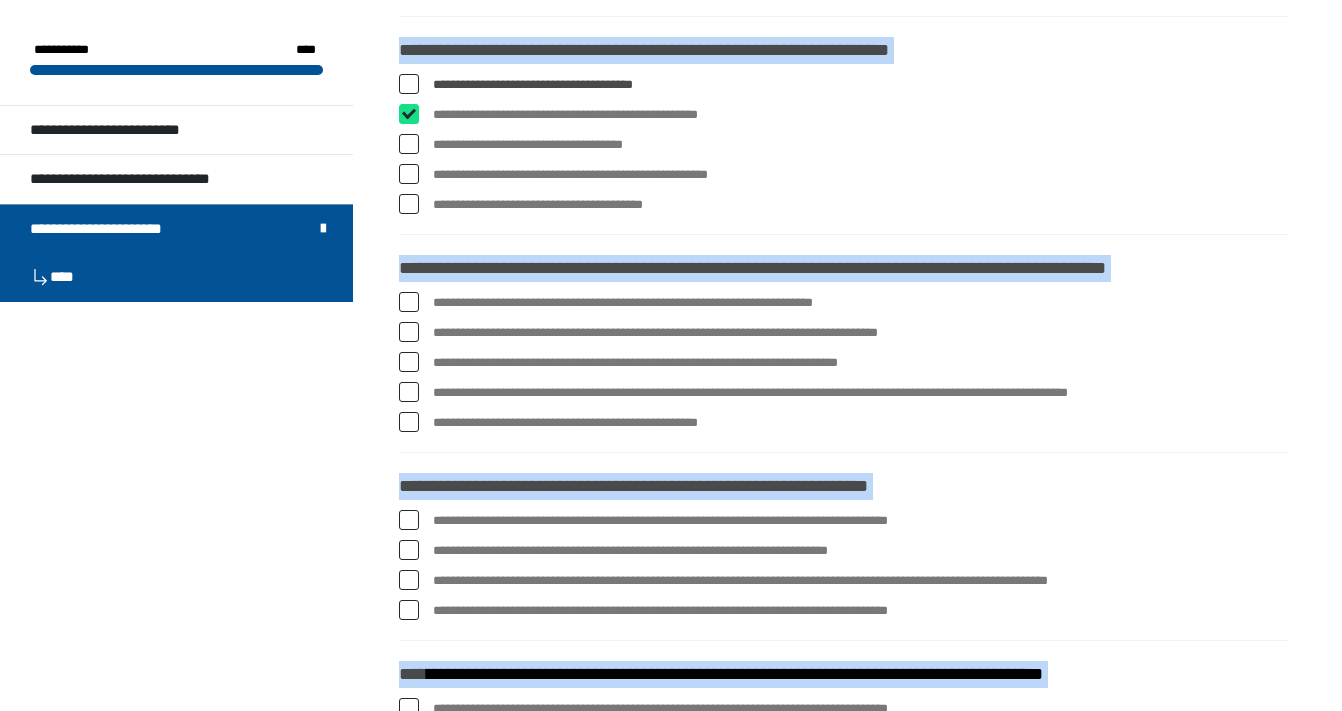 checkbox on "****" 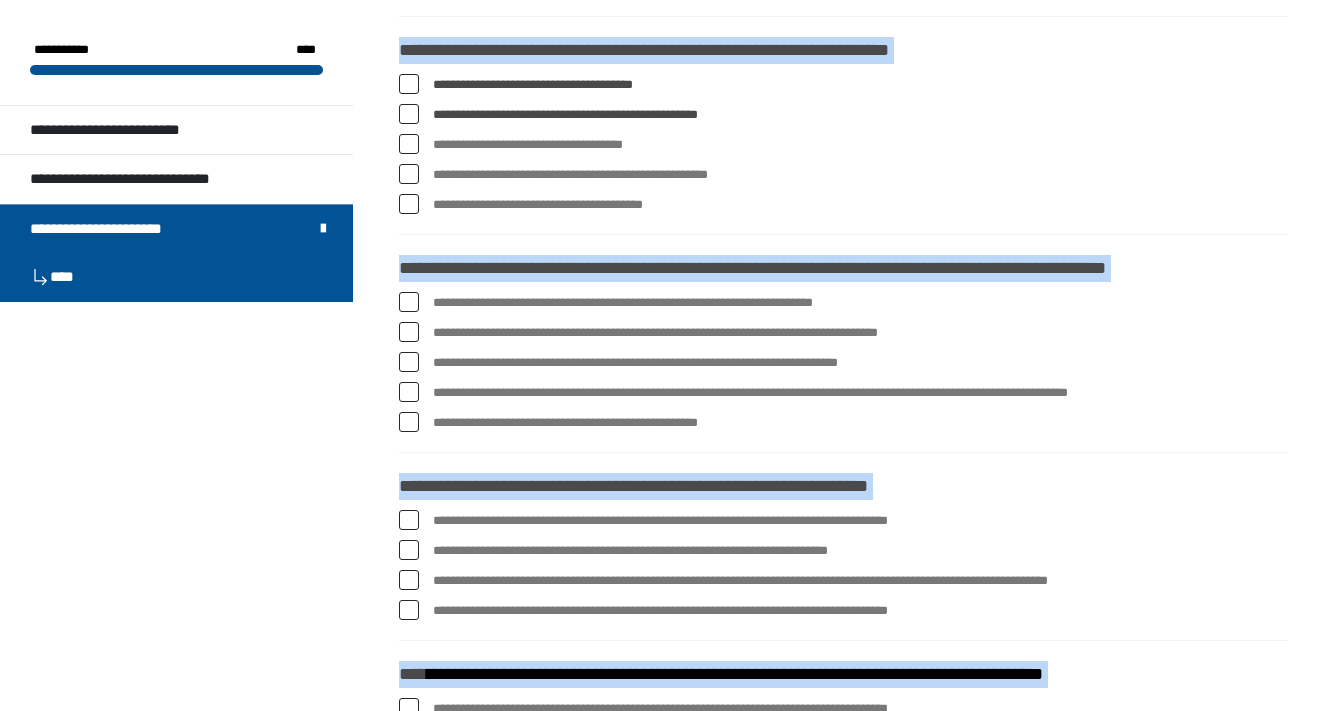 click at bounding box center (409, 174) 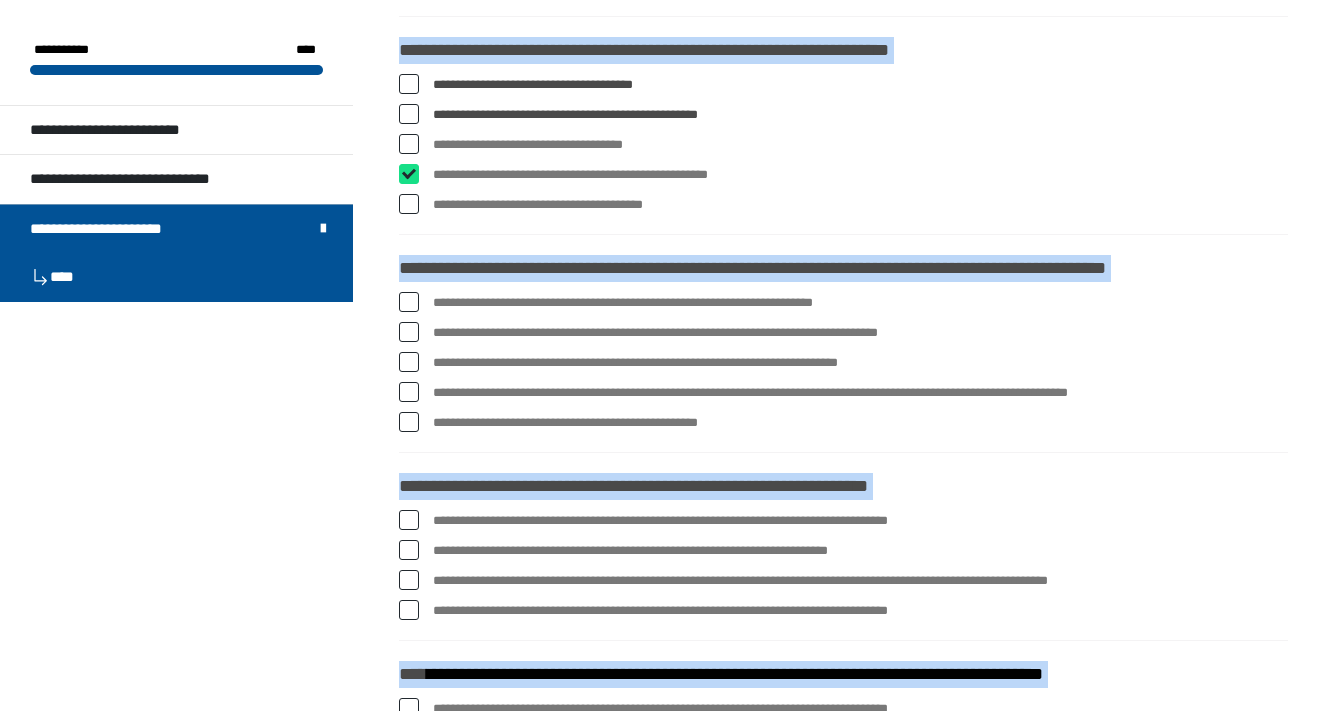 checkbox on "****" 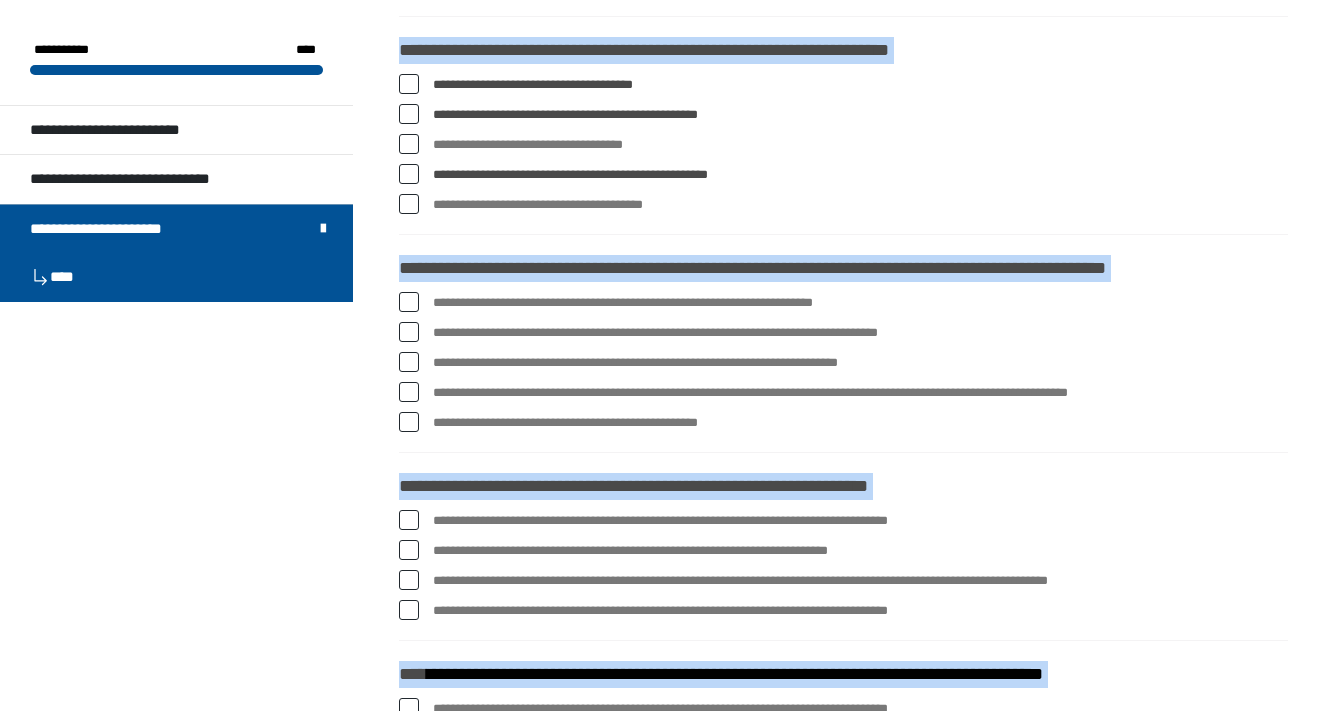 click at bounding box center [409, 204] 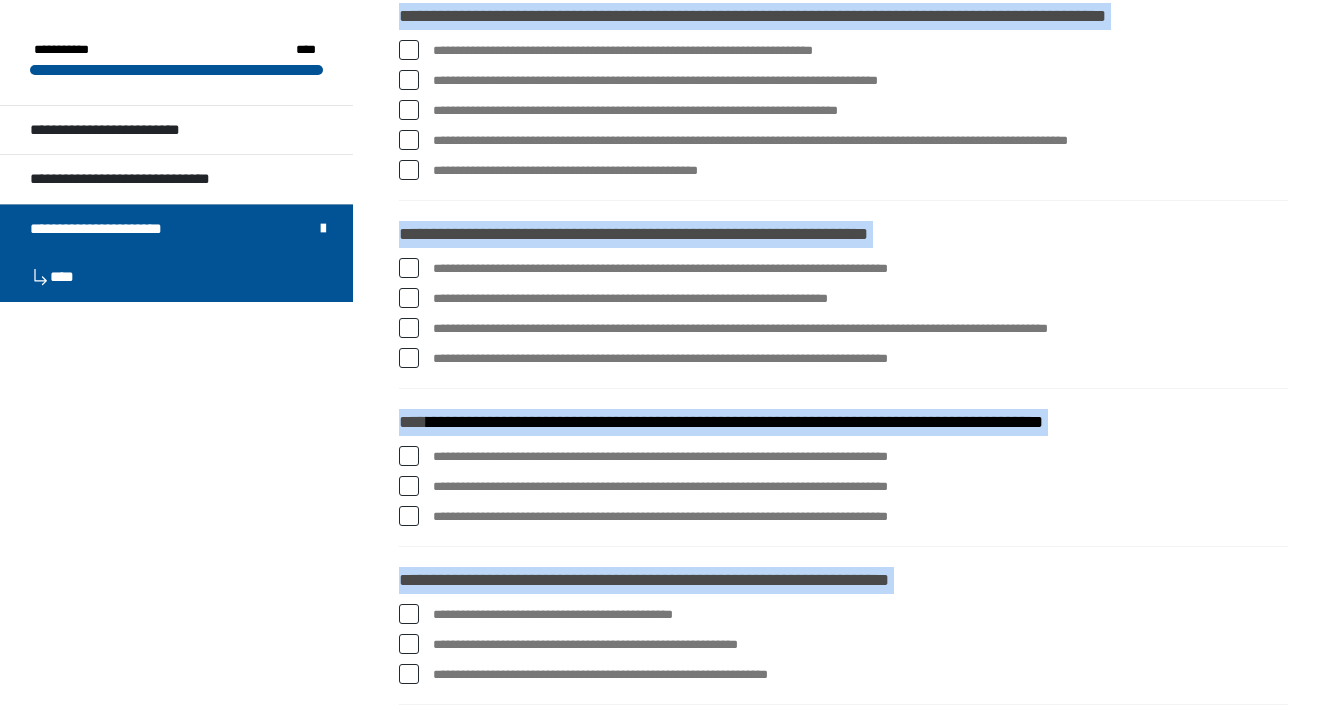 scroll, scrollTop: 2802, scrollLeft: 0, axis: vertical 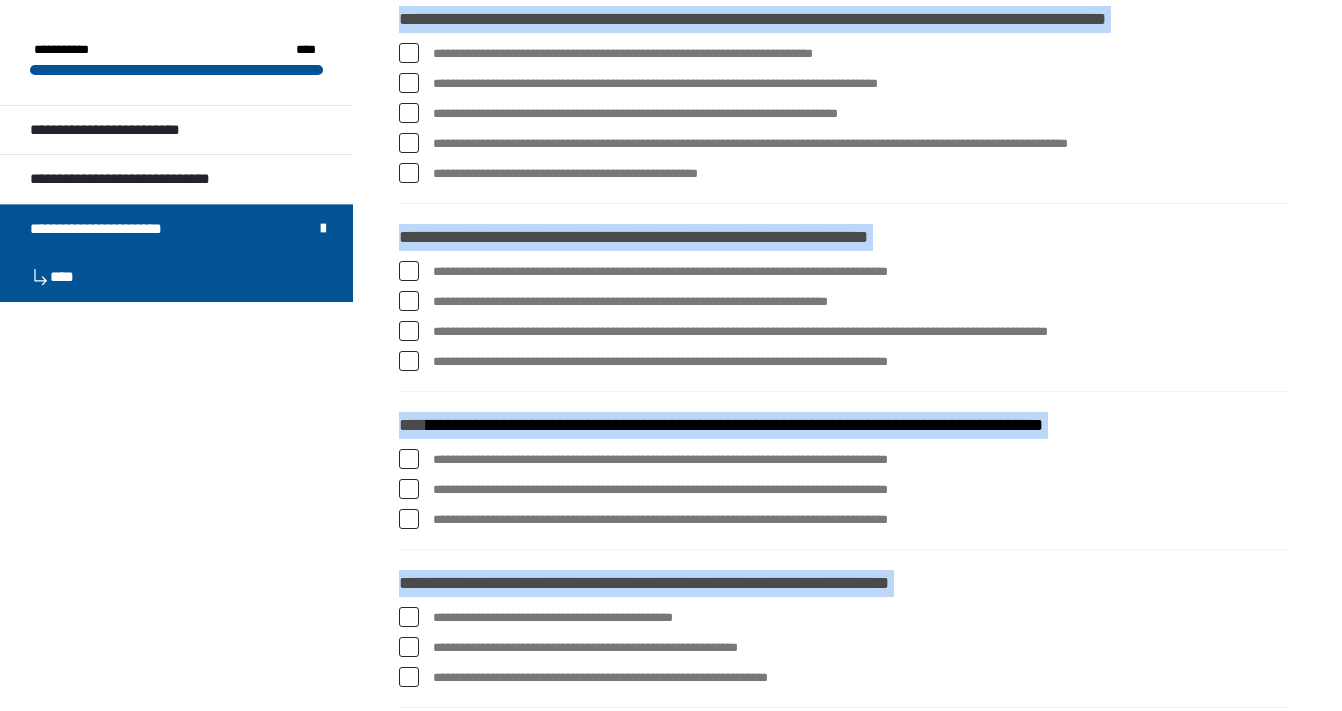 click at bounding box center (409, 53) 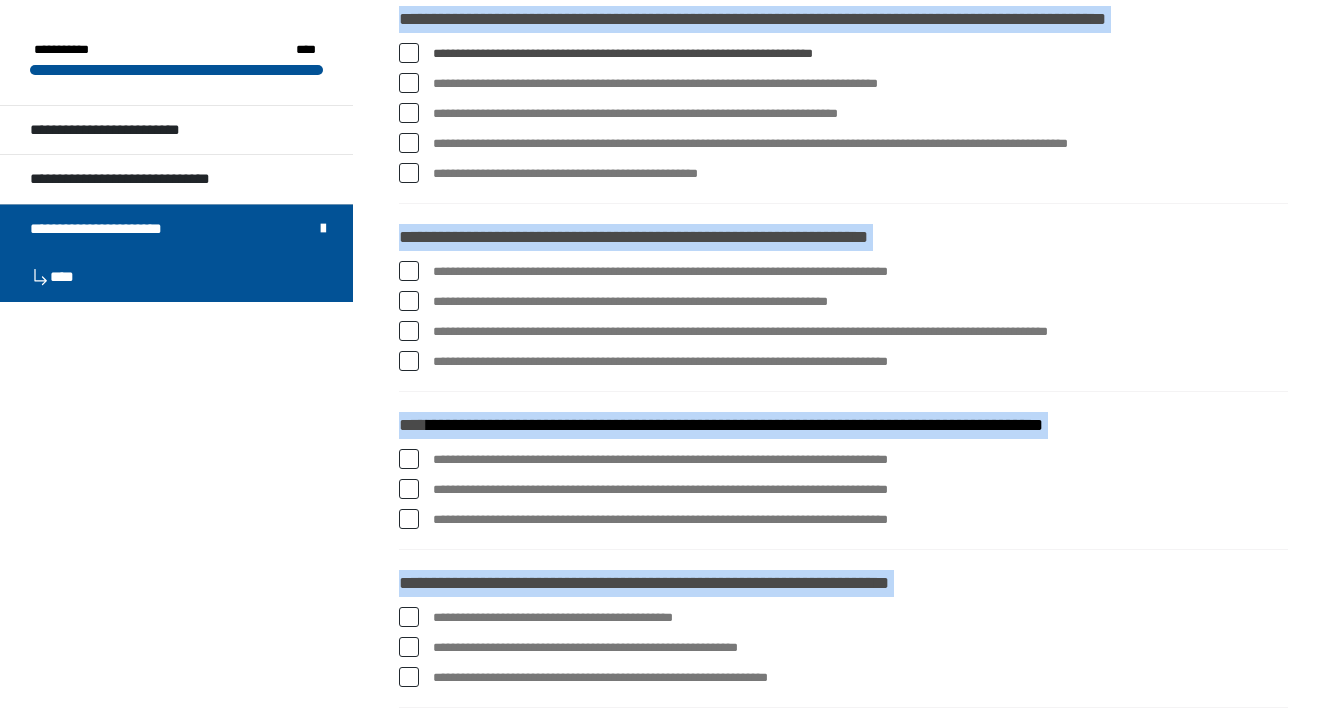 click at bounding box center [409, 83] 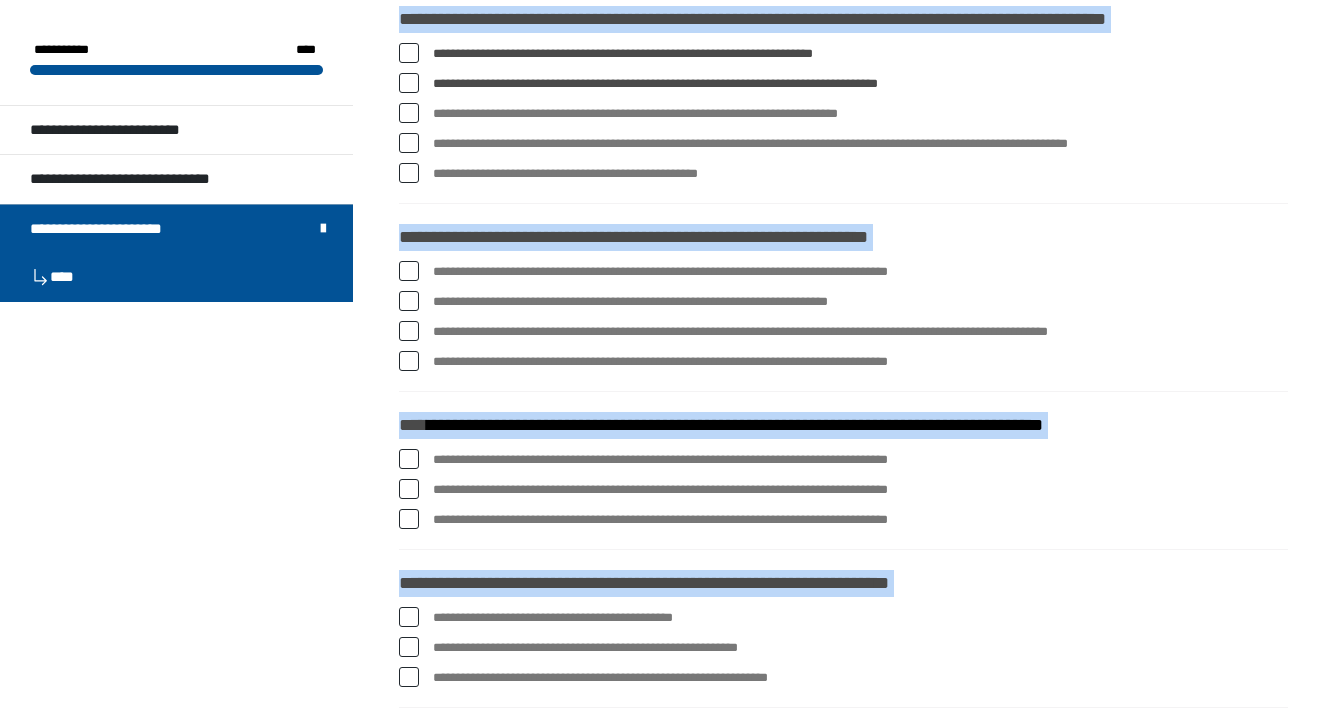 click at bounding box center [409, 113] 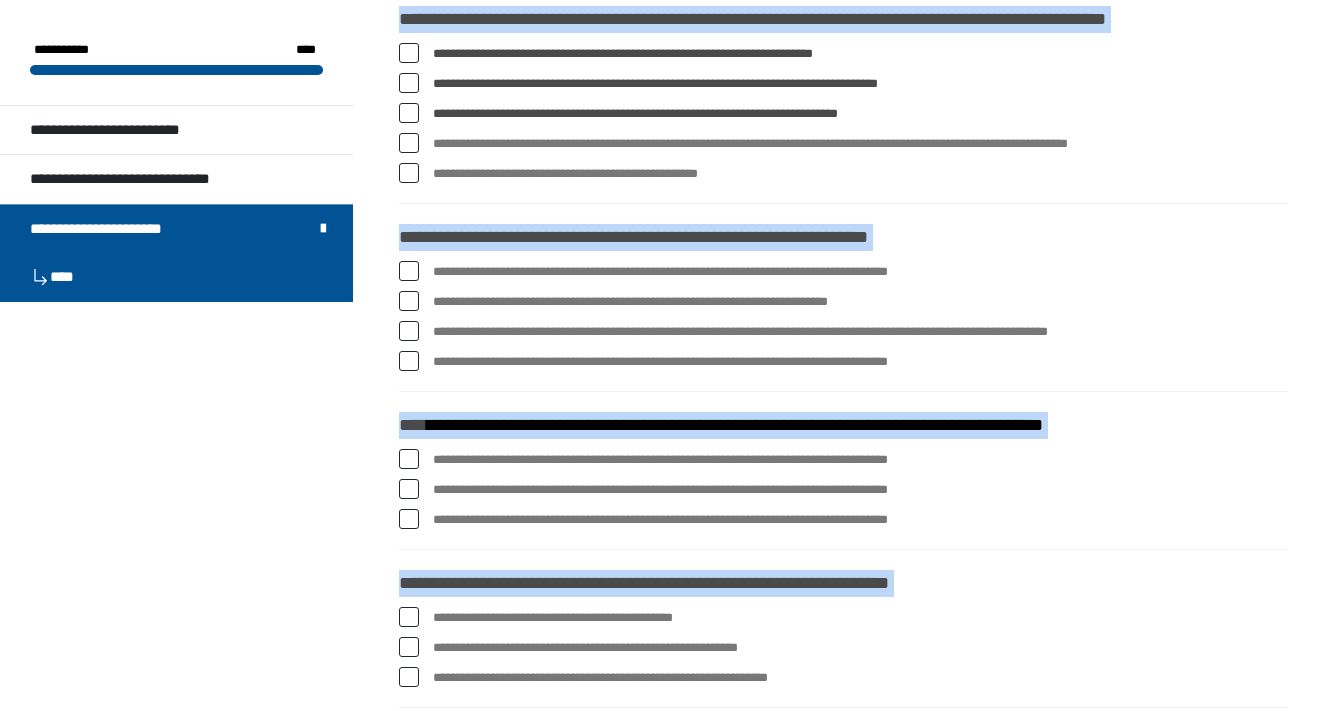 click at bounding box center [409, 143] 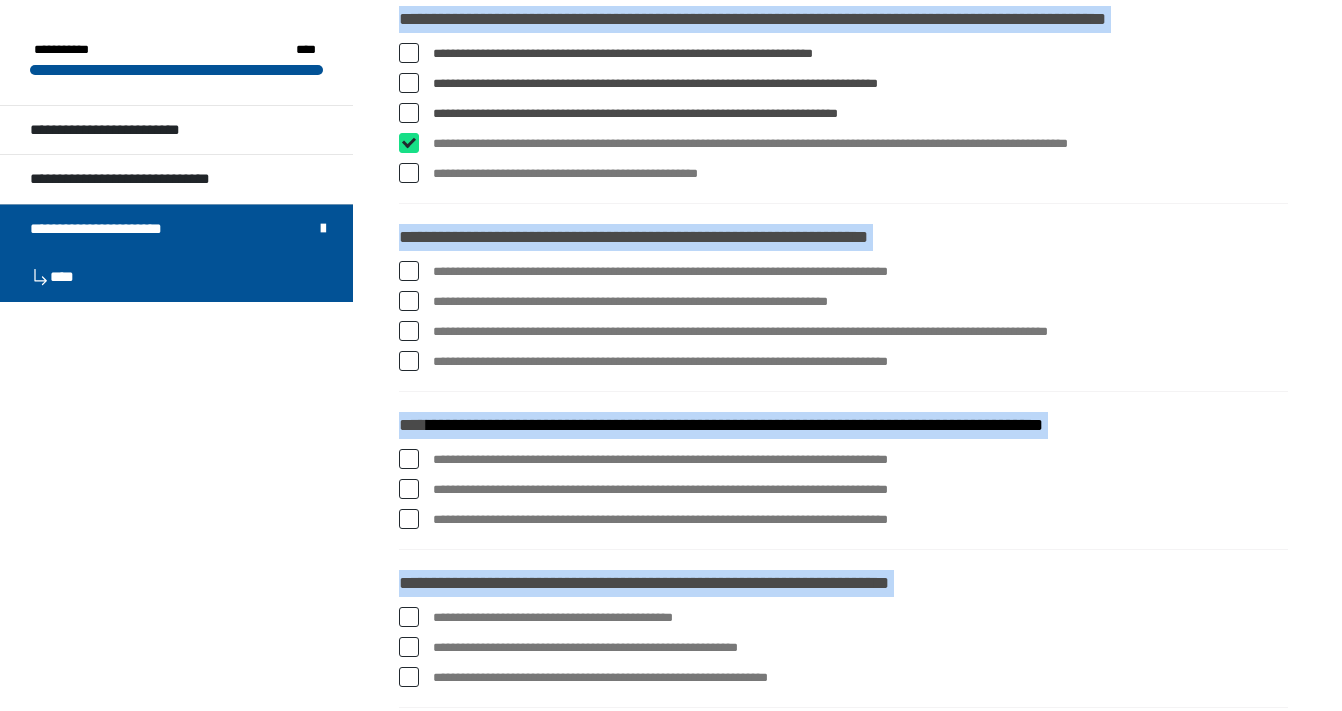 checkbox on "****" 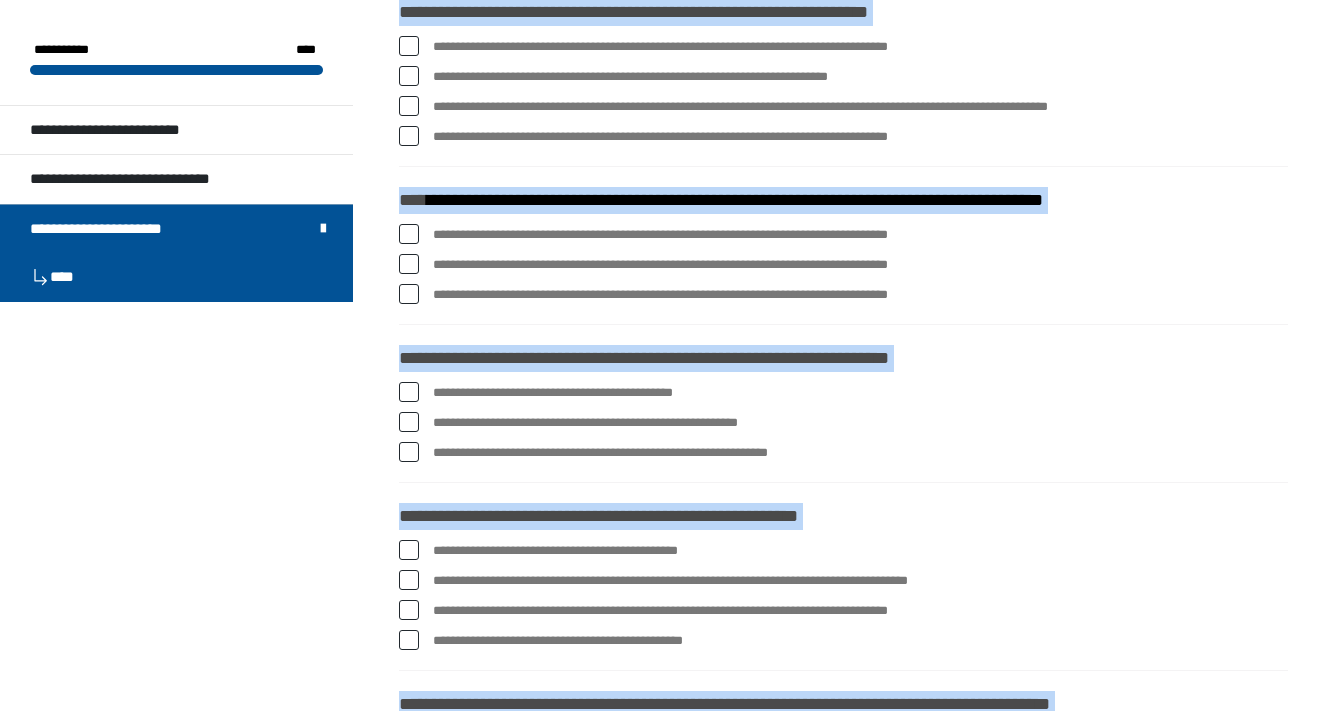 scroll, scrollTop: 3031, scrollLeft: 0, axis: vertical 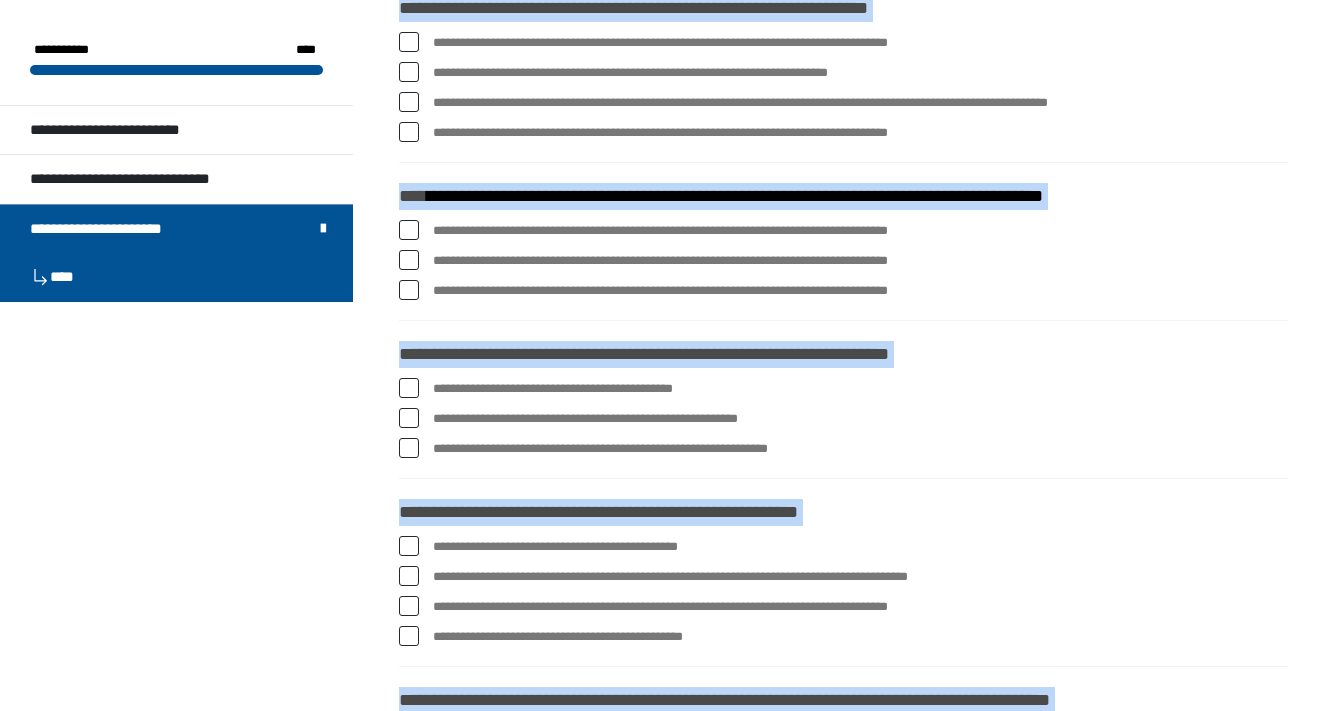 click at bounding box center [409, 42] 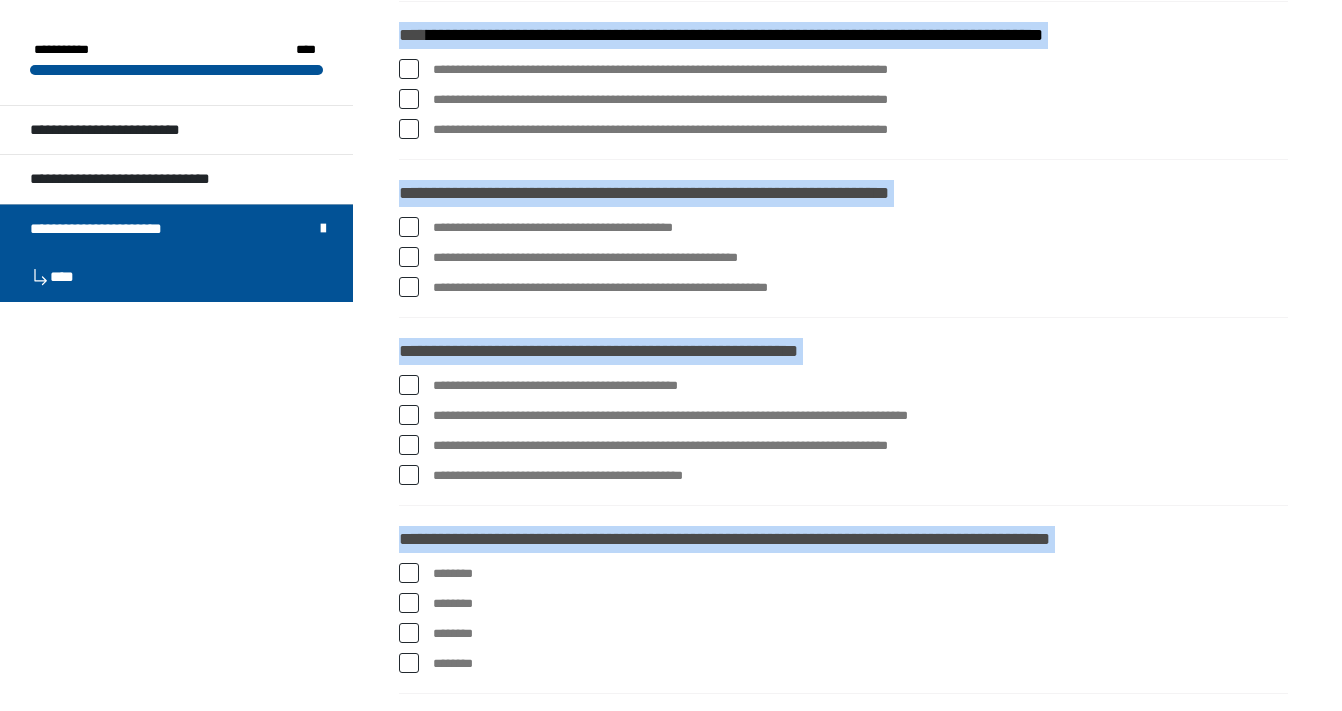 scroll, scrollTop: 3198, scrollLeft: 0, axis: vertical 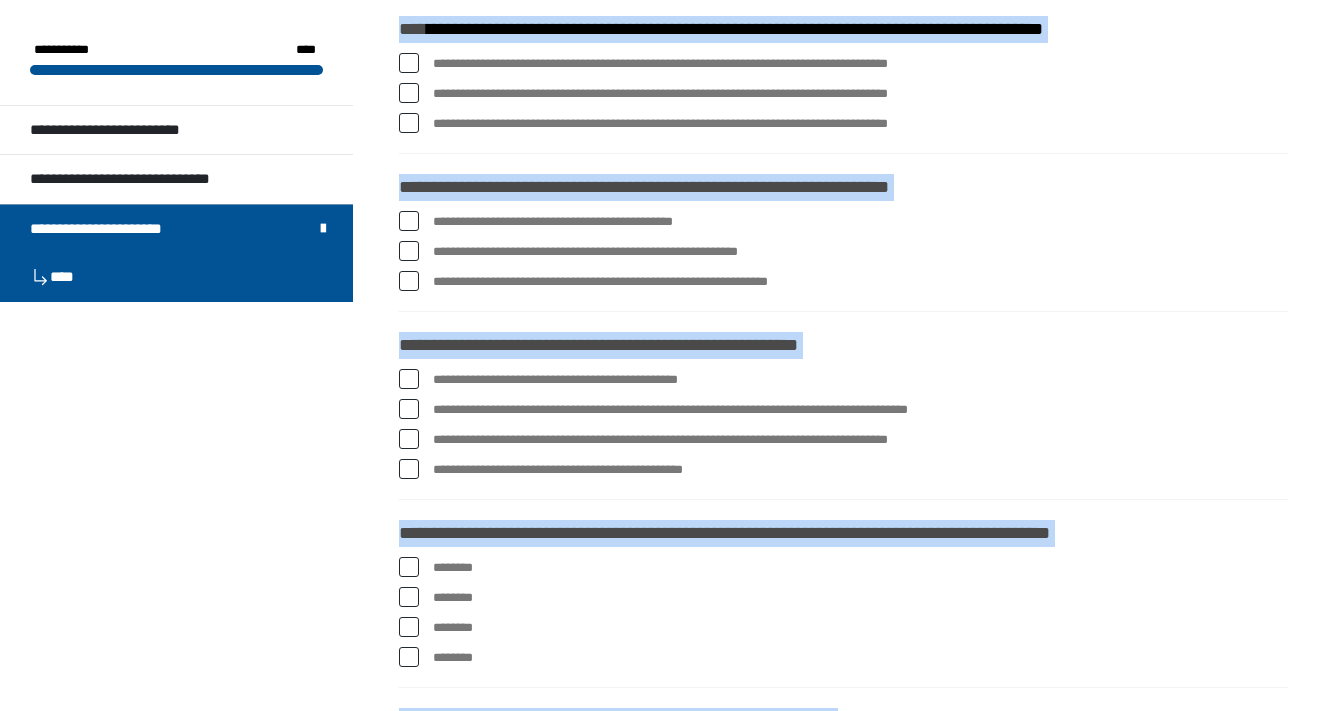 click at bounding box center (409, 63) 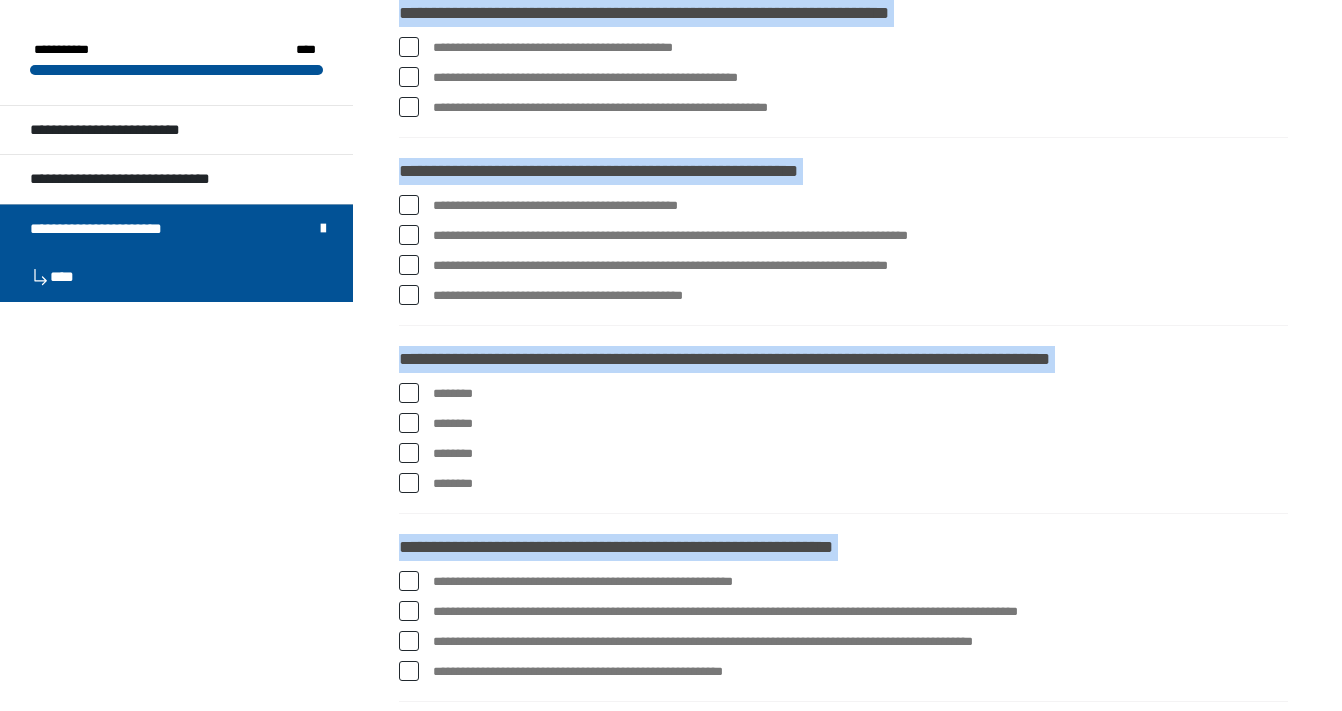 scroll, scrollTop: 3371, scrollLeft: 0, axis: vertical 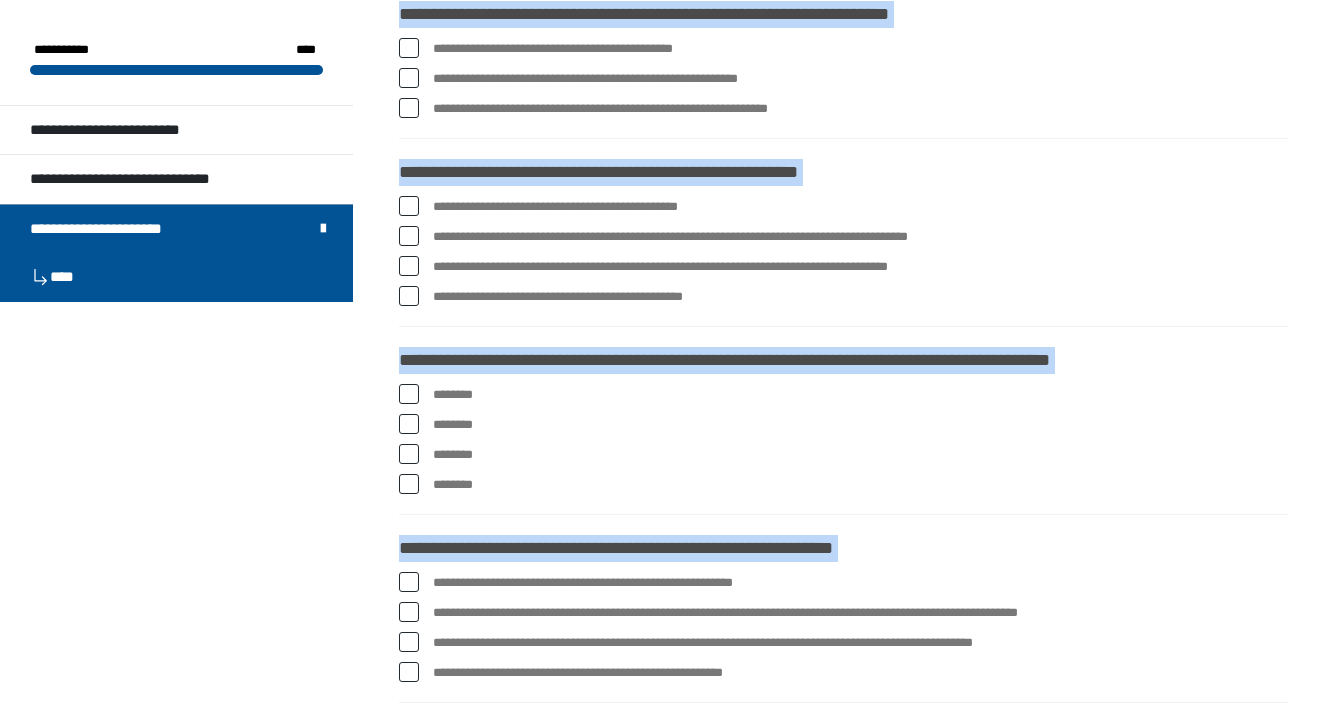 click at bounding box center (409, 78) 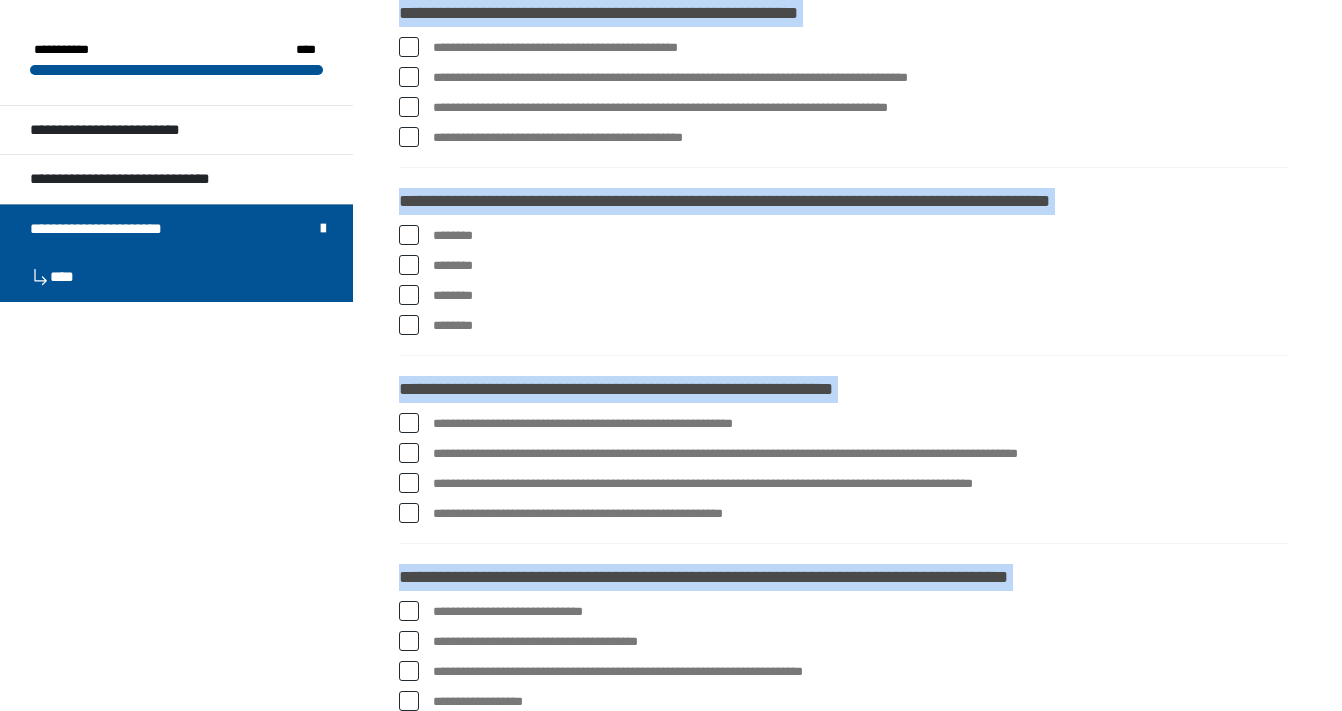 scroll, scrollTop: 3523, scrollLeft: 0, axis: vertical 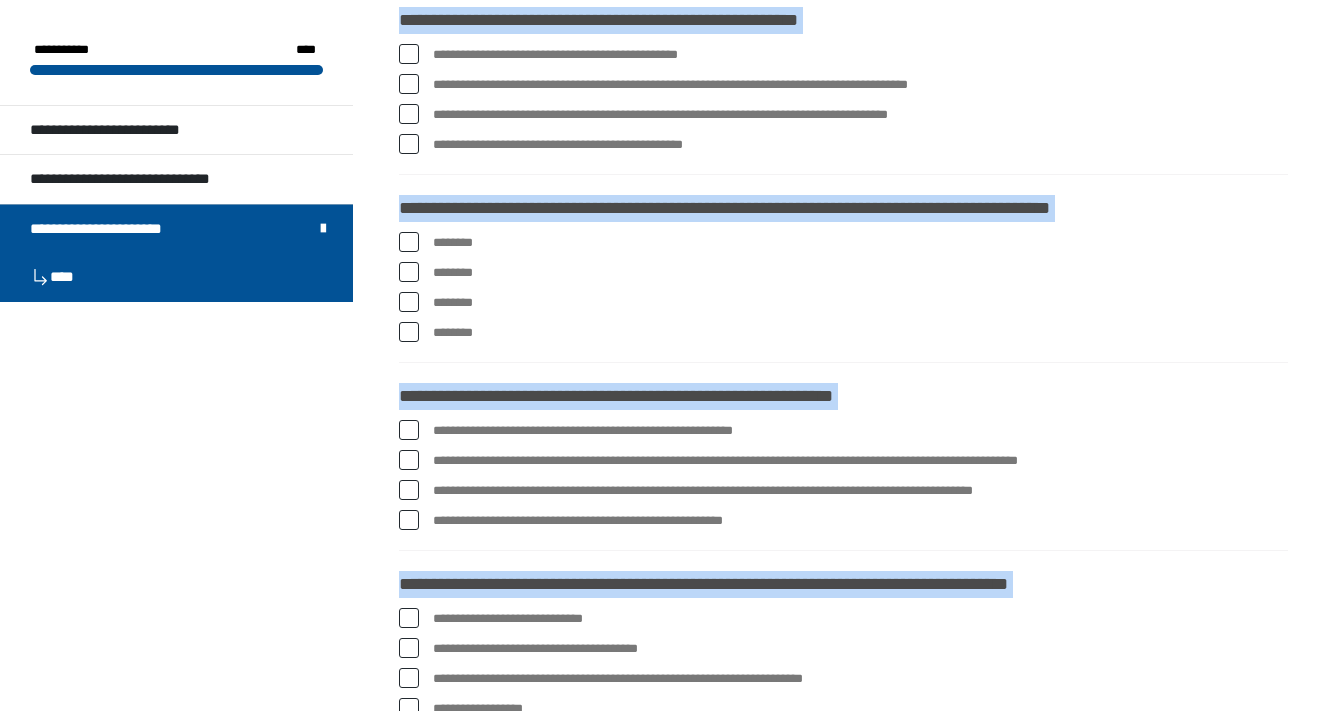 click at bounding box center [409, 54] 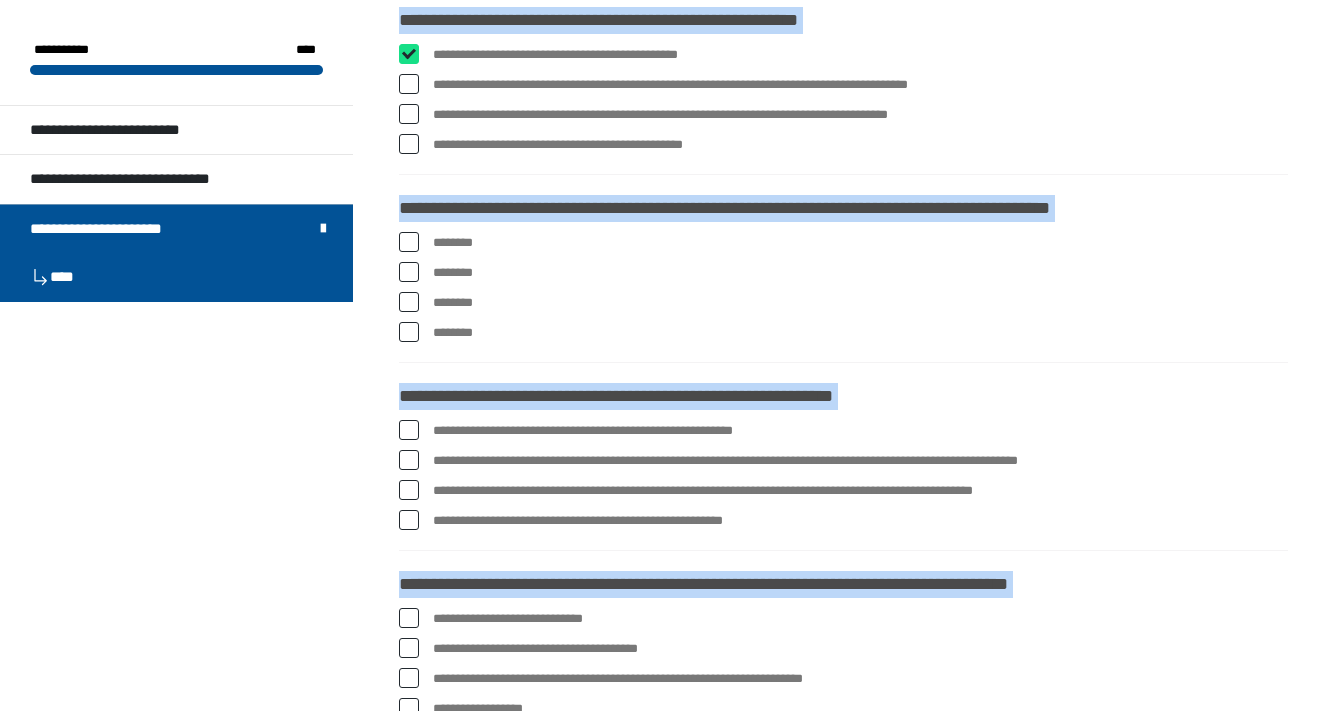 checkbox on "****" 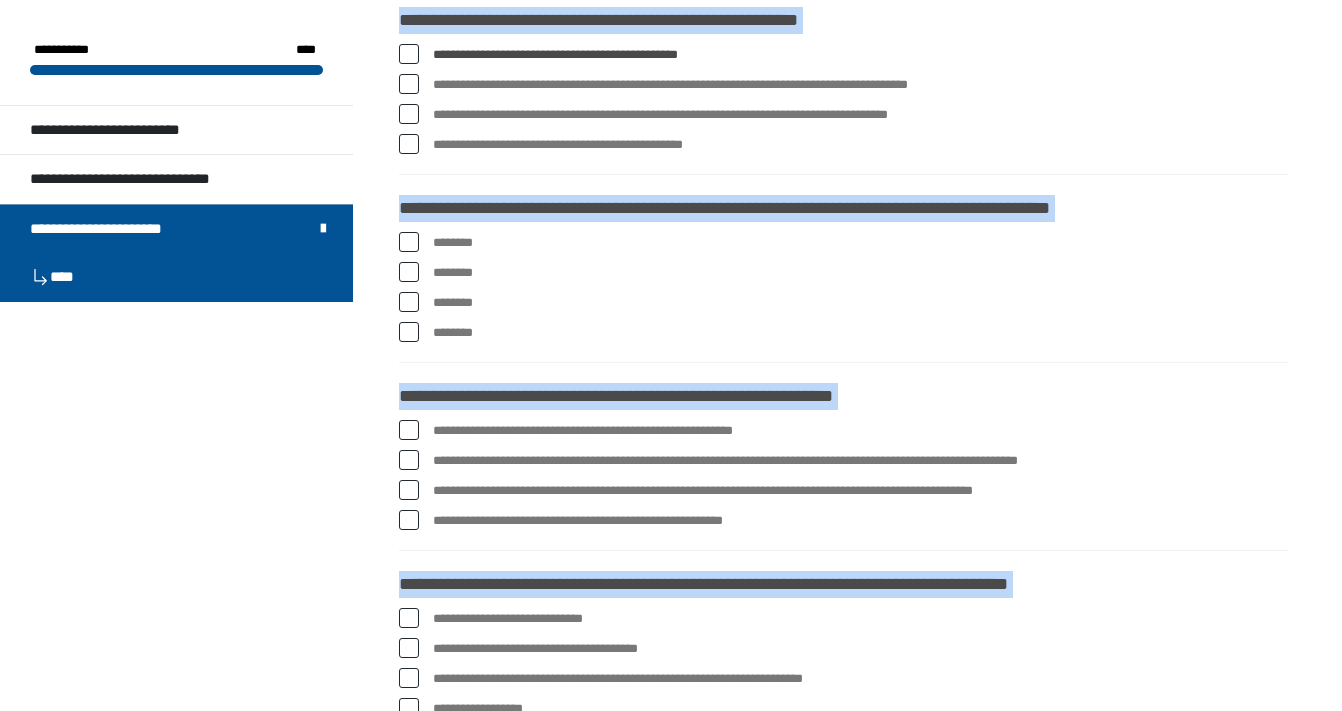 click at bounding box center (409, 84) 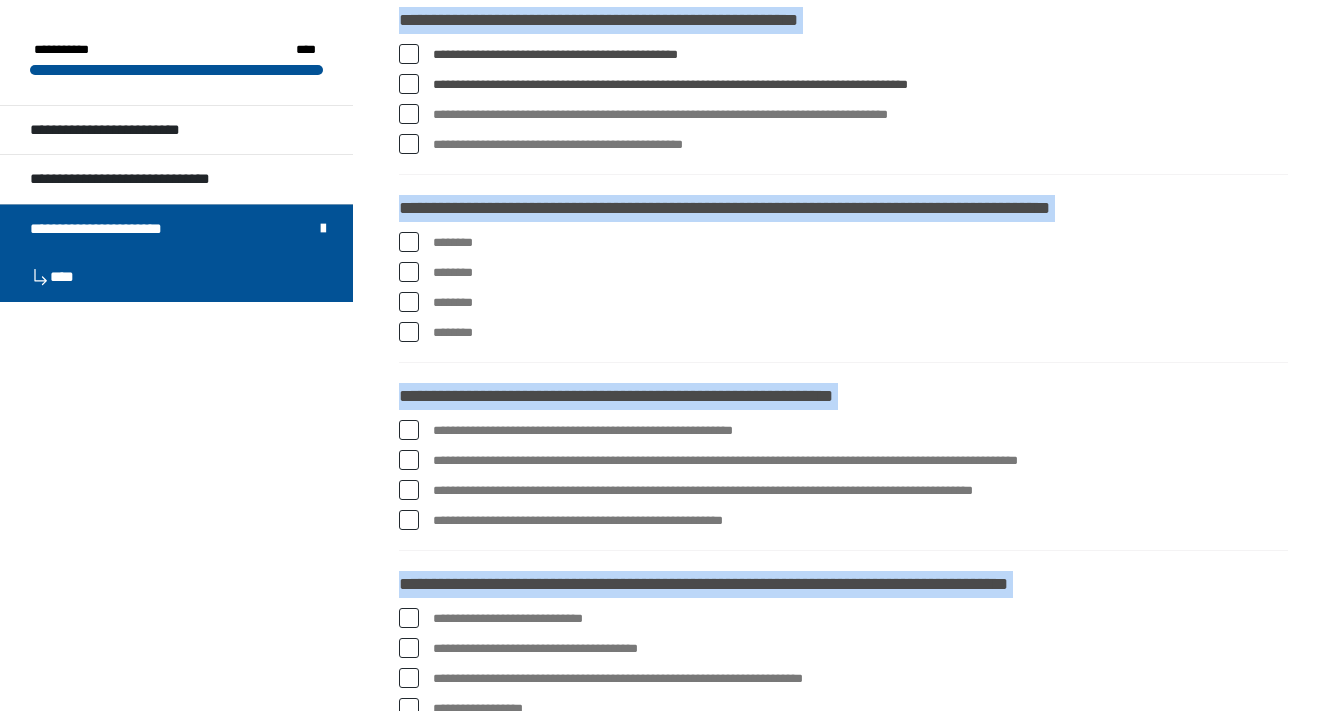 click at bounding box center [409, 242] 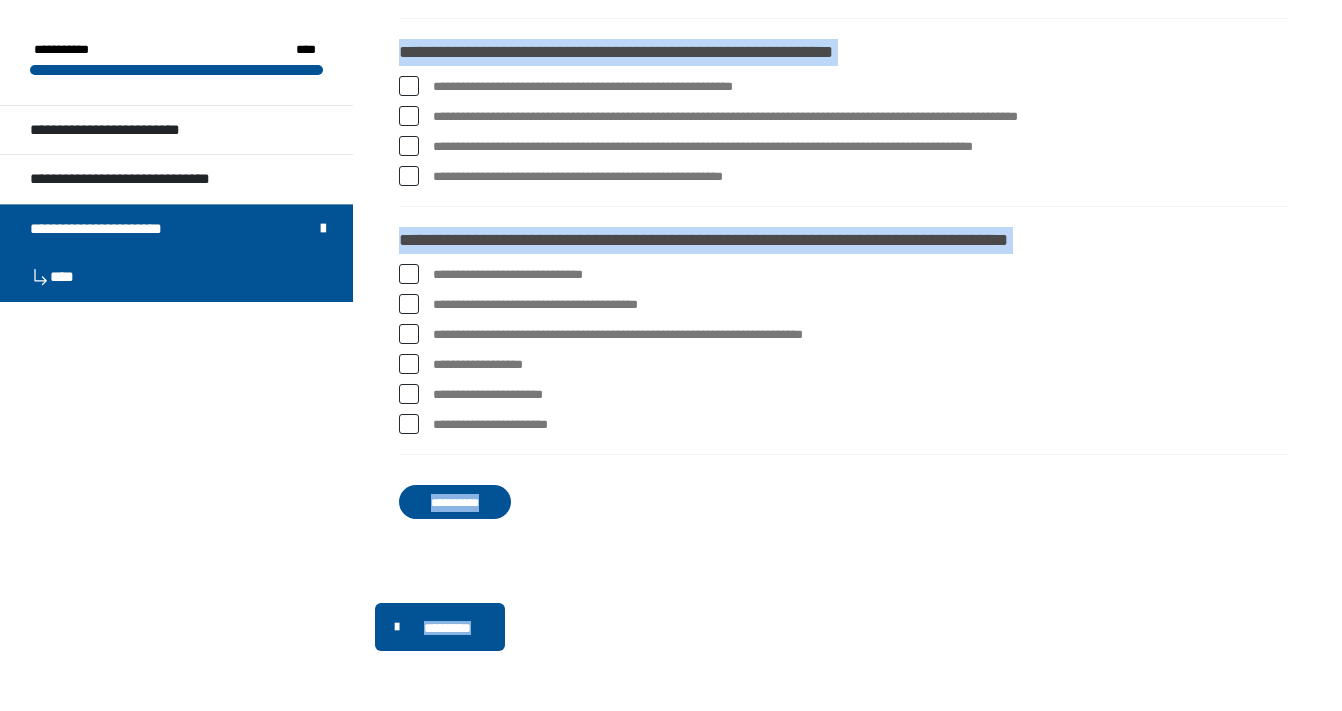 scroll, scrollTop: 3866, scrollLeft: 0, axis: vertical 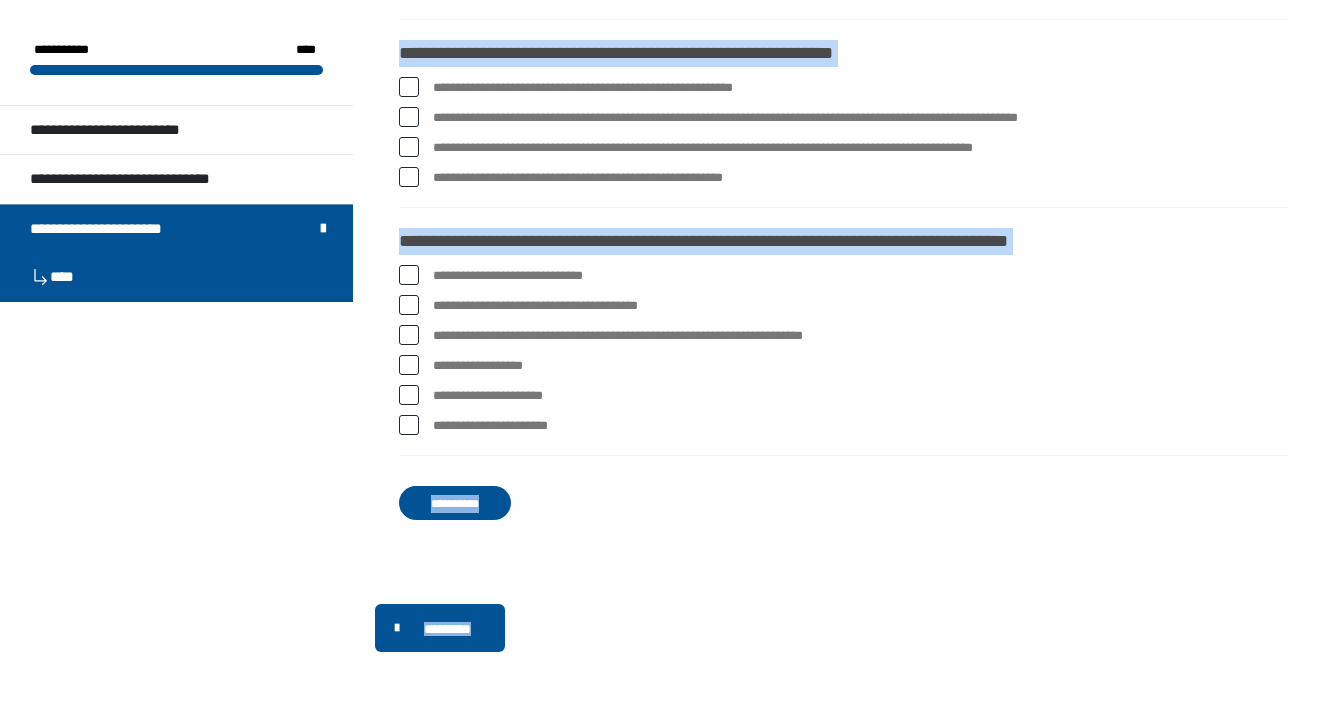 click on "**********" at bounding box center (843, 137) 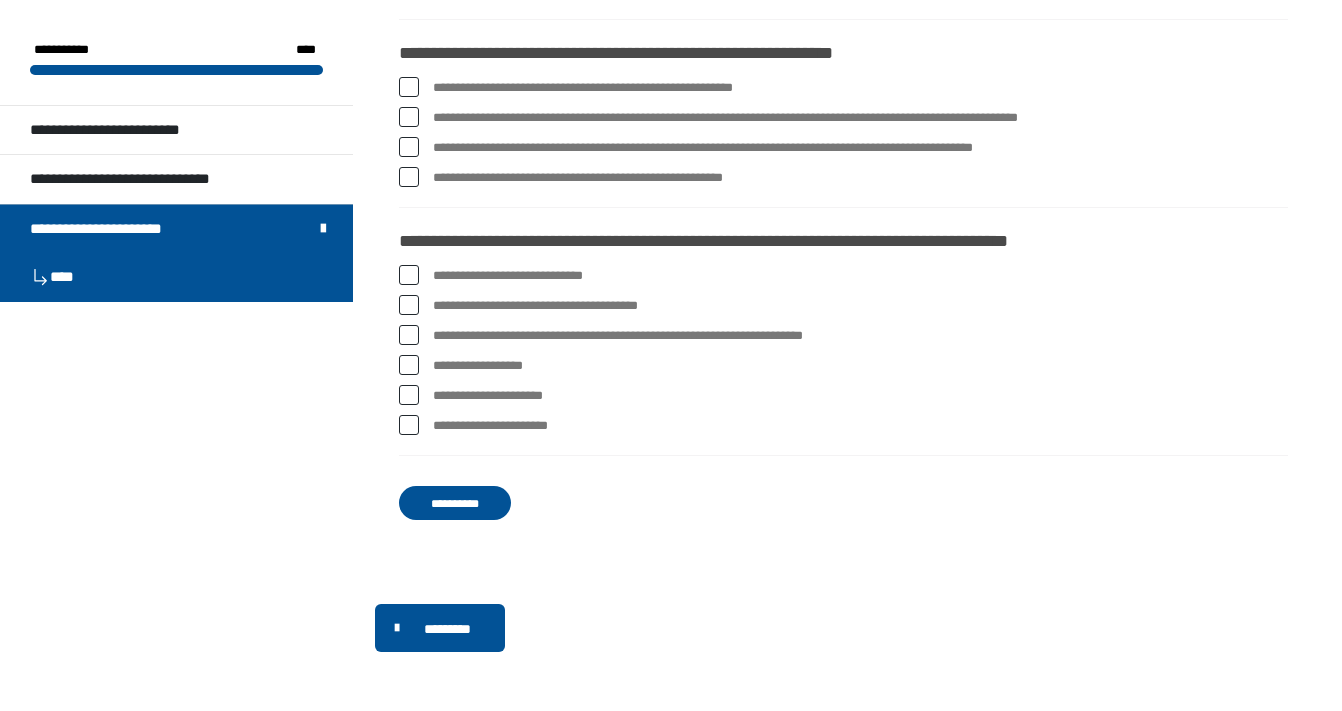 click at bounding box center (409, 147) 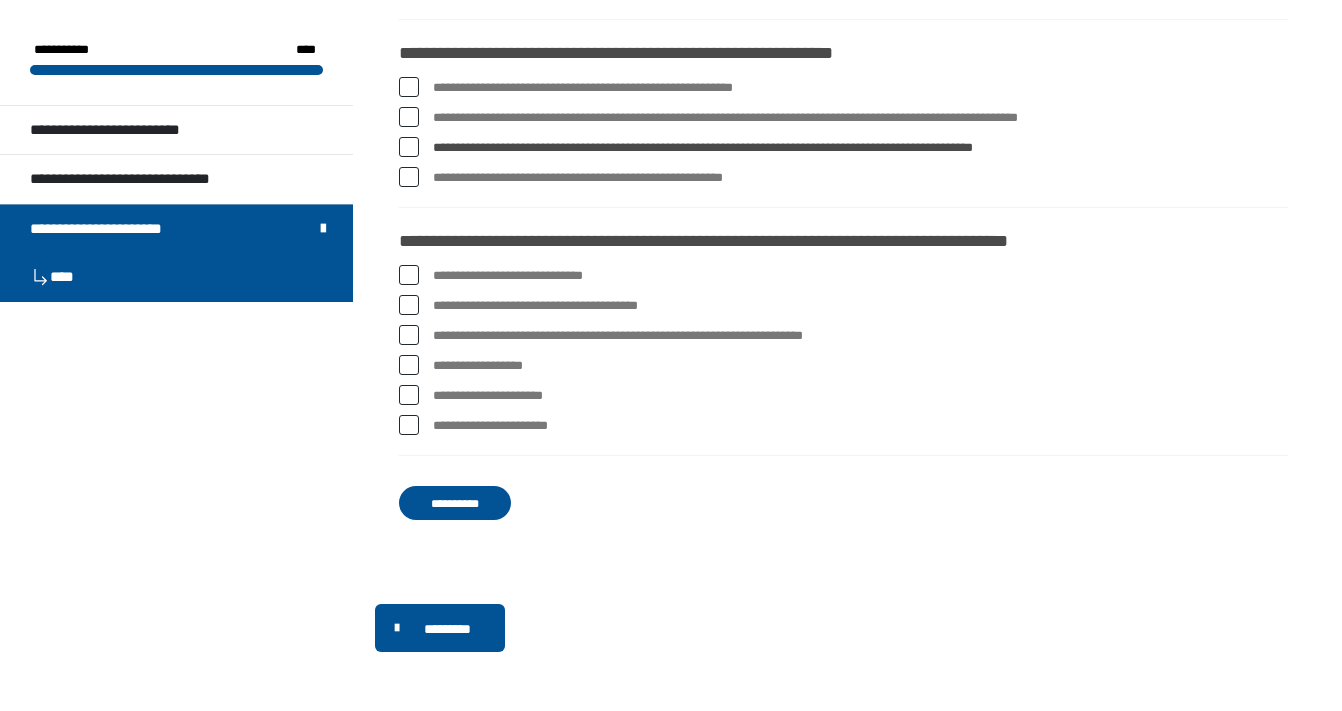 click at bounding box center (409, 177) 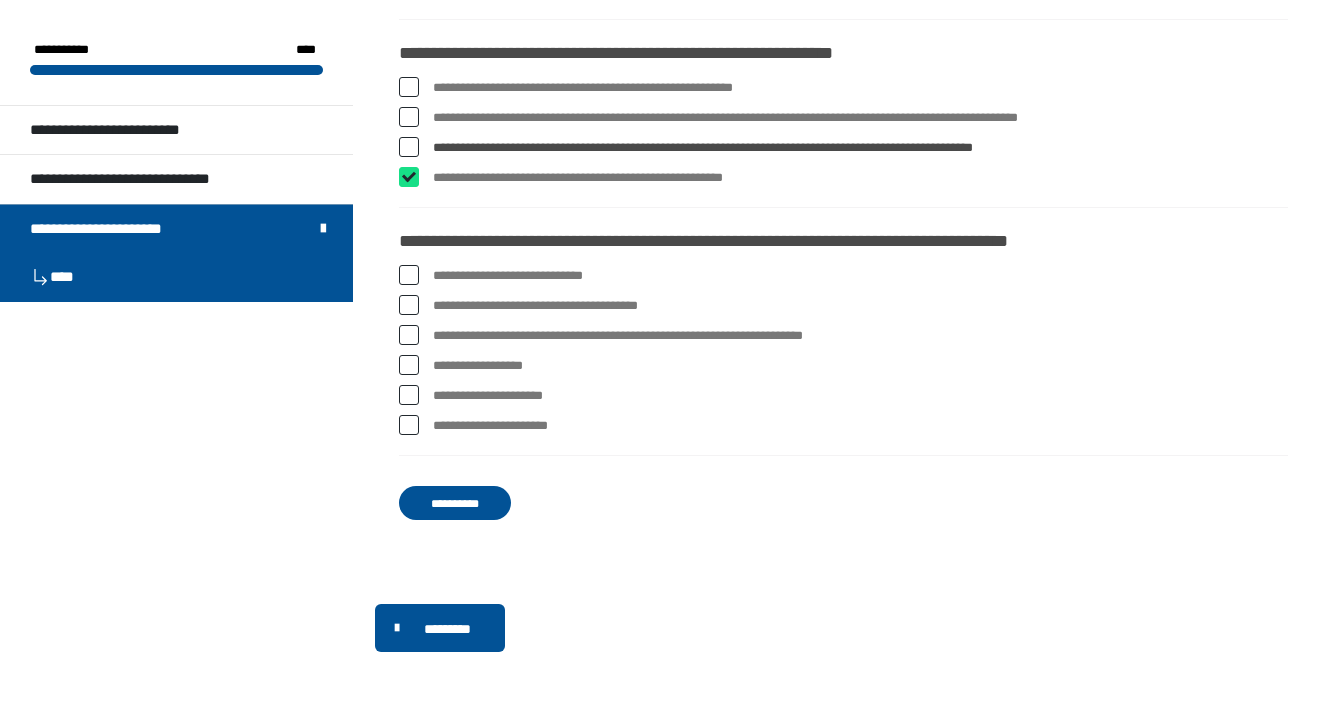 checkbox on "****" 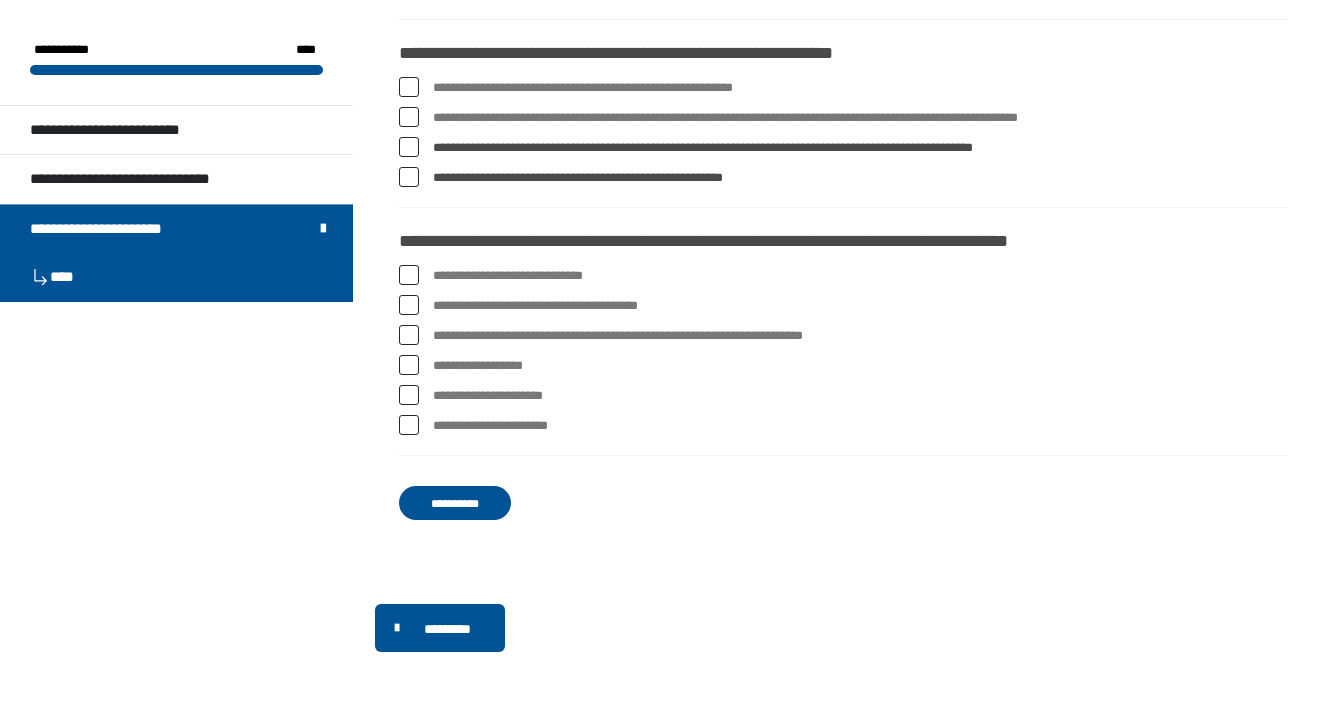 scroll, scrollTop: 3867, scrollLeft: 0, axis: vertical 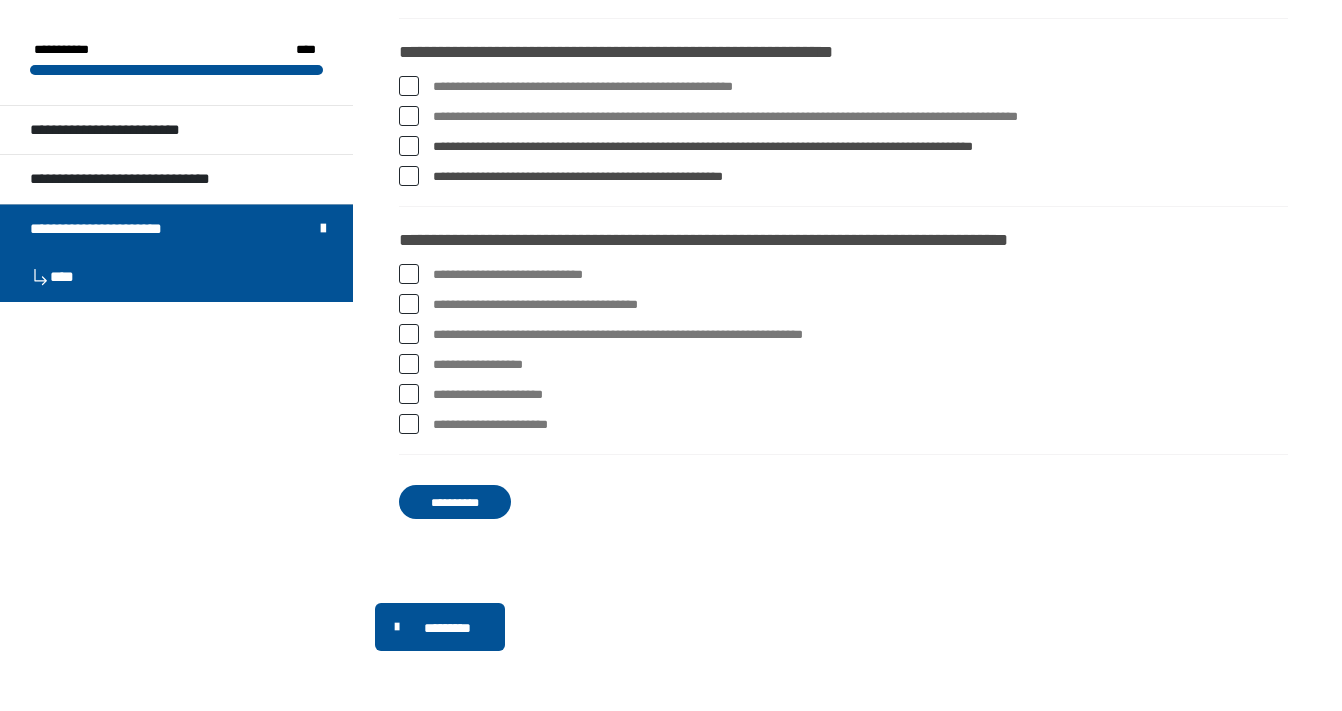click at bounding box center [409, 304] 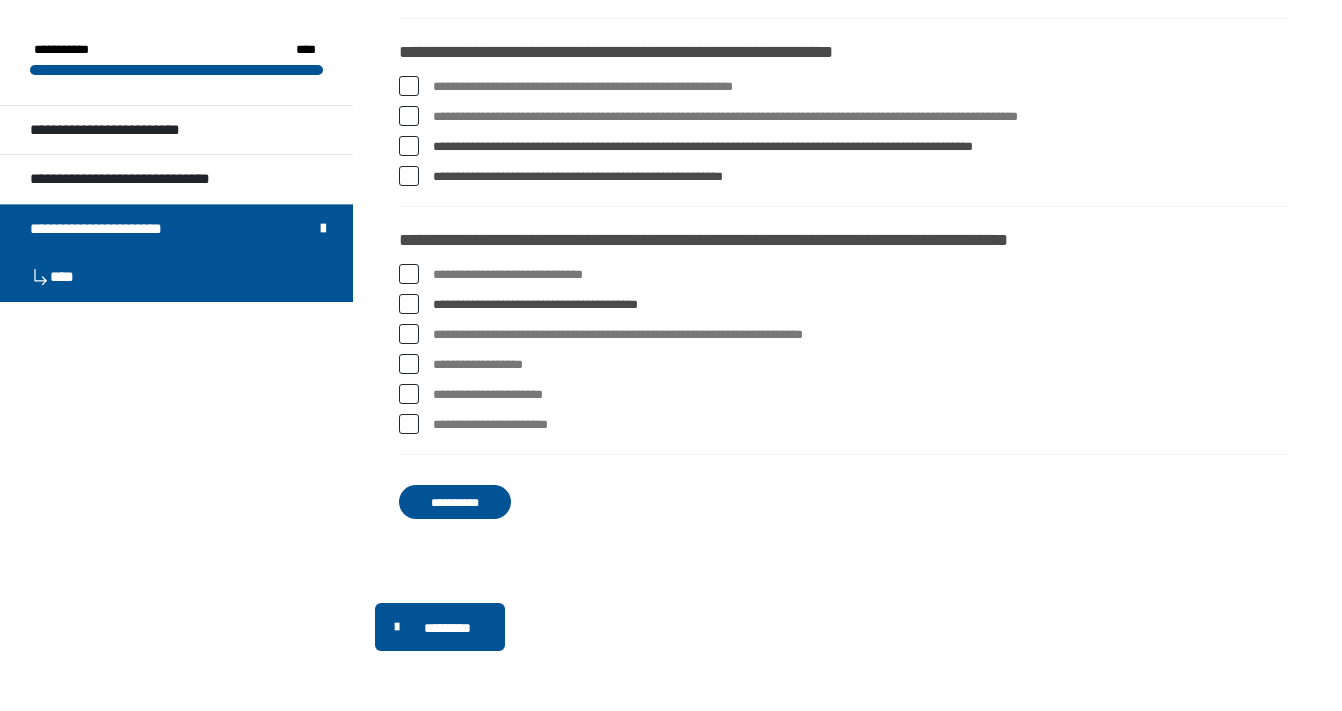 click at bounding box center (409, 334) 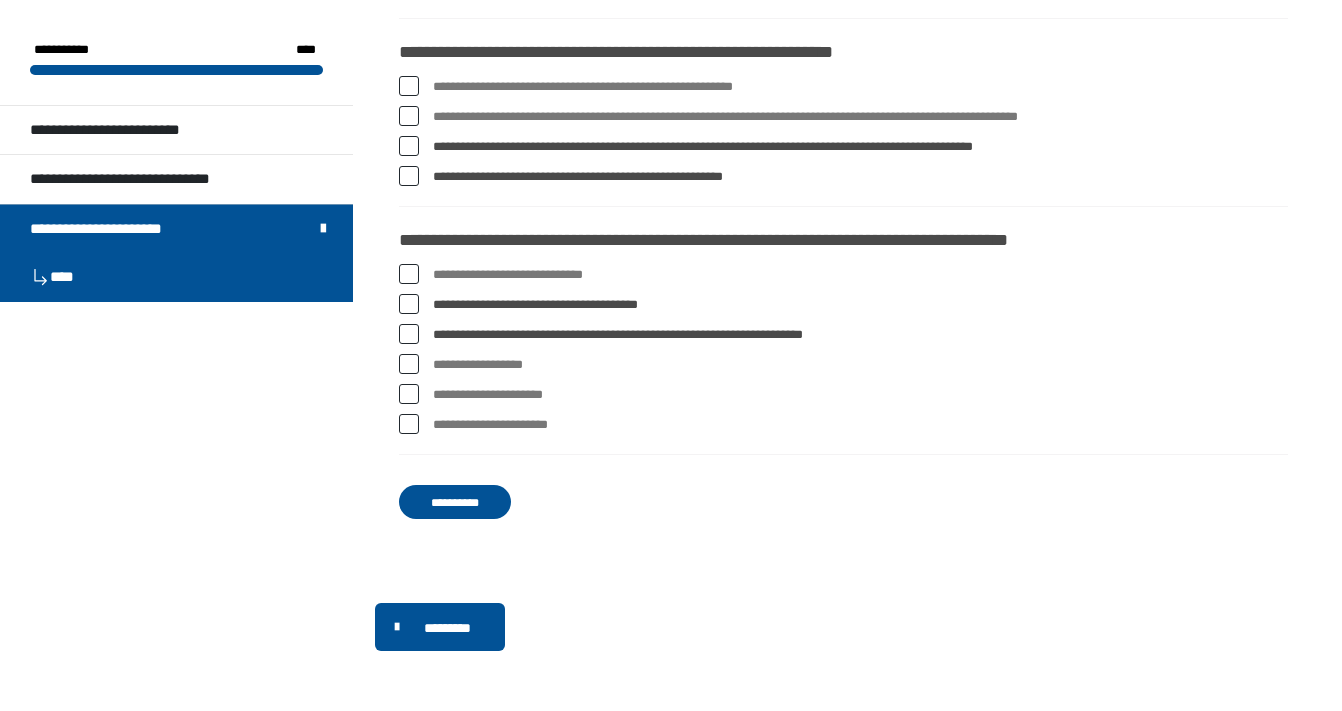 click at bounding box center (409, 364) 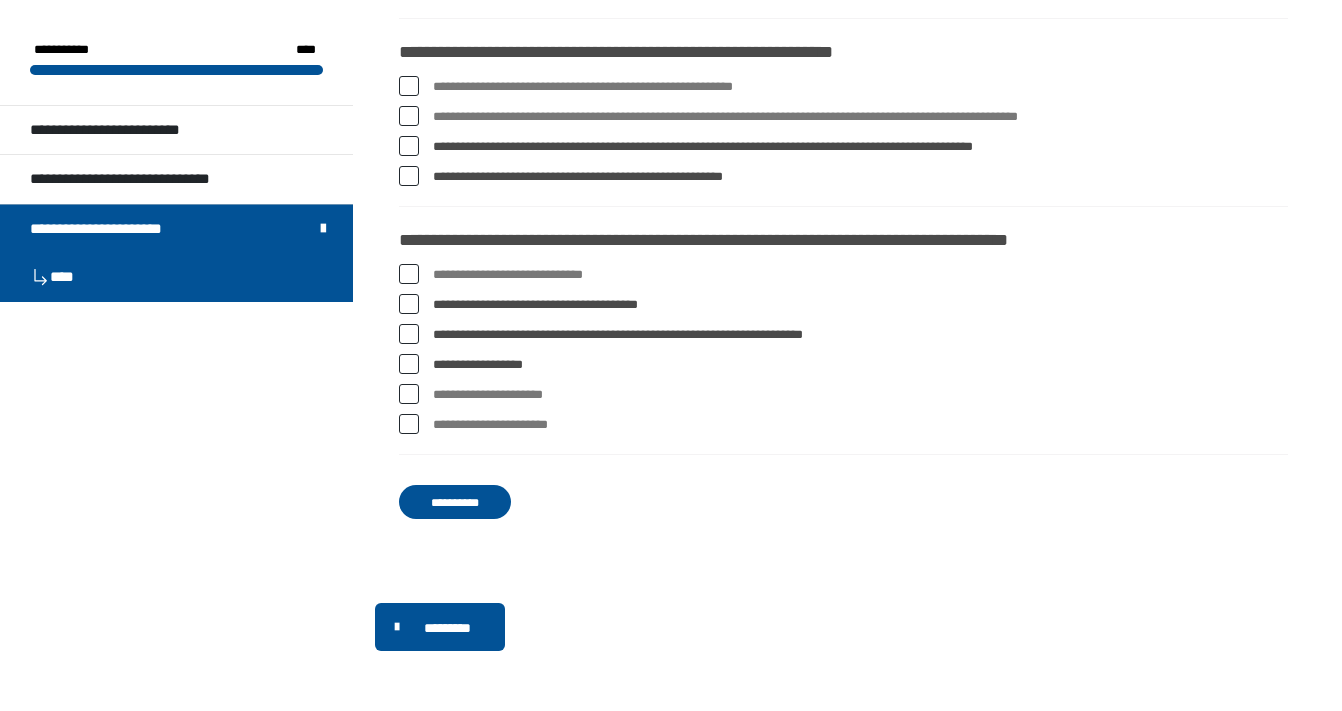 click at bounding box center [409, 424] 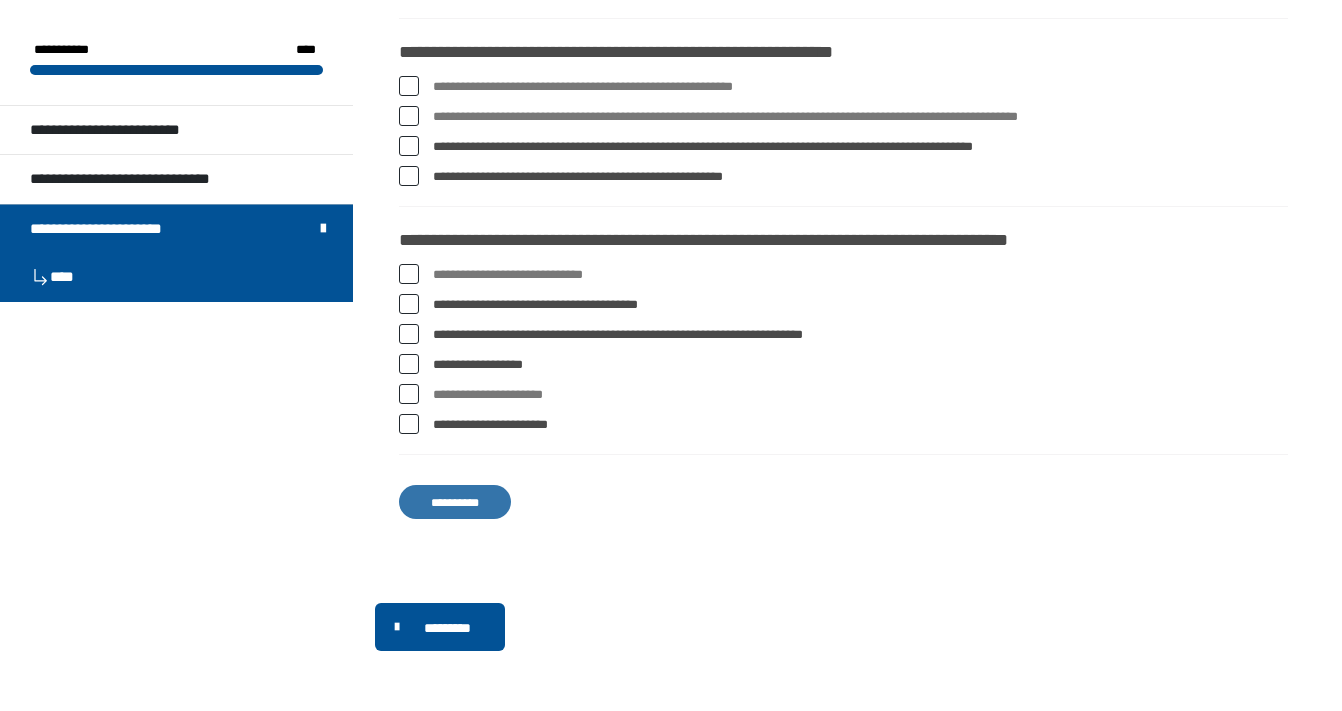 click on "**********" at bounding box center [455, 502] 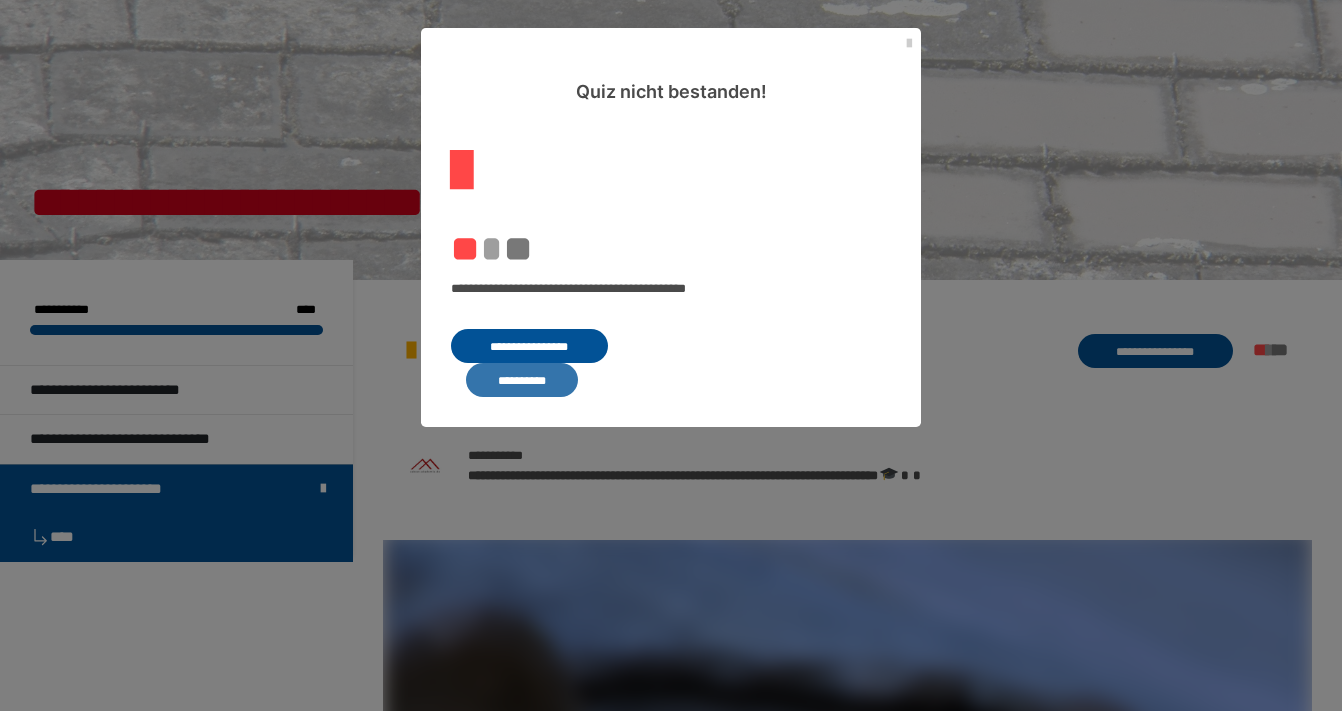 click on "**********" at bounding box center (522, 380) 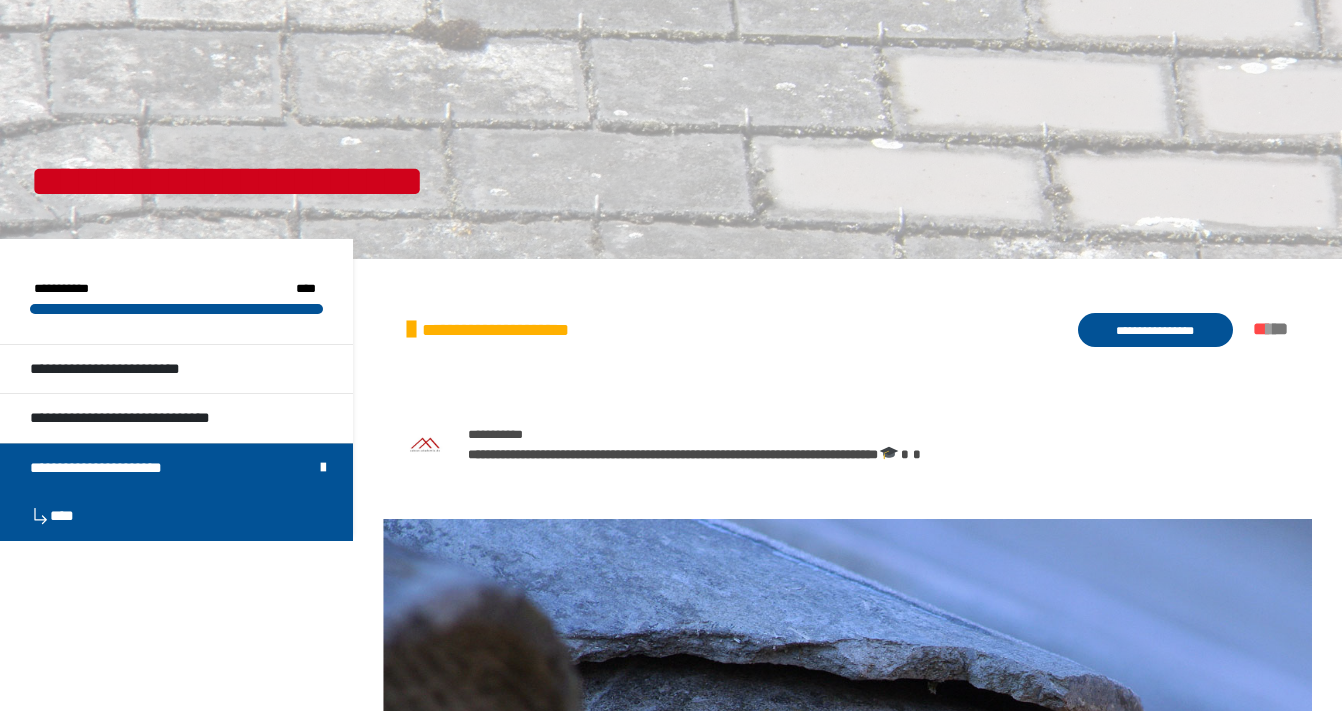scroll, scrollTop: 0, scrollLeft: 0, axis: both 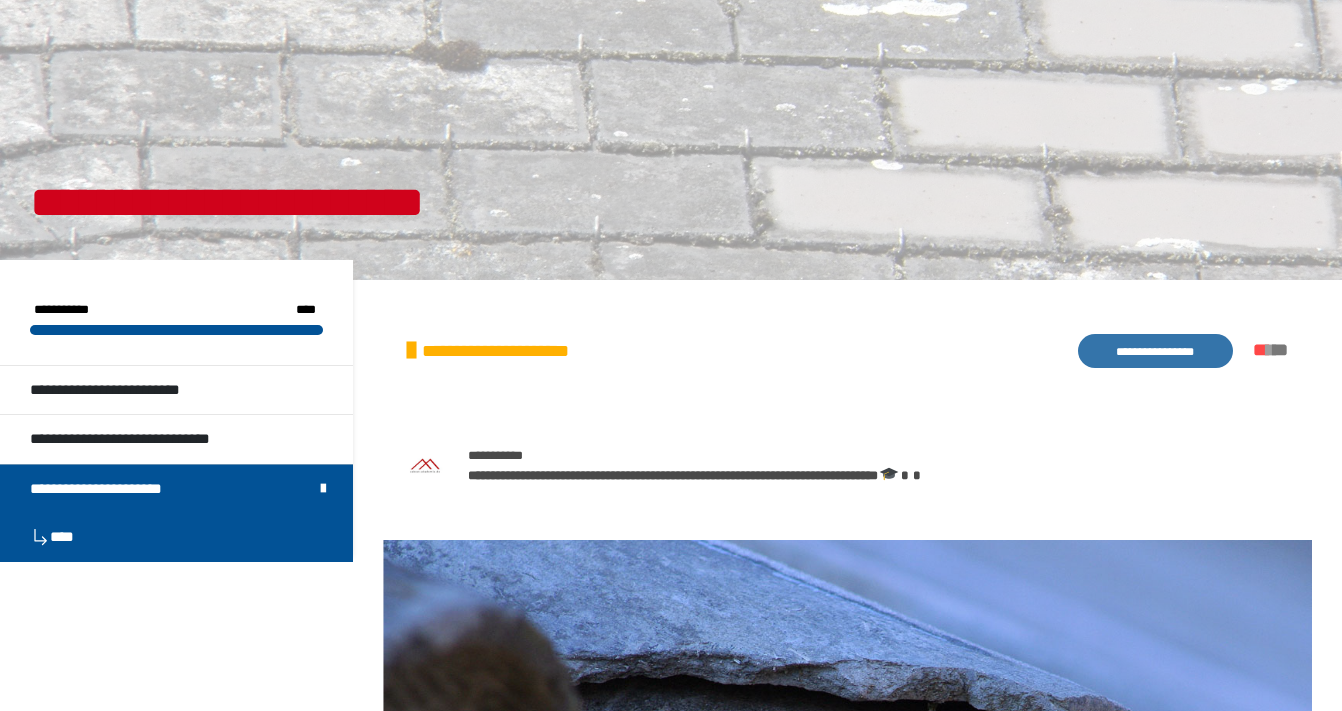 click on "**********" at bounding box center [1155, 351] 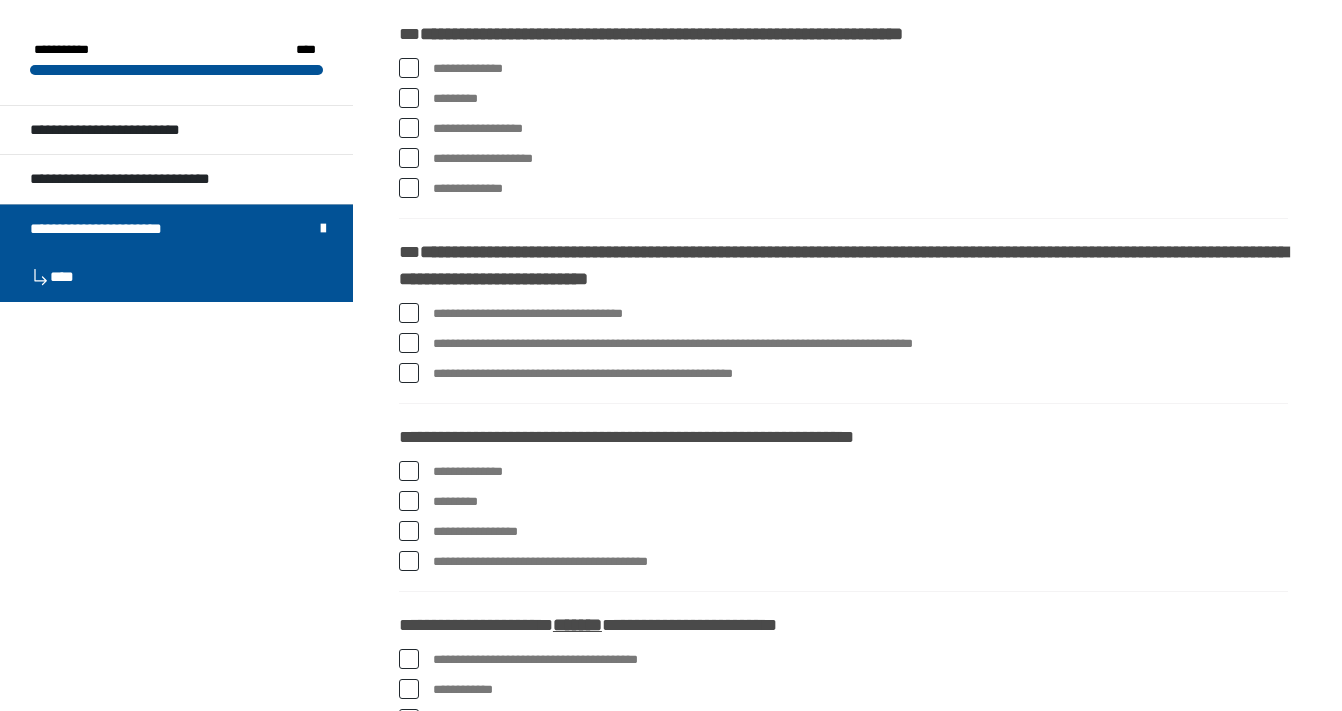 scroll, scrollTop: 353, scrollLeft: 0, axis: vertical 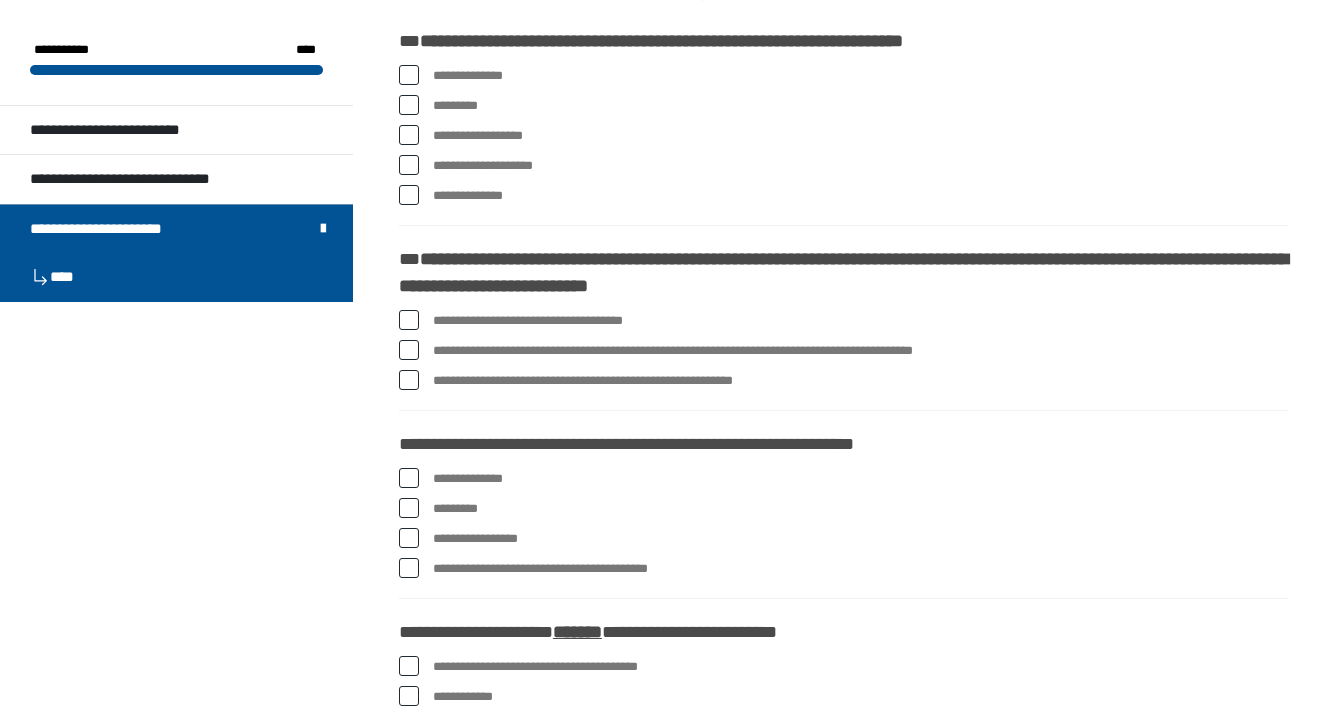 click at bounding box center [409, 75] 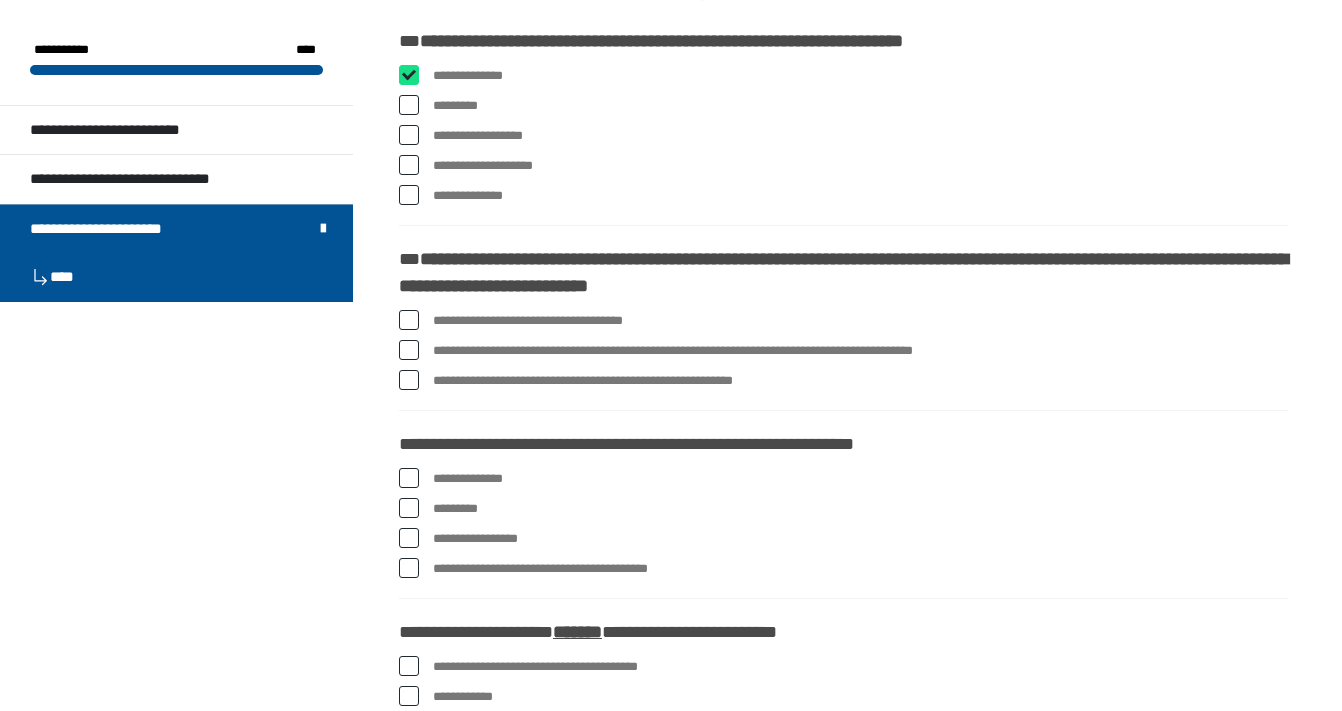 checkbox on "****" 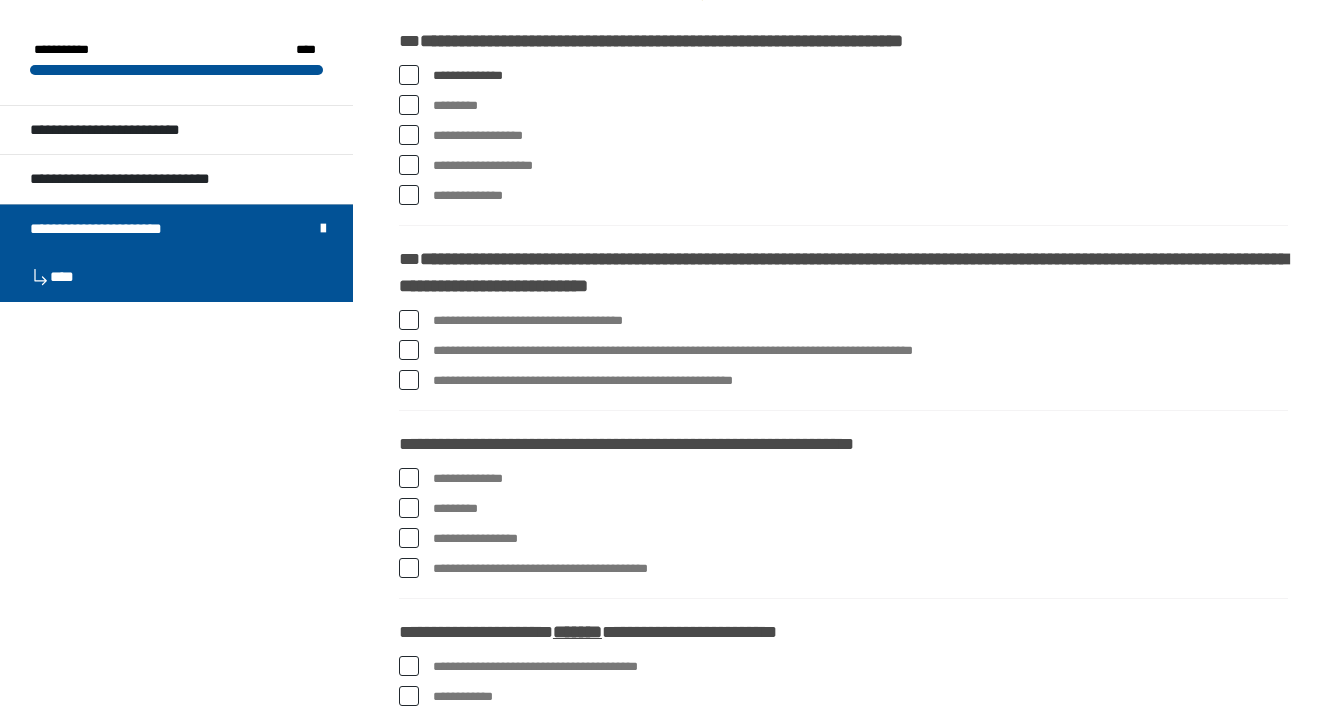 click at bounding box center (409, 135) 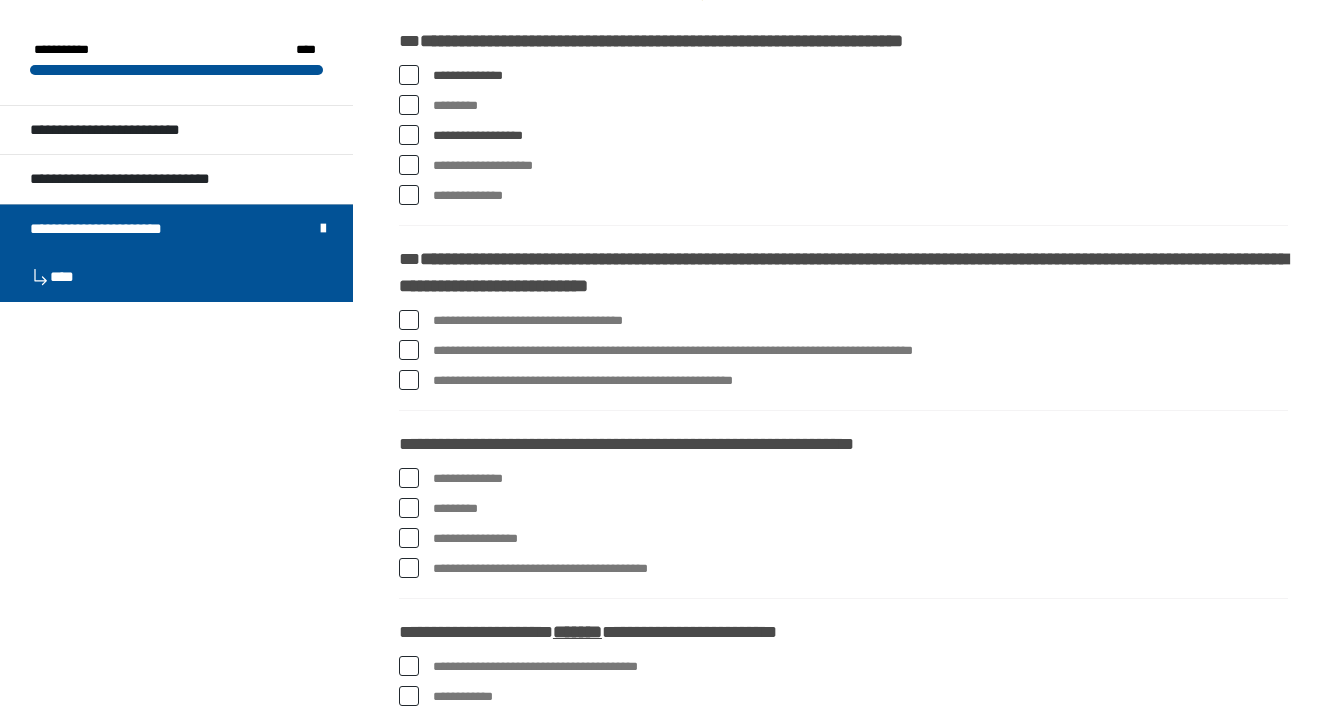 click on "**********" at bounding box center [843, 166] 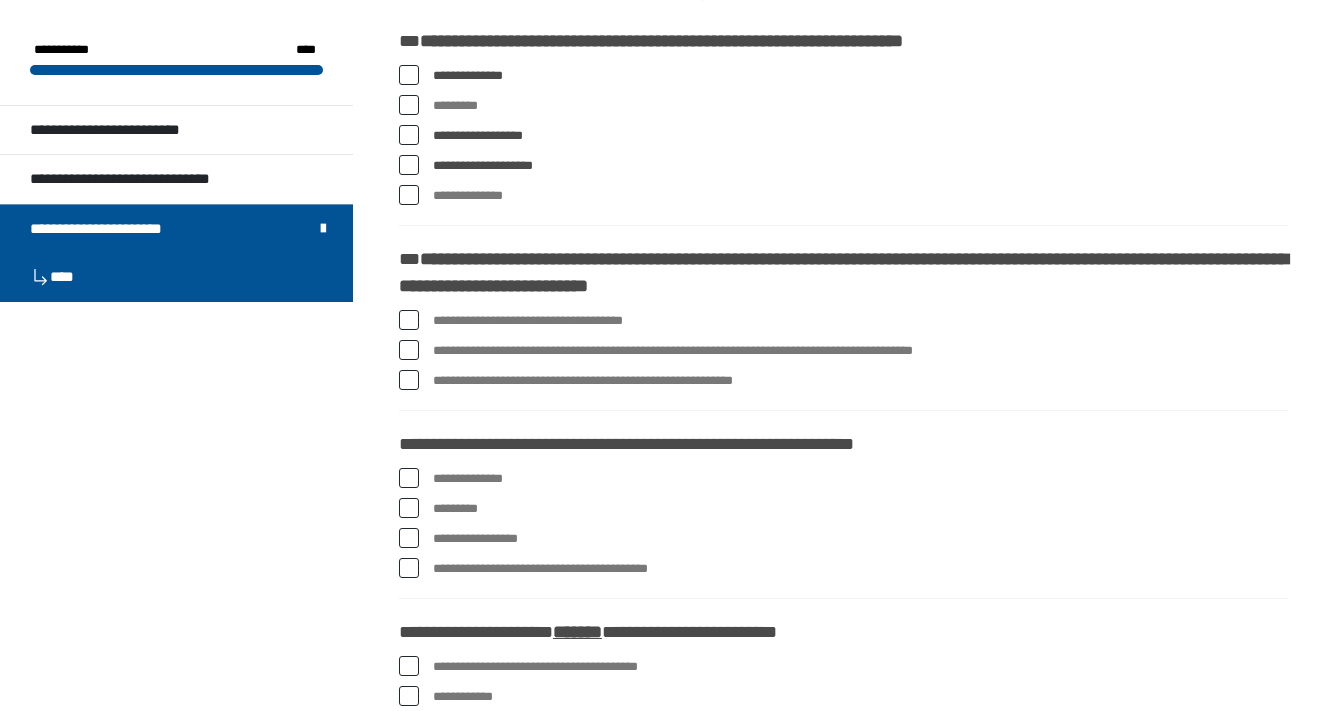 click at bounding box center [409, 195] 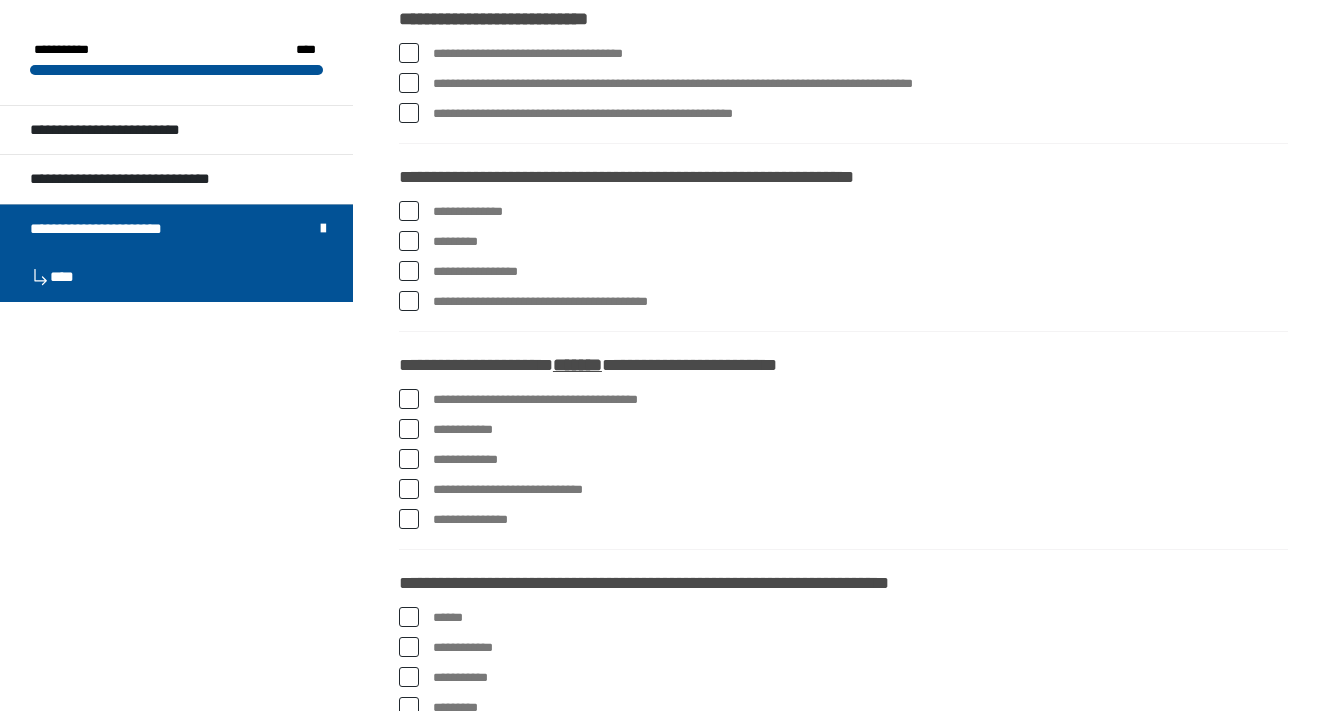 scroll, scrollTop: 612, scrollLeft: 0, axis: vertical 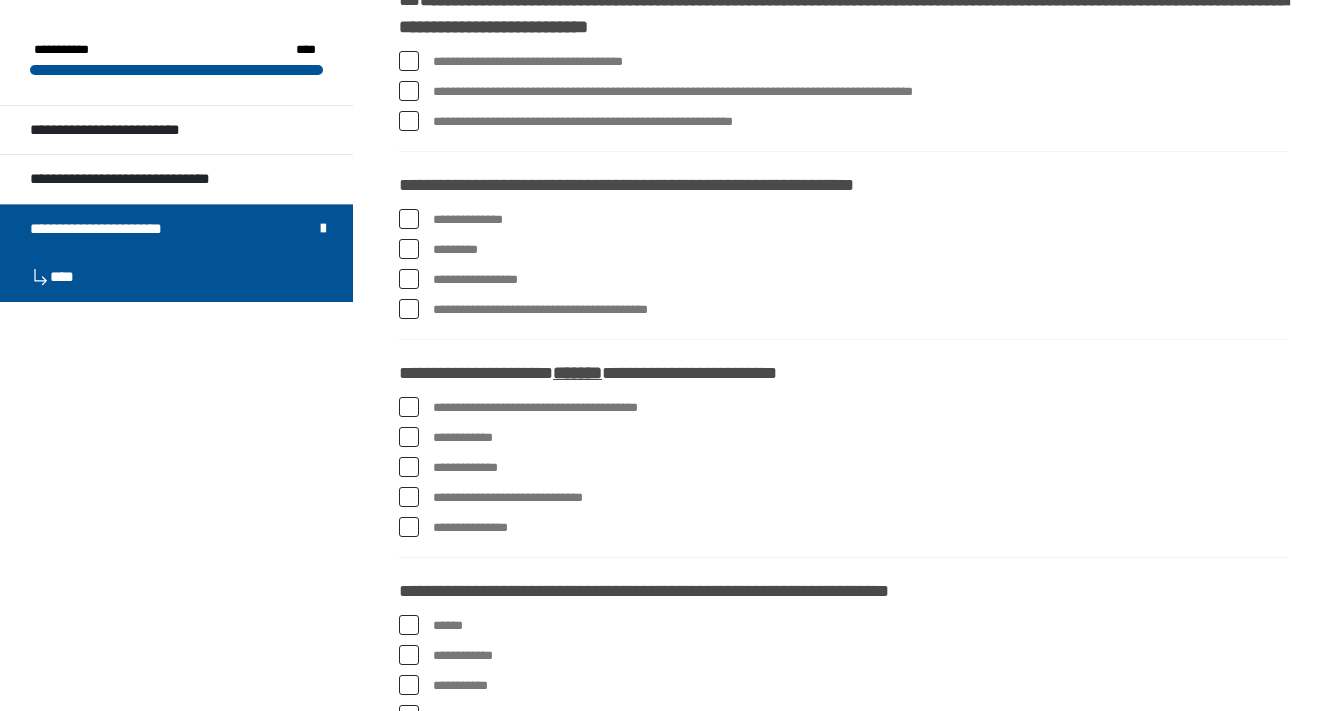 click at bounding box center [409, 91] 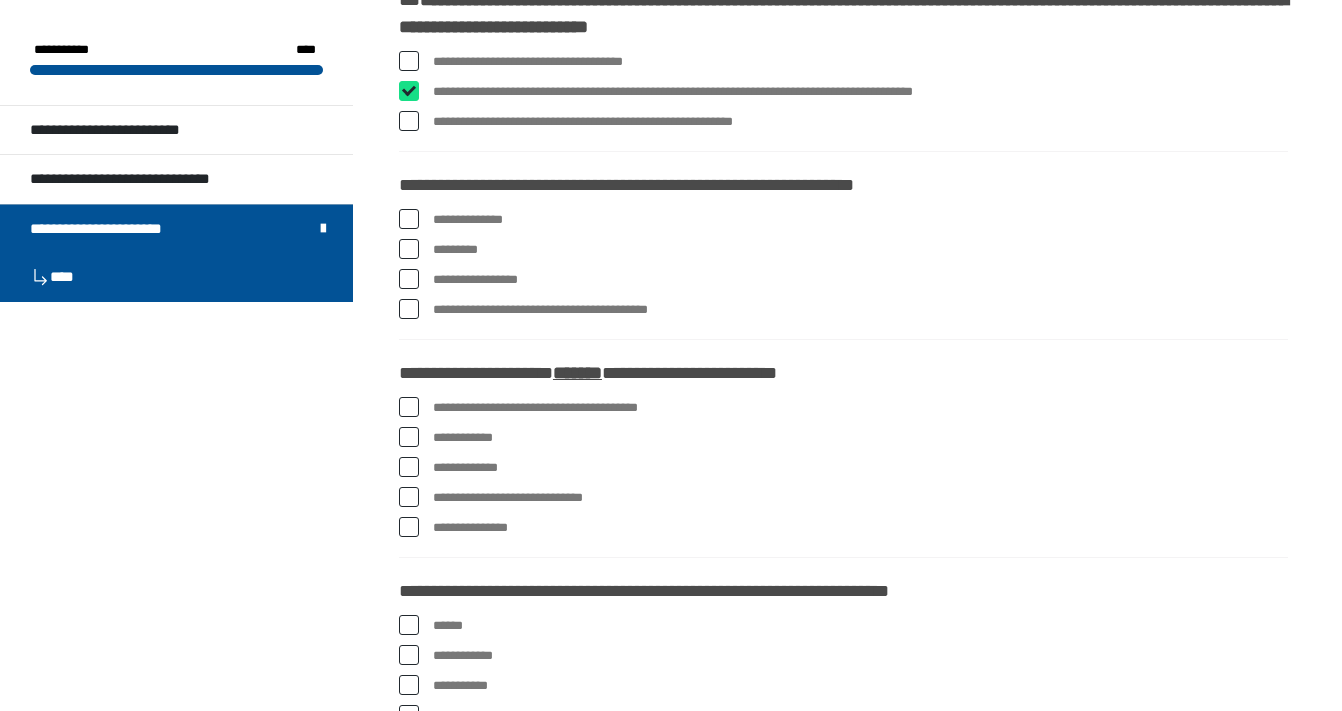 checkbox on "****" 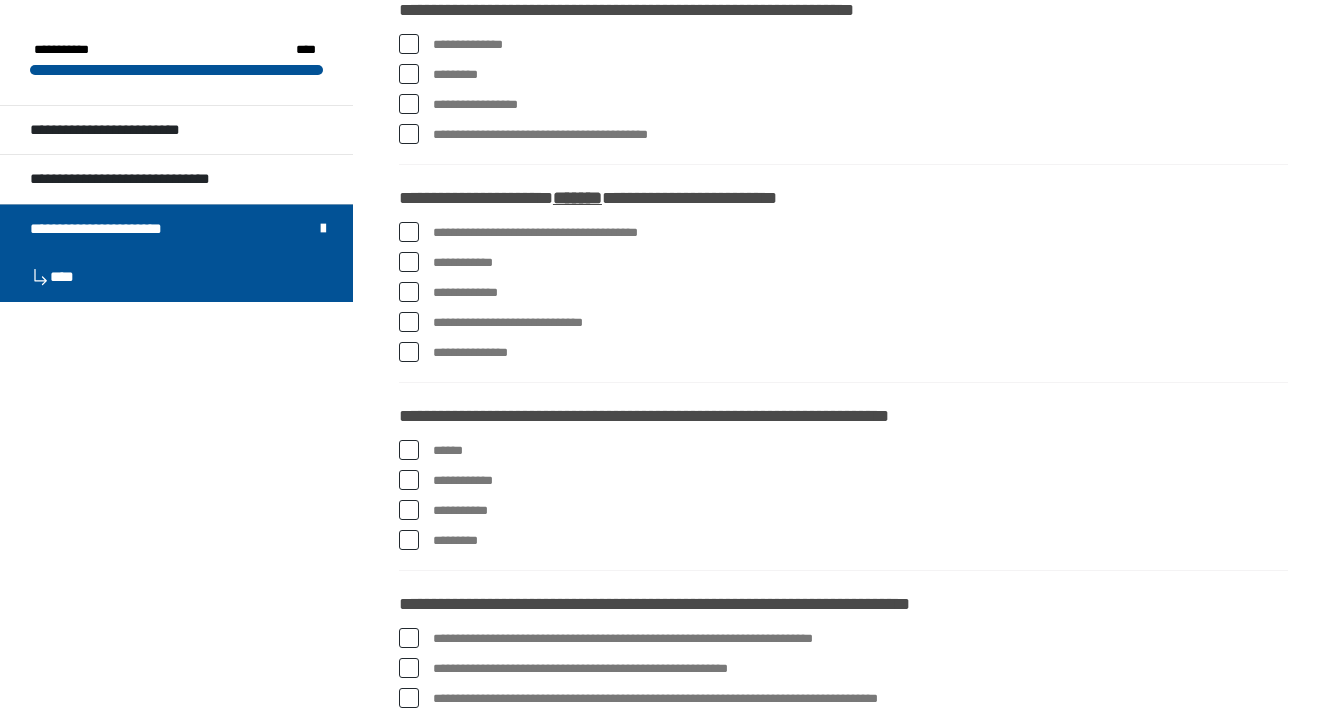 scroll, scrollTop: 786, scrollLeft: 0, axis: vertical 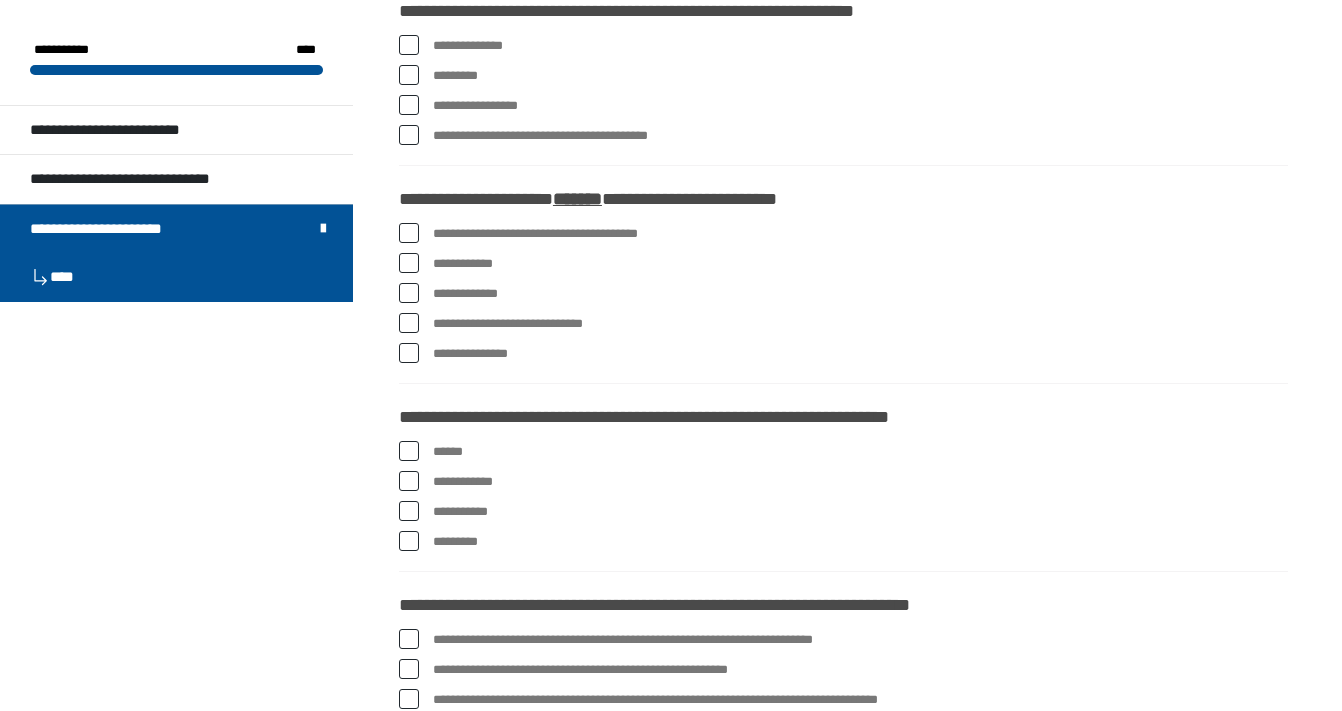 click at bounding box center (409, 45) 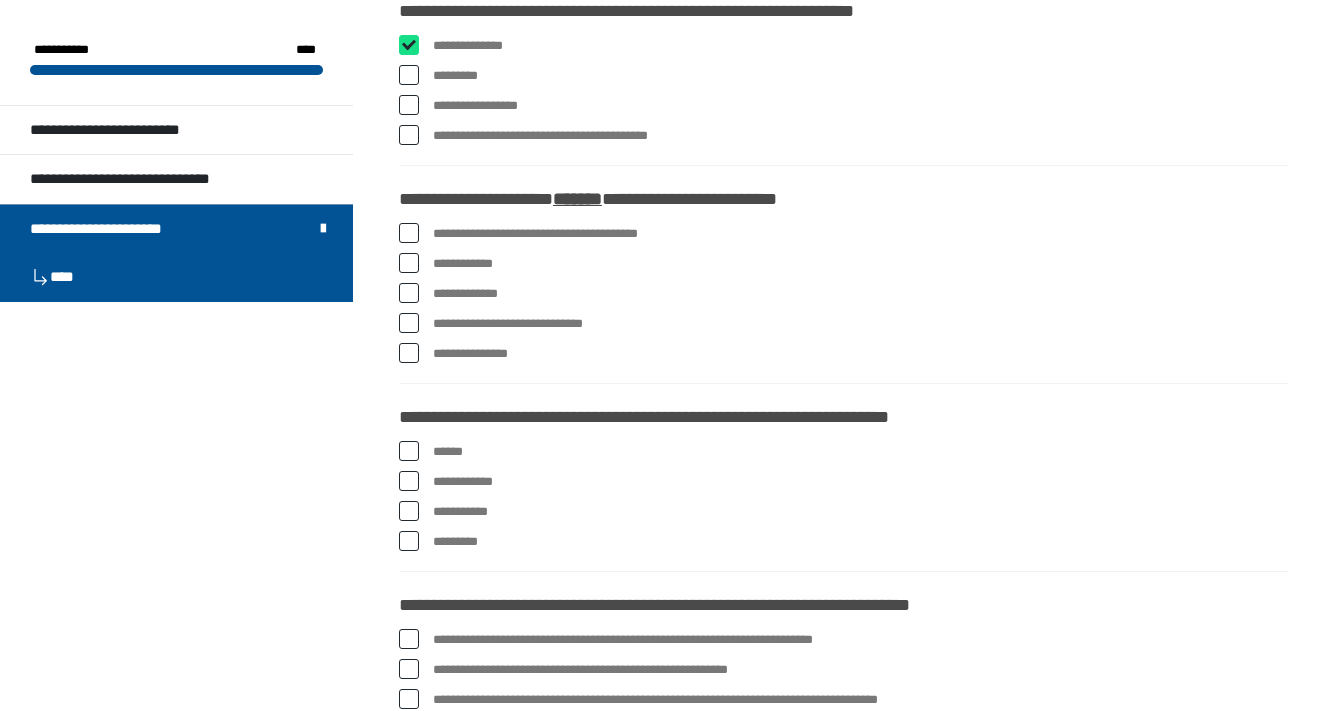 checkbox on "****" 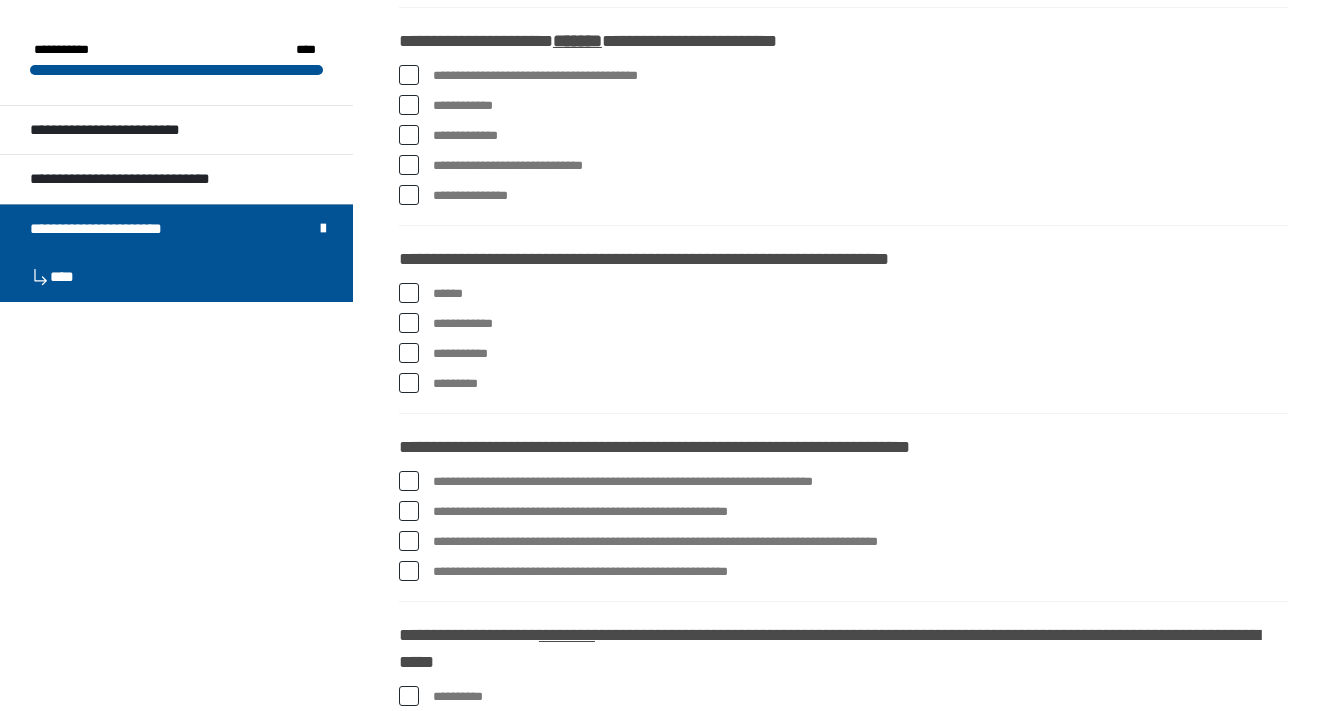 scroll, scrollTop: 949, scrollLeft: 0, axis: vertical 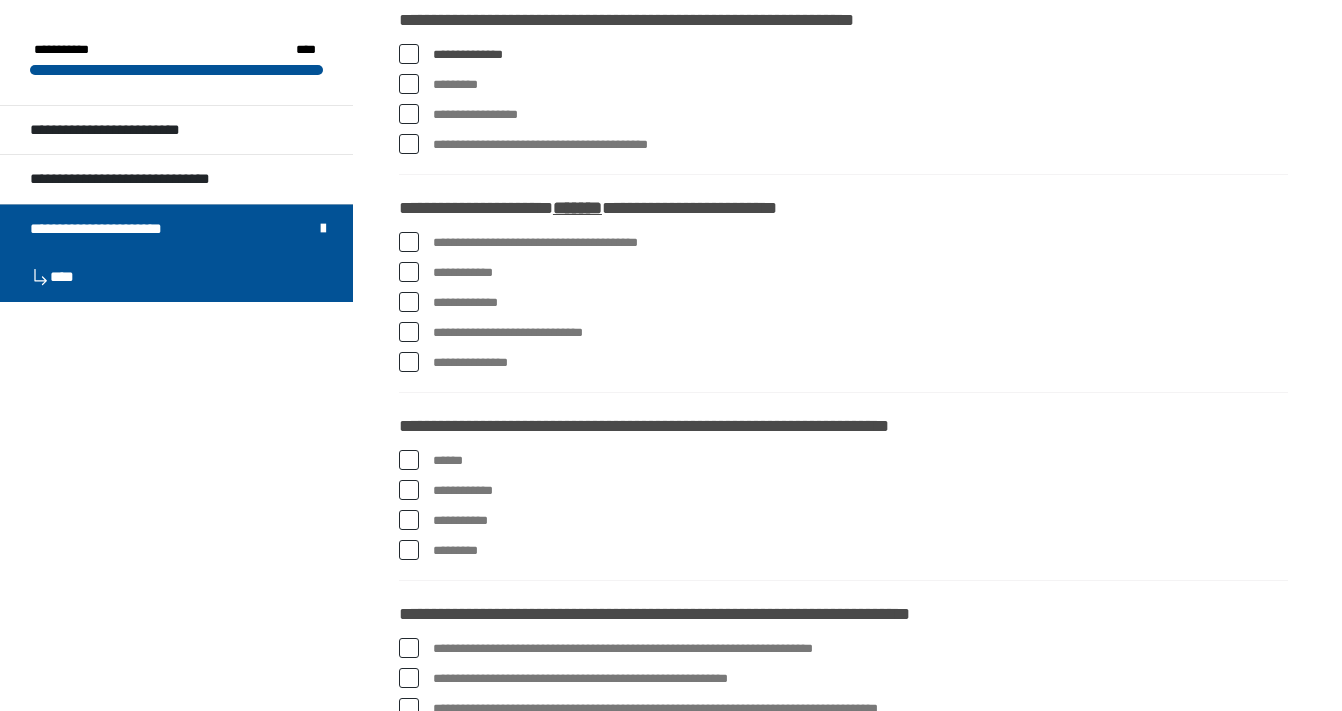 click at bounding box center [409, 272] 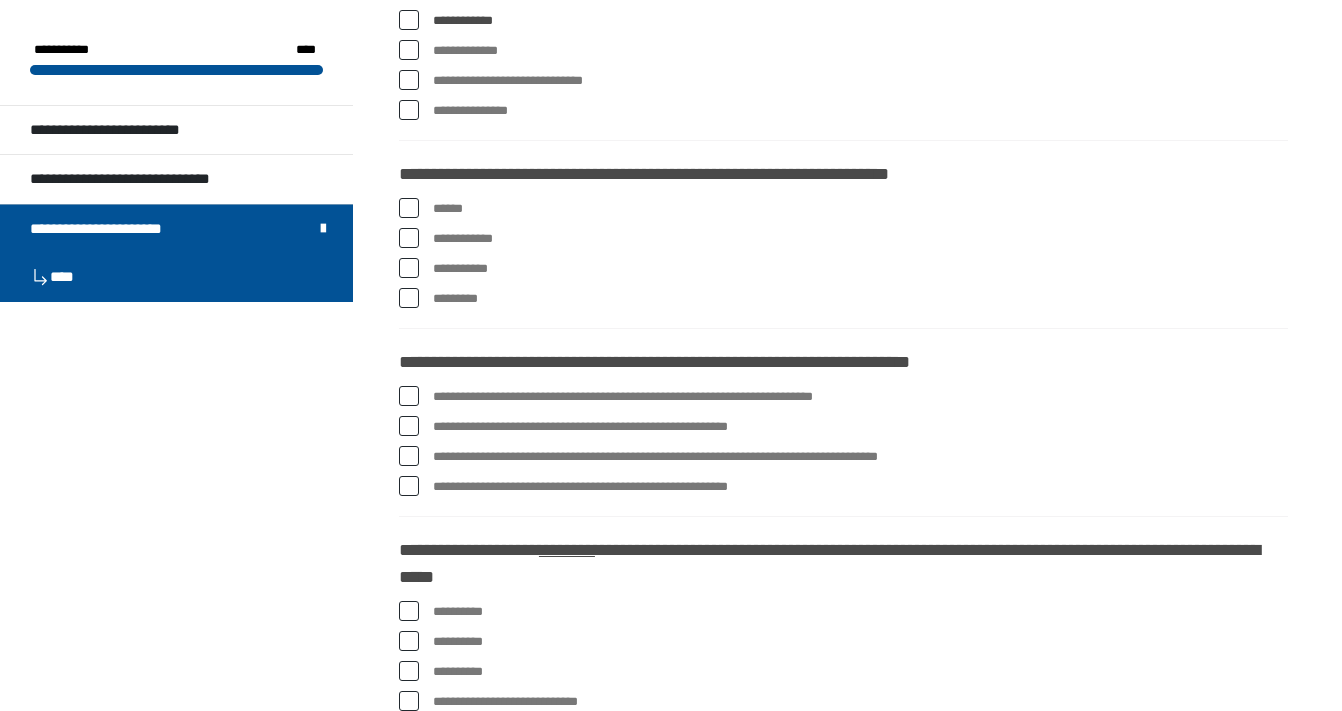 scroll, scrollTop: 1068, scrollLeft: 0, axis: vertical 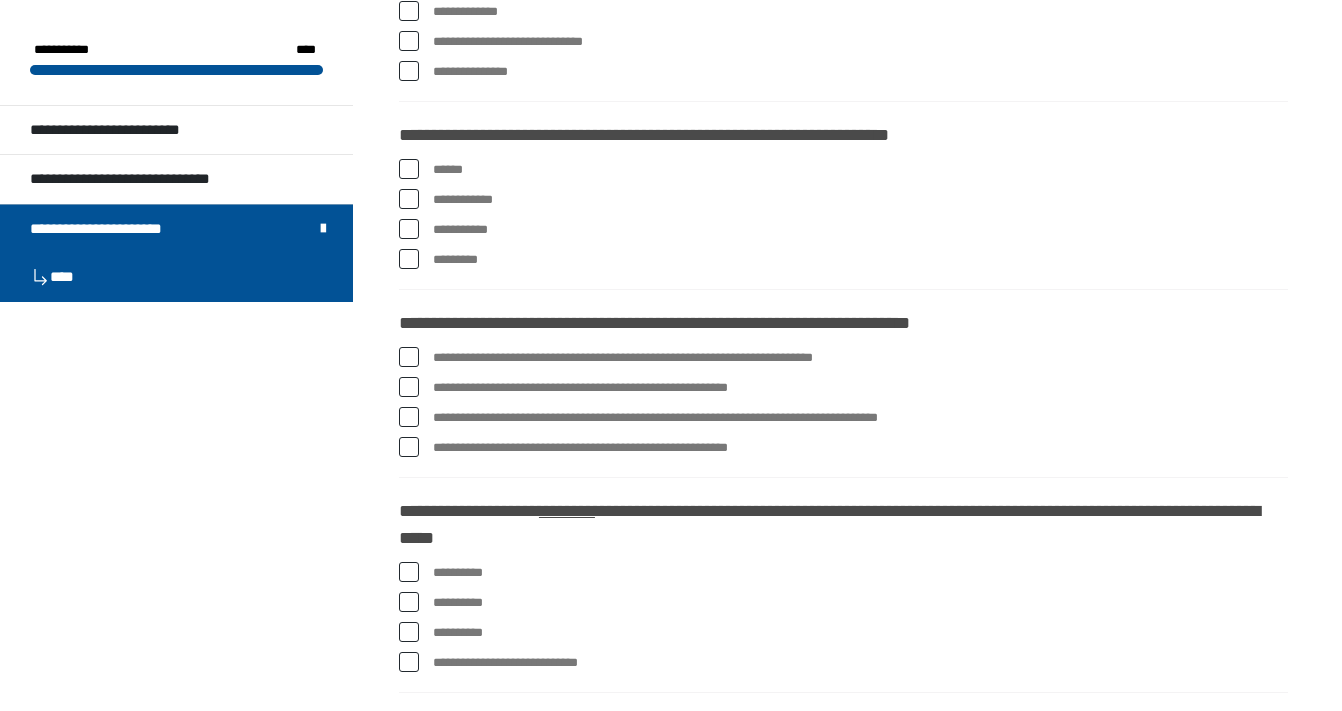 click at bounding box center [409, 259] 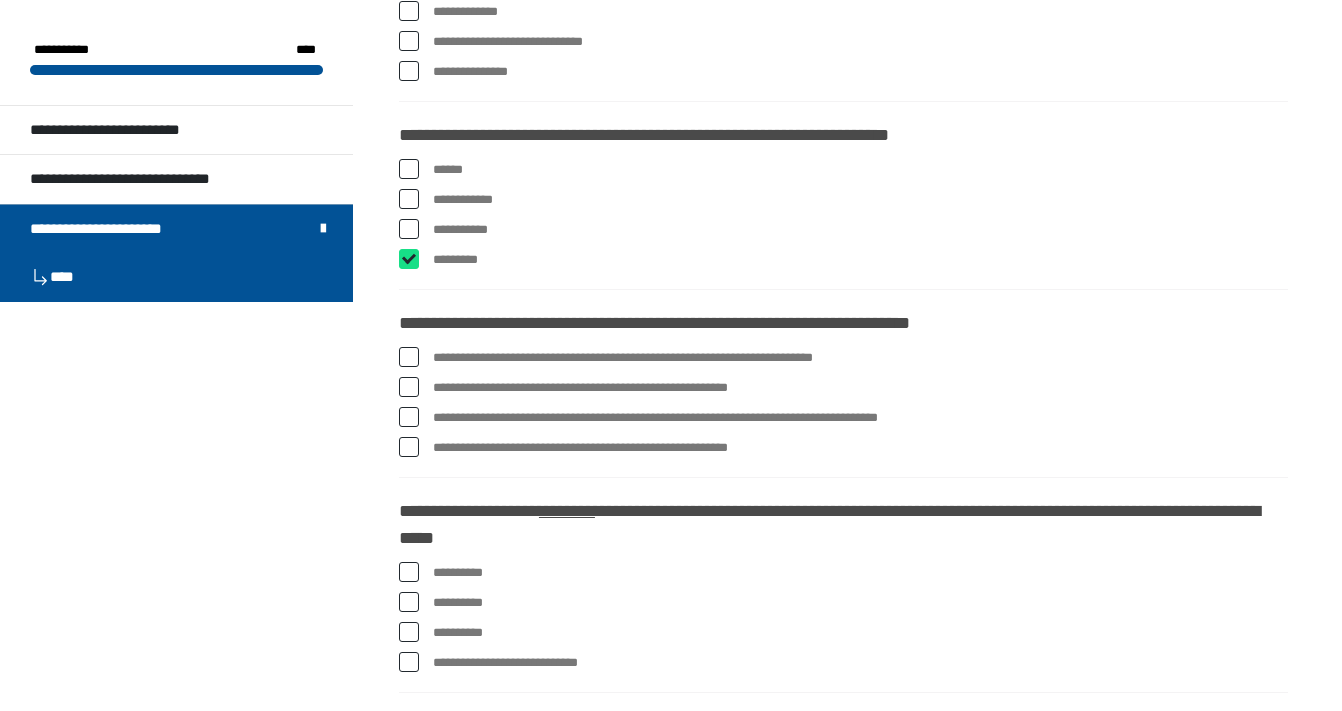 checkbox on "****" 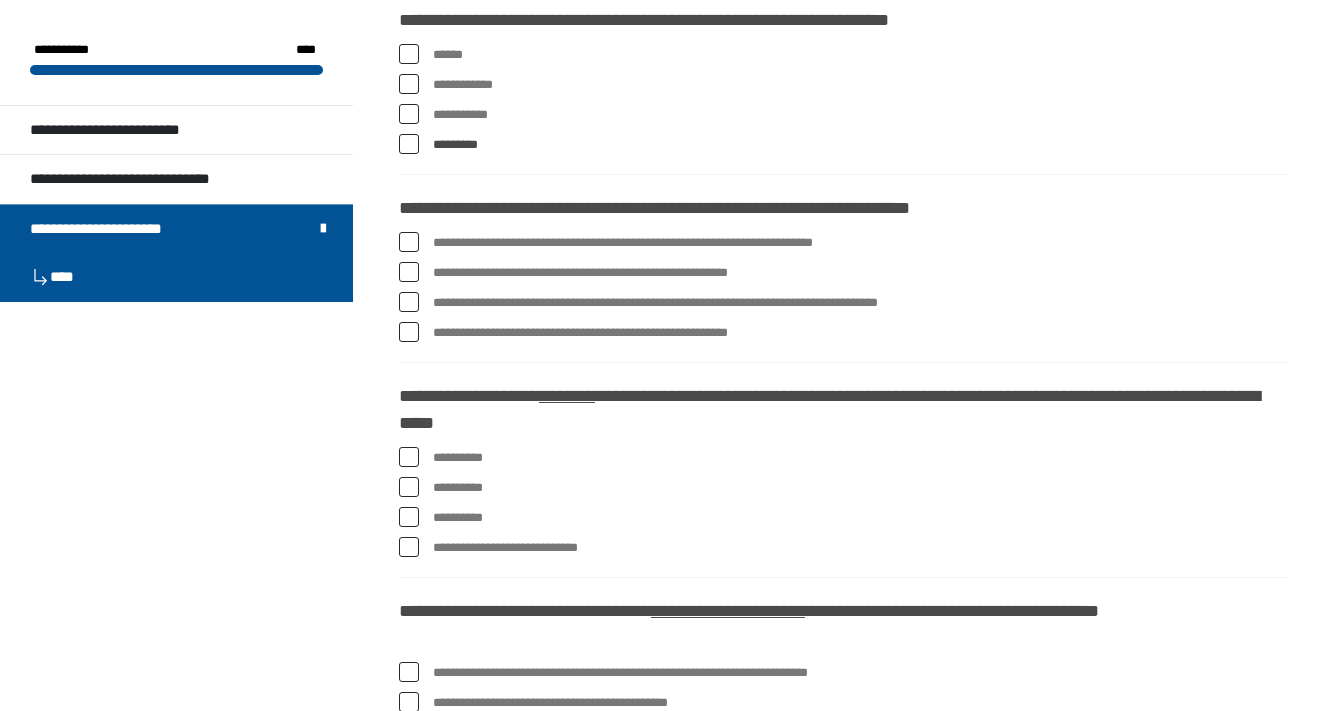 scroll, scrollTop: 1187, scrollLeft: 0, axis: vertical 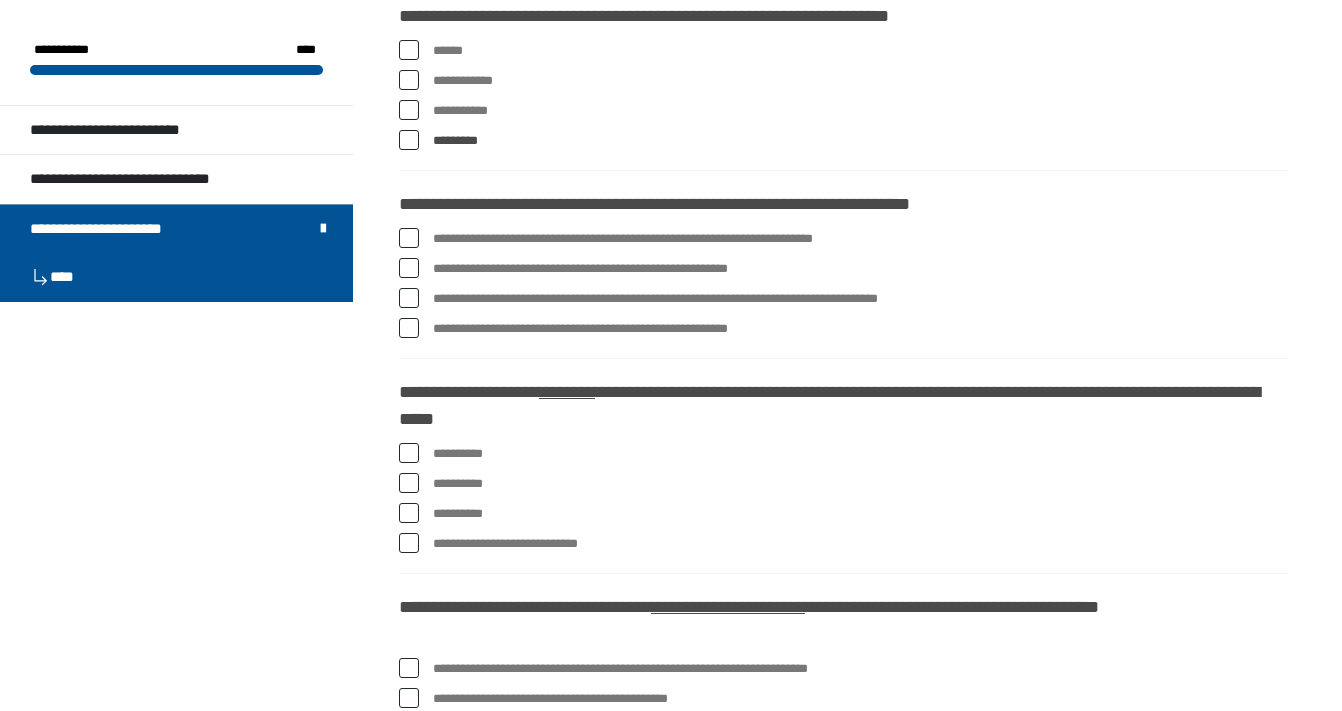 click at bounding box center [409, 453] 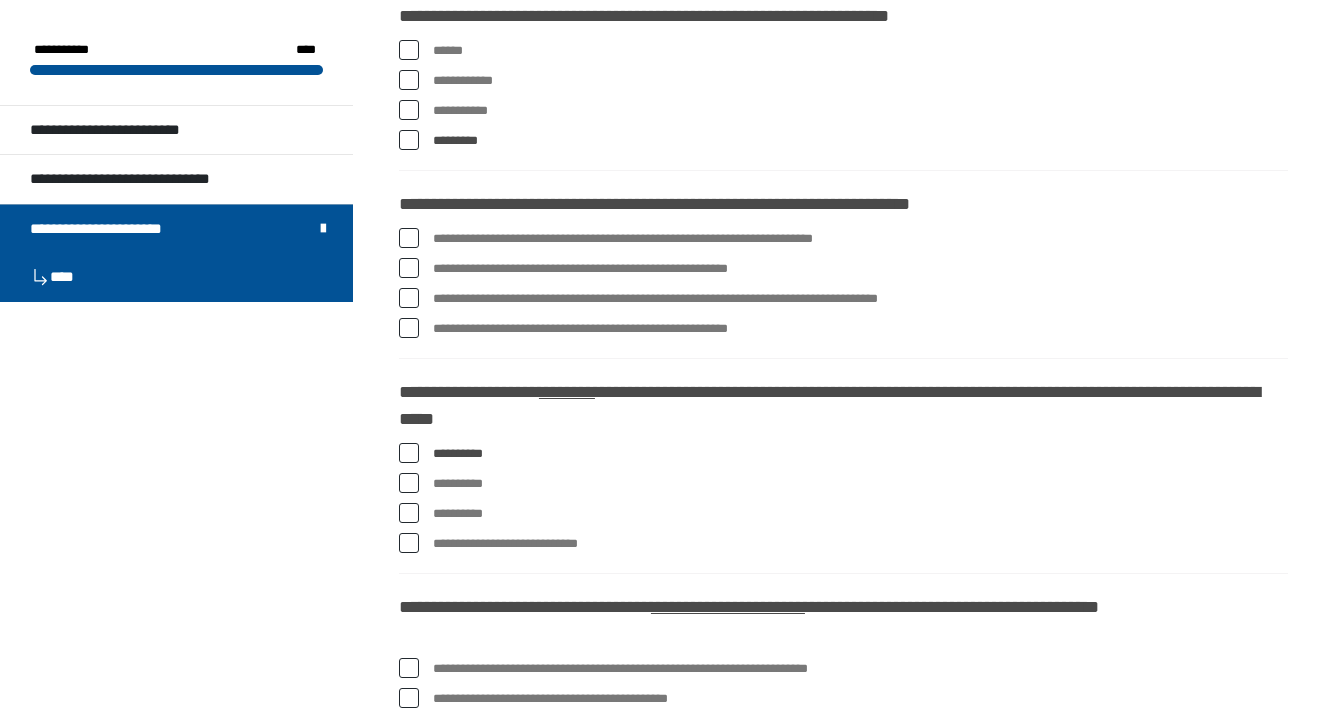 click at bounding box center [409, 328] 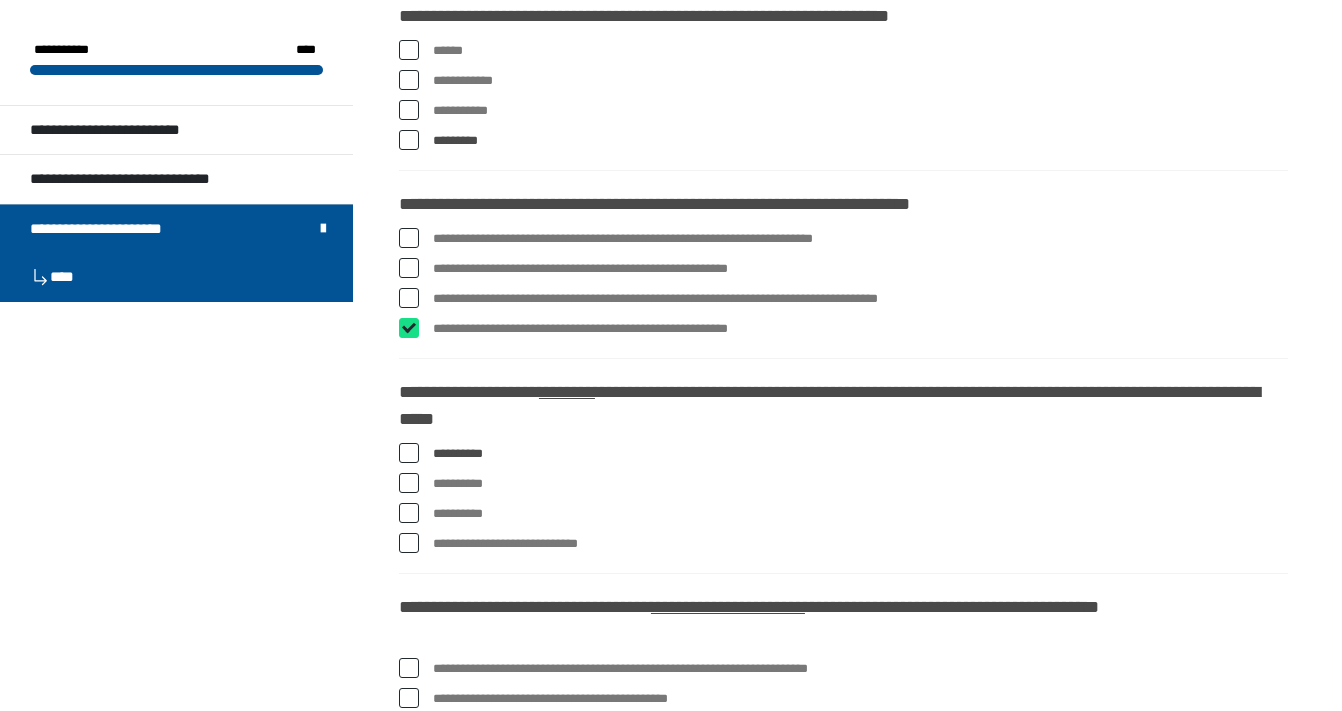 checkbox on "****" 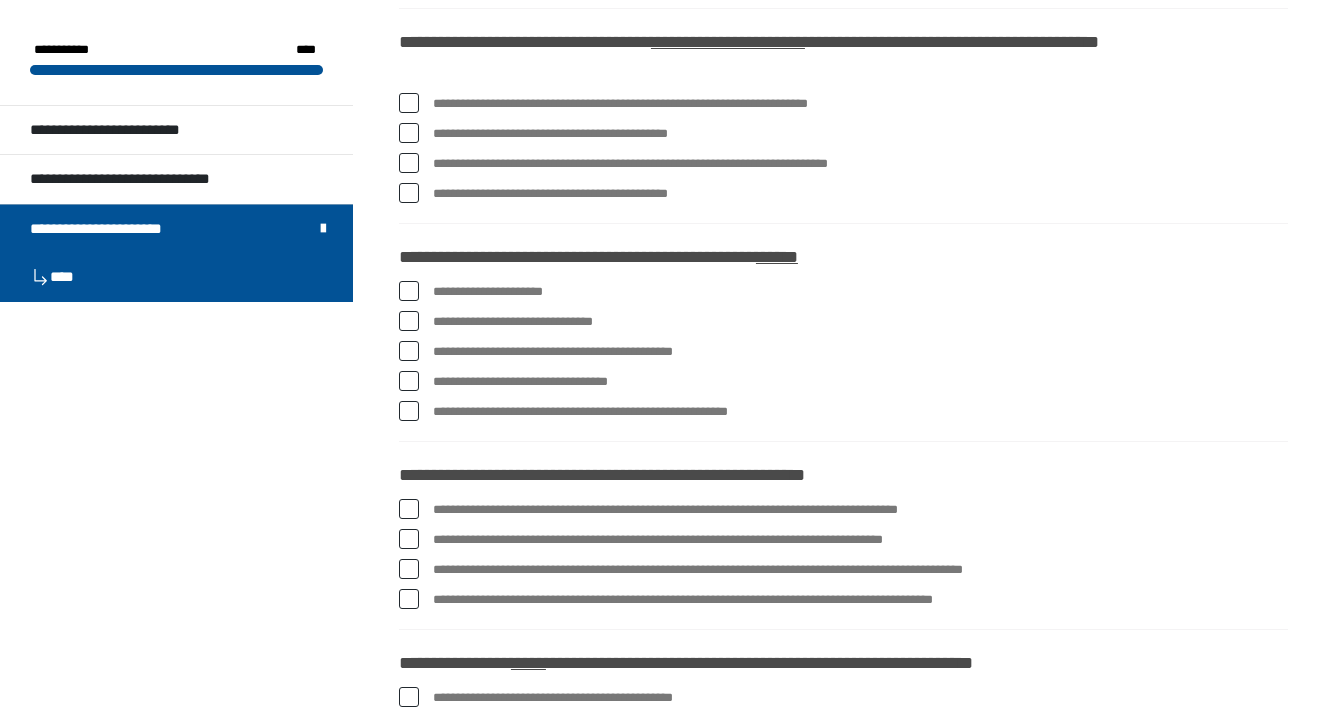 scroll, scrollTop: 1760, scrollLeft: 0, axis: vertical 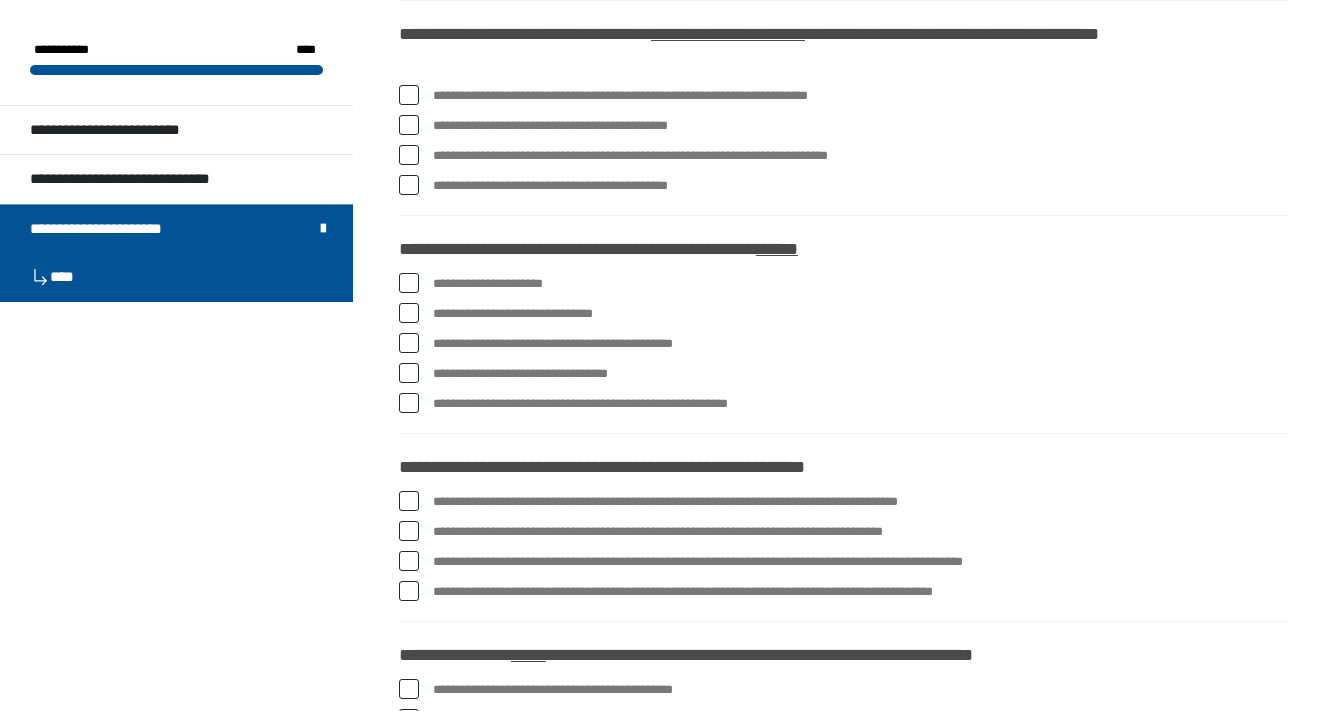 click at bounding box center [409, 125] 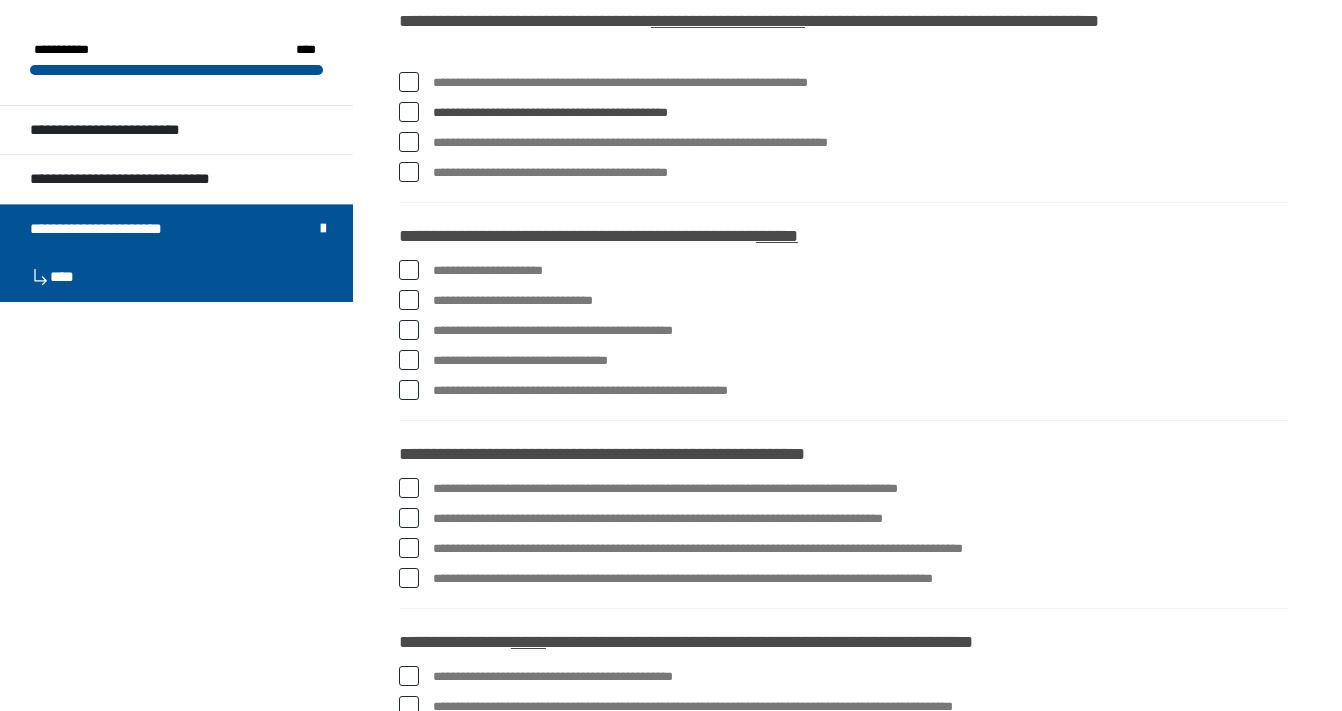 scroll, scrollTop: 1770, scrollLeft: 0, axis: vertical 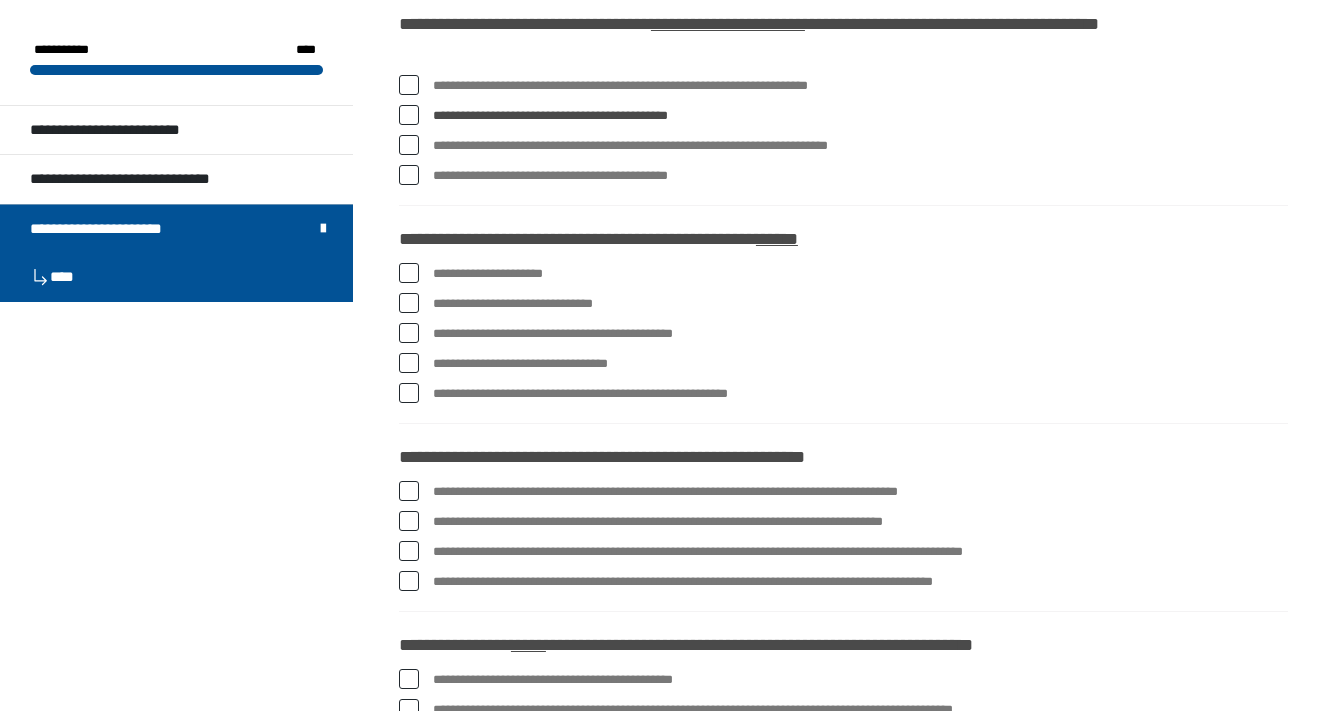 click at bounding box center [409, 85] 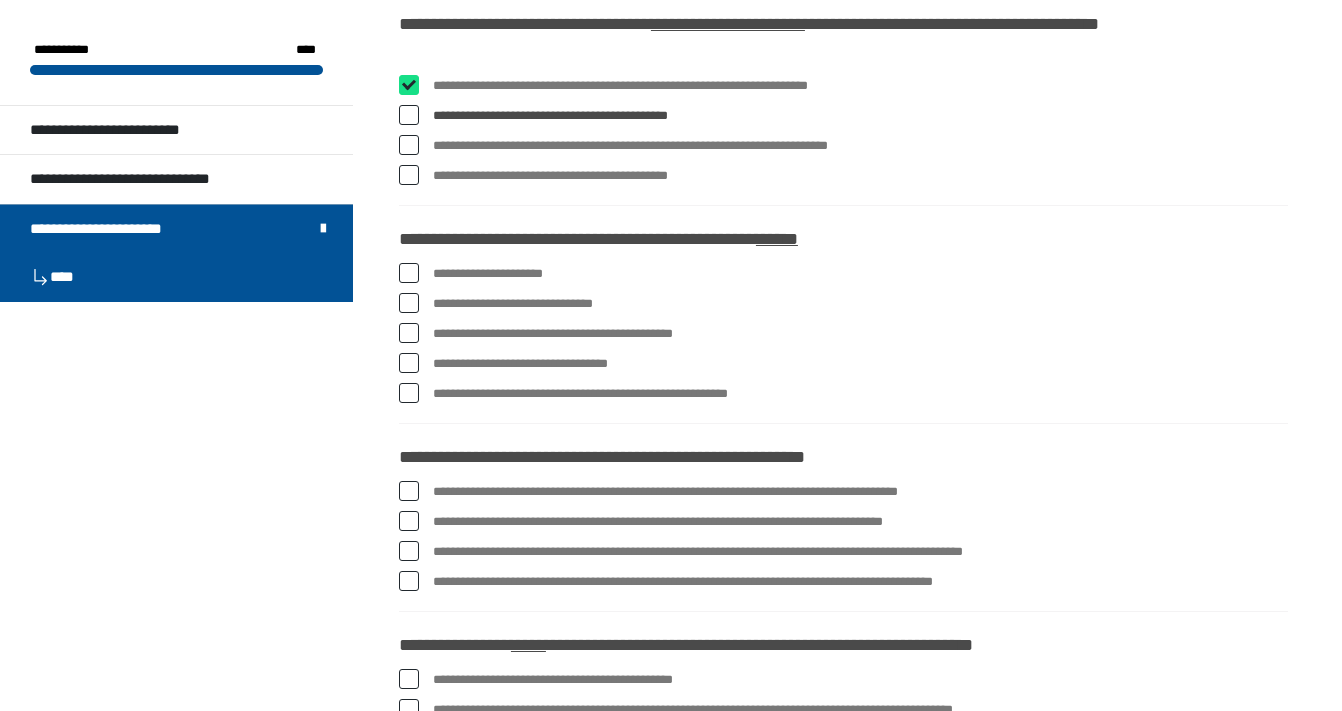 checkbox on "****" 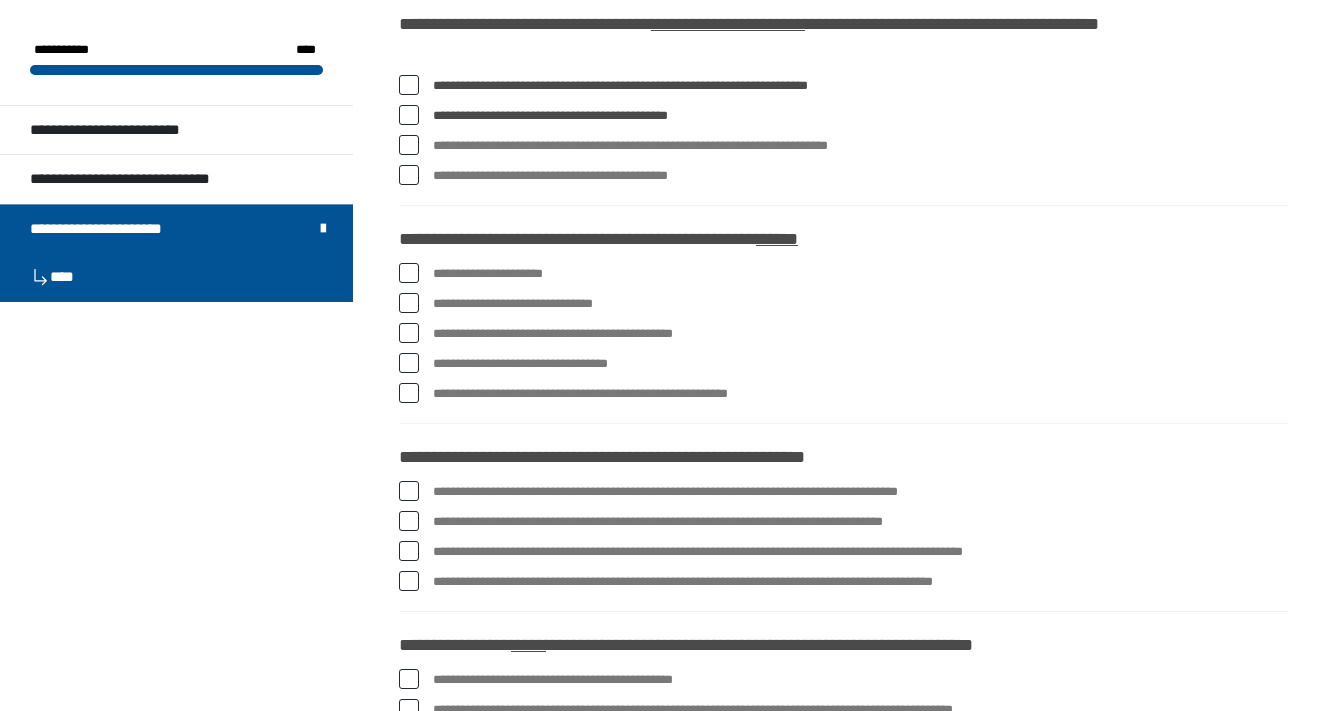 click at bounding box center [409, 115] 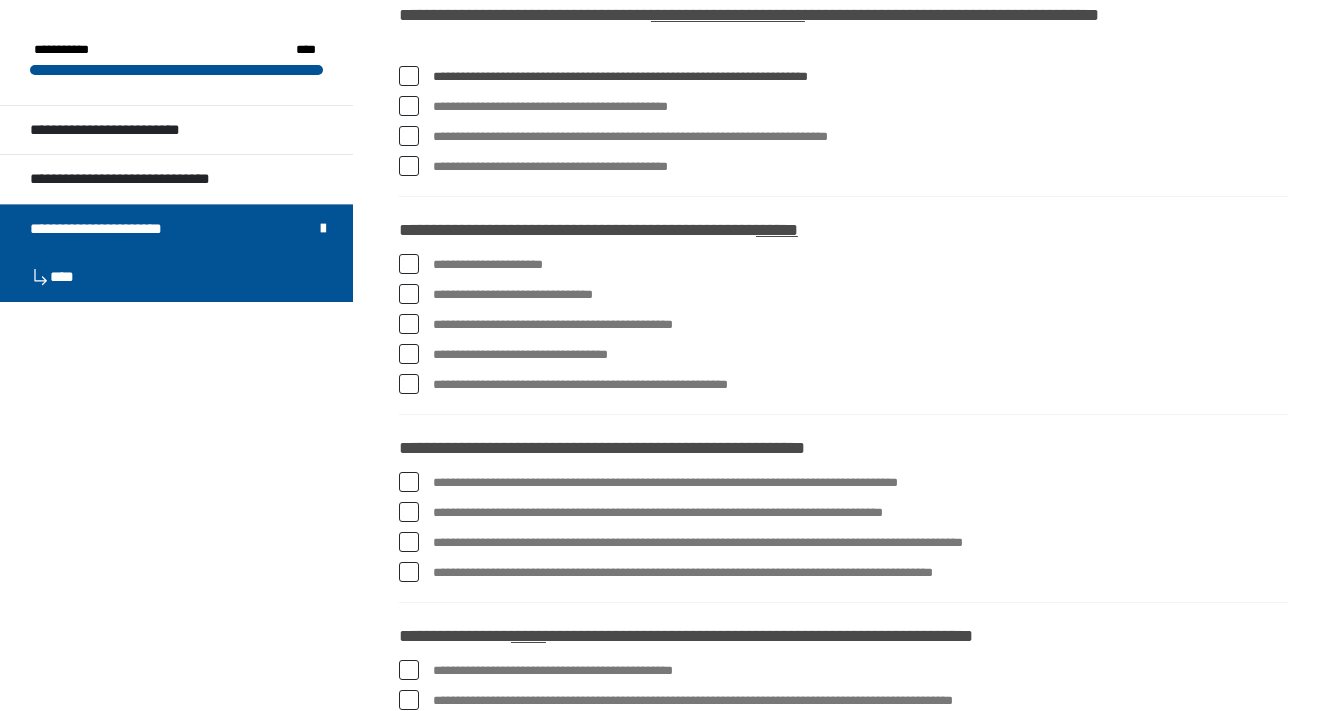 scroll, scrollTop: 1773, scrollLeft: 0, axis: vertical 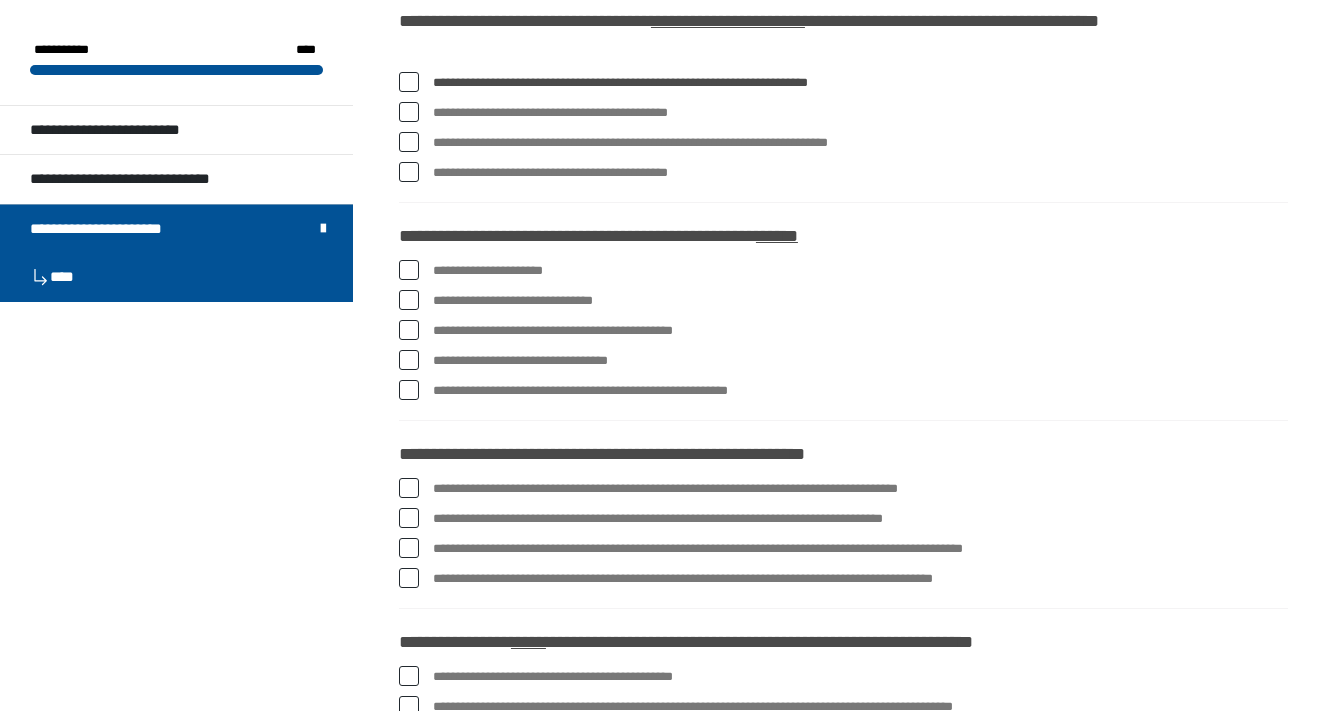 click at bounding box center (409, 112) 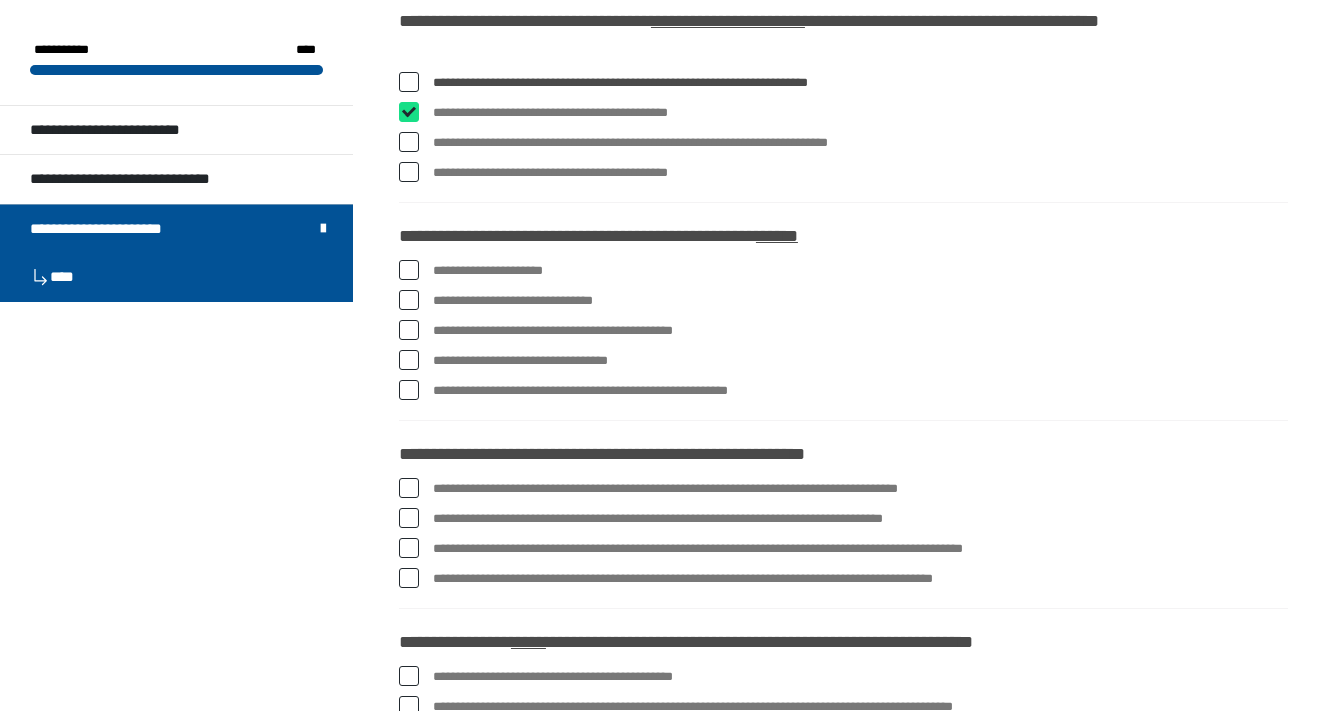 checkbox on "****" 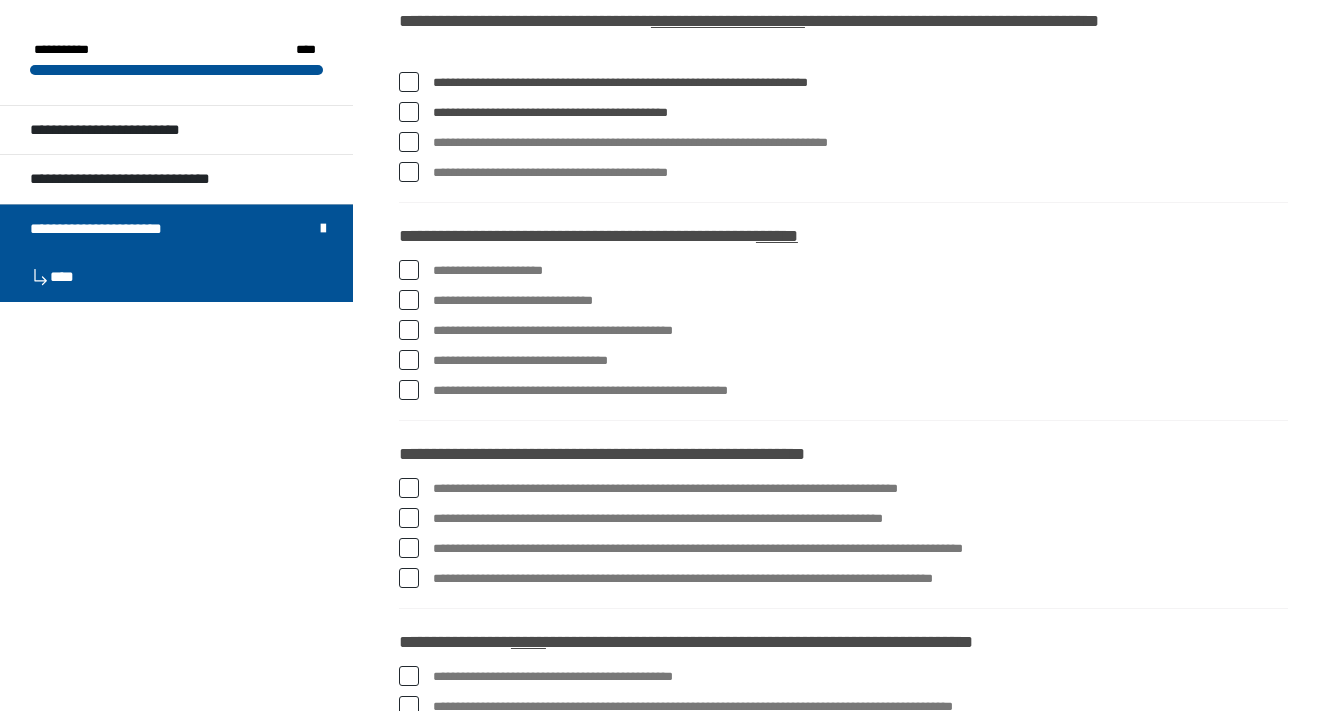 click at bounding box center [409, 172] 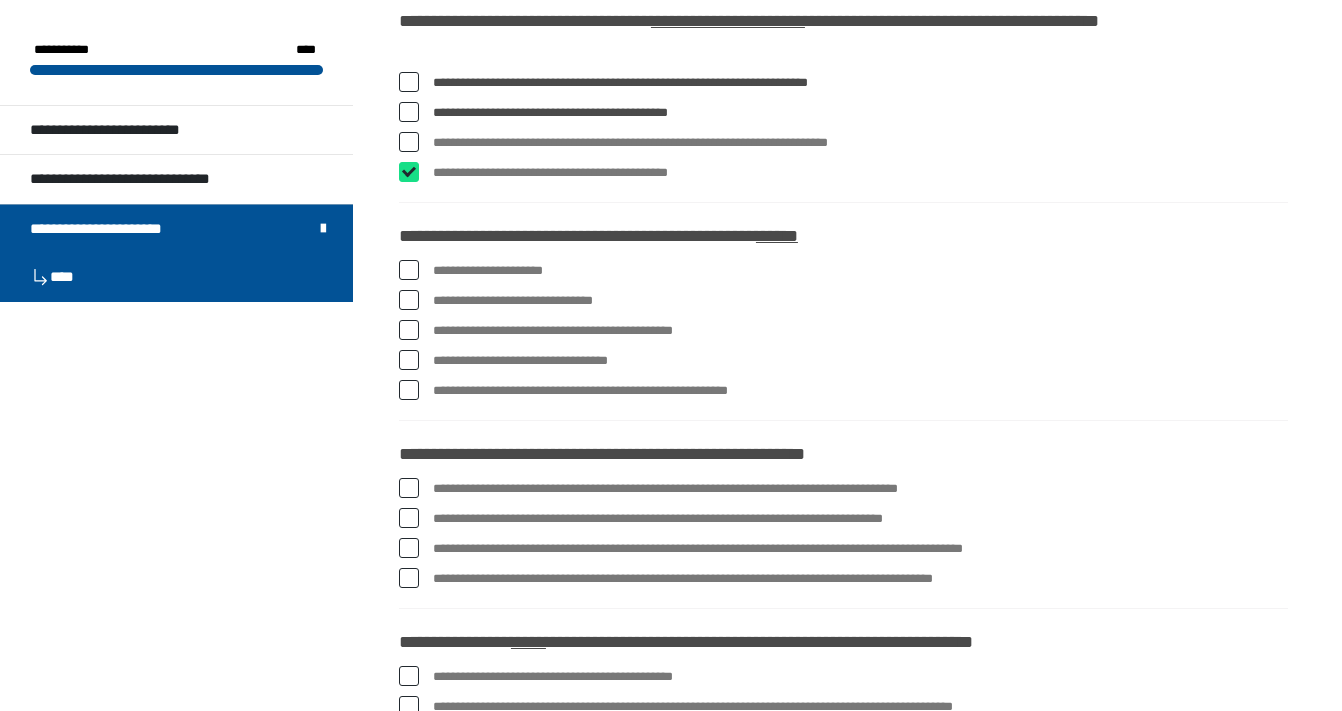 checkbox on "****" 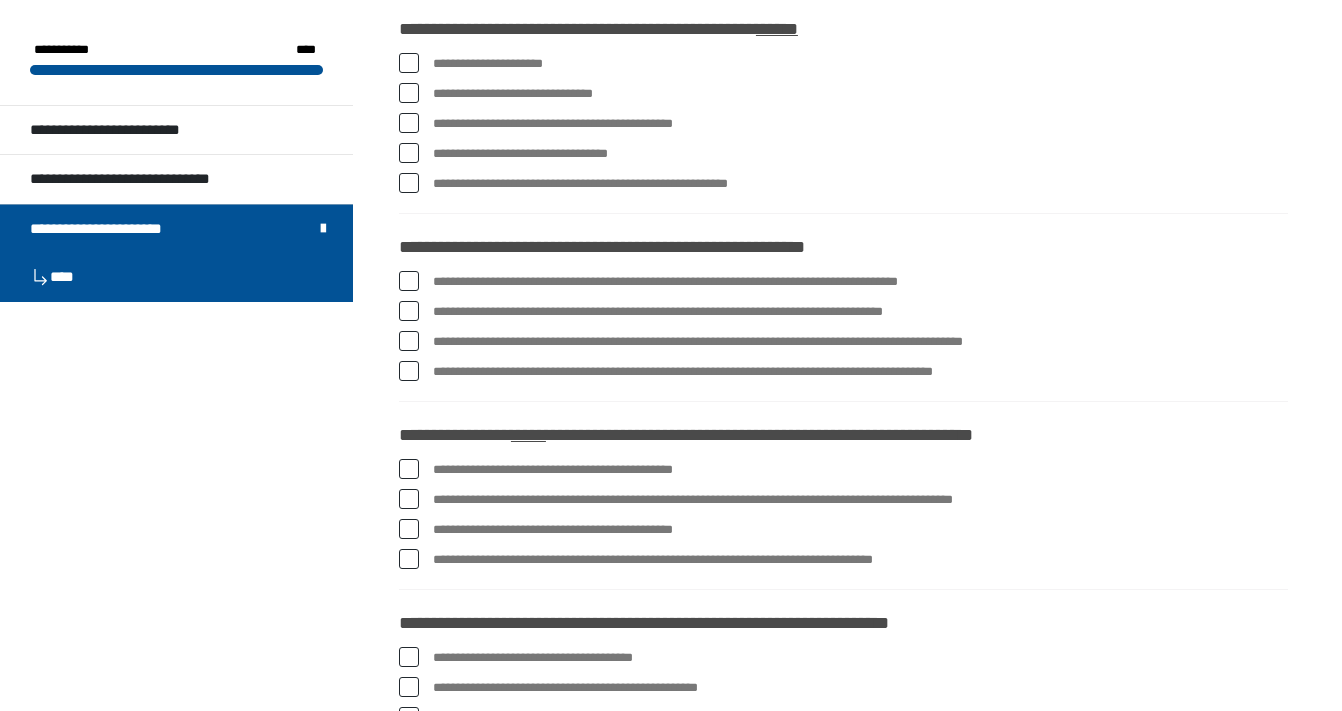 scroll, scrollTop: 1982, scrollLeft: 0, axis: vertical 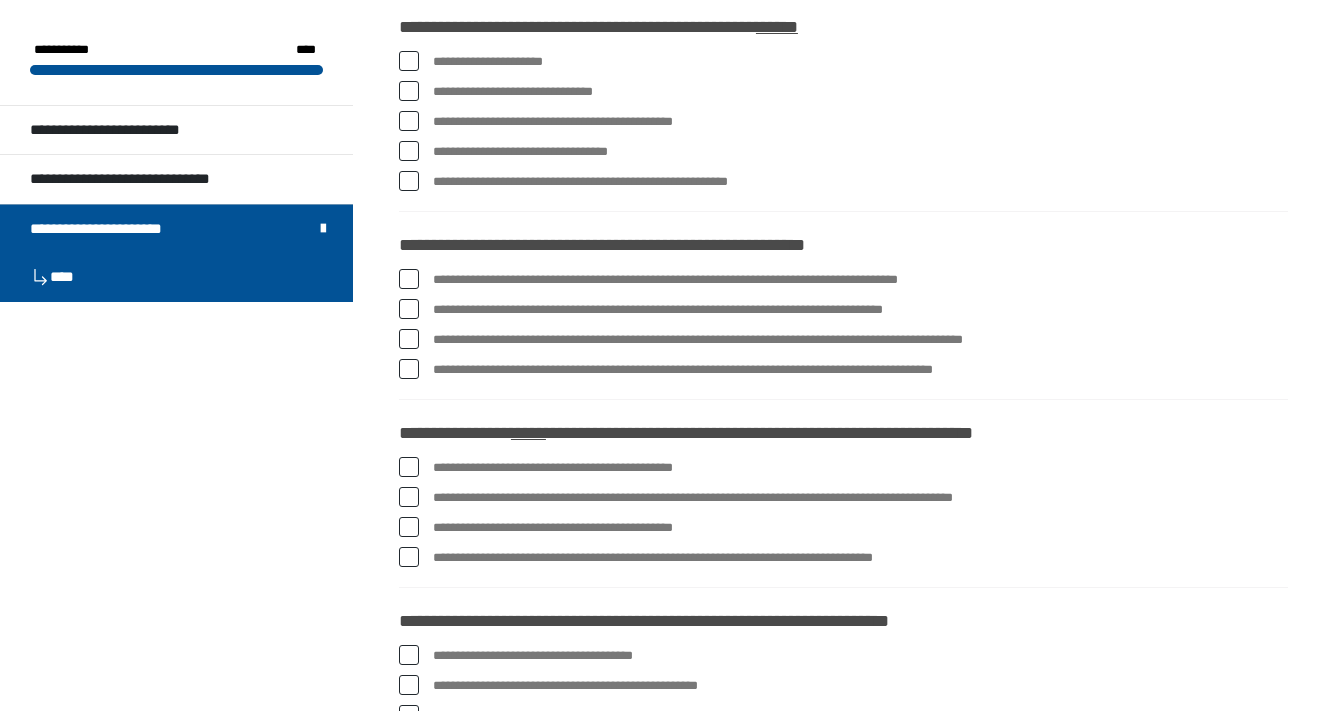 click at bounding box center (409, 151) 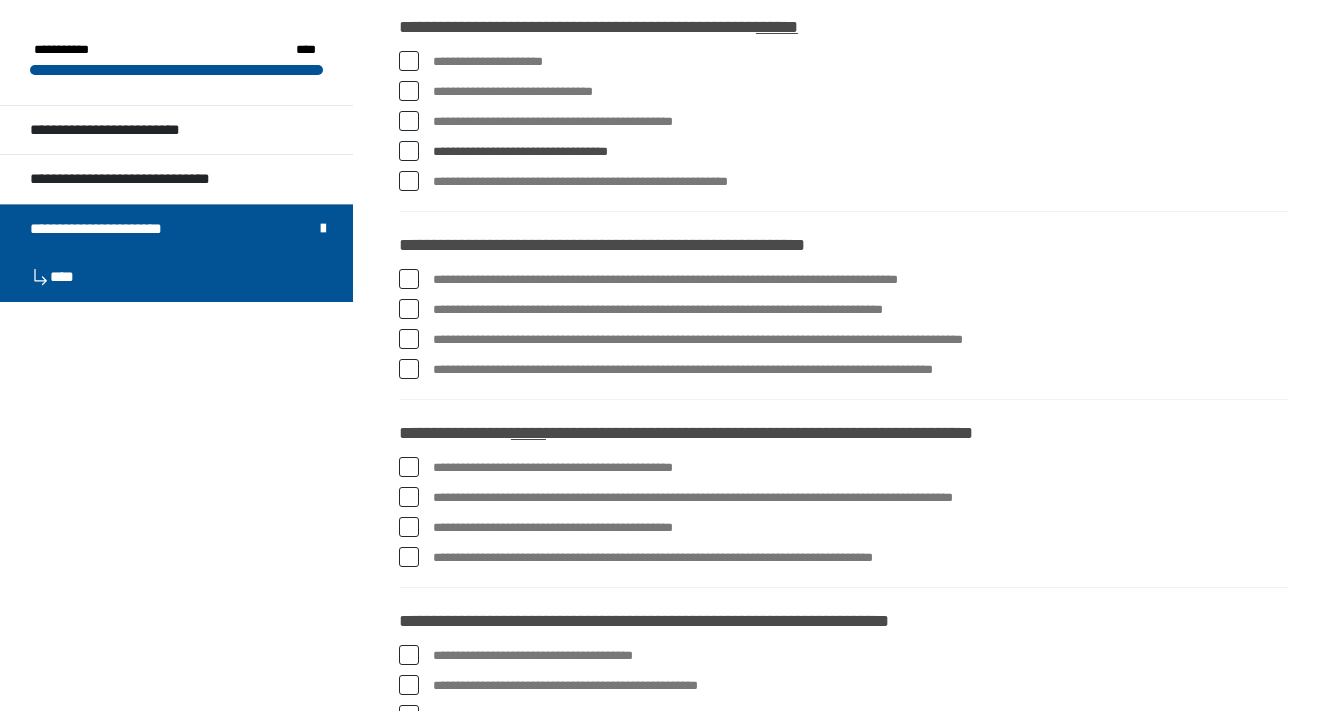 click at bounding box center (409, 121) 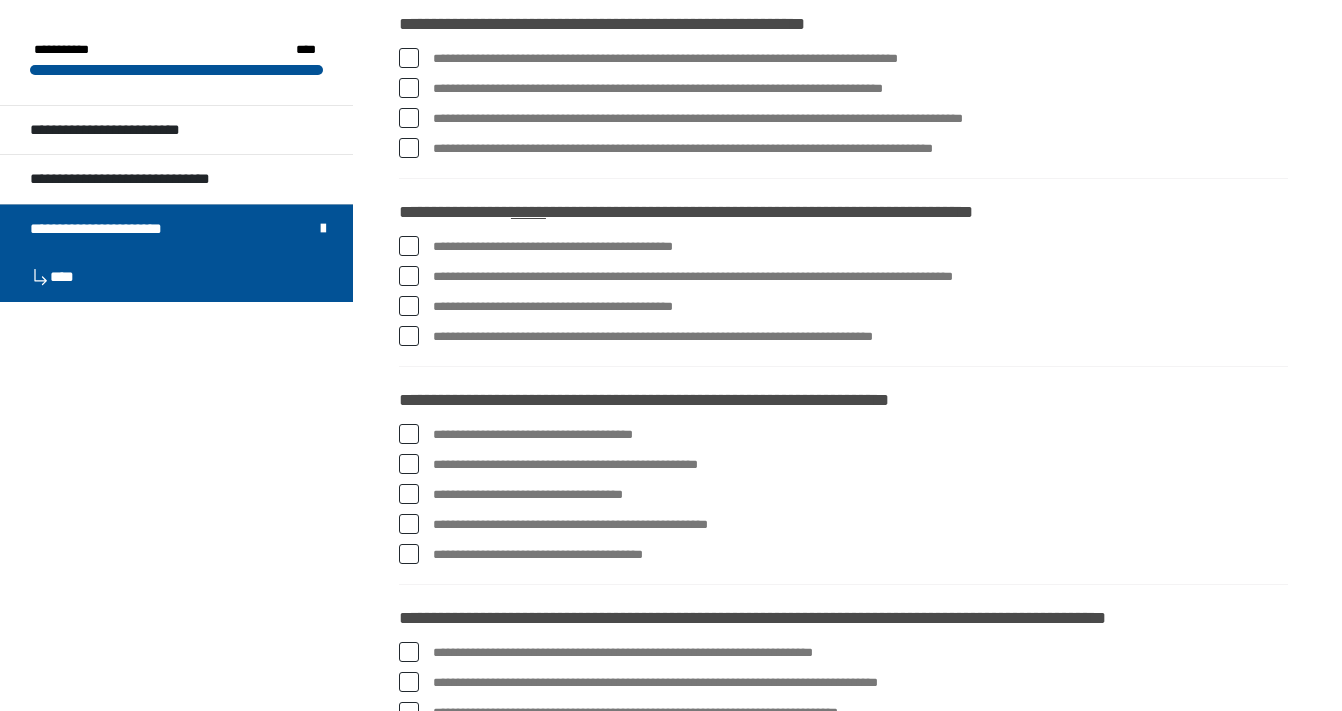 scroll, scrollTop: 2205, scrollLeft: 0, axis: vertical 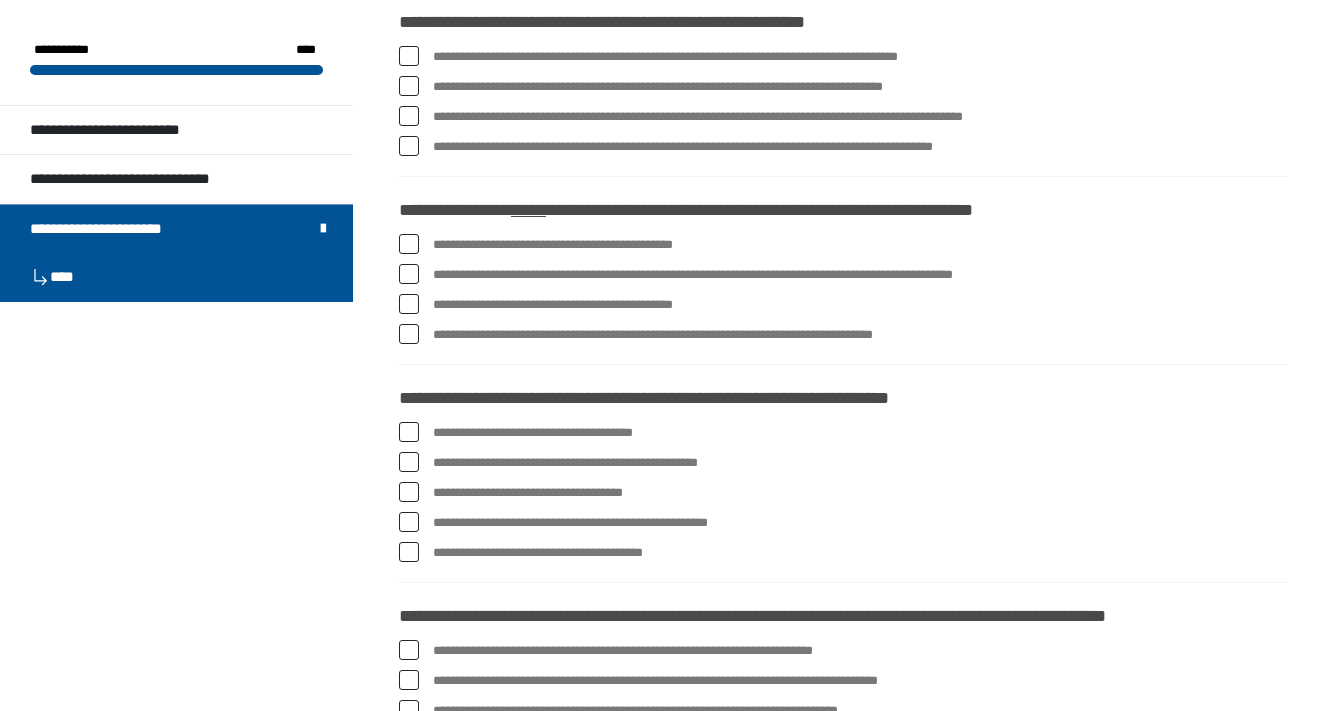 click at bounding box center [409, 146] 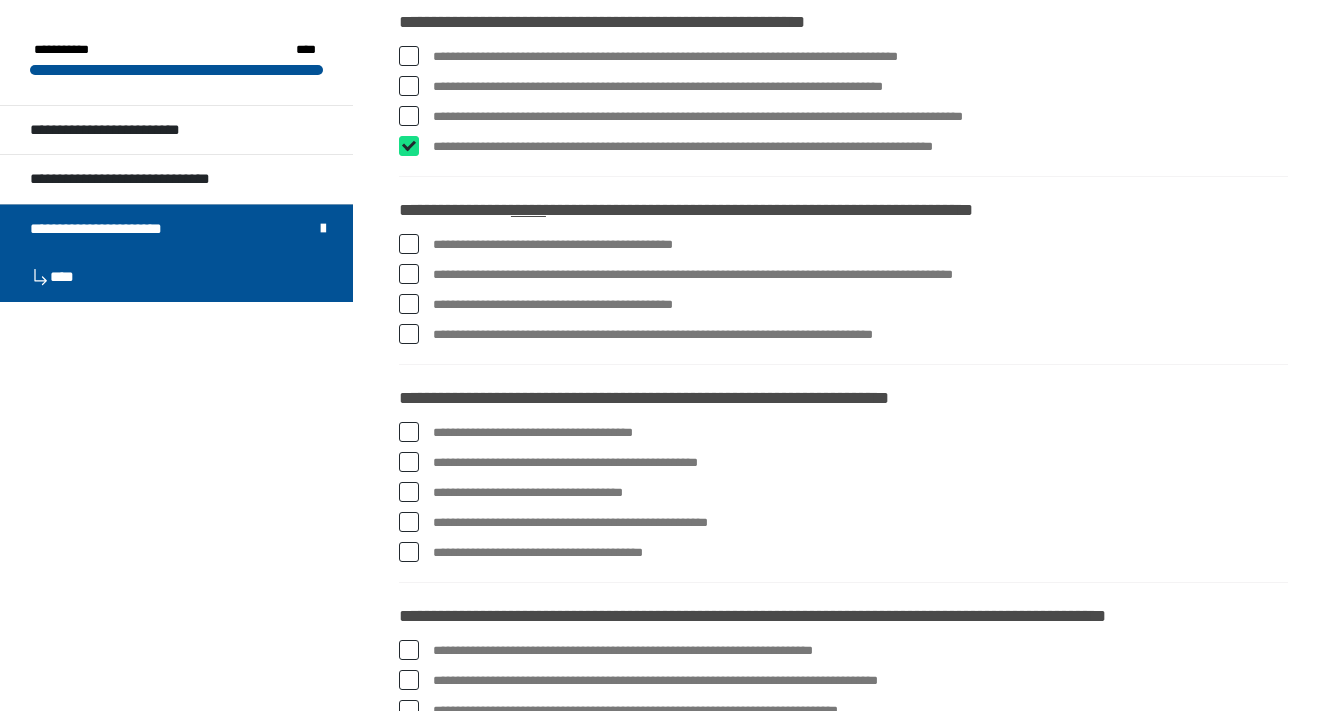 checkbox on "****" 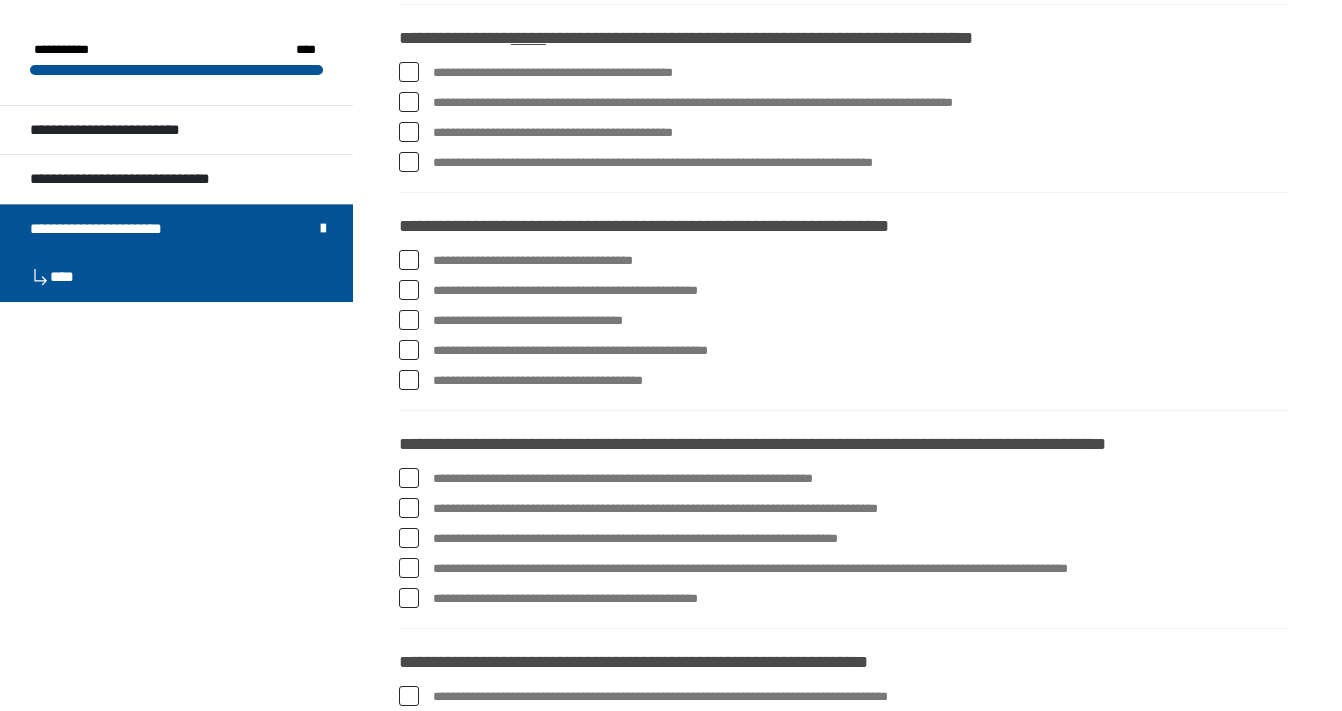 scroll, scrollTop: 2383, scrollLeft: 0, axis: vertical 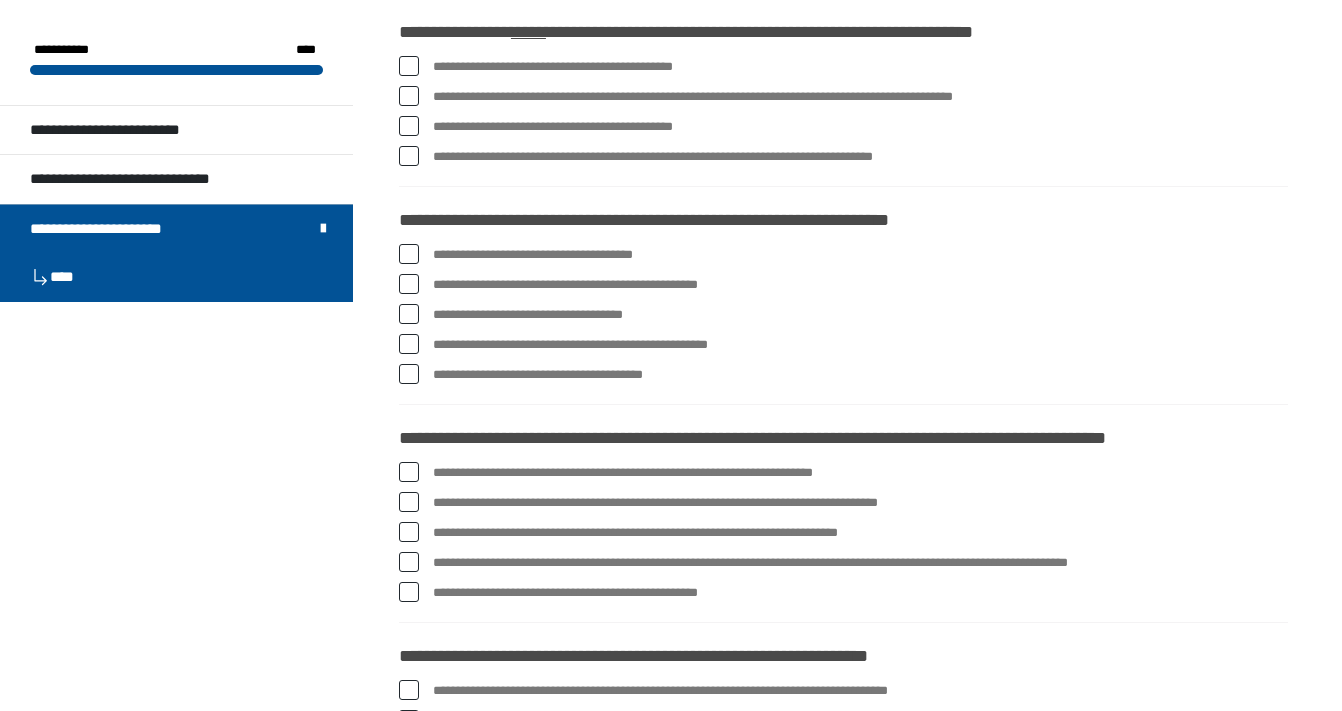 click at bounding box center [409, 156] 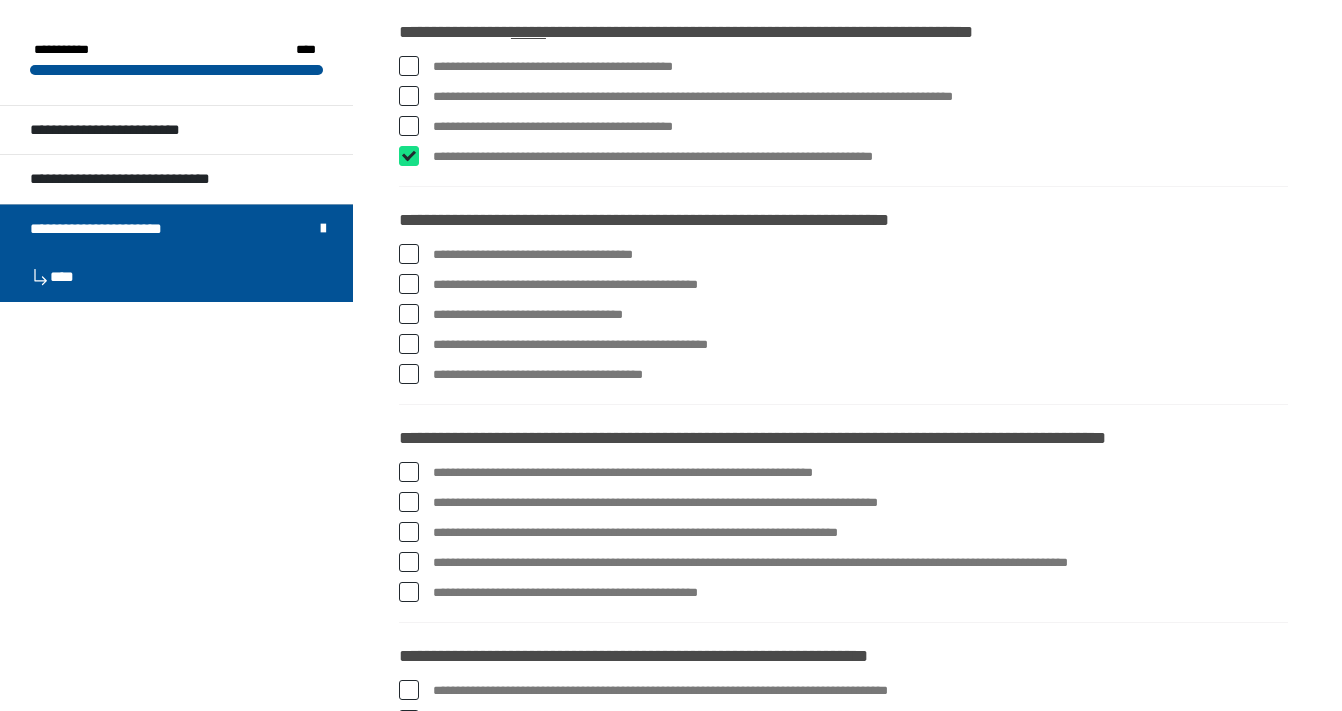 checkbox on "****" 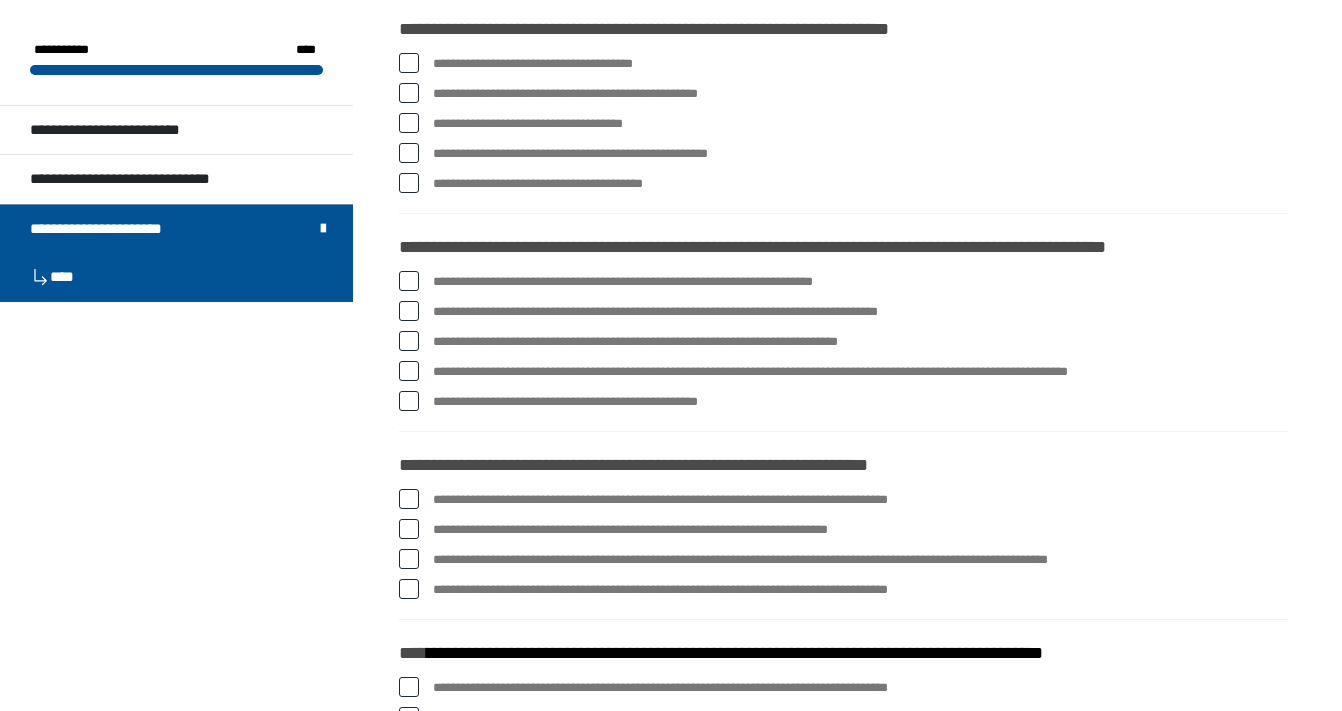 scroll, scrollTop: 2584, scrollLeft: 0, axis: vertical 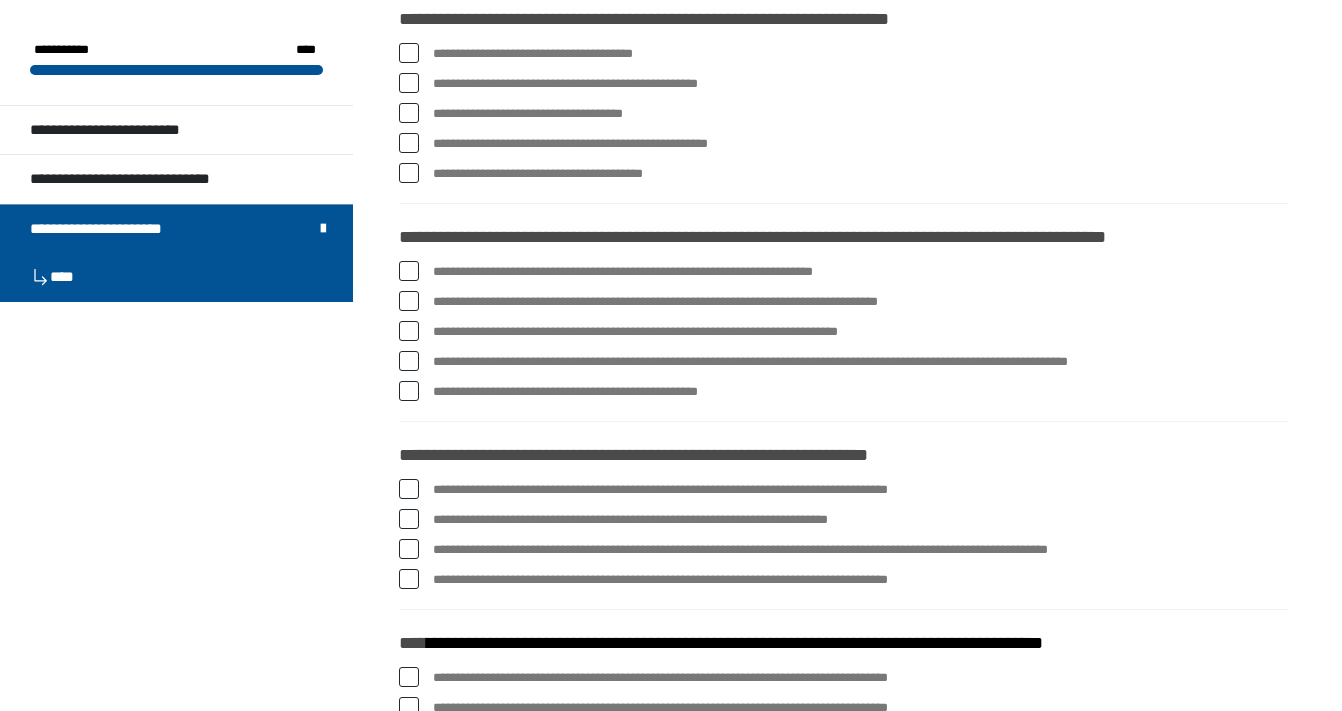 click at bounding box center (409, 53) 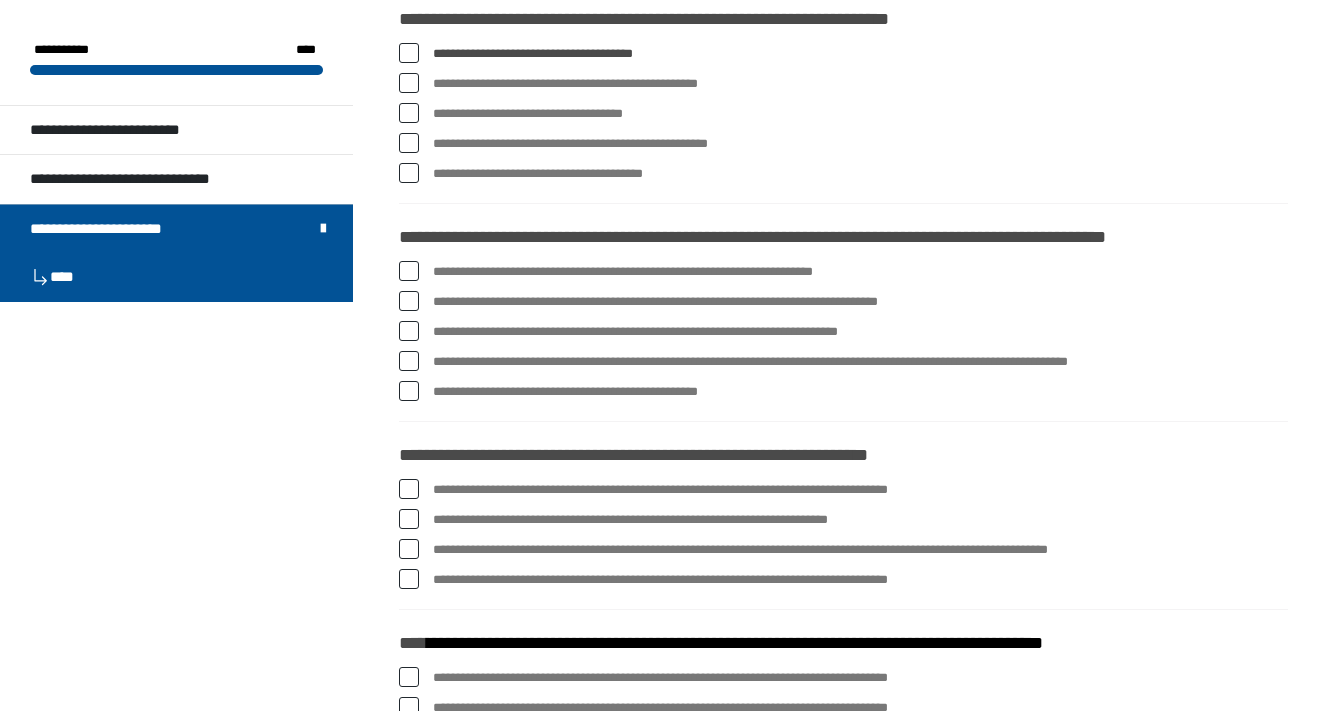 click at bounding box center [409, 143] 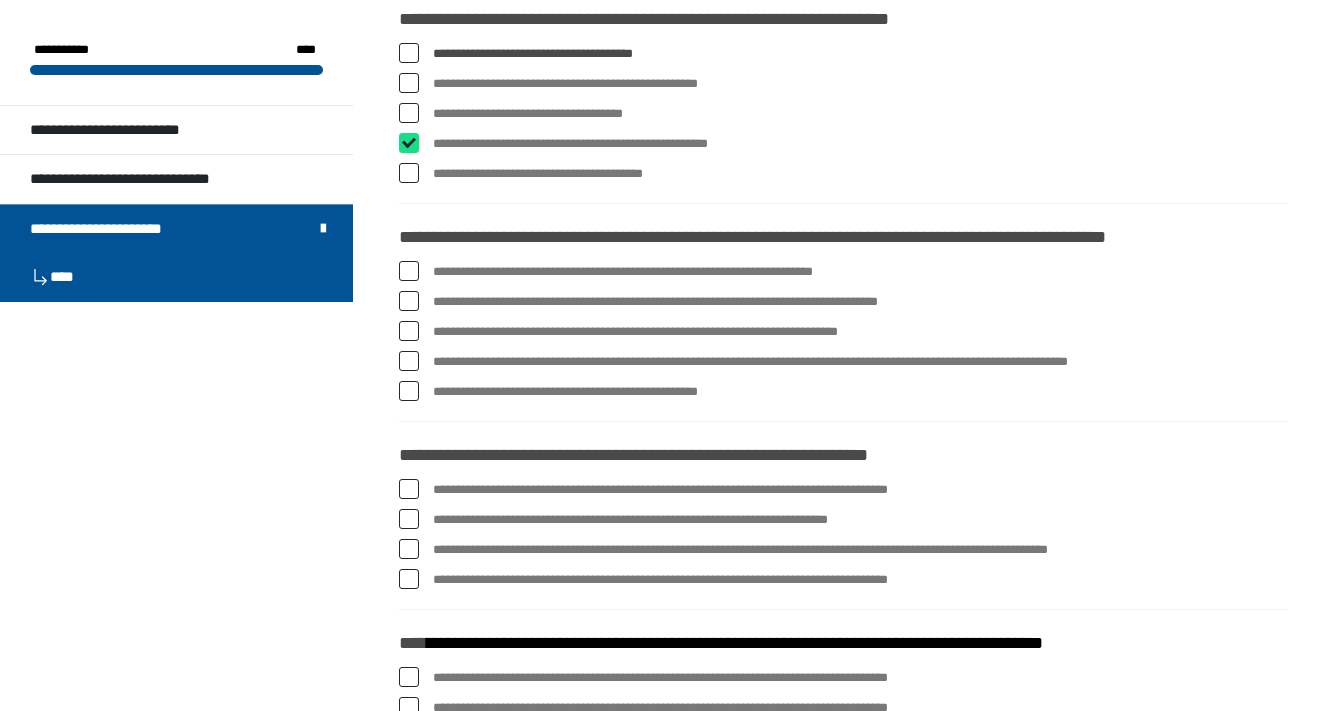 checkbox on "****" 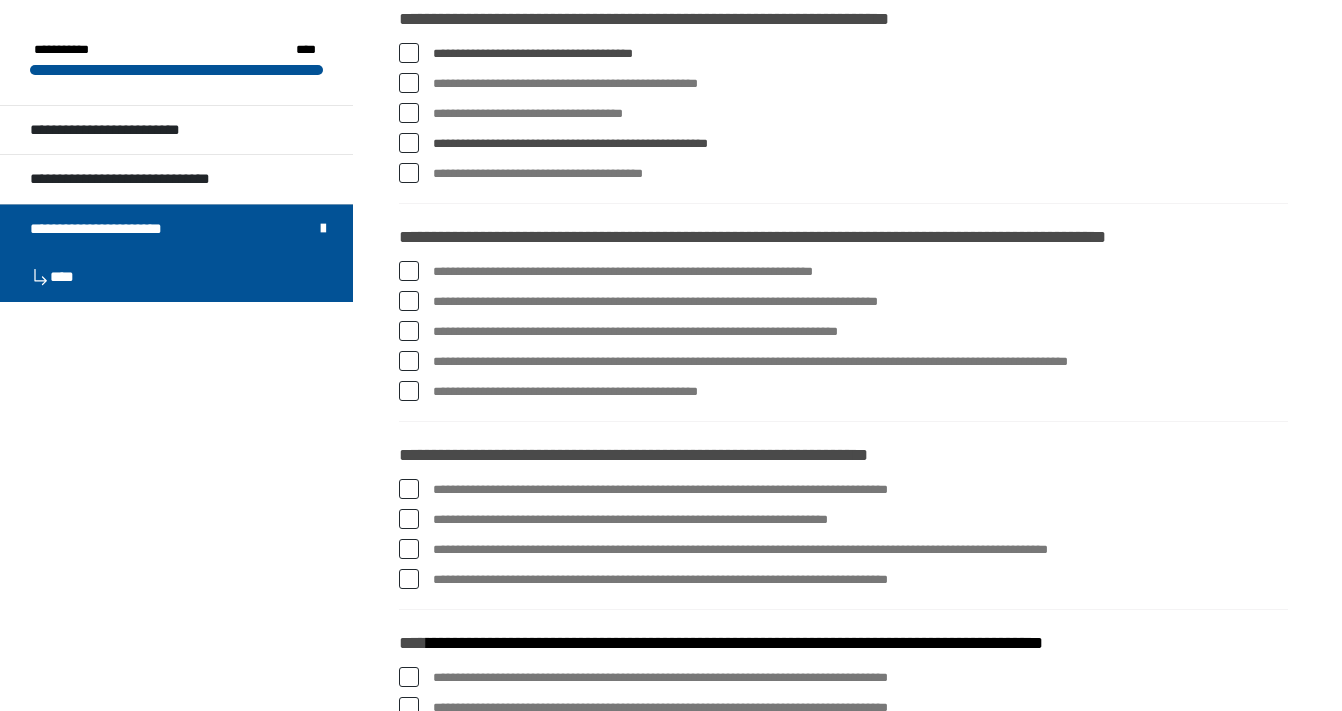 click at bounding box center [409, 83] 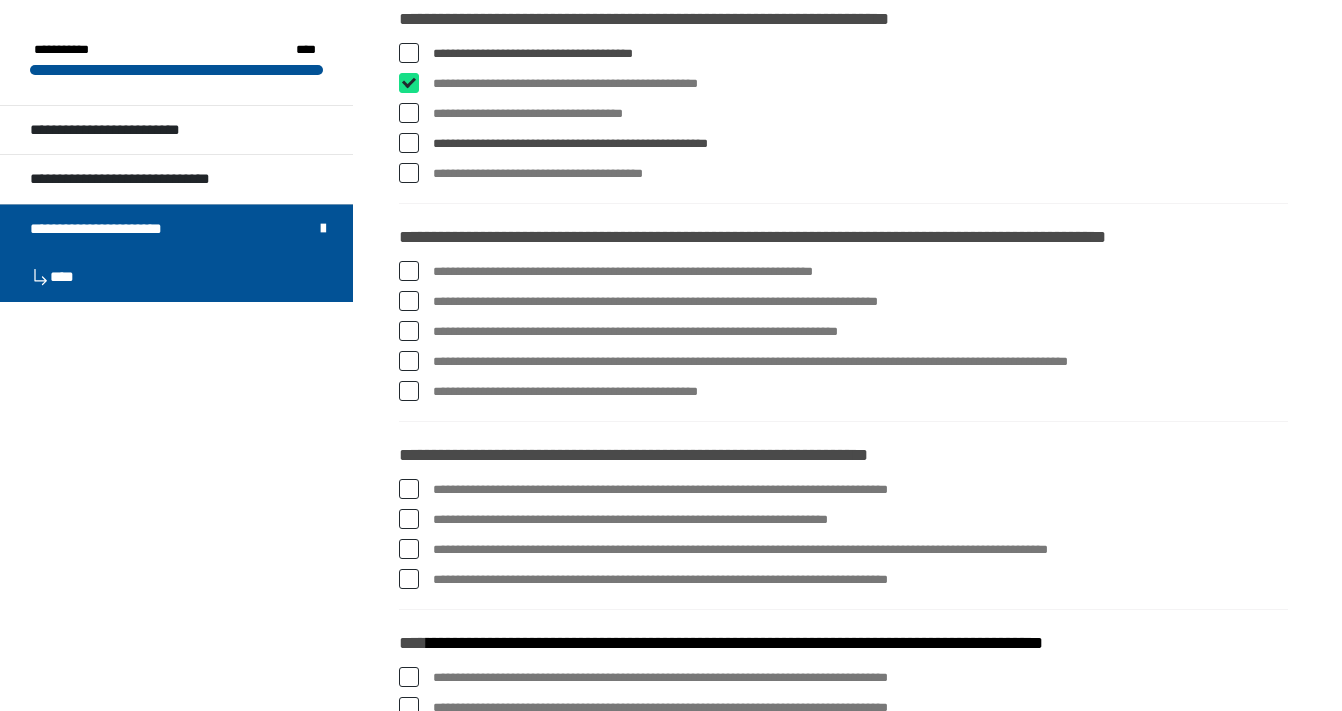 checkbox on "****" 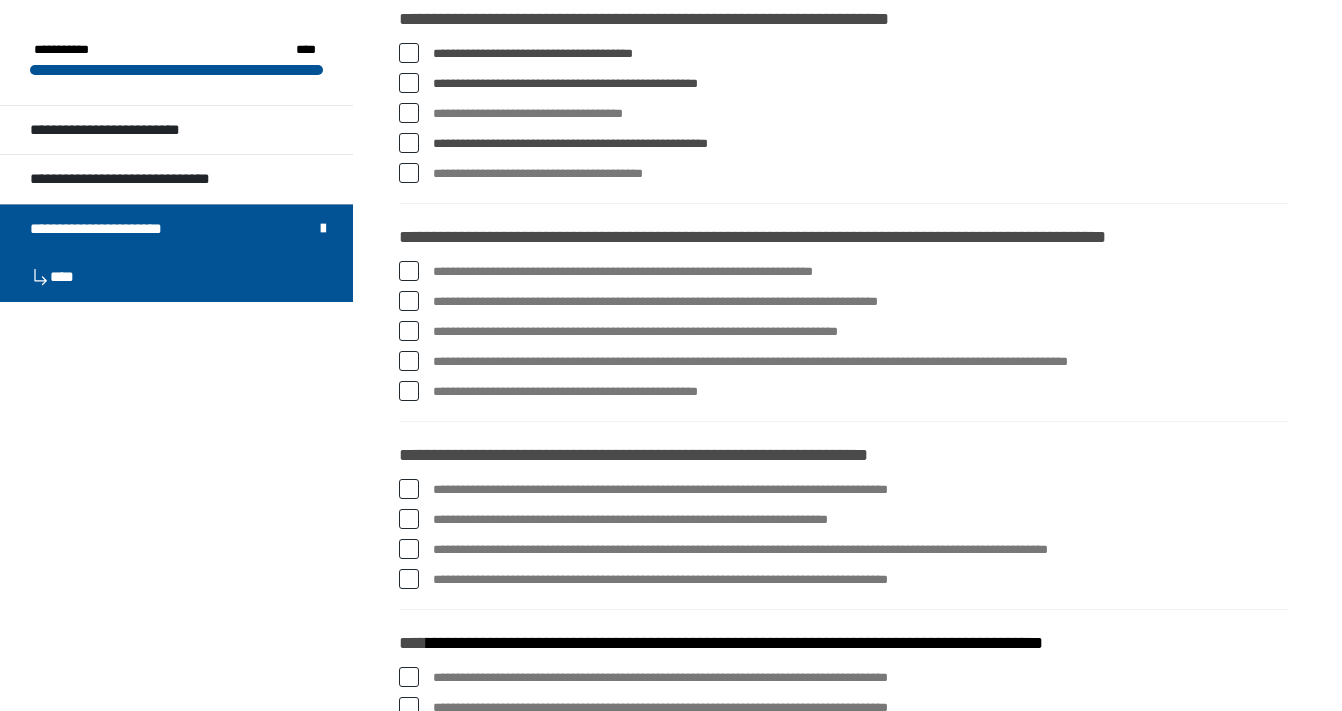 click at bounding box center [409, 113] 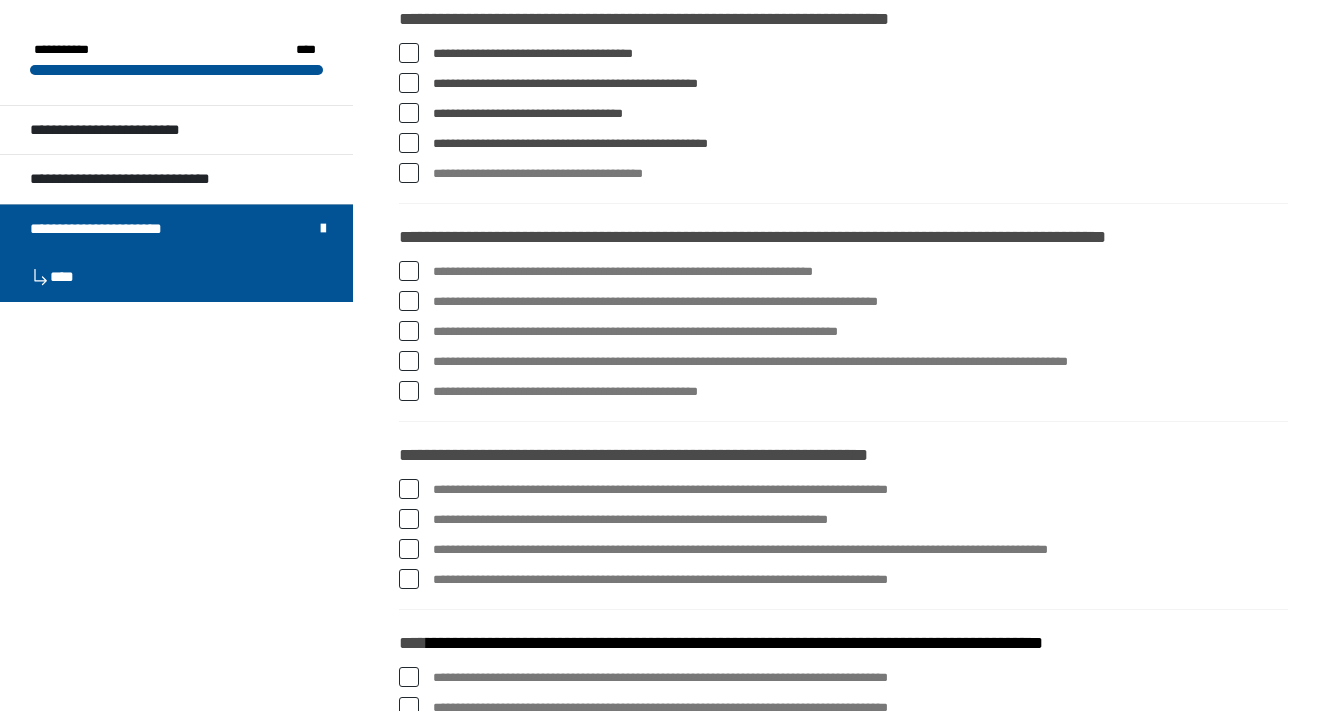 click at bounding box center (409, 173) 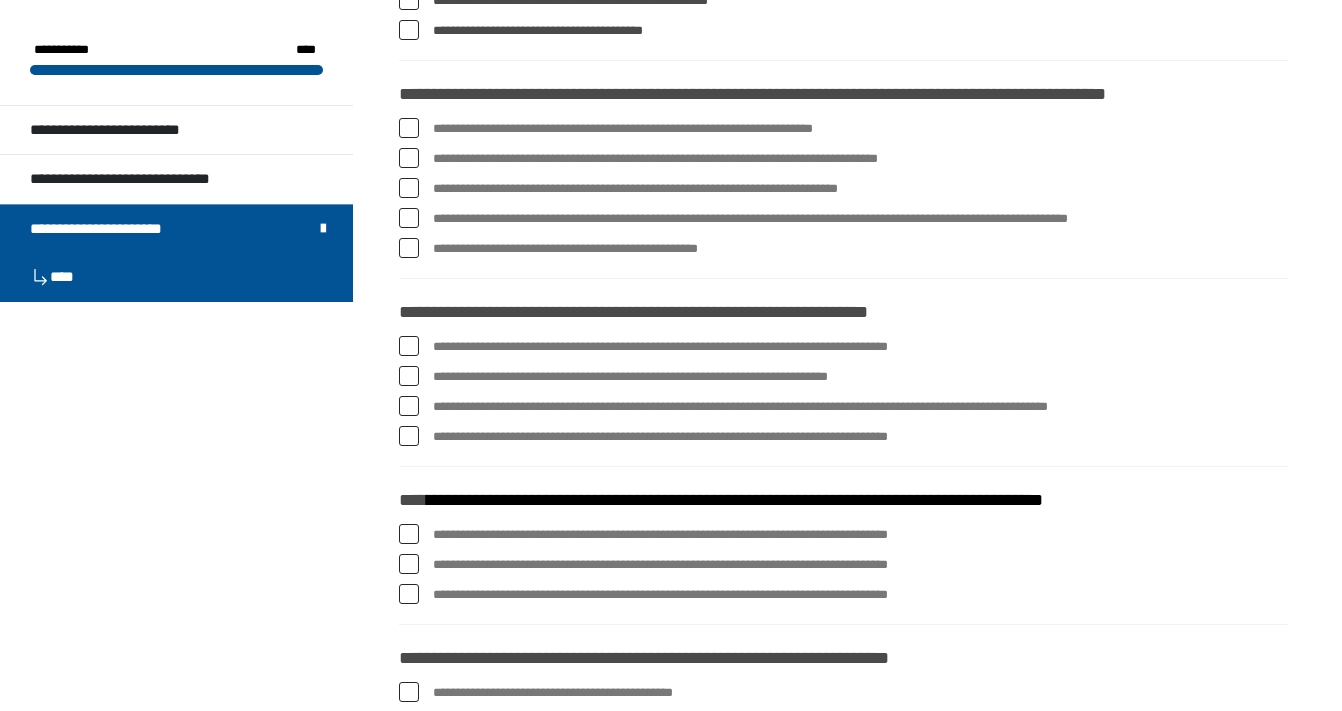 scroll, scrollTop: 2721, scrollLeft: 0, axis: vertical 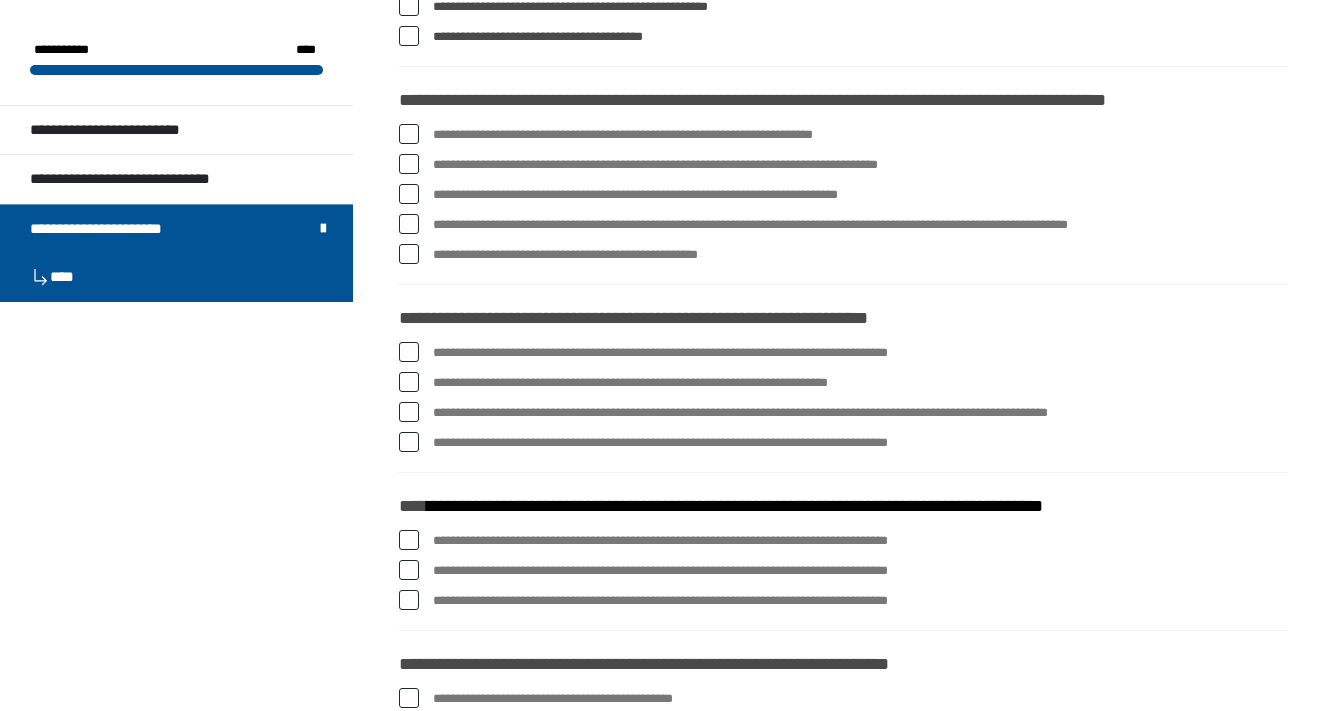 click at bounding box center (409, 164) 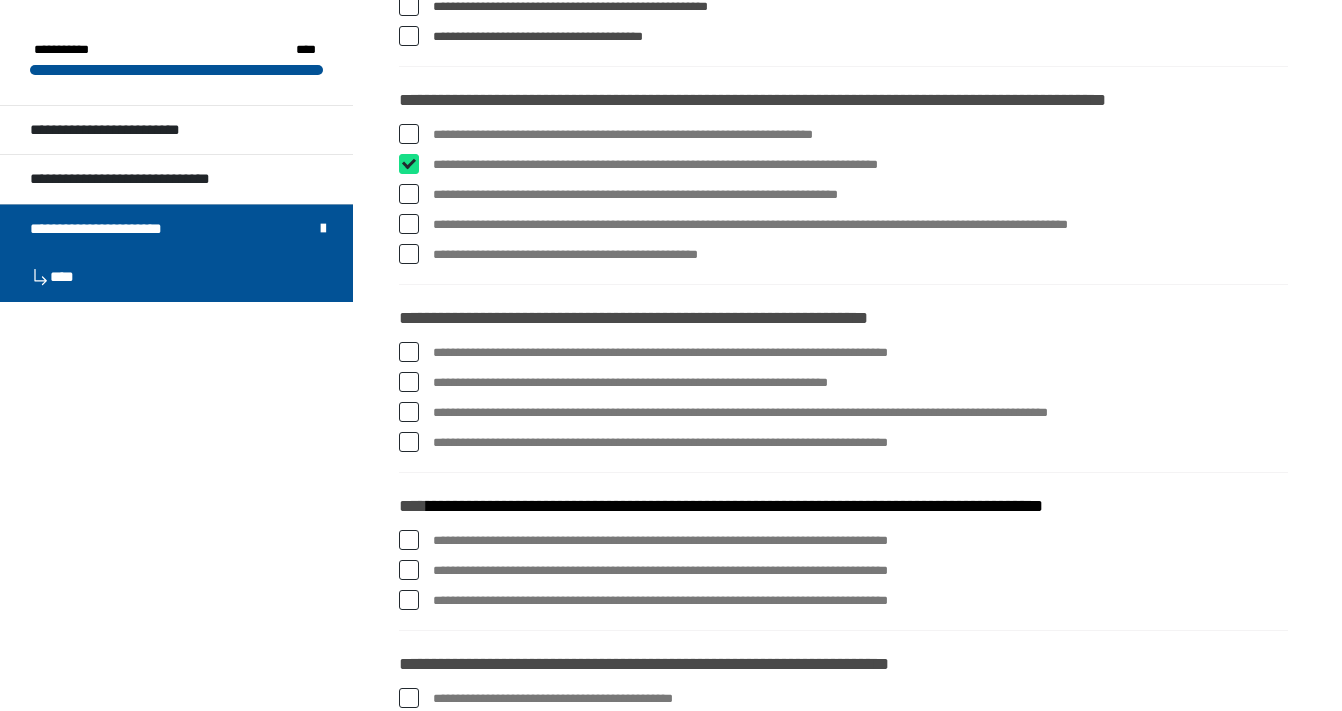 checkbox on "****" 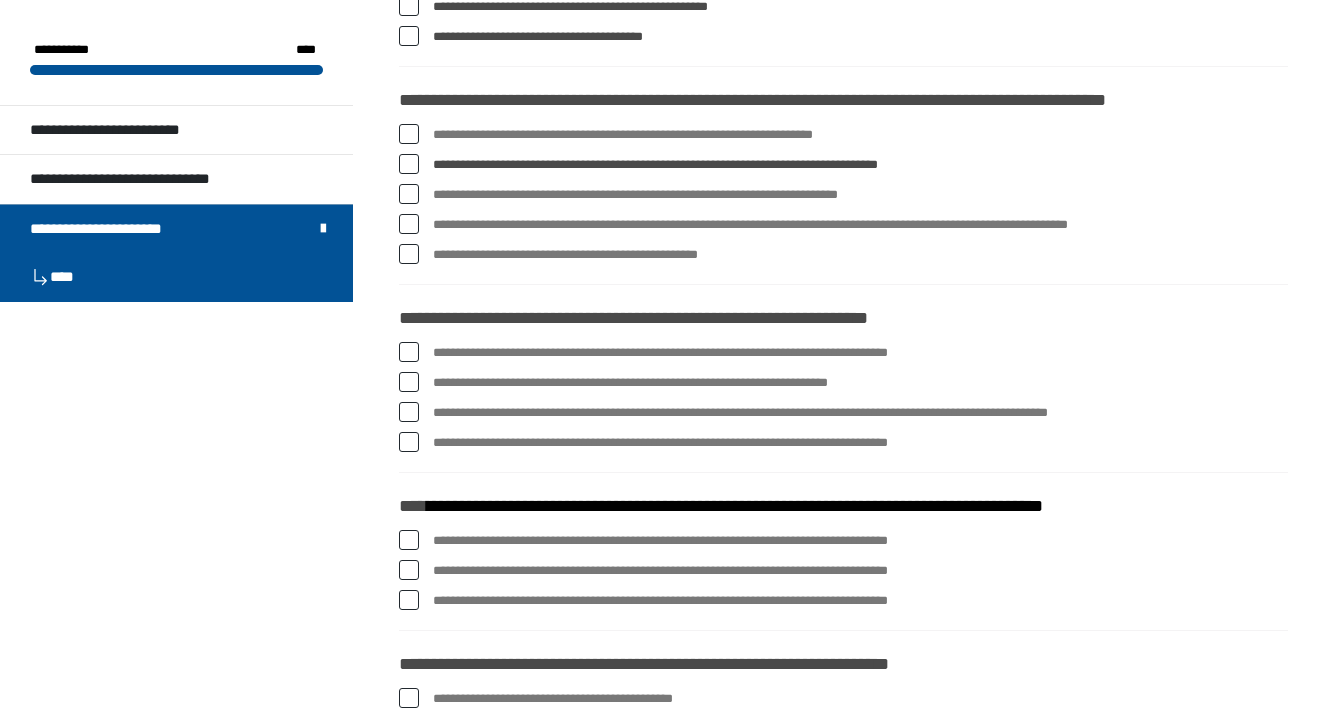 click at bounding box center [409, 194] 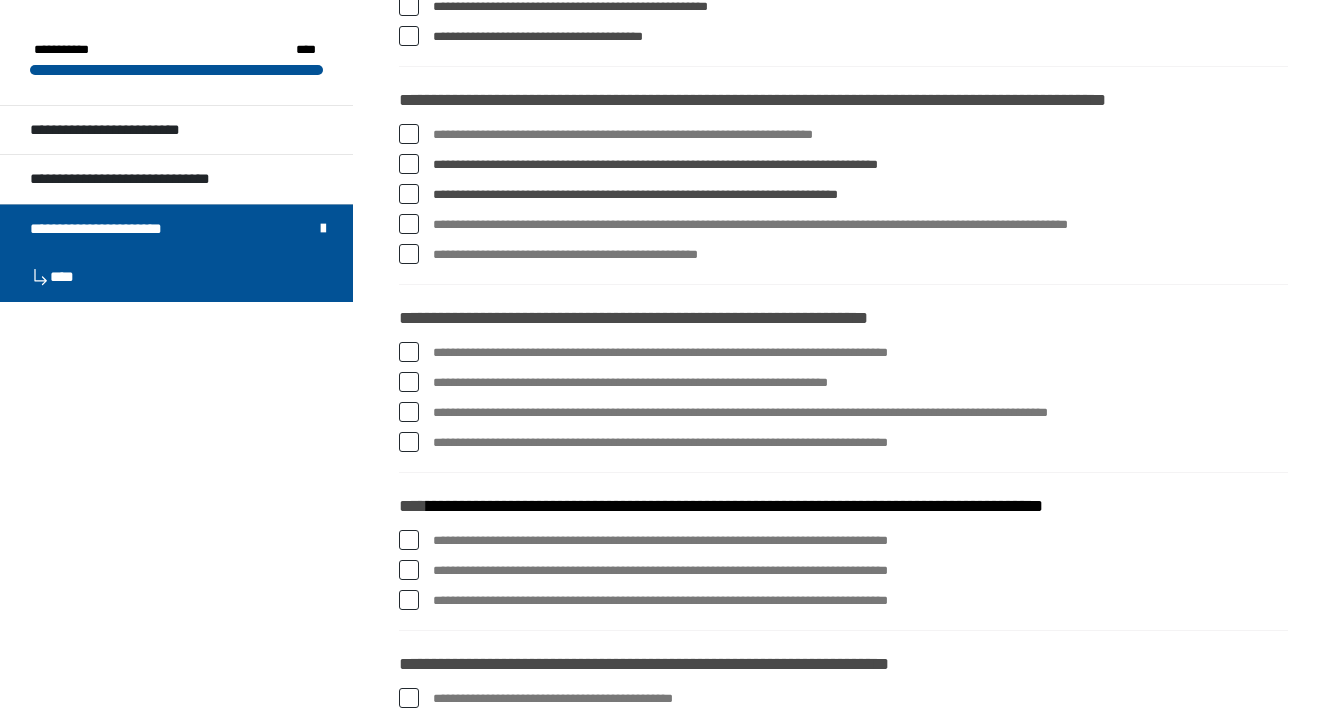 click at bounding box center [409, 224] 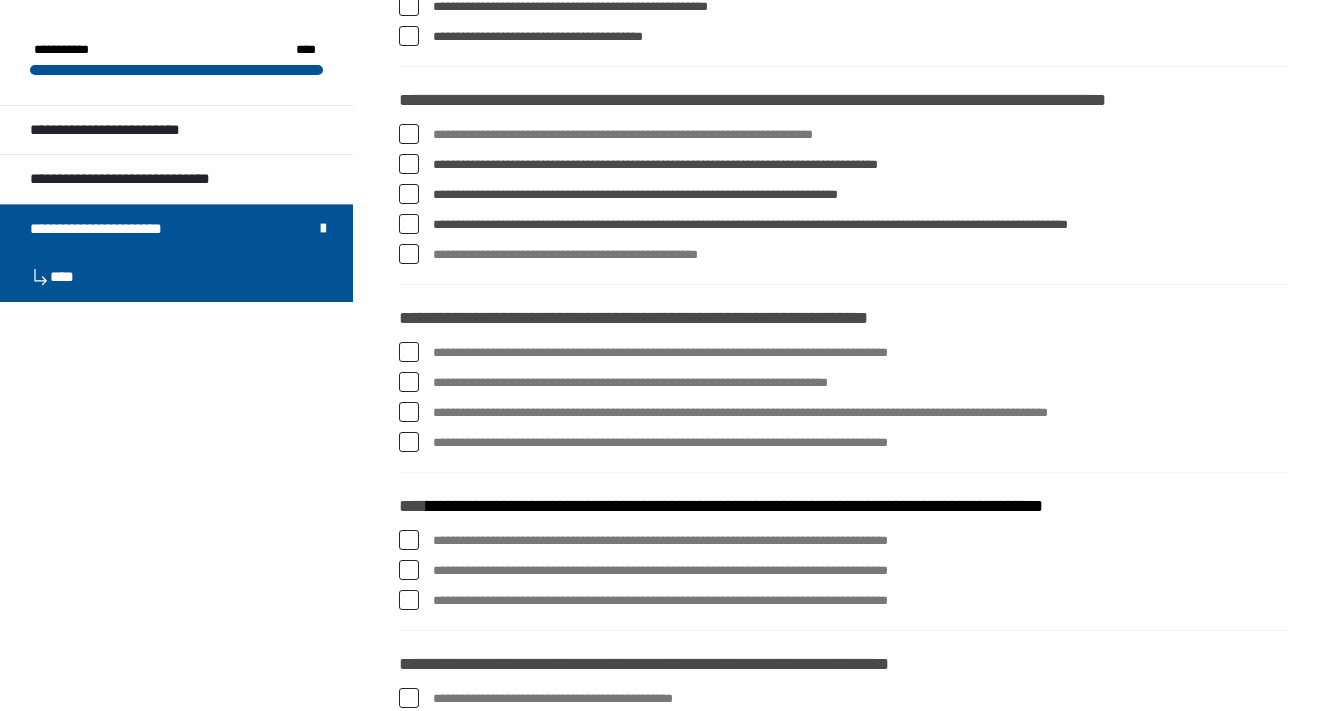 click at bounding box center [409, 194] 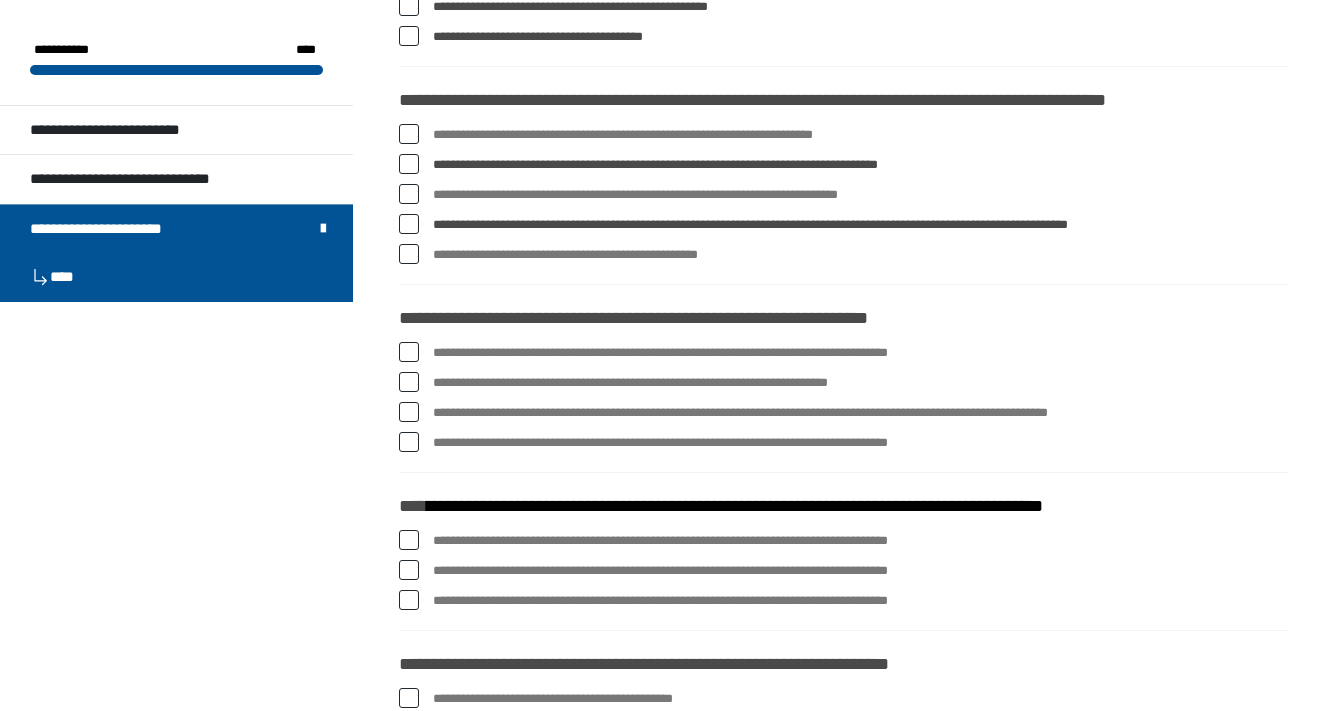 click at bounding box center (409, 254) 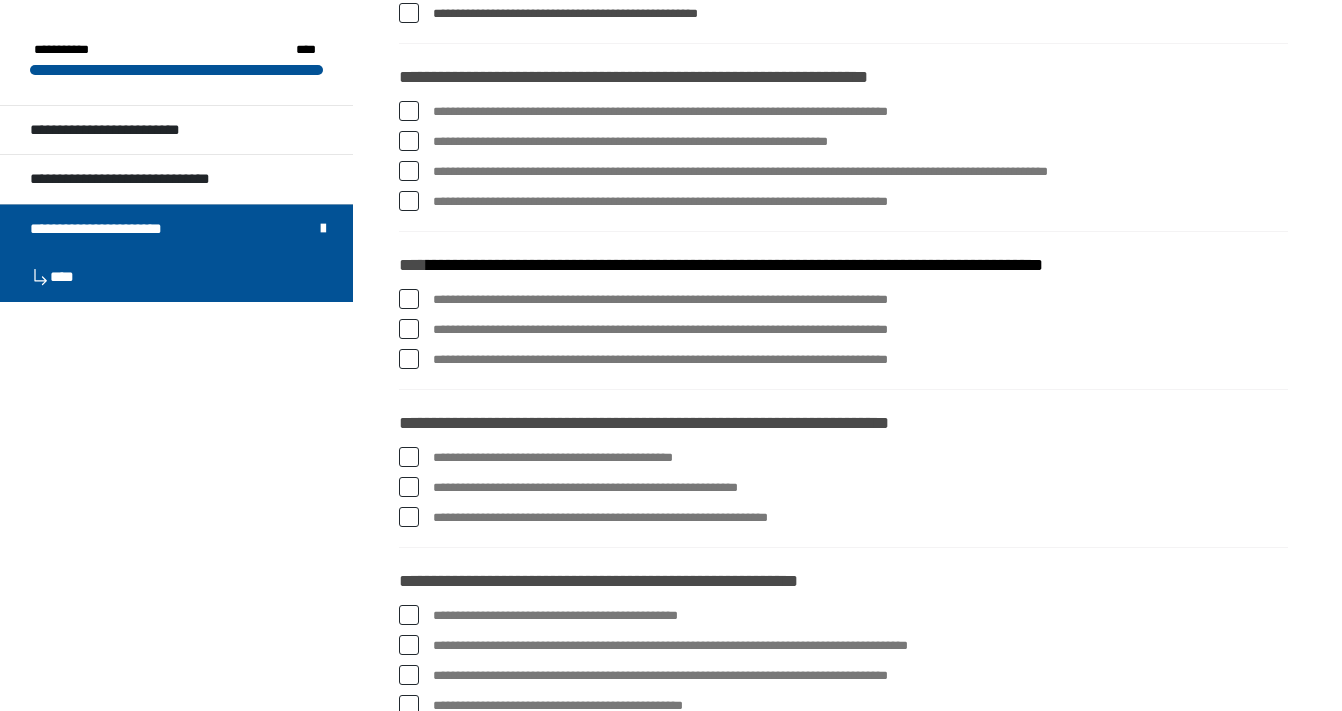 scroll, scrollTop: 2961, scrollLeft: 0, axis: vertical 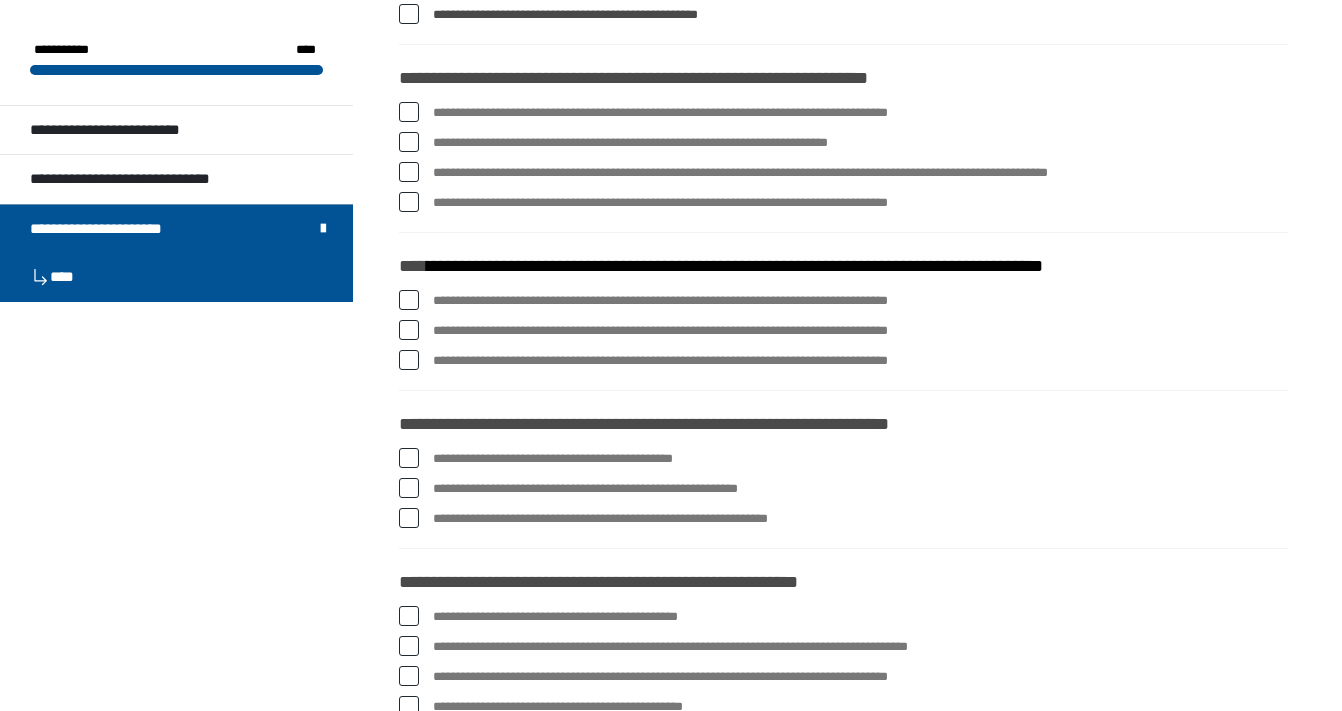 click at bounding box center [409, 112] 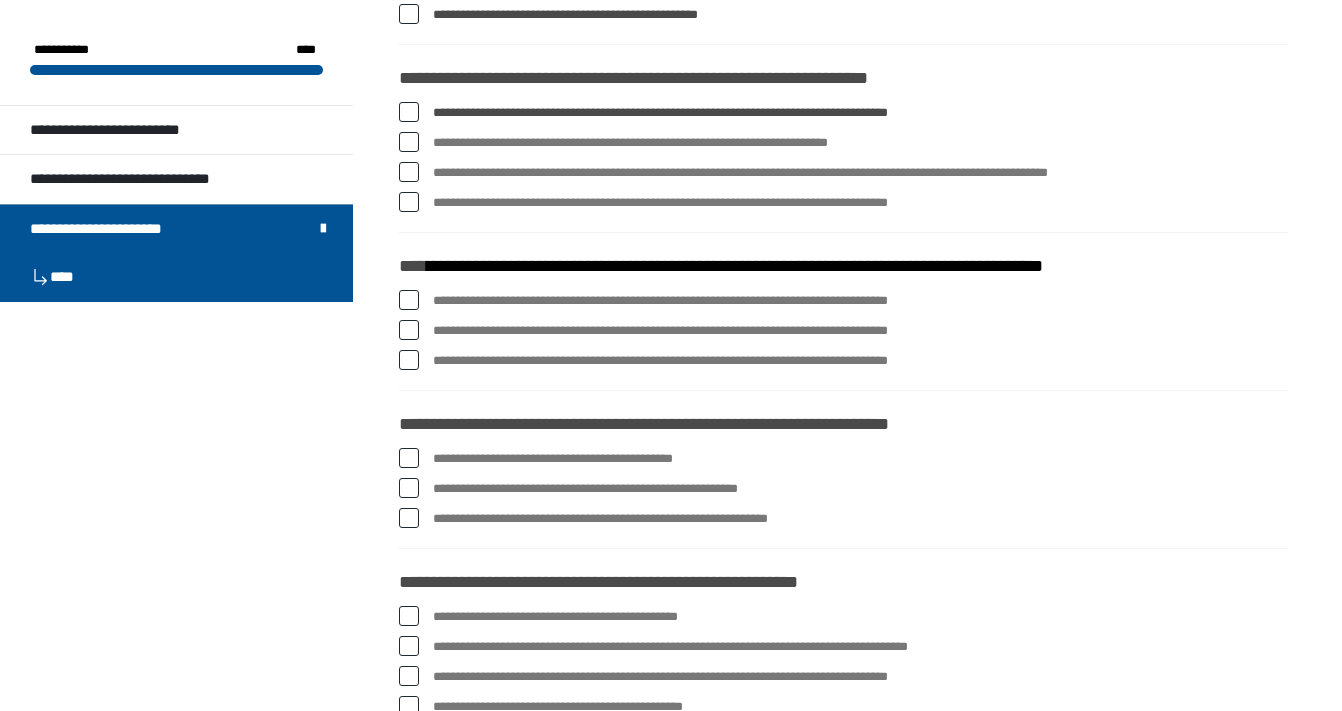 click at bounding box center [409, 142] 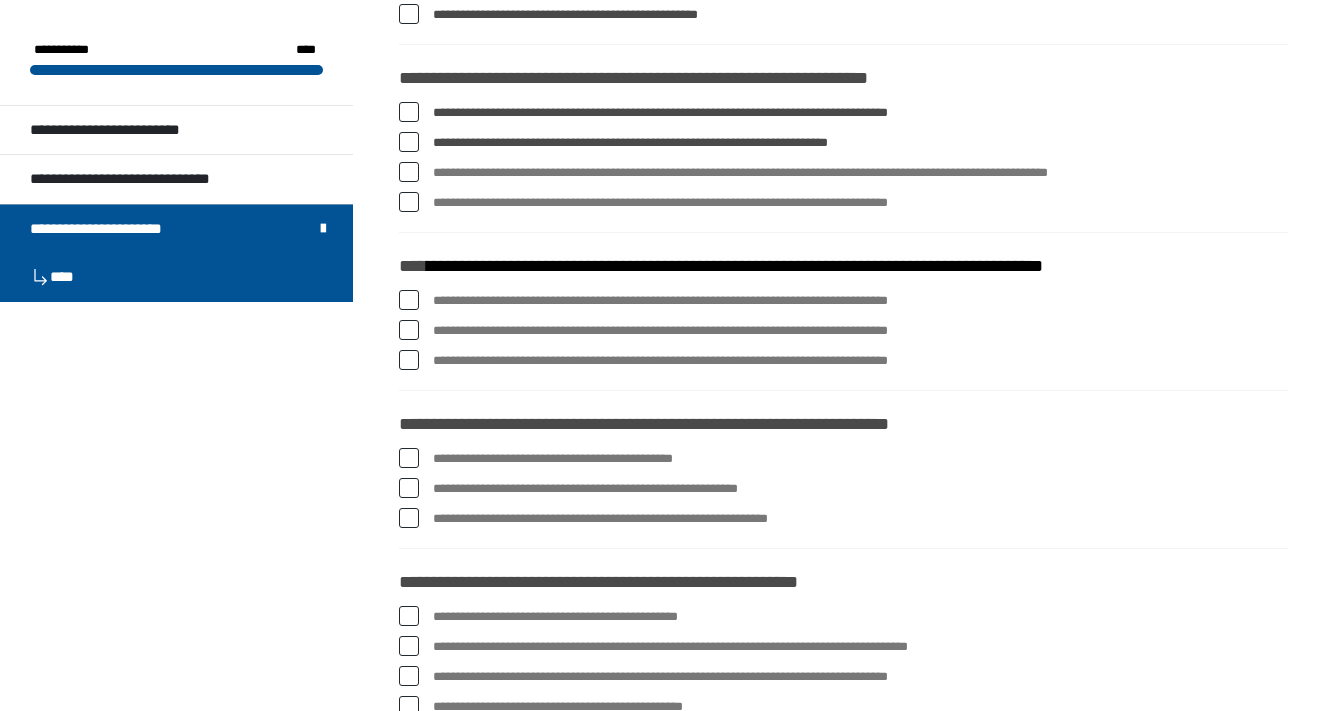 click at bounding box center (409, 172) 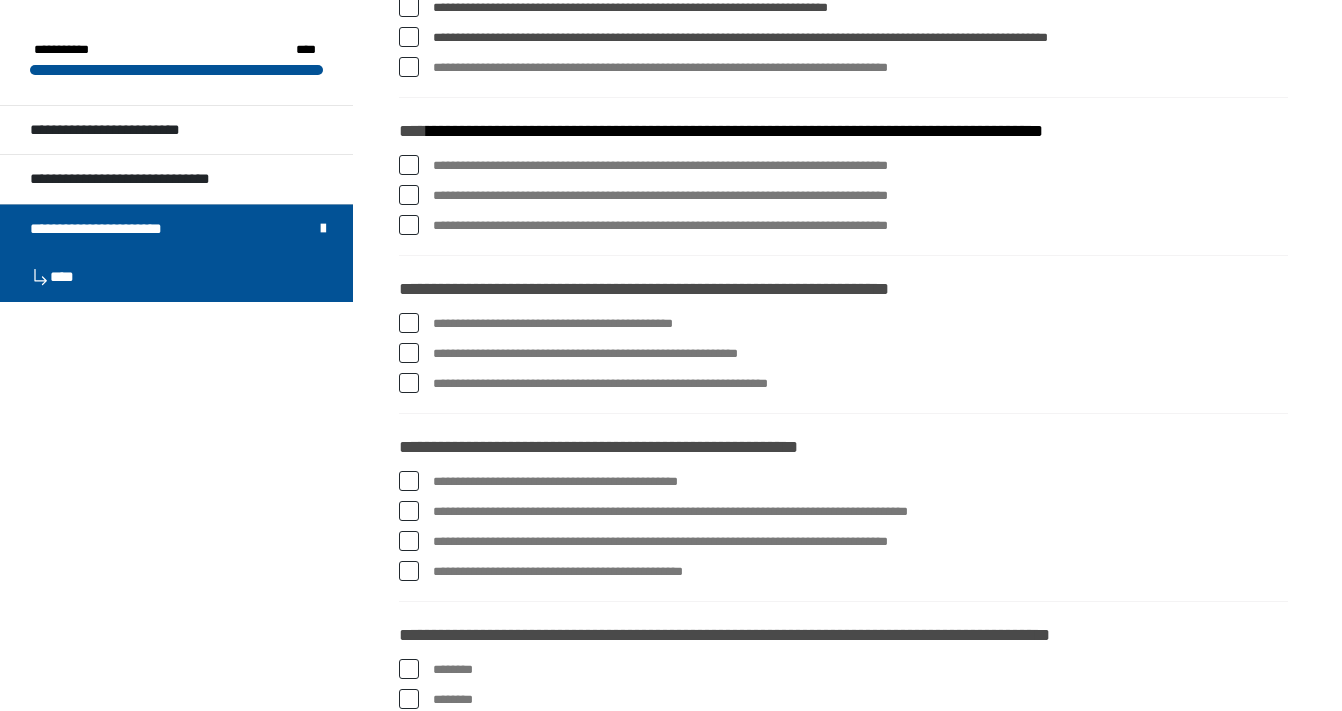 scroll, scrollTop: 3103, scrollLeft: 0, axis: vertical 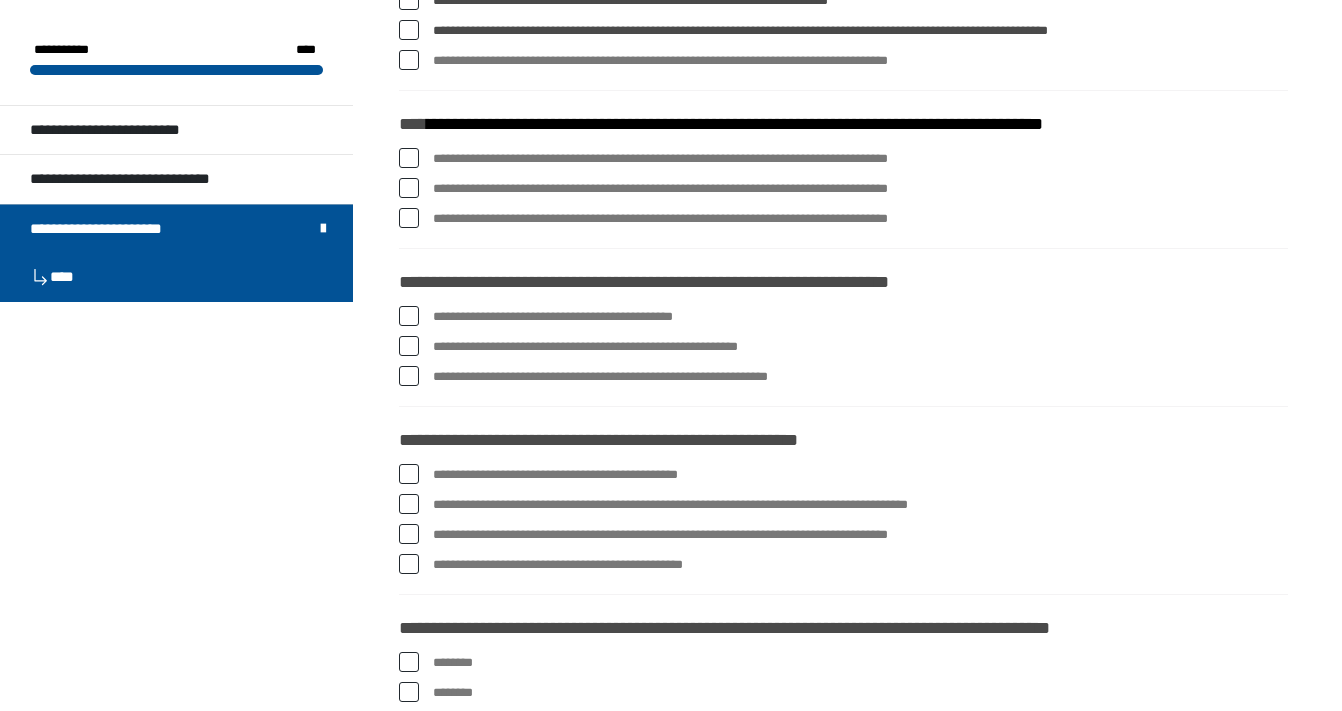 click at bounding box center [409, 158] 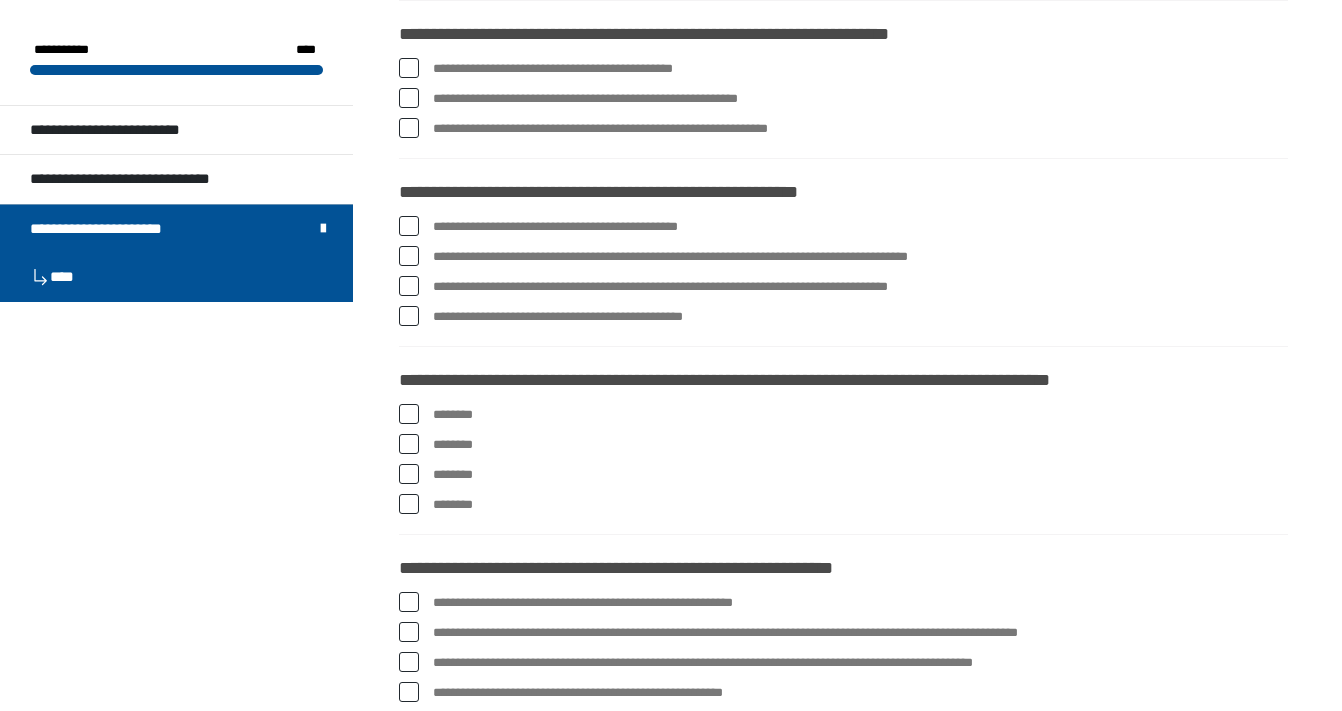 scroll, scrollTop: 3350, scrollLeft: 0, axis: vertical 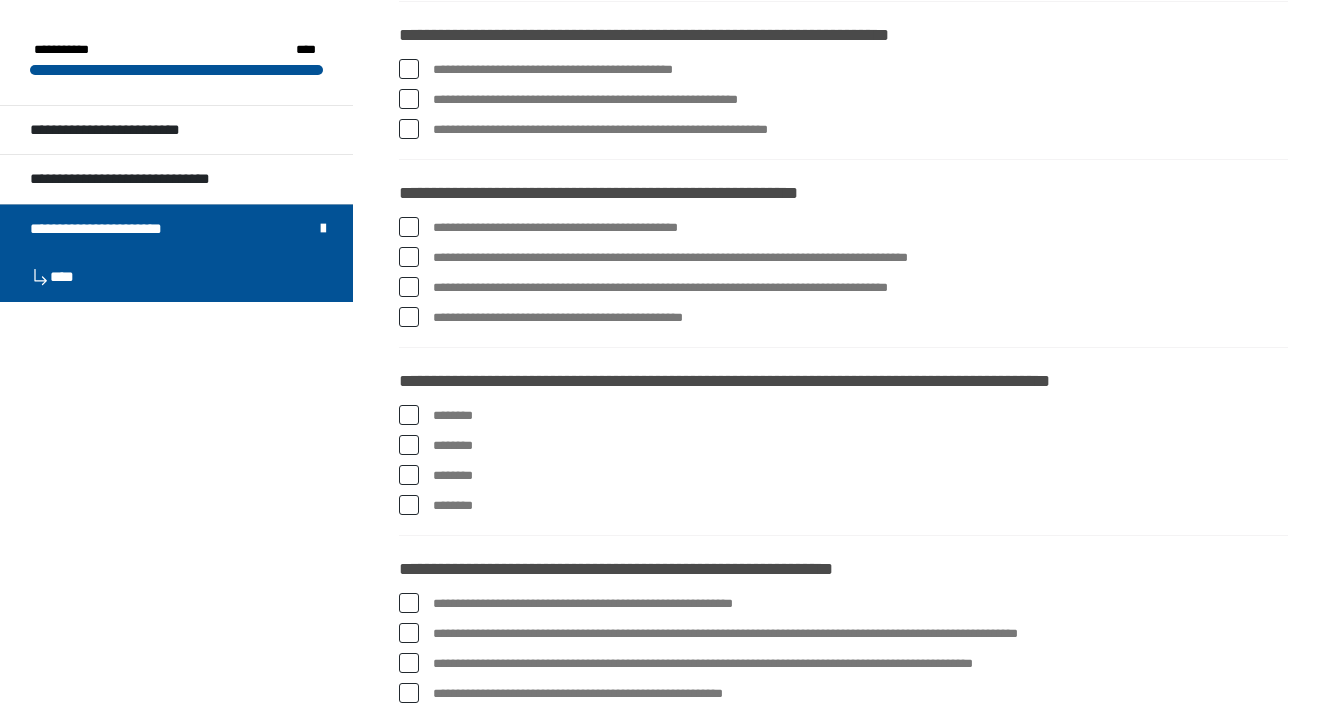 click at bounding box center (409, 129) 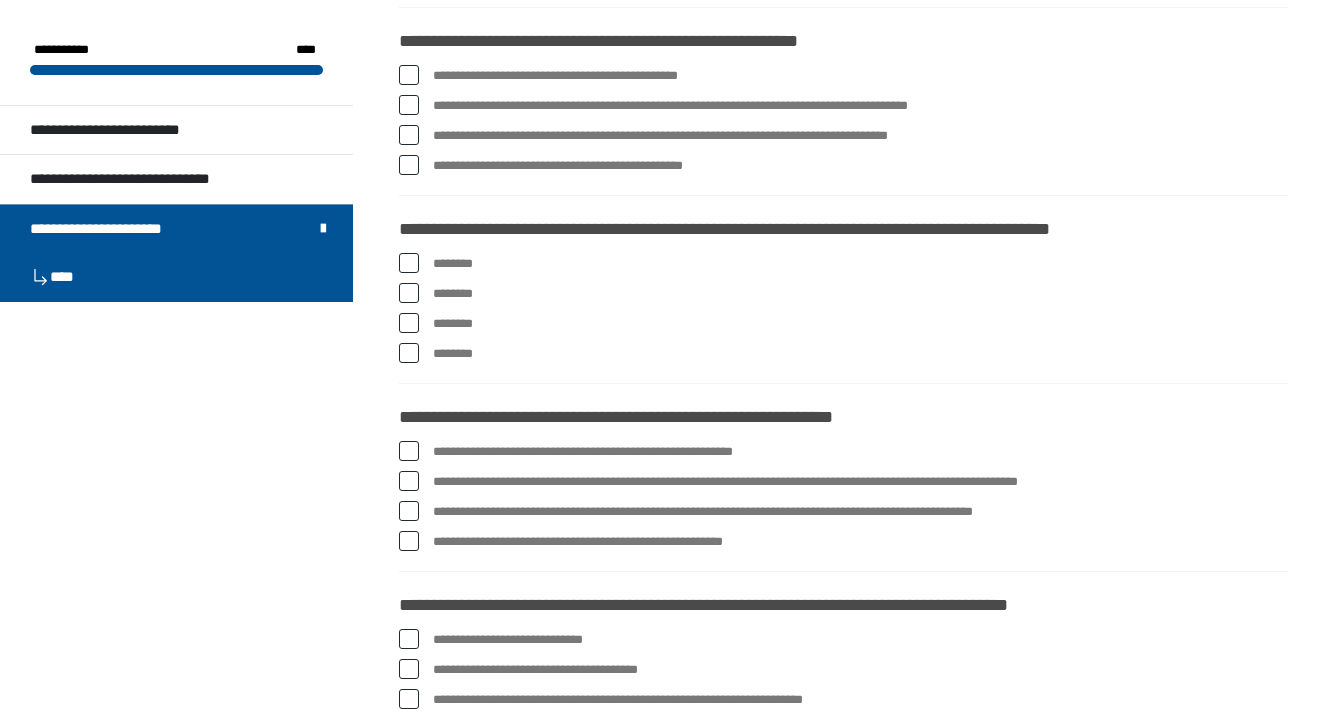 scroll, scrollTop: 3513, scrollLeft: 0, axis: vertical 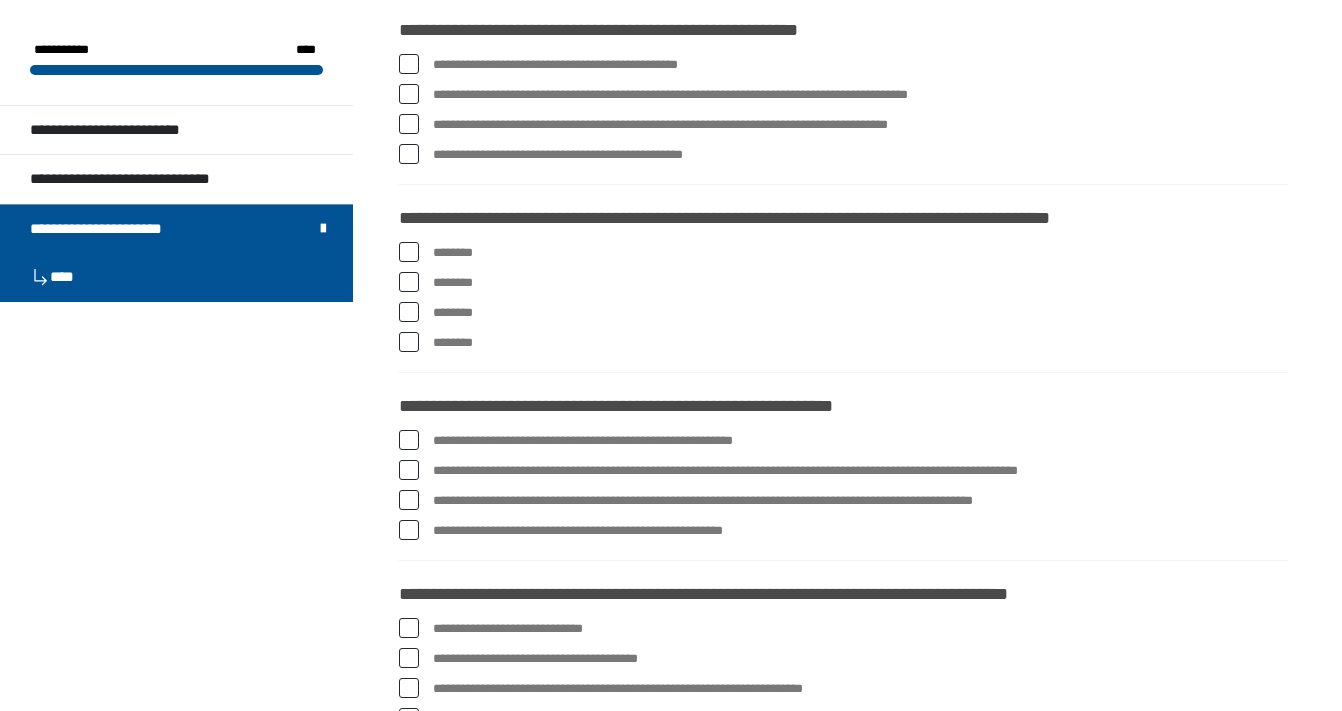 click at bounding box center (409, 154) 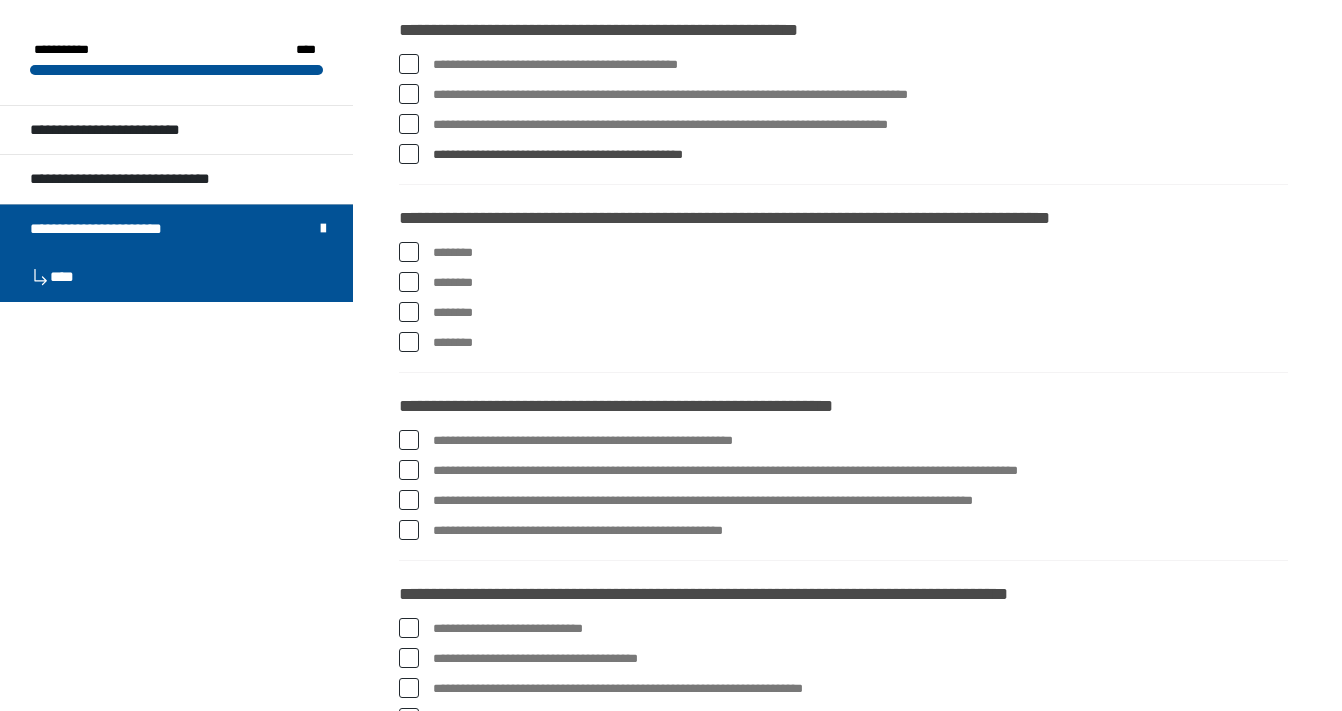 click at bounding box center (409, 64) 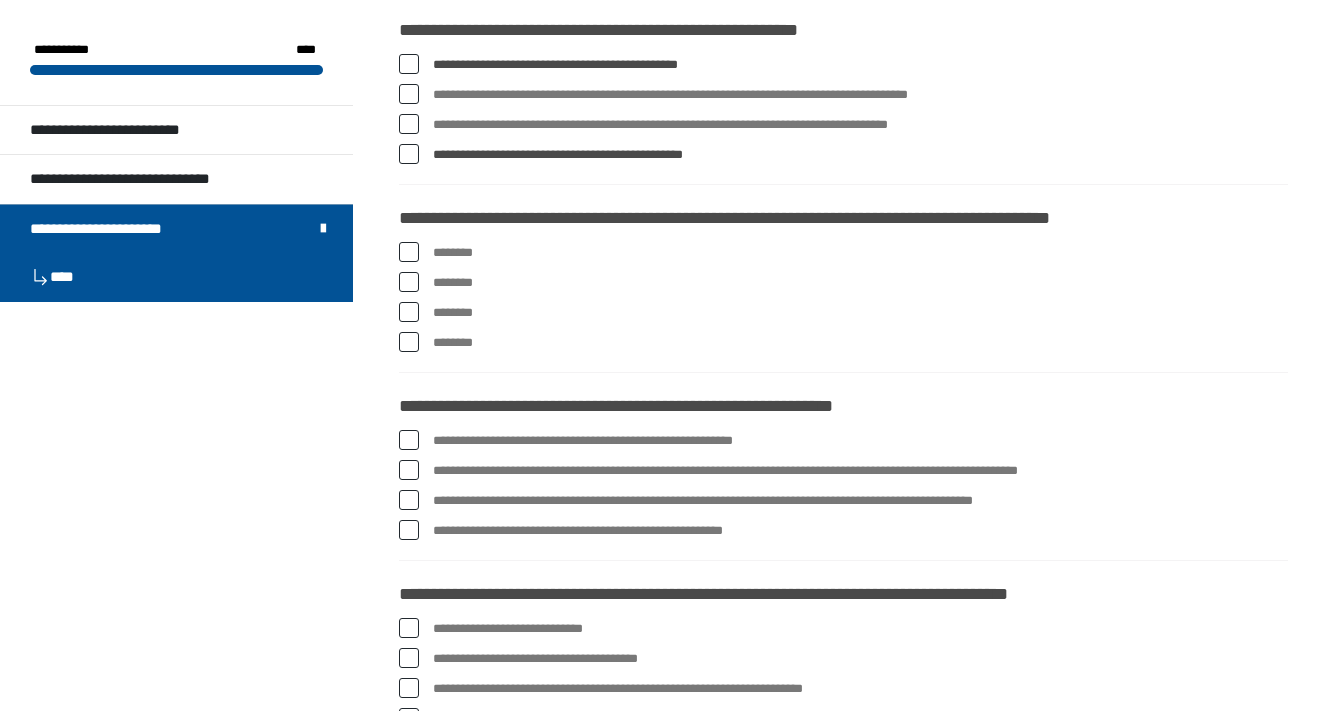 click at bounding box center [409, 94] 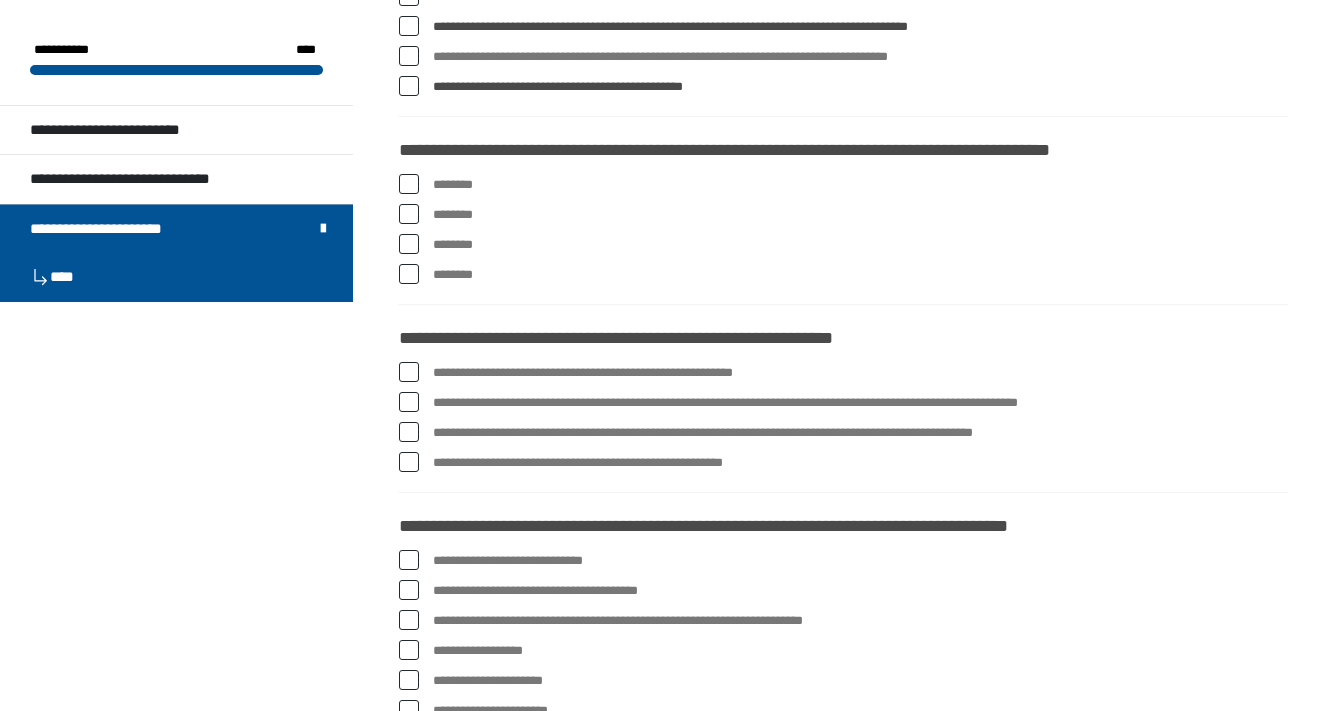 scroll, scrollTop: 3582, scrollLeft: 0, axis: vertical 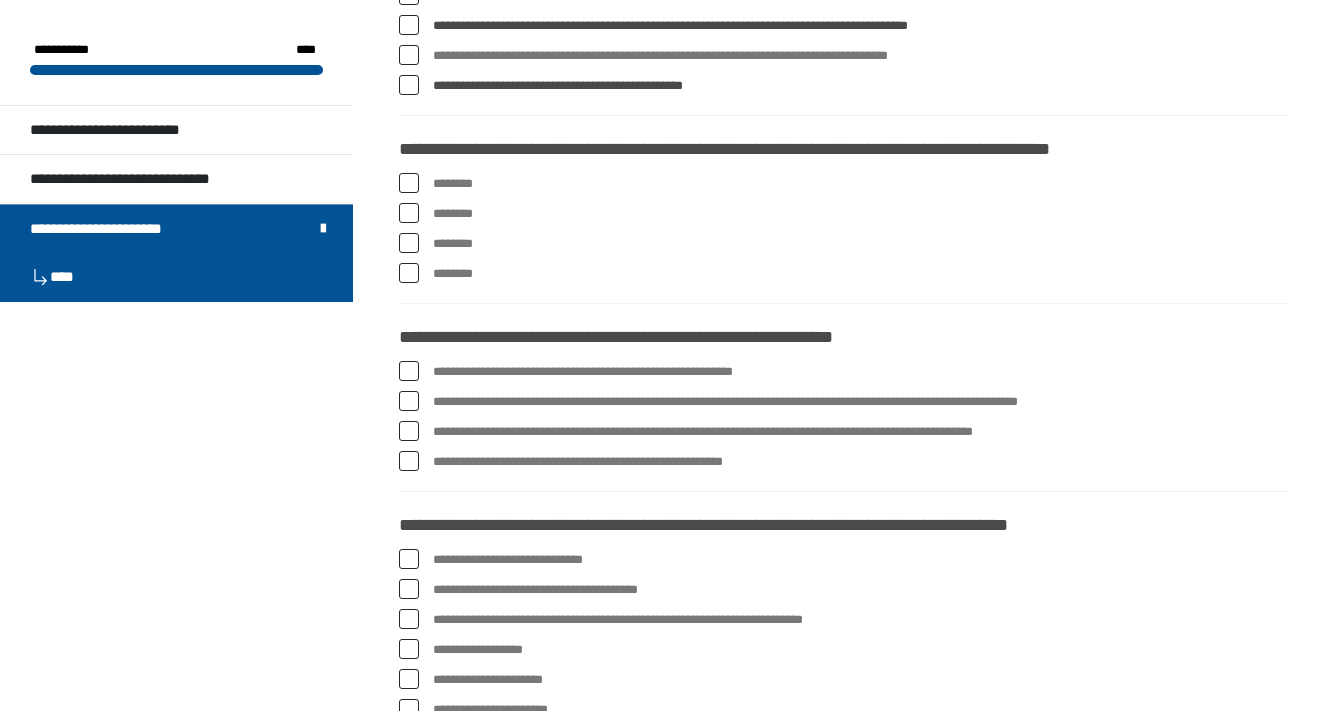click at bounding box center [409, 183] 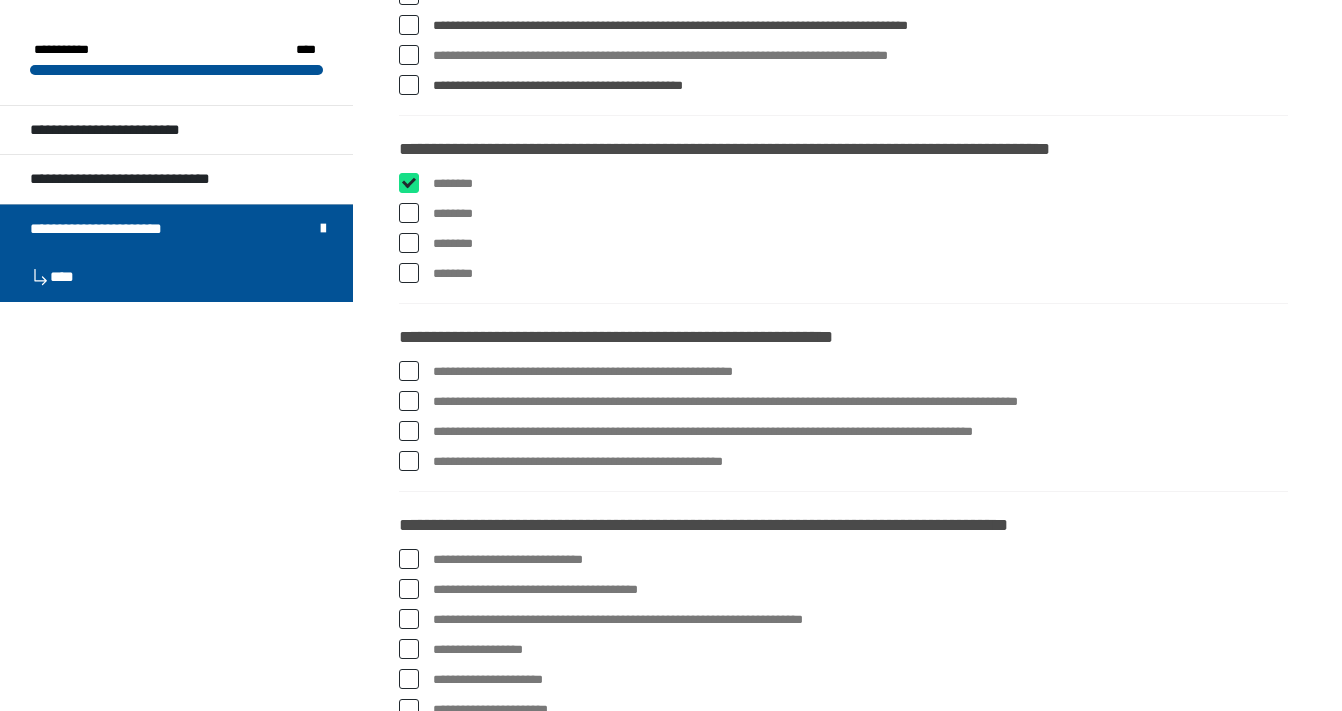 checkbox on "****" 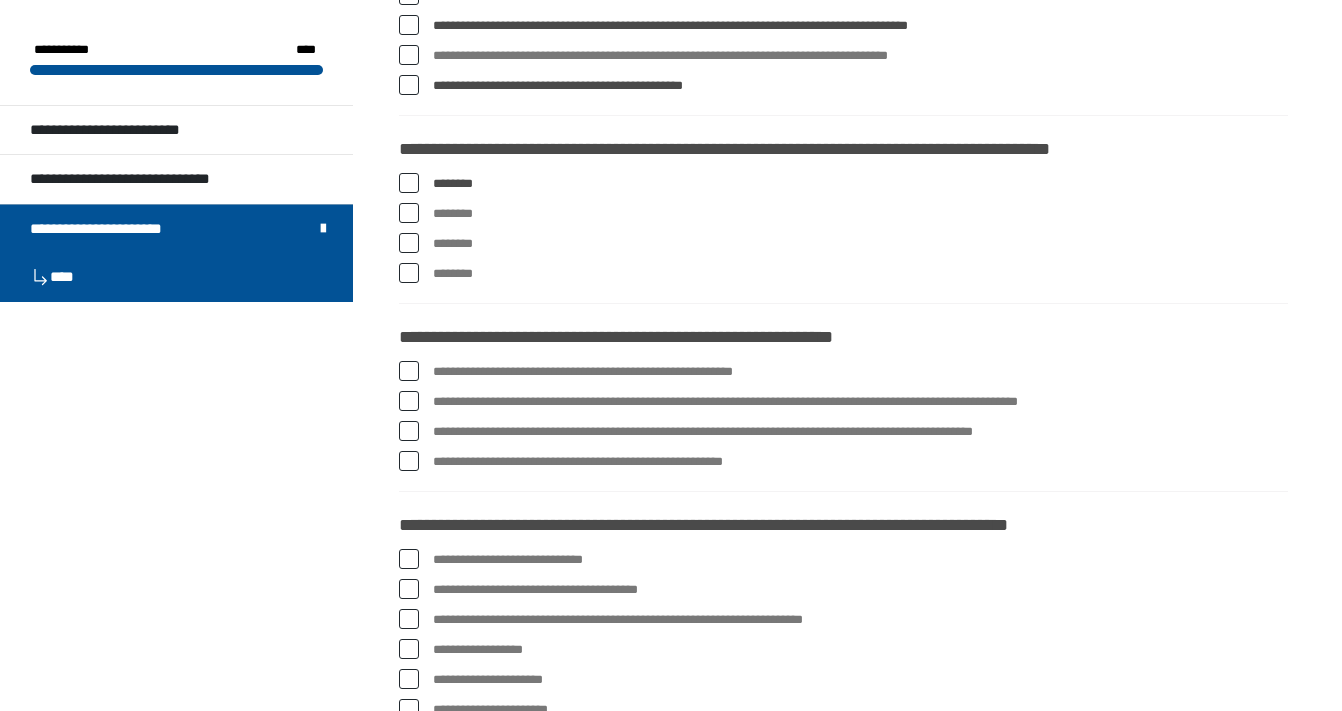 click at bounding box center [409, 243] 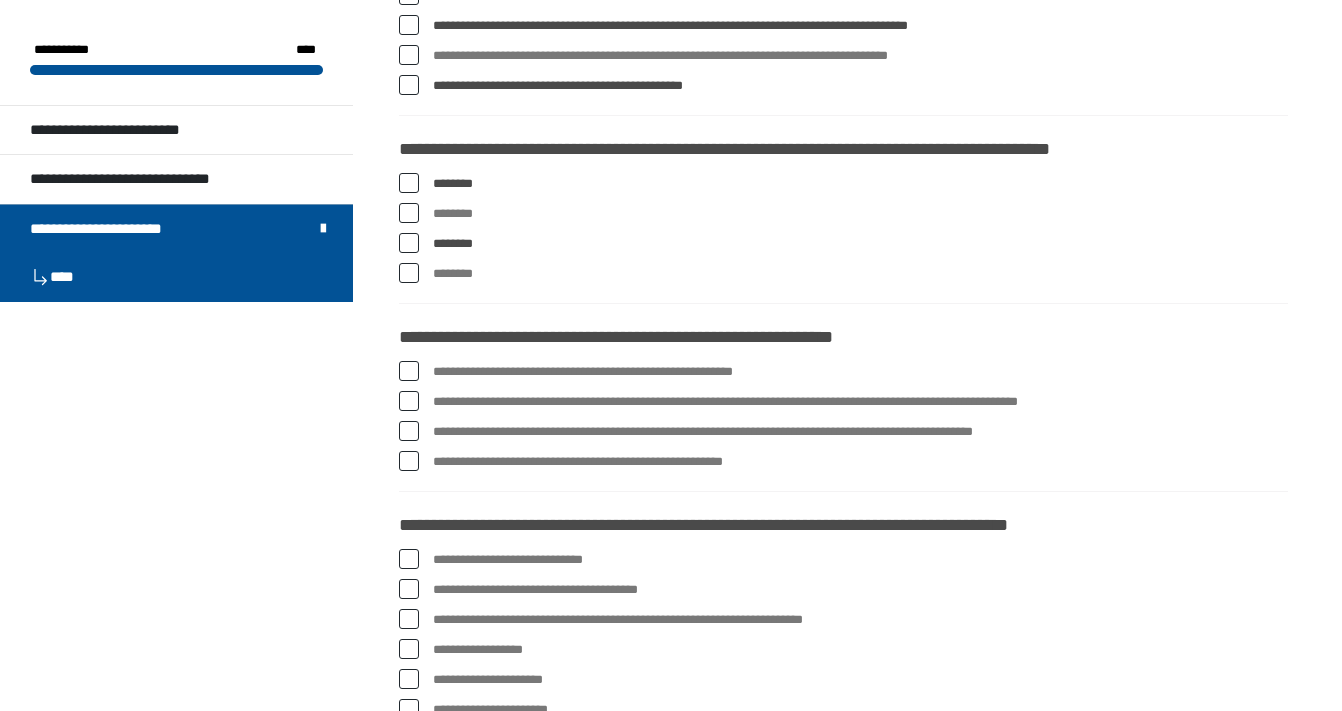 click at bounding box center (409, 183) 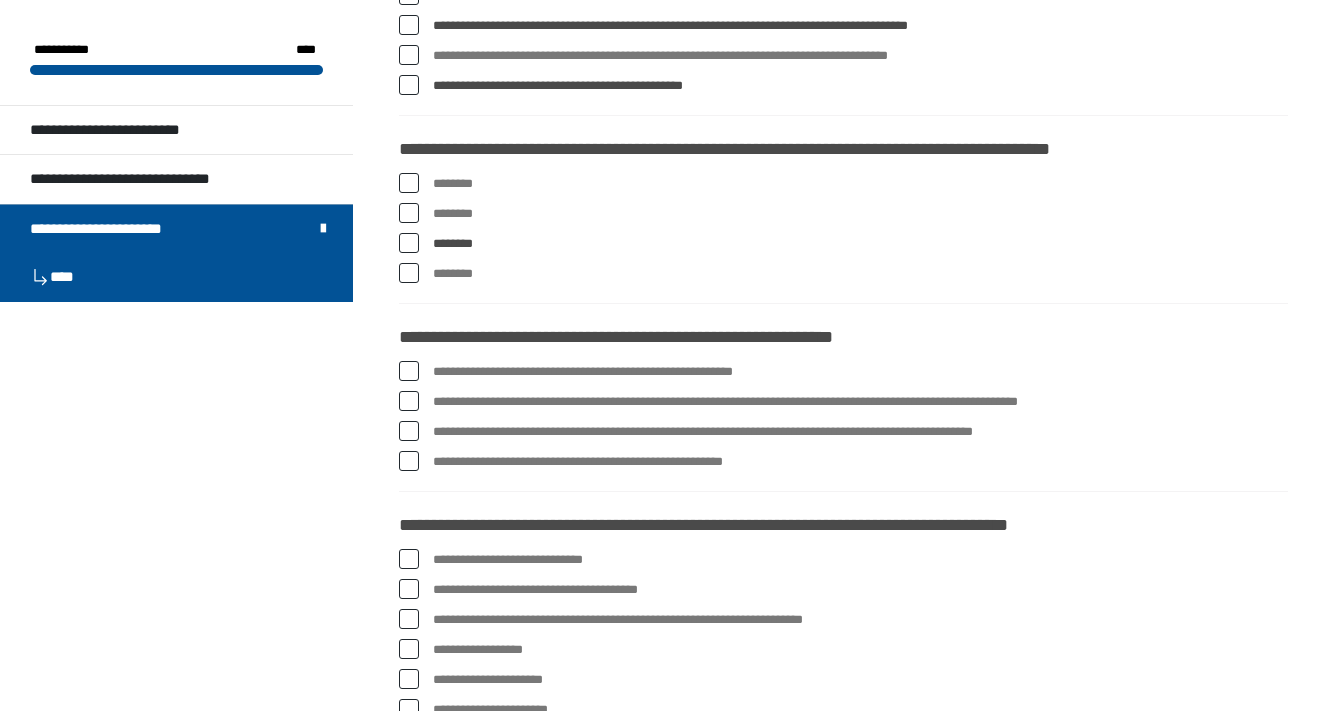 click at bounding box center (409, 401) 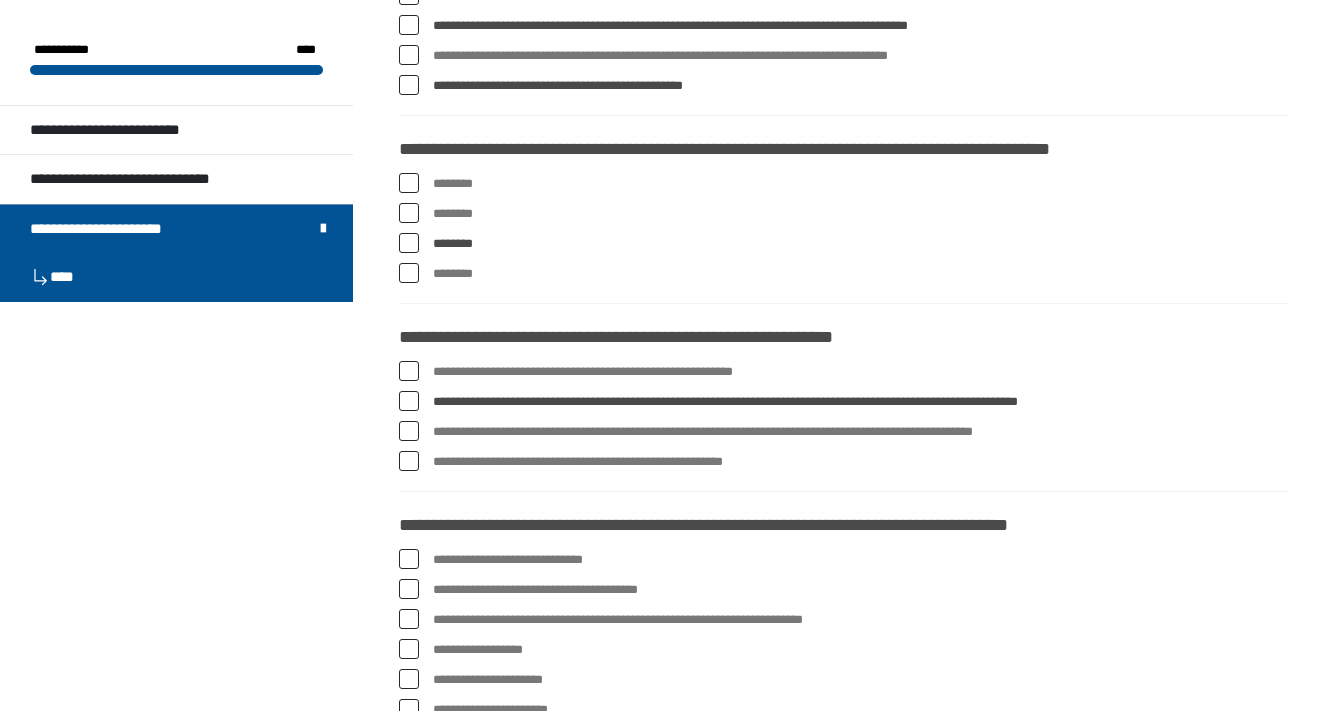 click at bounding box center [409, 431] 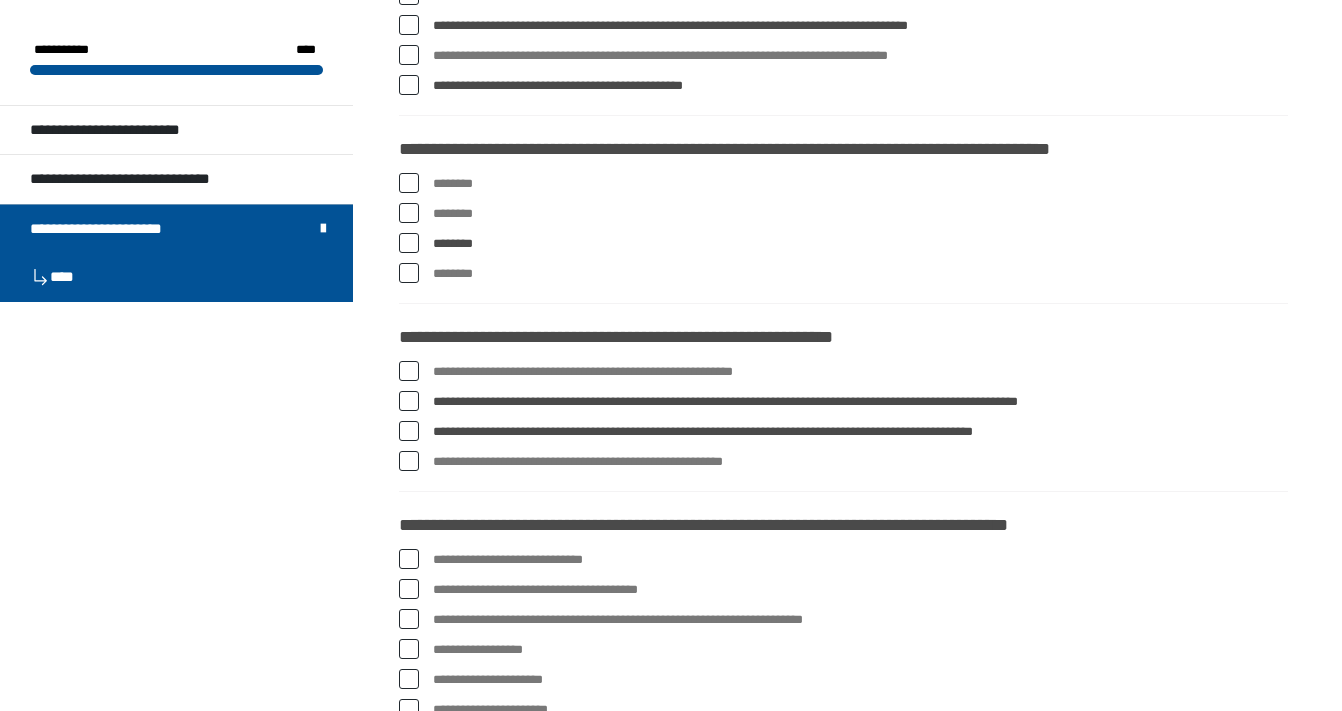click at bounding box center [409, 461] 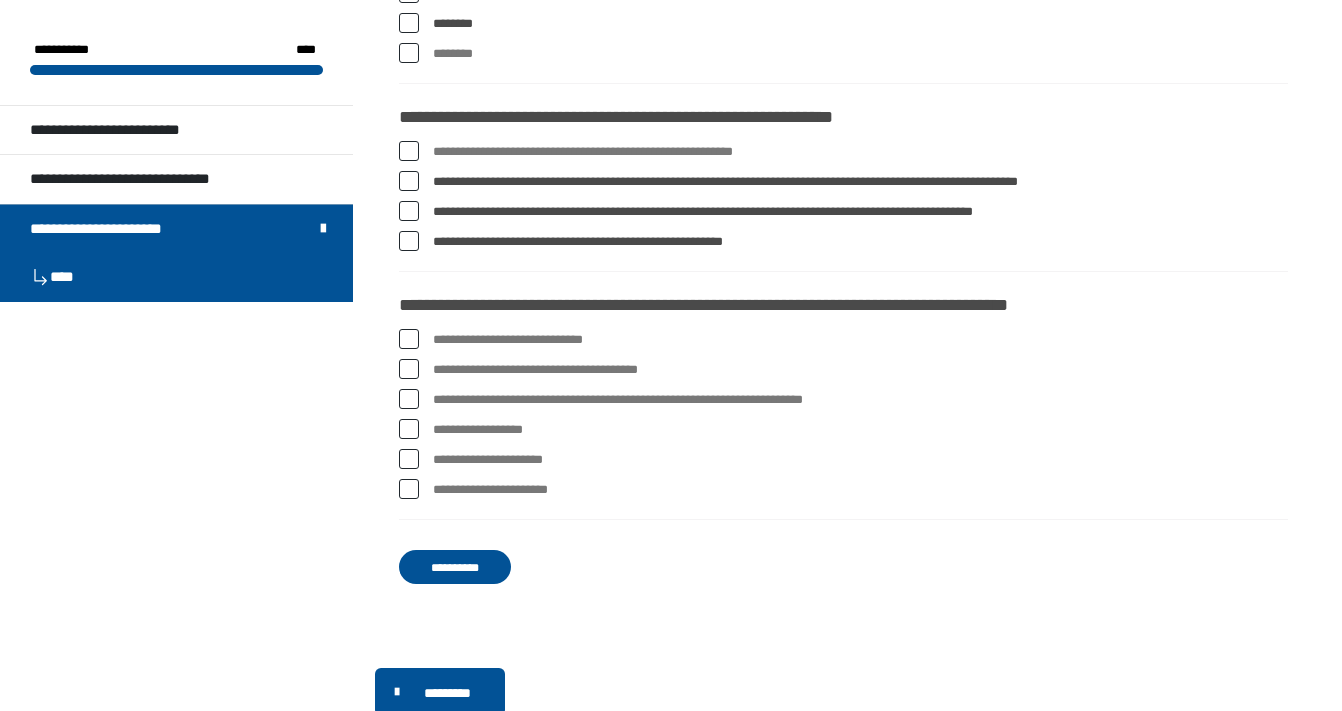 scroll, scrollTop: 3867, scrollLeft: 0, axis: vertical 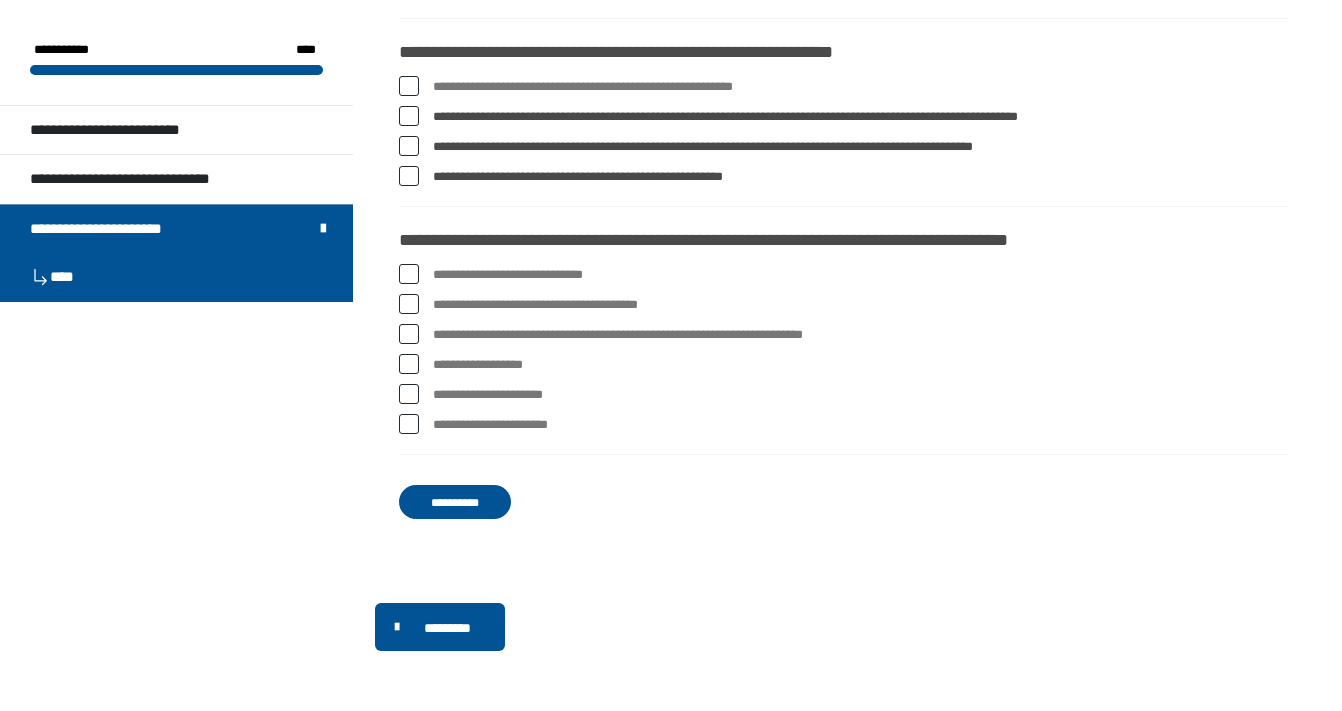 click at bounding box center [409, 274] 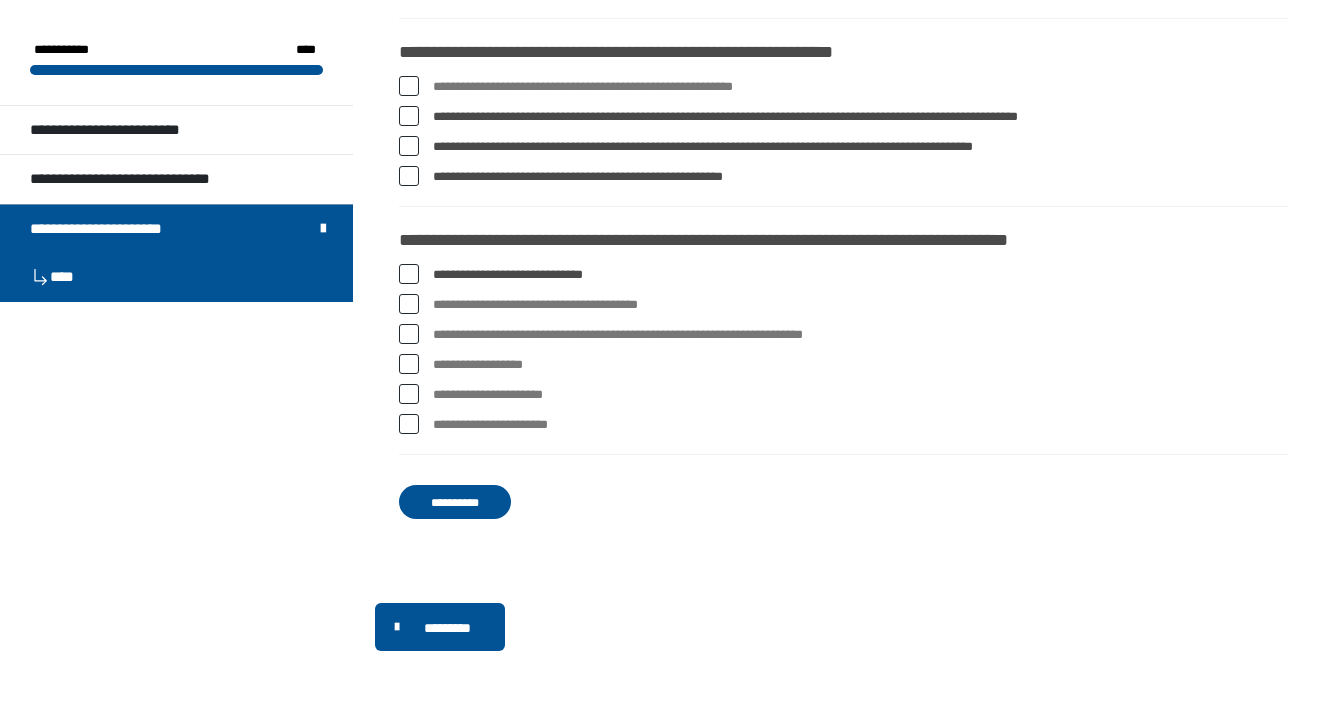 click at bounding box center [409, 304] 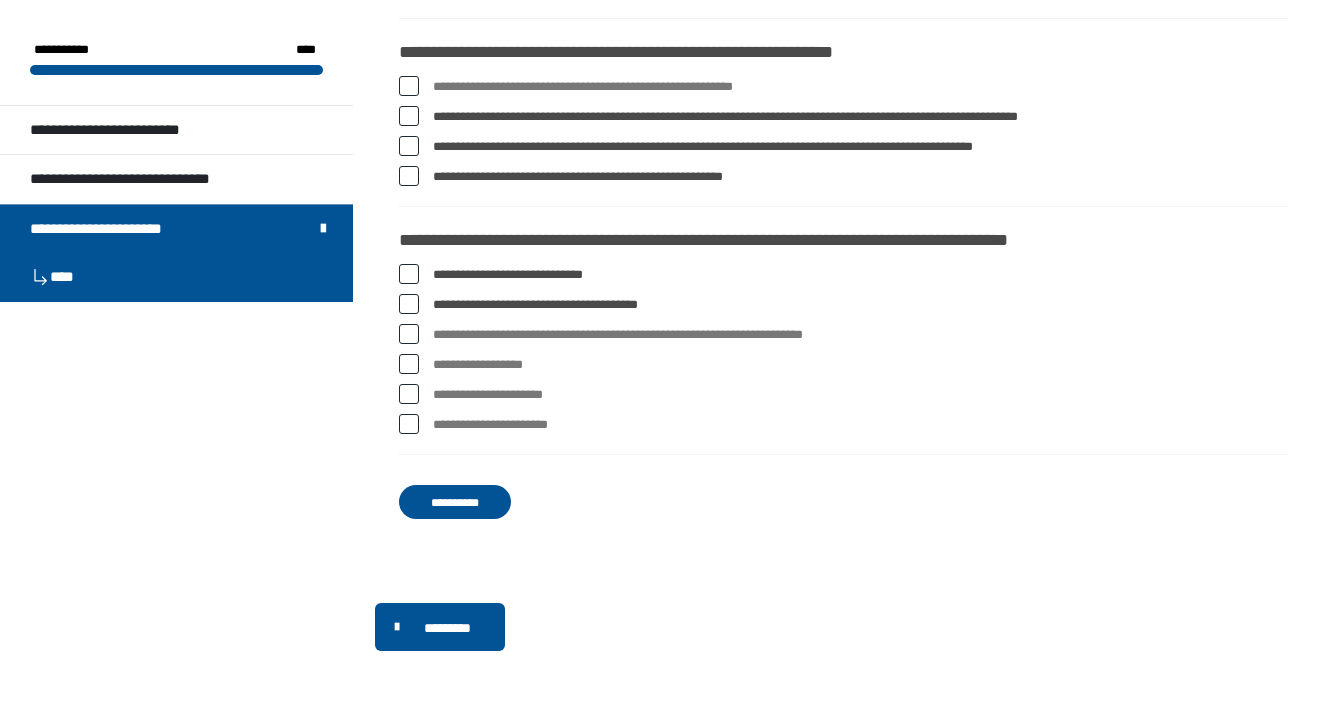 click at bounding box center (409, 334) 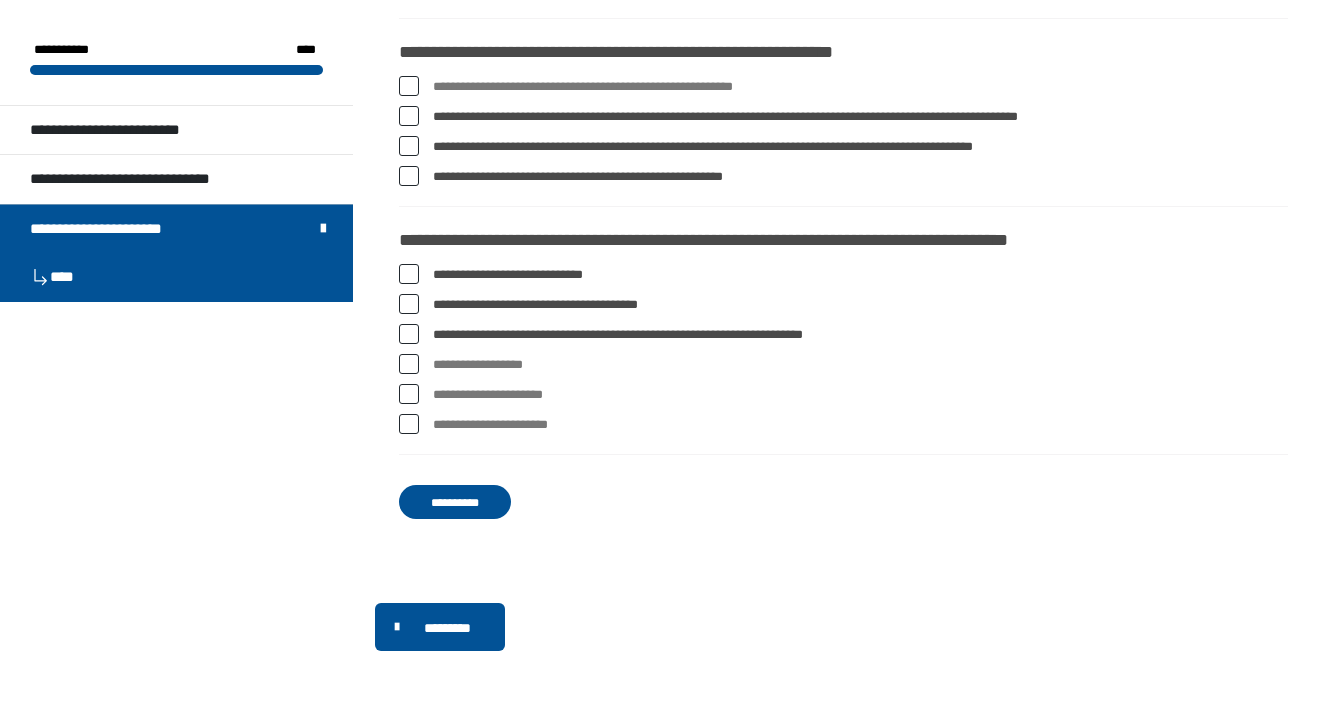 click at bounding box center (409, 364) 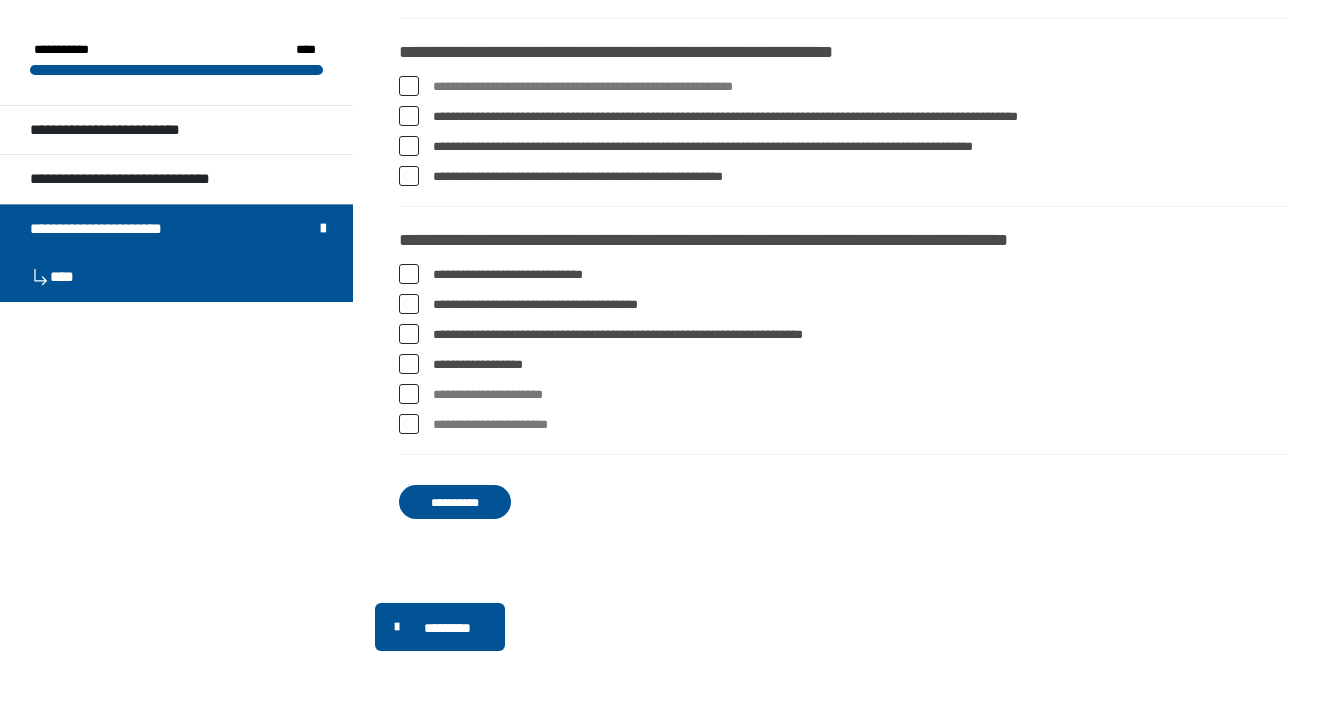 click at bounding box center (409, 394) 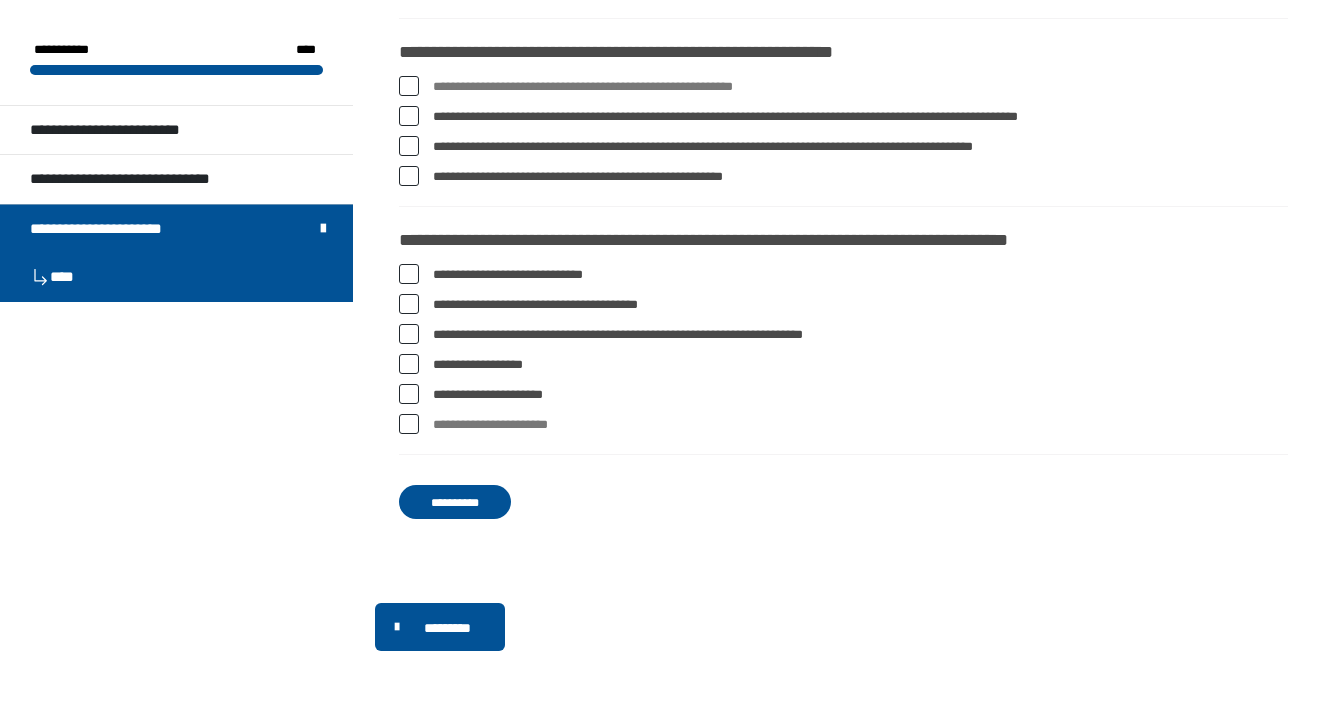 click at bounding box center (409, 424) 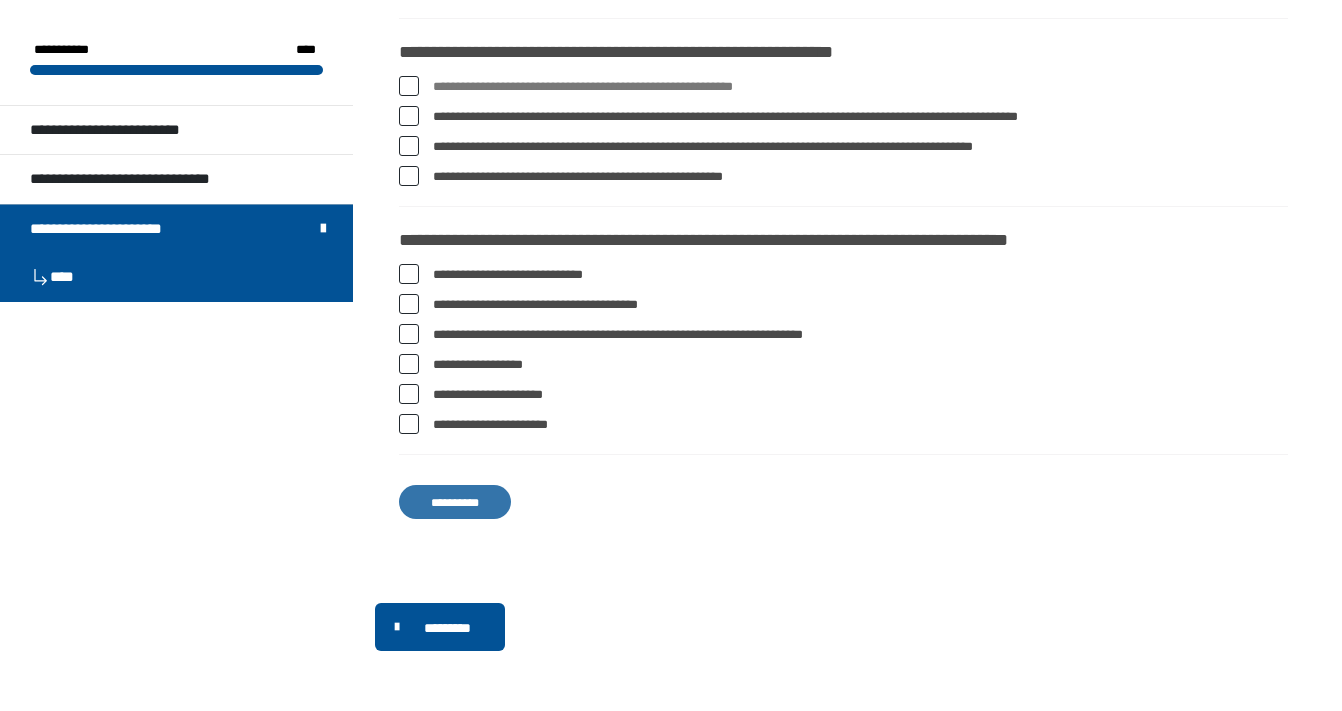 click on "**********" at bounding box center [455, 502] 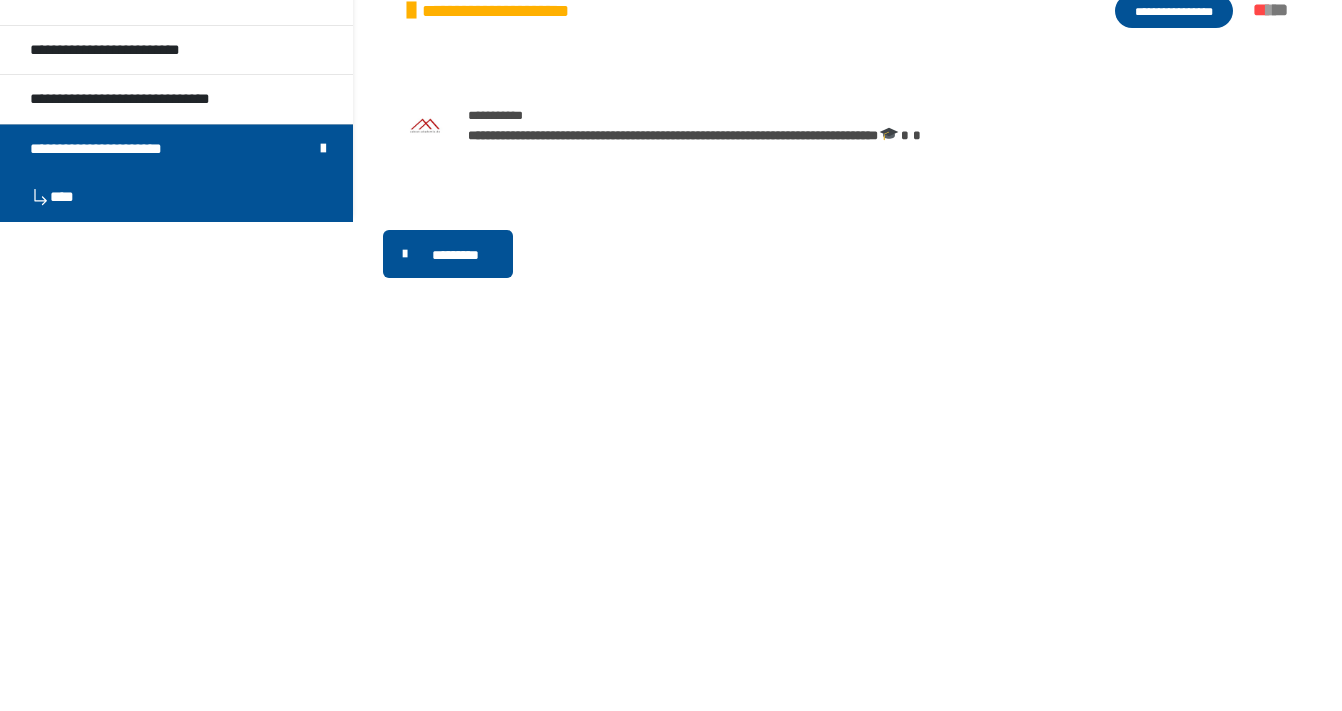 scroll, scrollTop: 0, scrollLeft: 0, axis: both 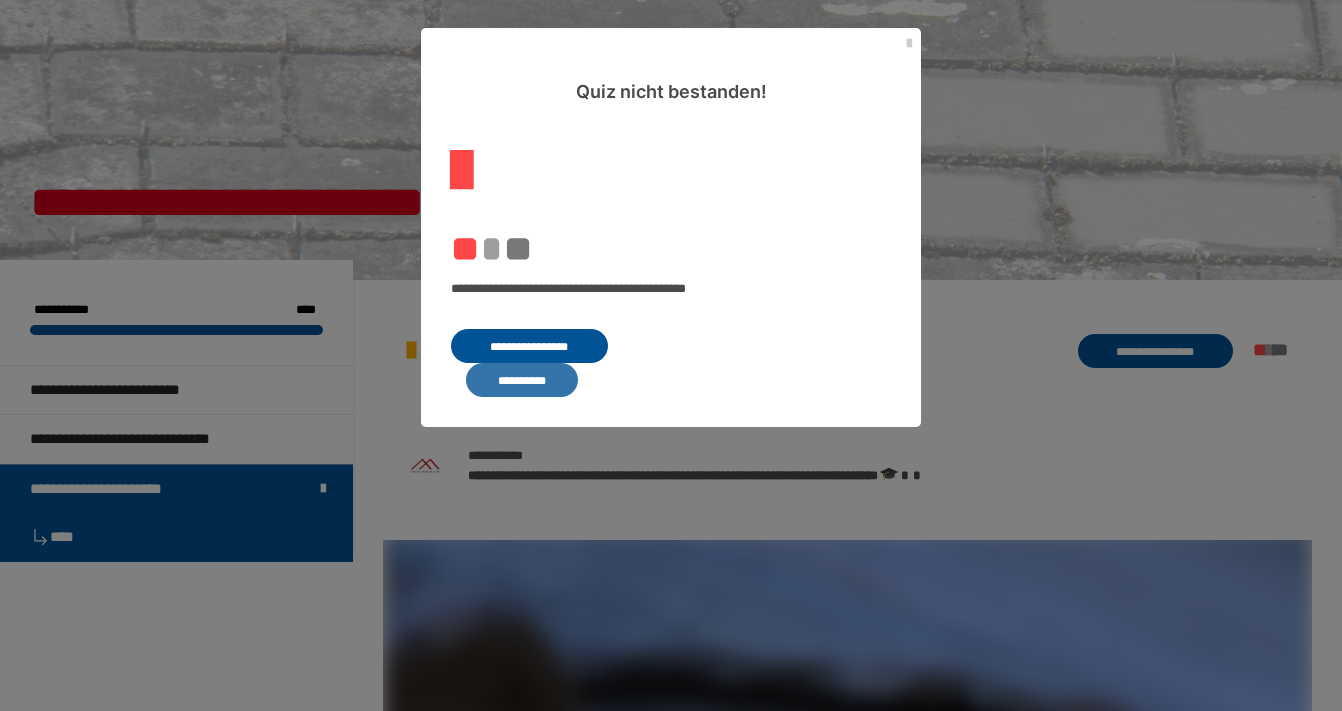 click on "**********" at bounding box center (522, 380) 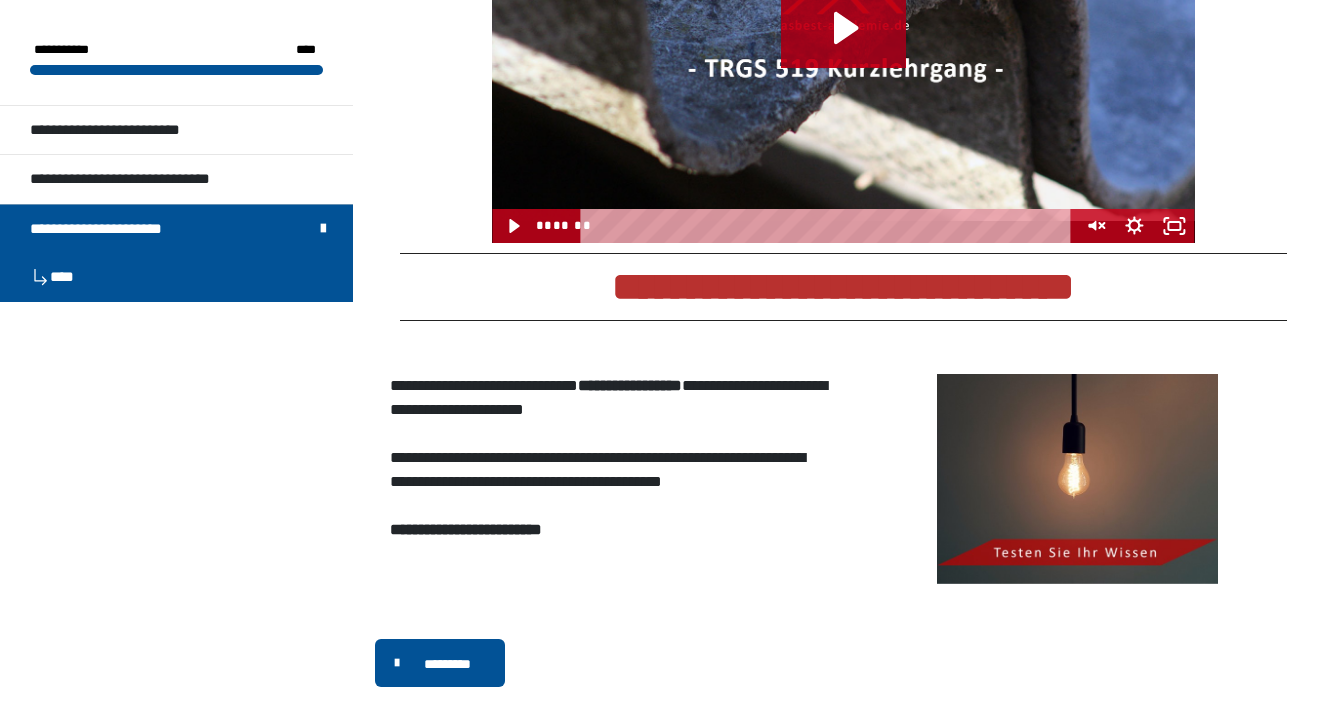 scroll, scrollTop: 2135, scrollLeft: 0, axis: vertical 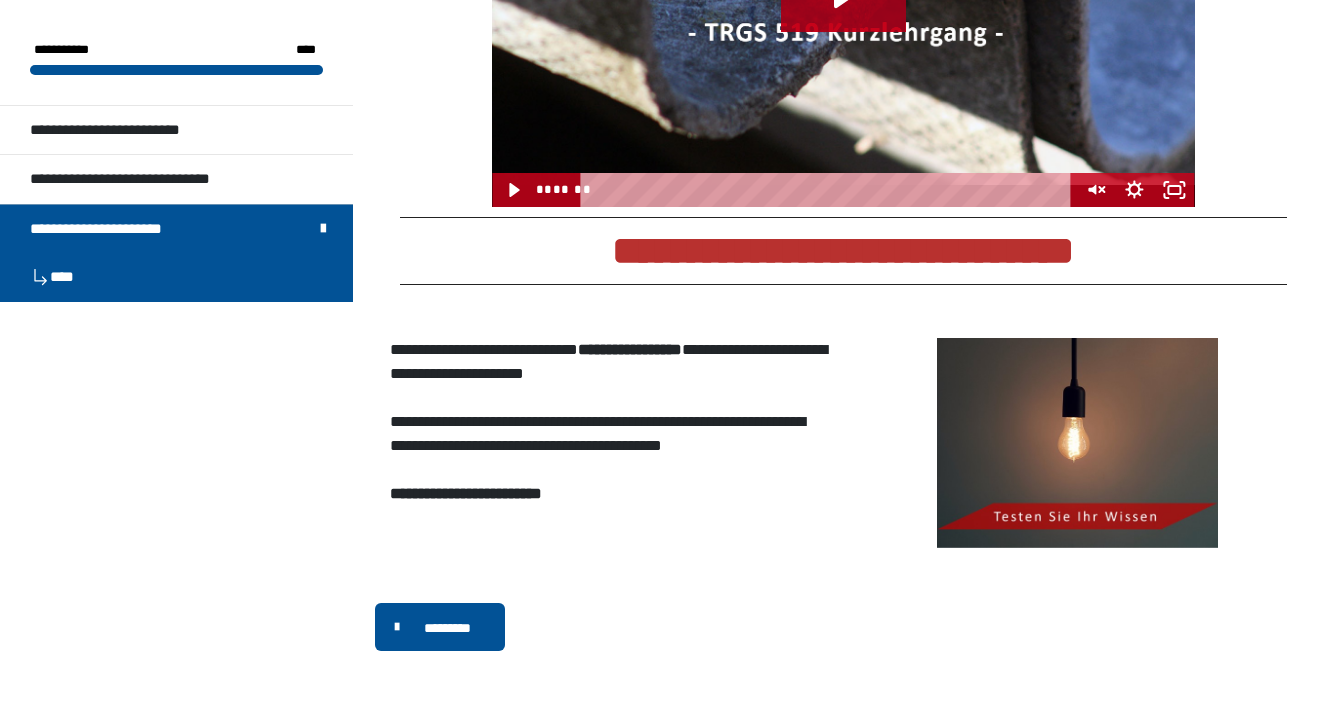 click at bounding box center (1077, 443) 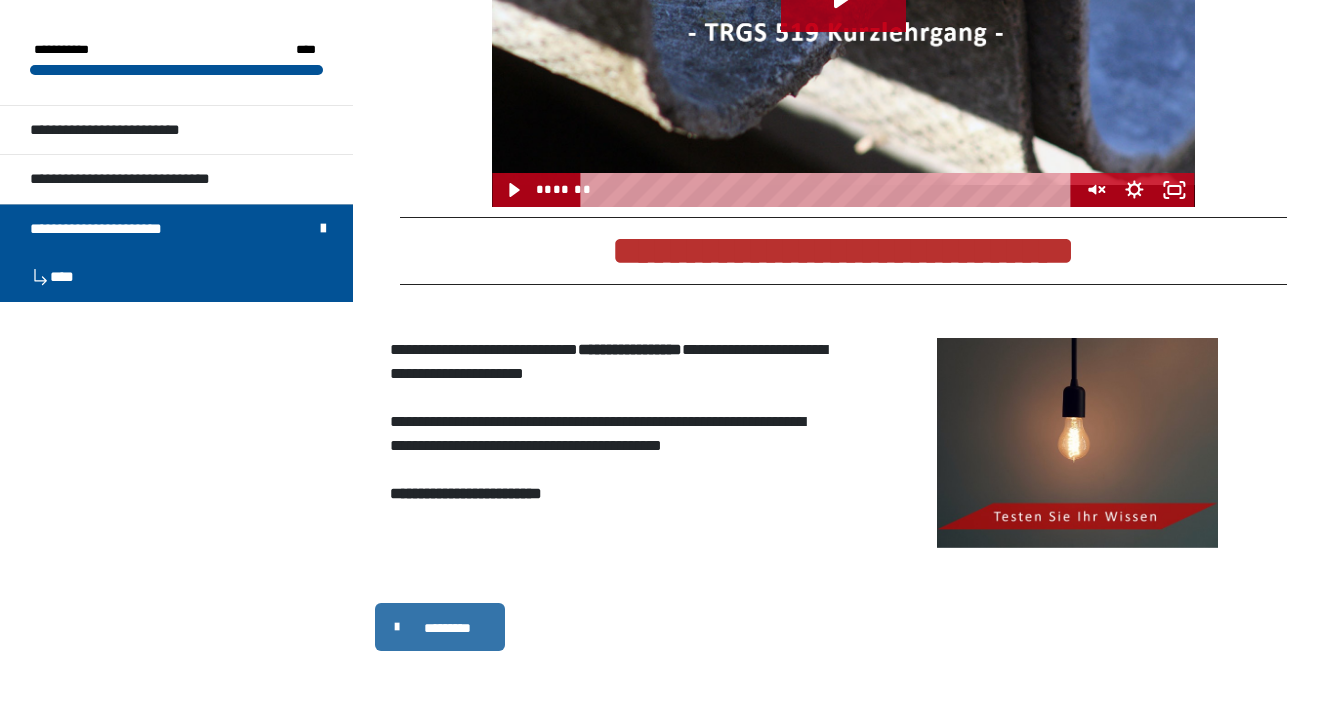 click at bounding box center (402, 627) 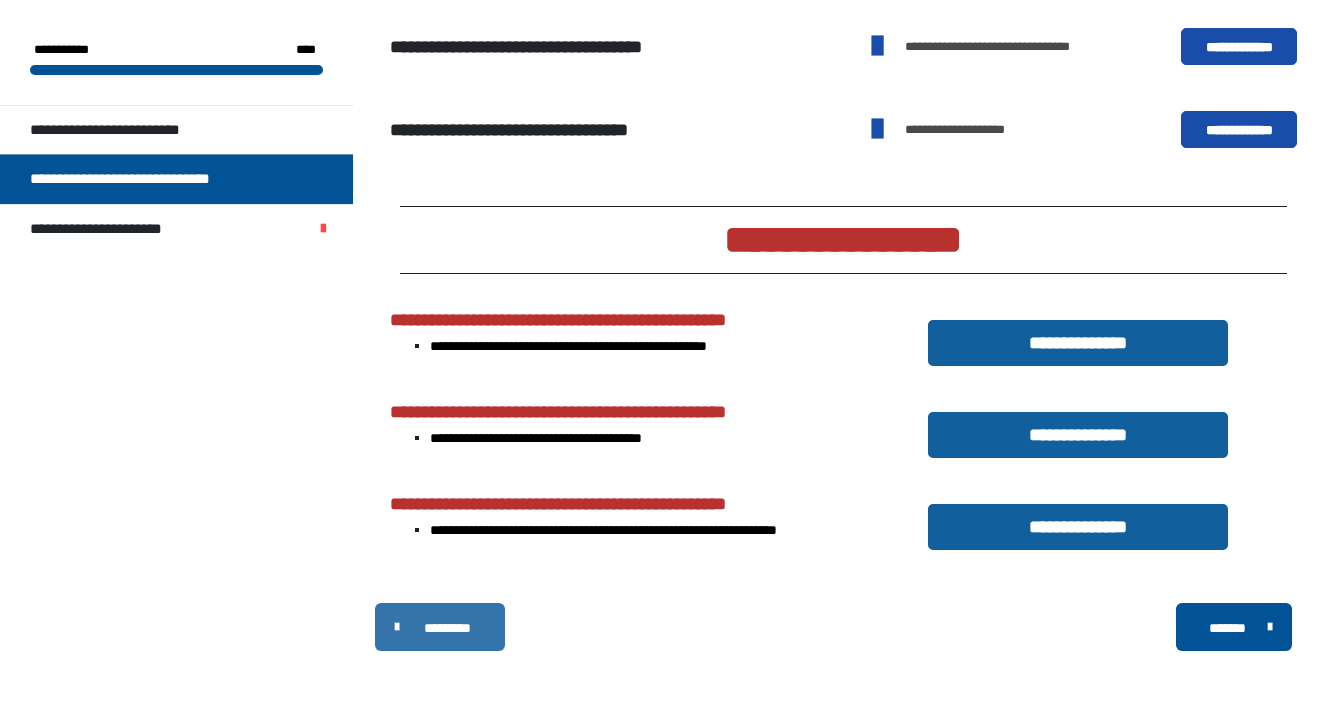 scroll, scrollTop: 1331, scrollLeft: 0, axis: vertical 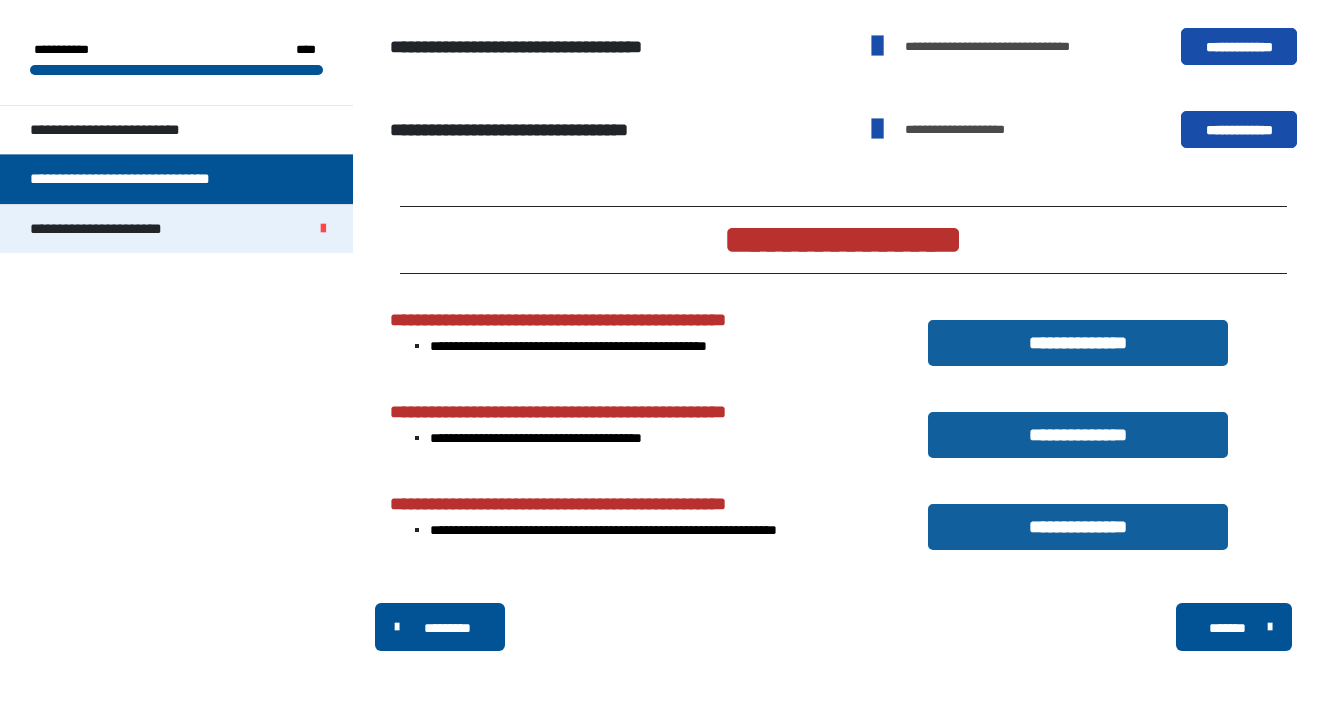 click on "**********" at bounding box center [112, 229] 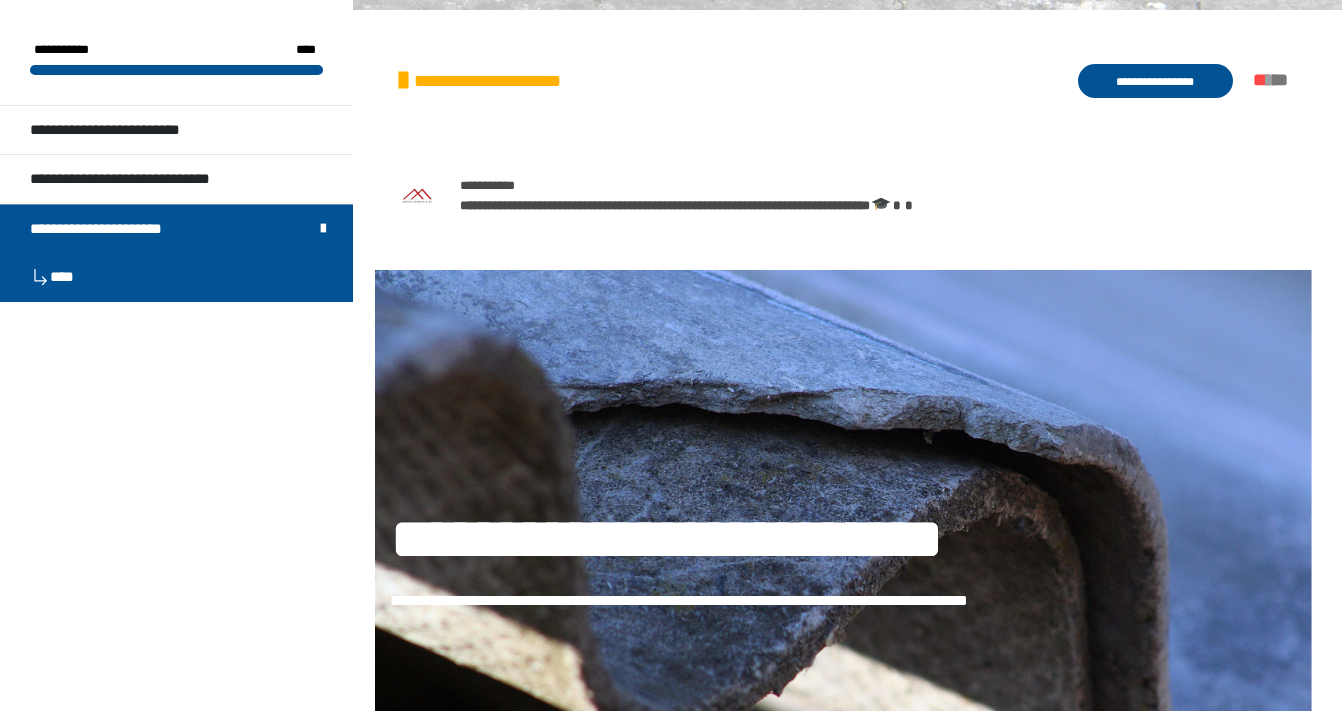 click on "****" at bounding box center [176, 277] 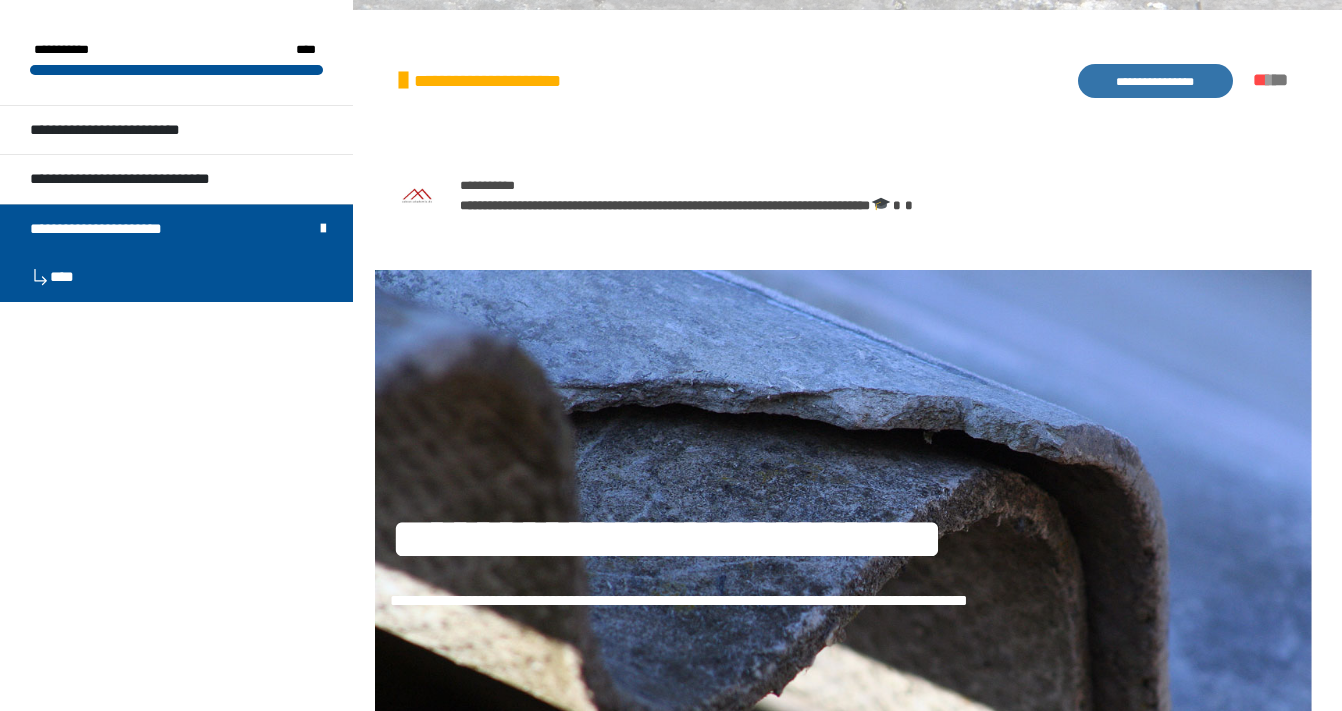click on "**********" at bounding box center [1155, 81] 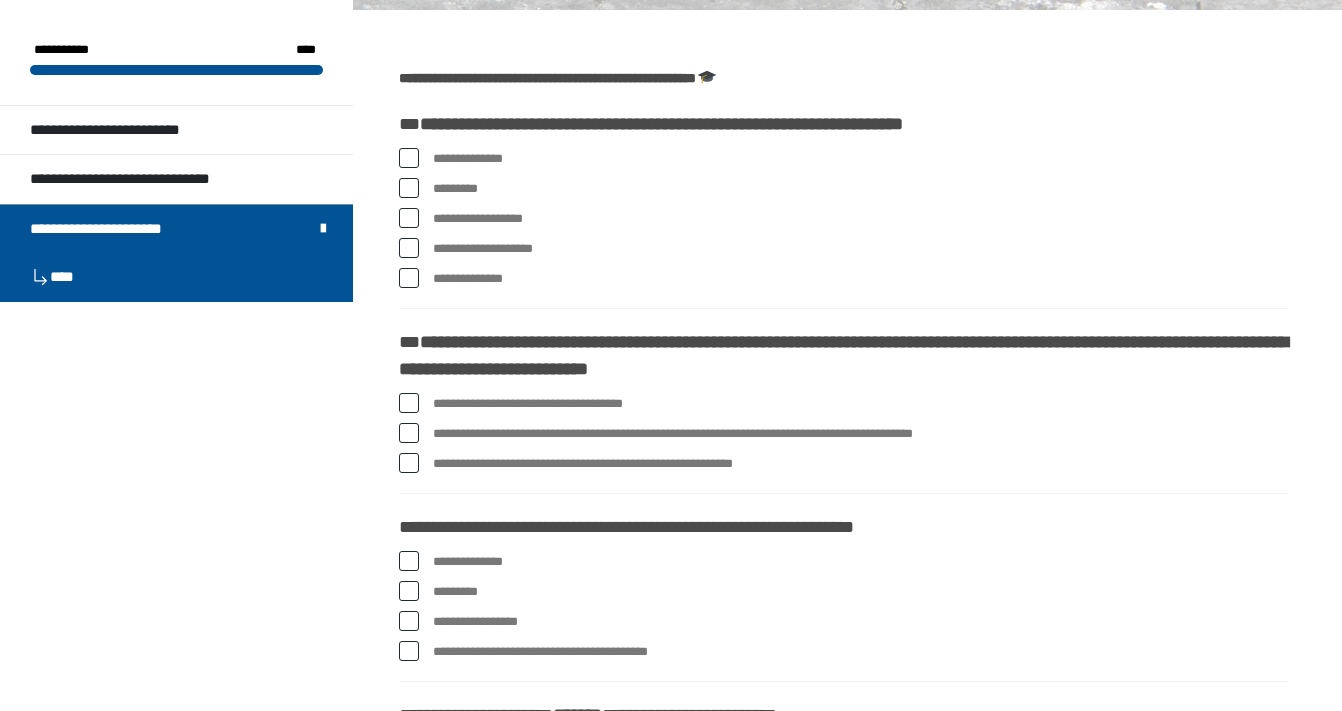 click at bounding box center (409, 278) 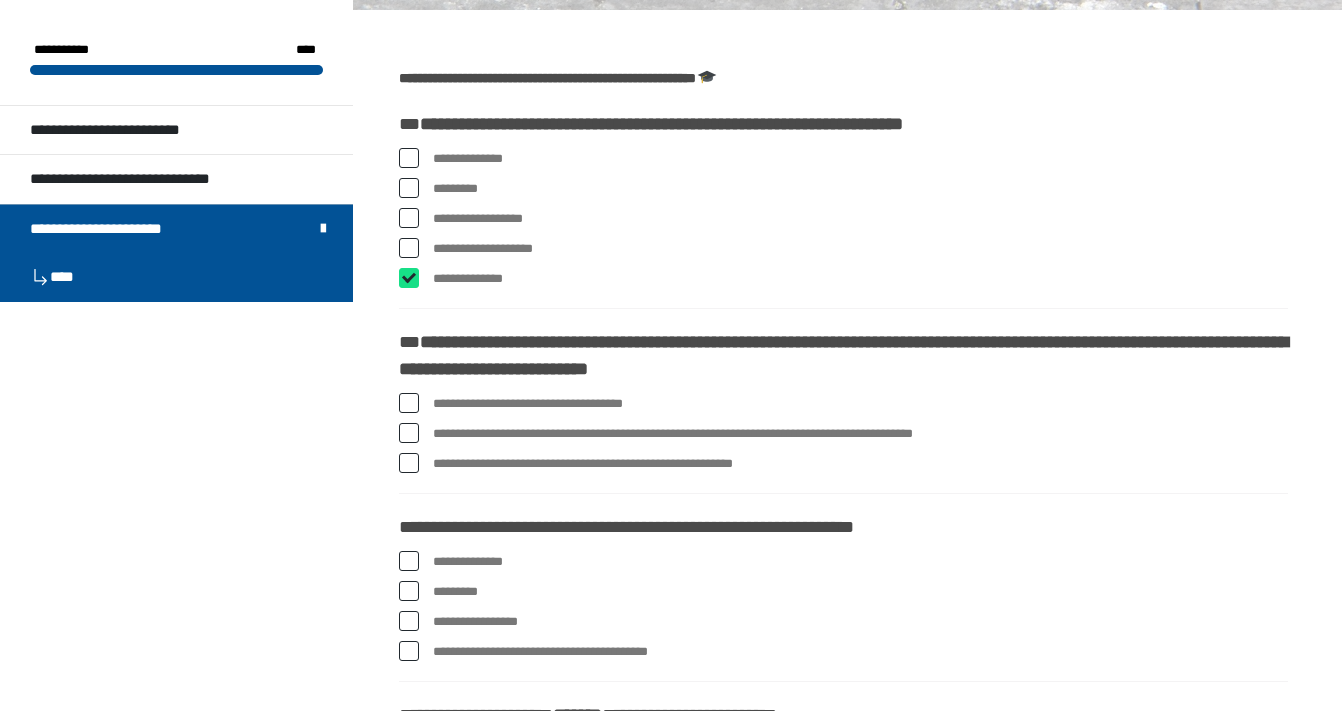 checkbox on "****" 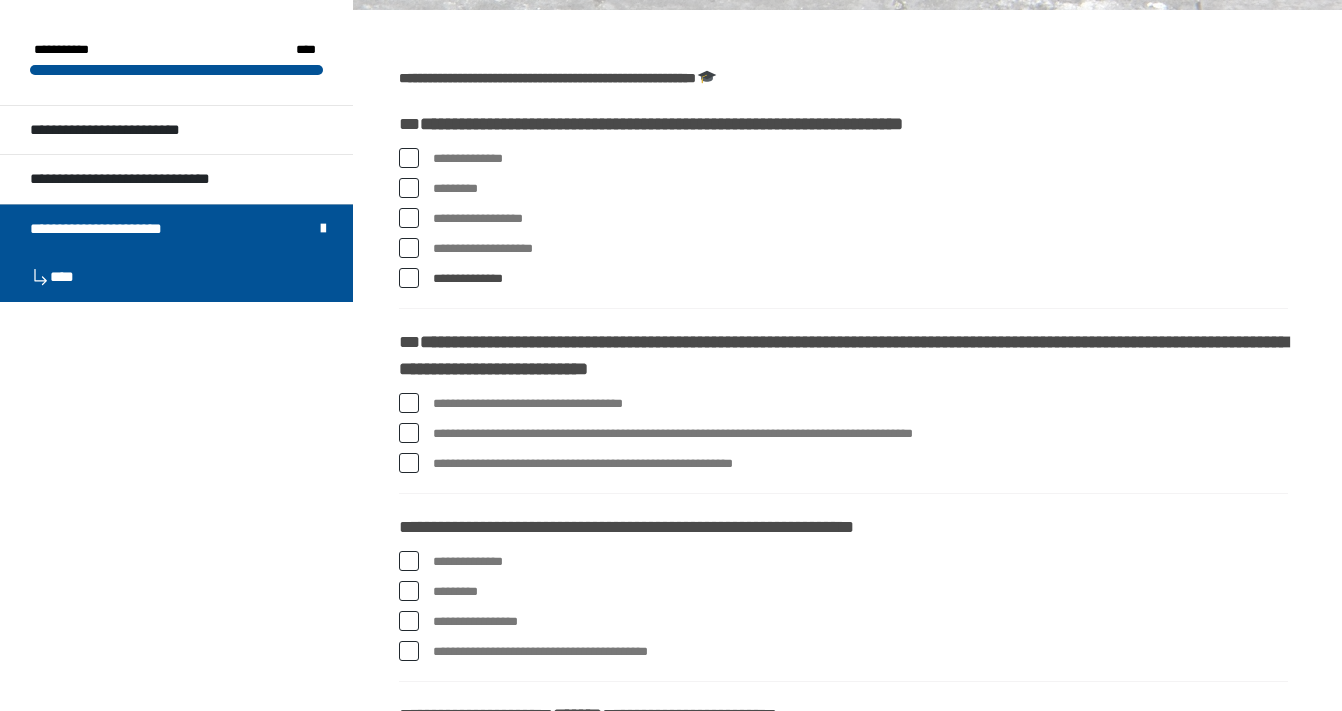 click at bounding box center (409, 158) 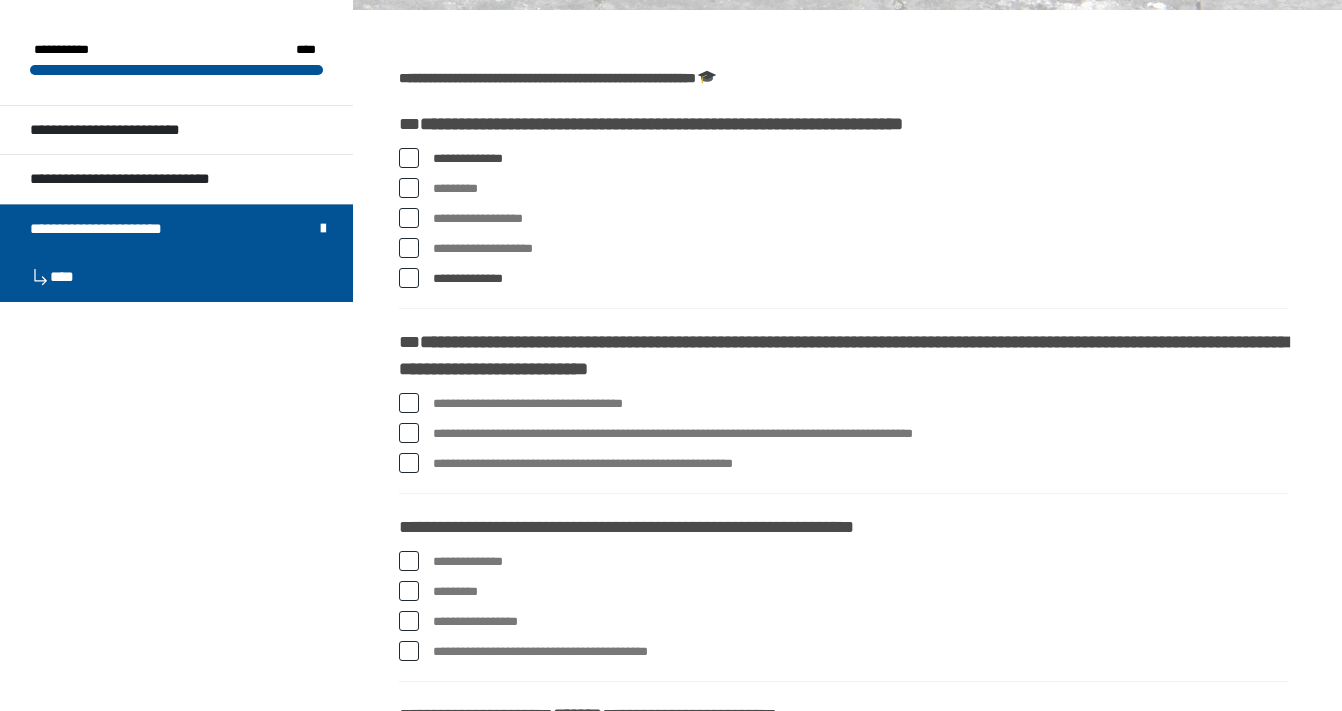 click at bounding box center [409, 218] 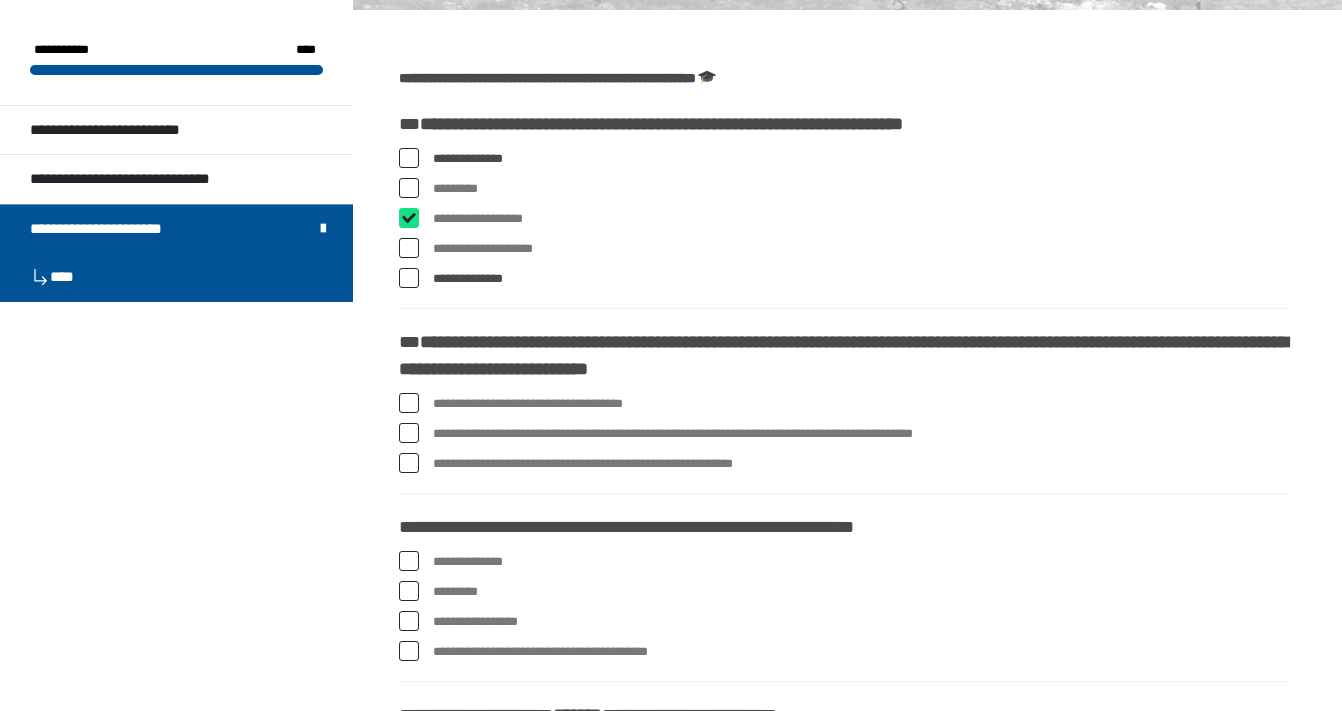 checkbox on "****" 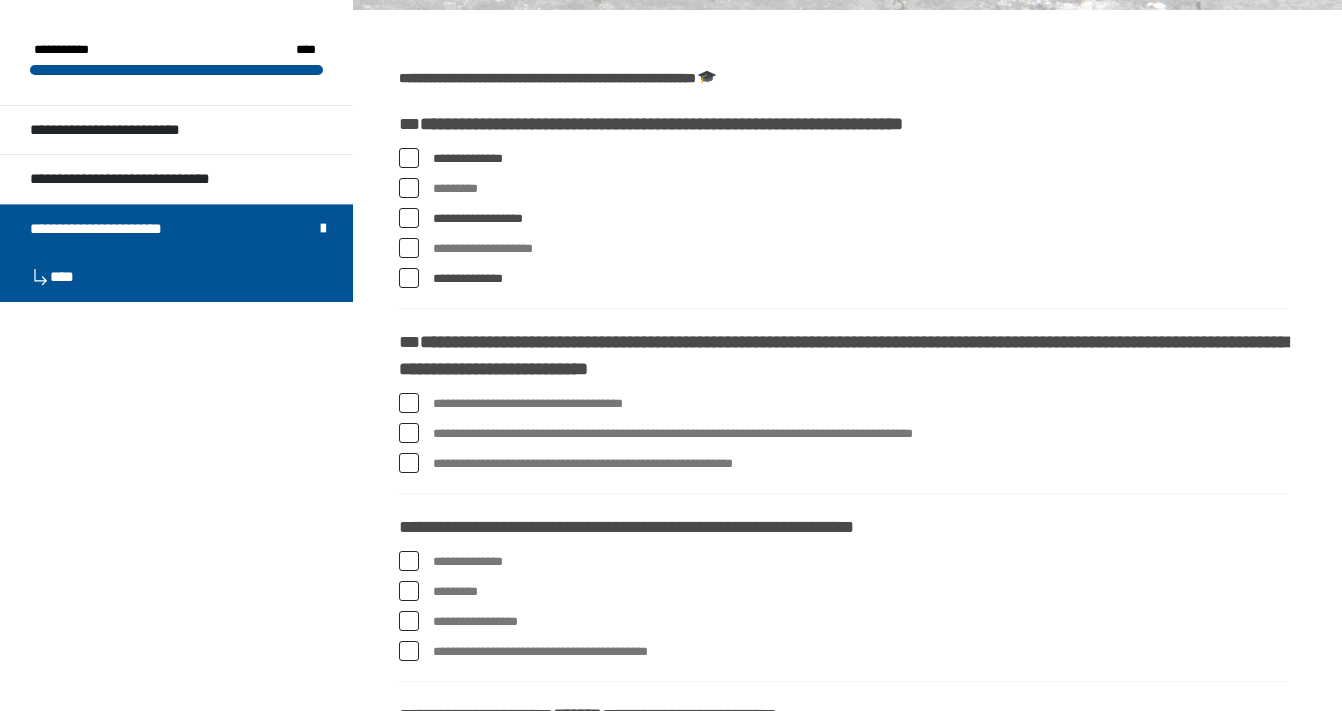 click at bounding box center (409, 248) 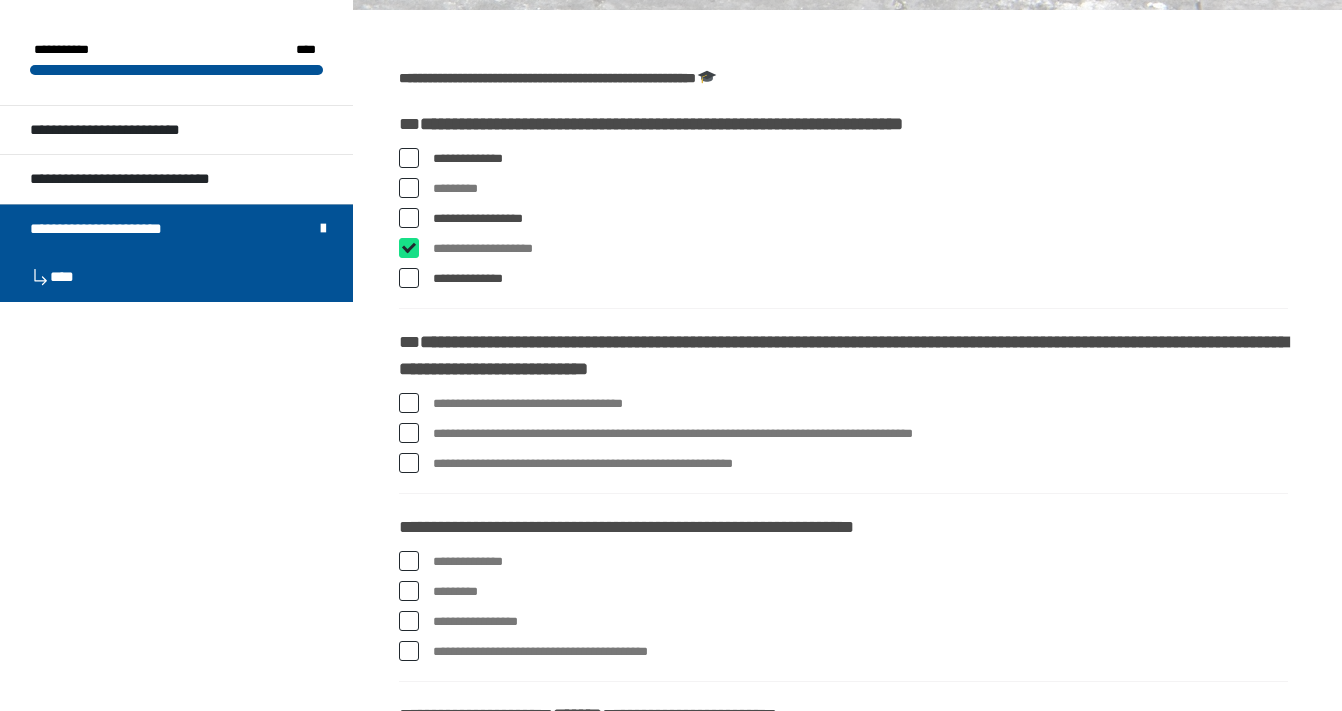 checkbox on "****" 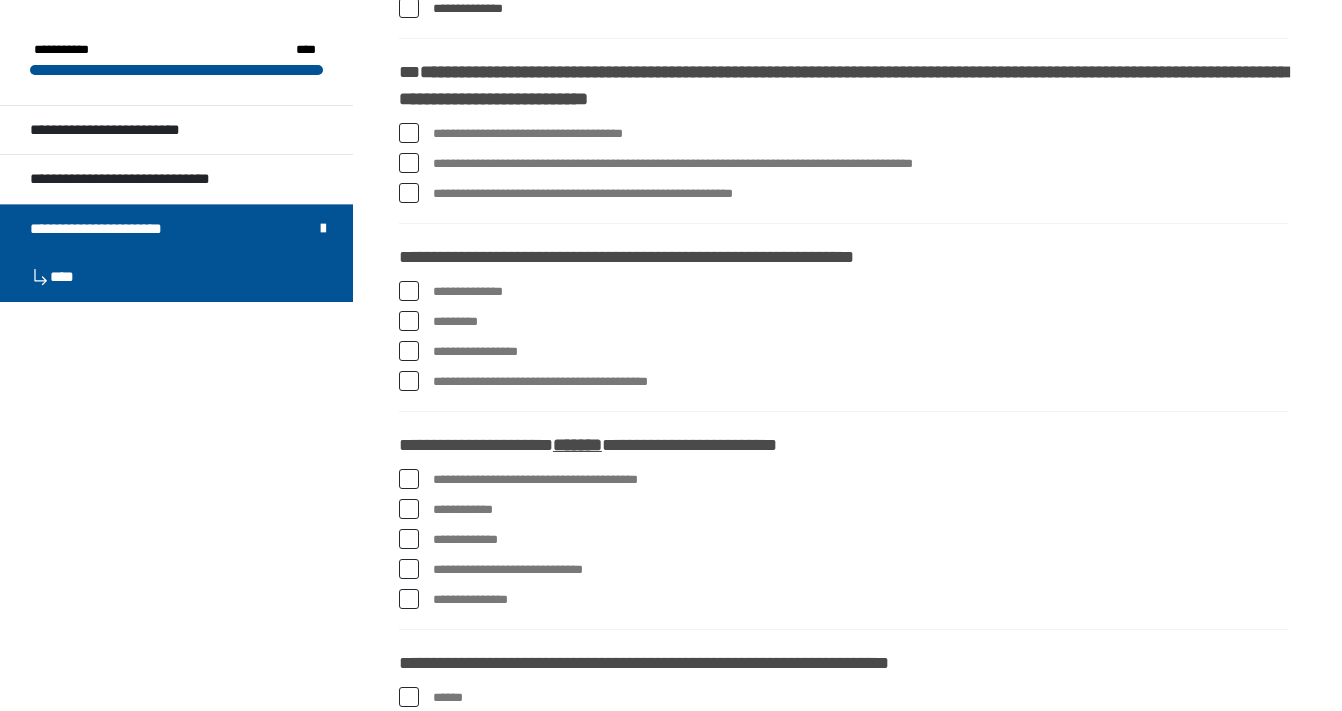 scroll, scrollTop: 565, scrollLeft: 0, axis: vertical 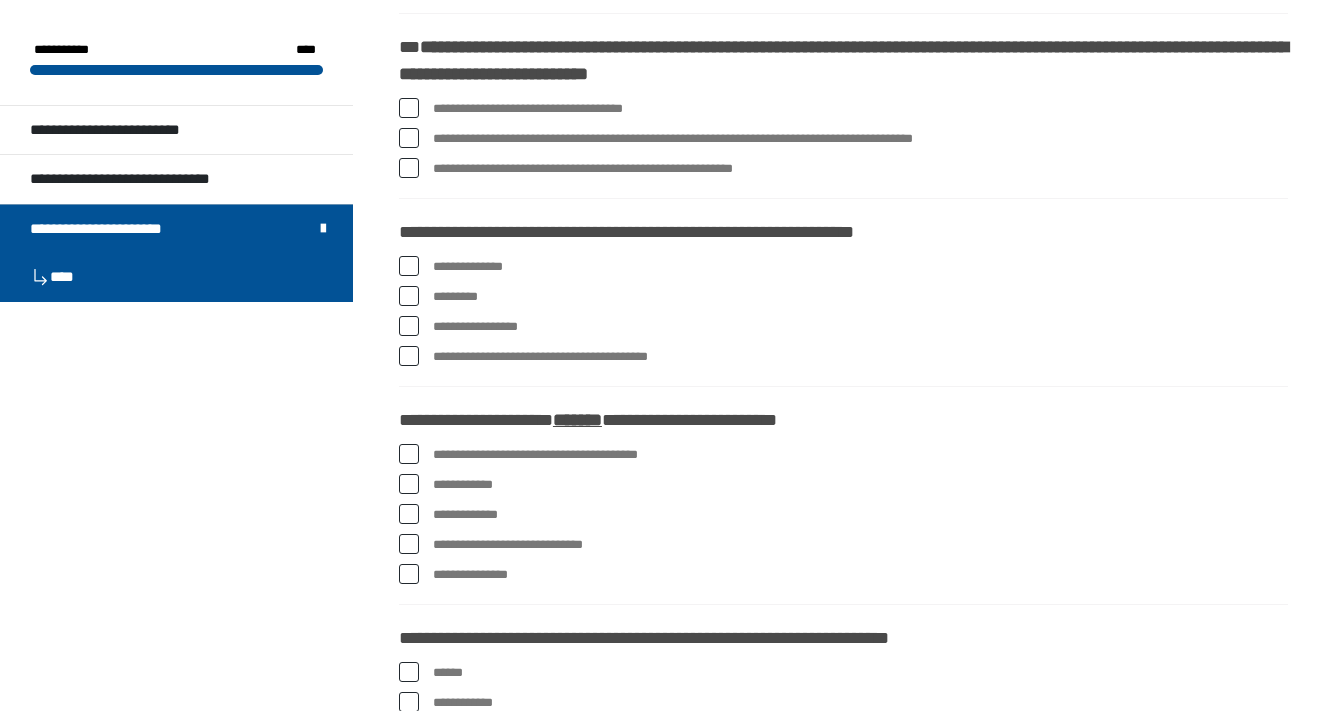 click at bounding box center [409, 138] 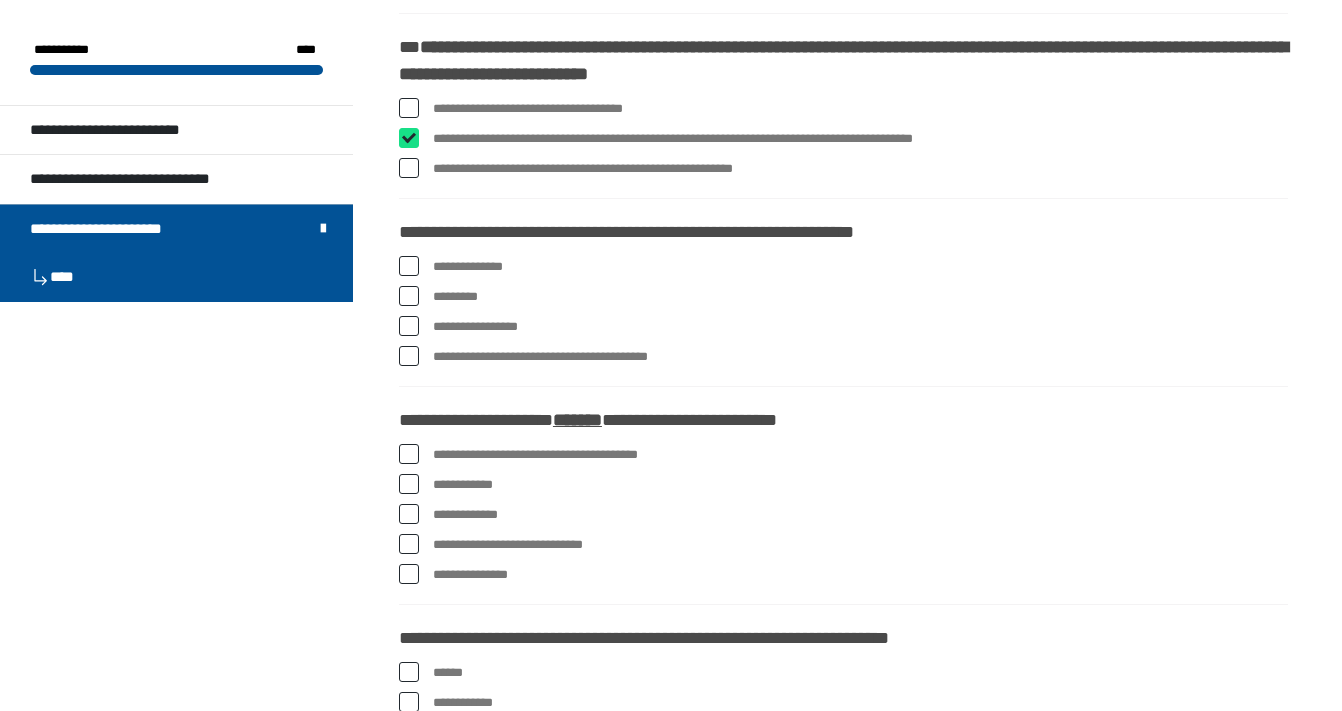 checkbox on "****" 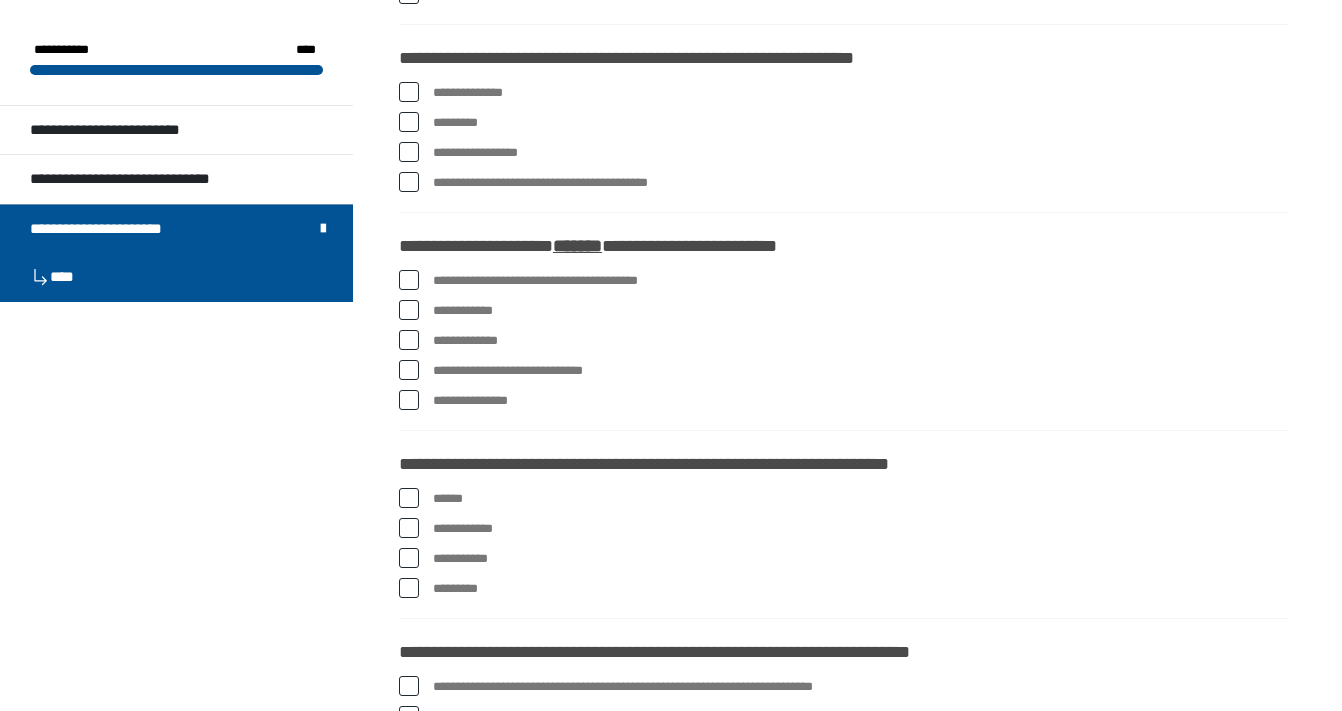 scroll, scrollTop: 738, scrollLeft: 0, axis: vertical 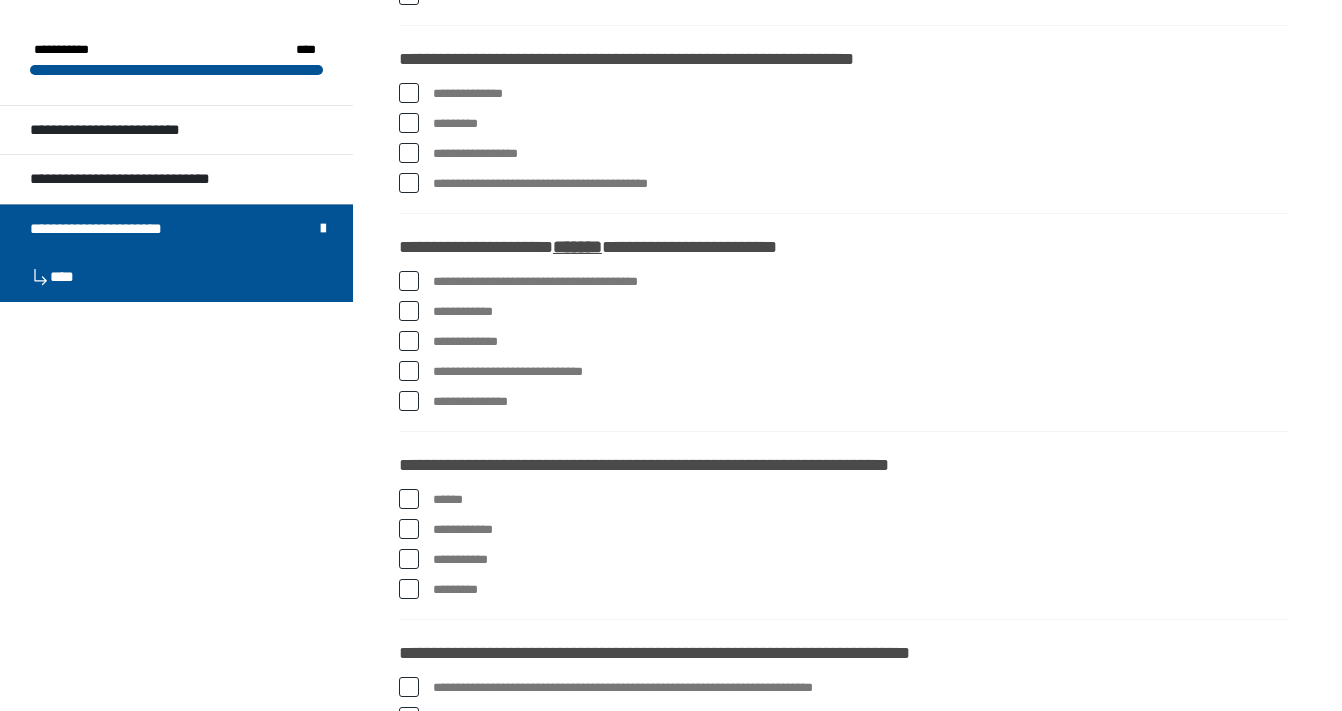 click at bounding box center [409, 93] 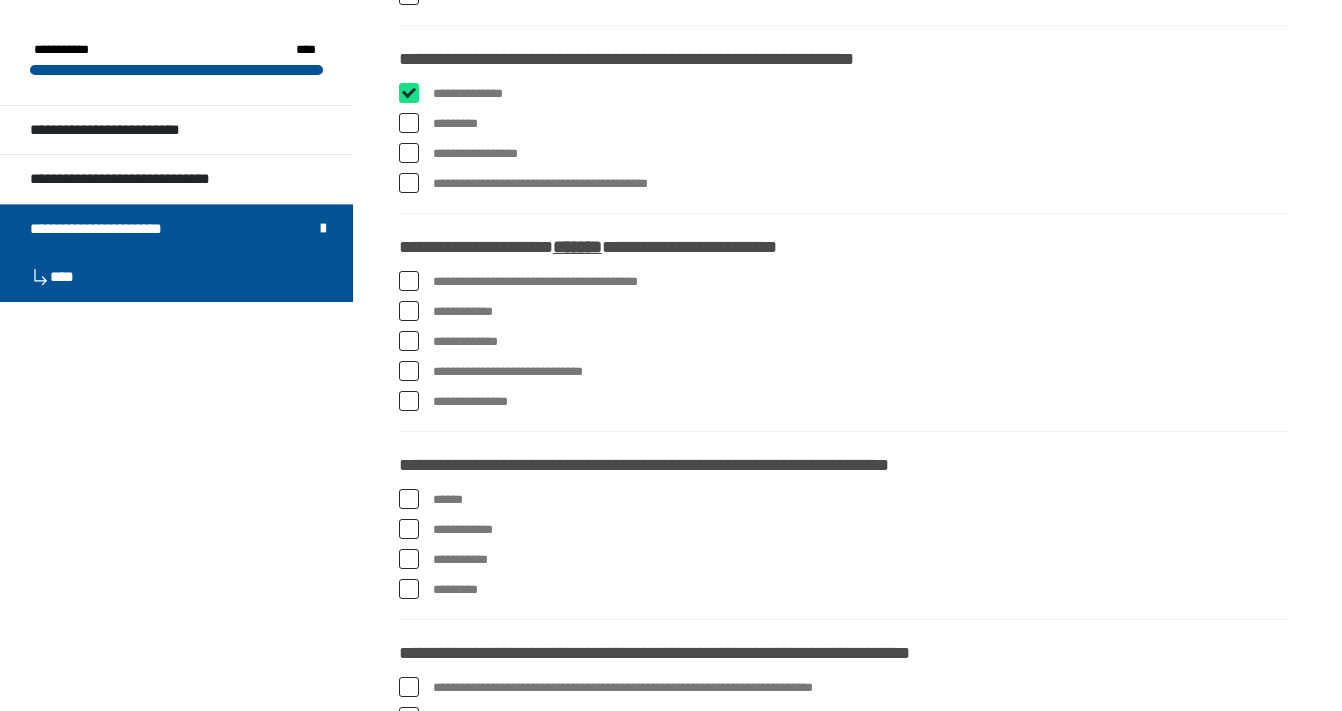 checkbox on "****" 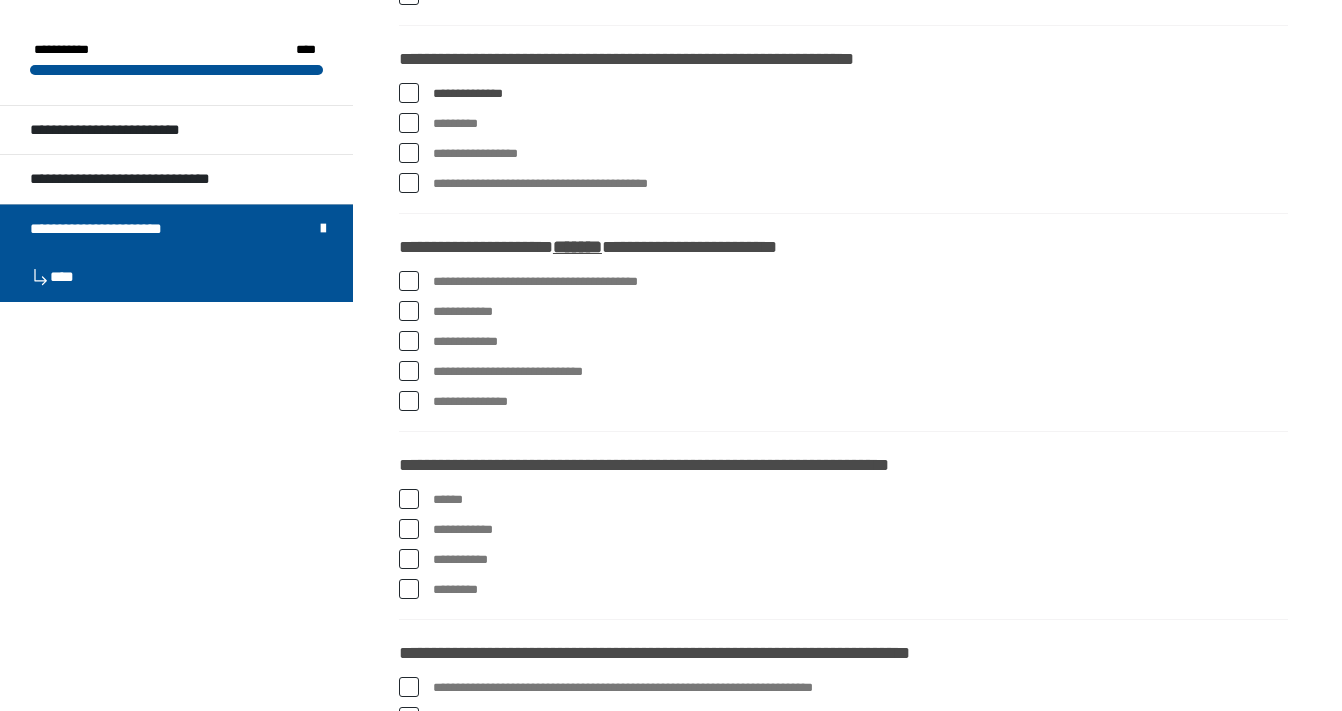 click at bounding box center (409, 311) 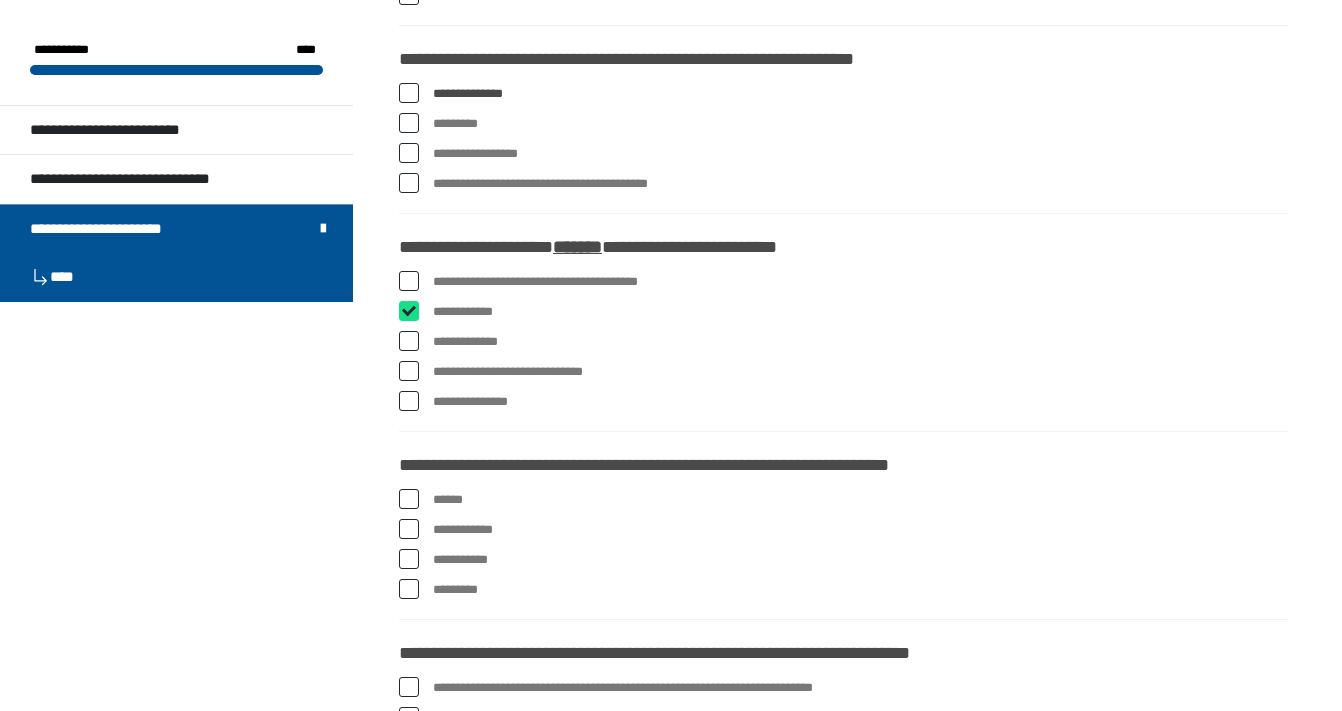 checkbox on "****" 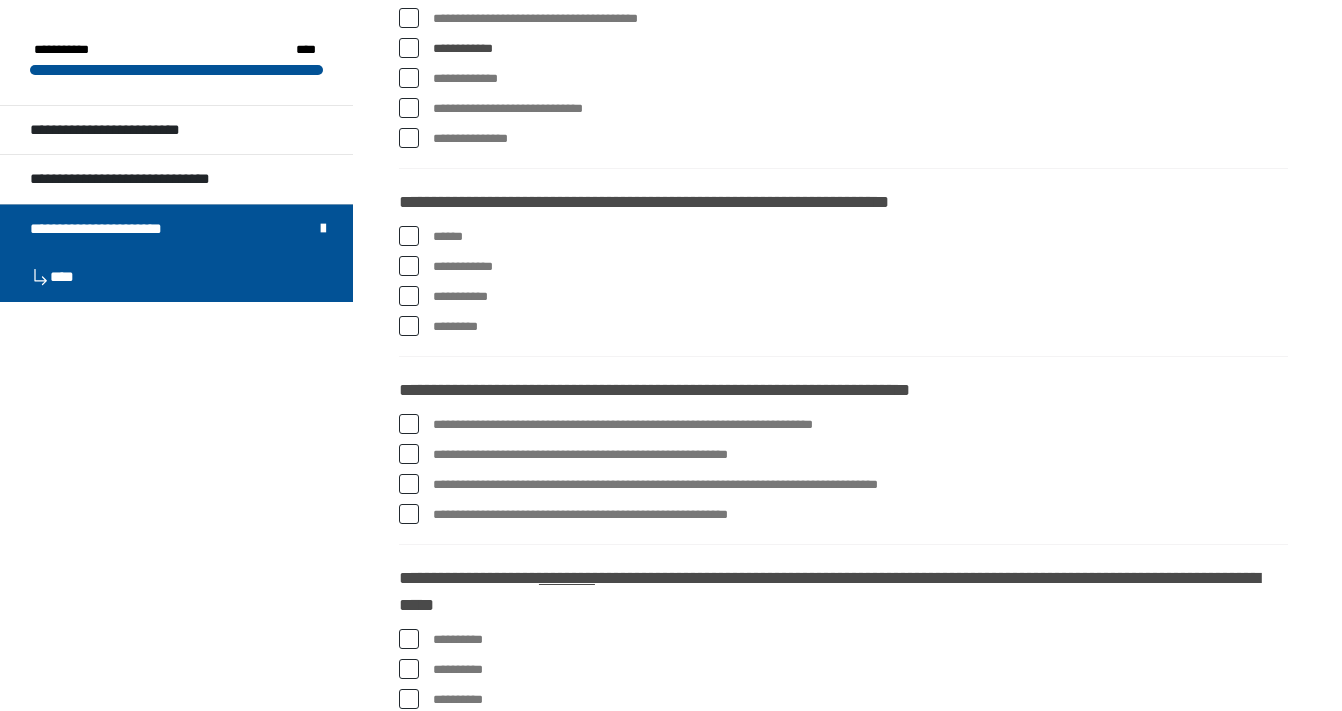scroll, scrollTop: 1004, scrollLeft: 0, axis: vertical 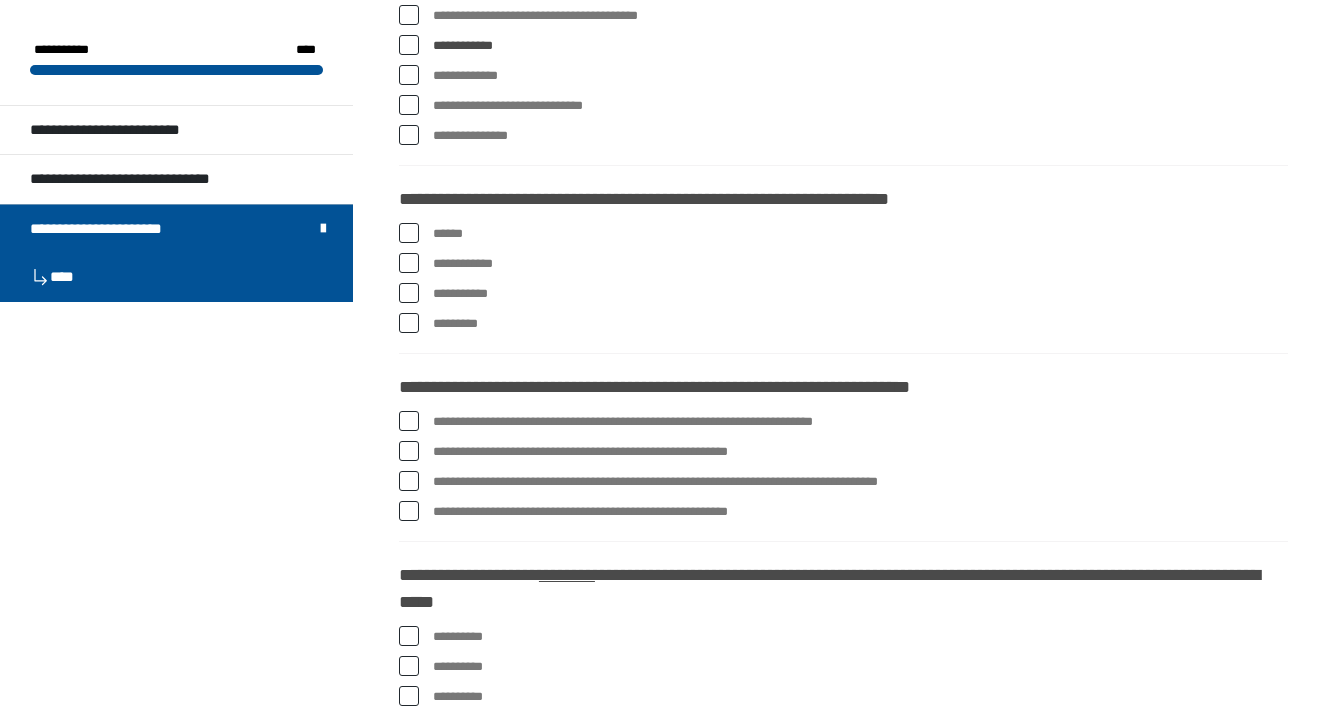 click at bounding box center (409, 323) 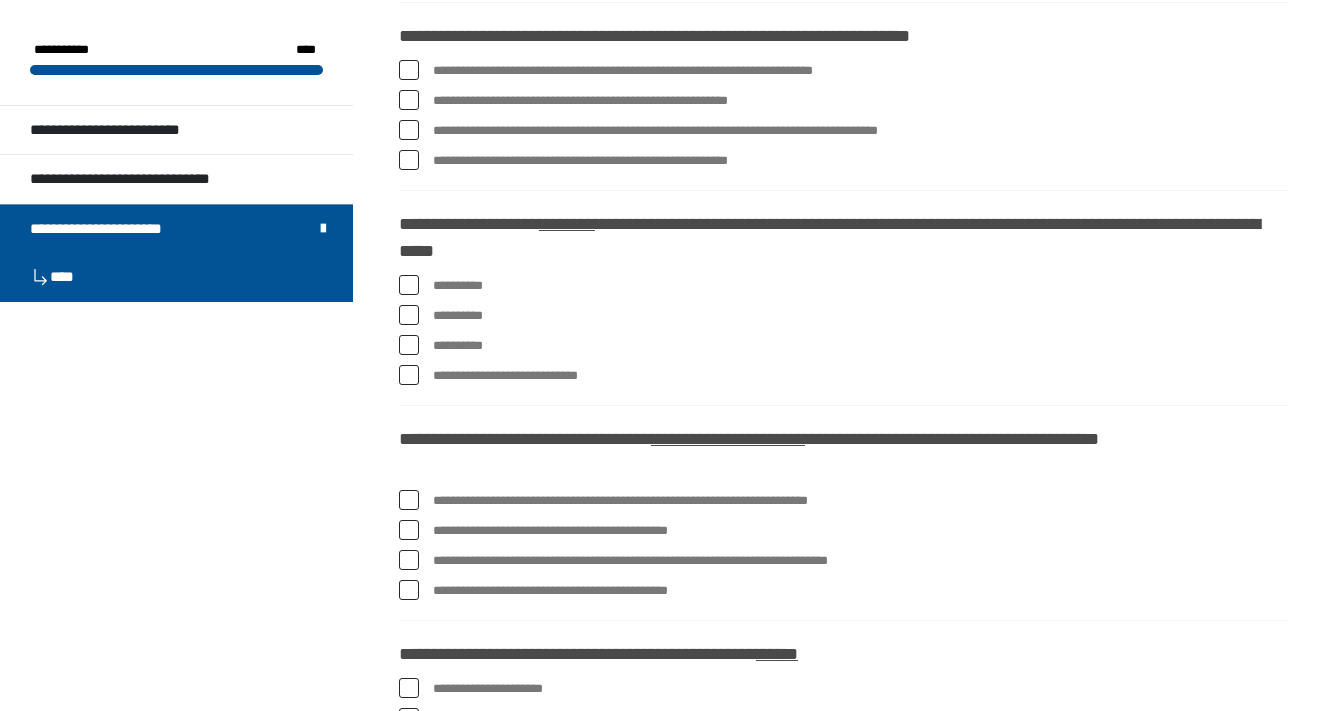 scroll, scrollTop: 1360, scrollLeft: 0, axis: vertical 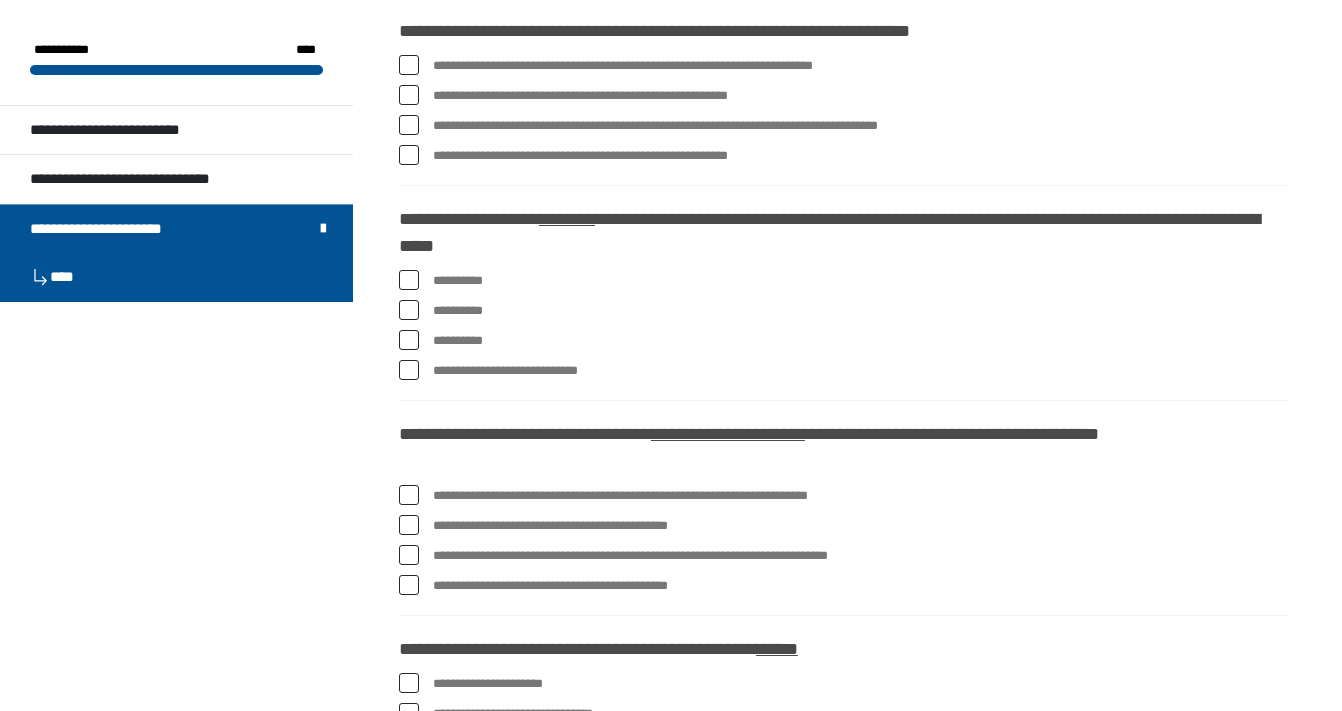 click at bounding box center (409, 155) 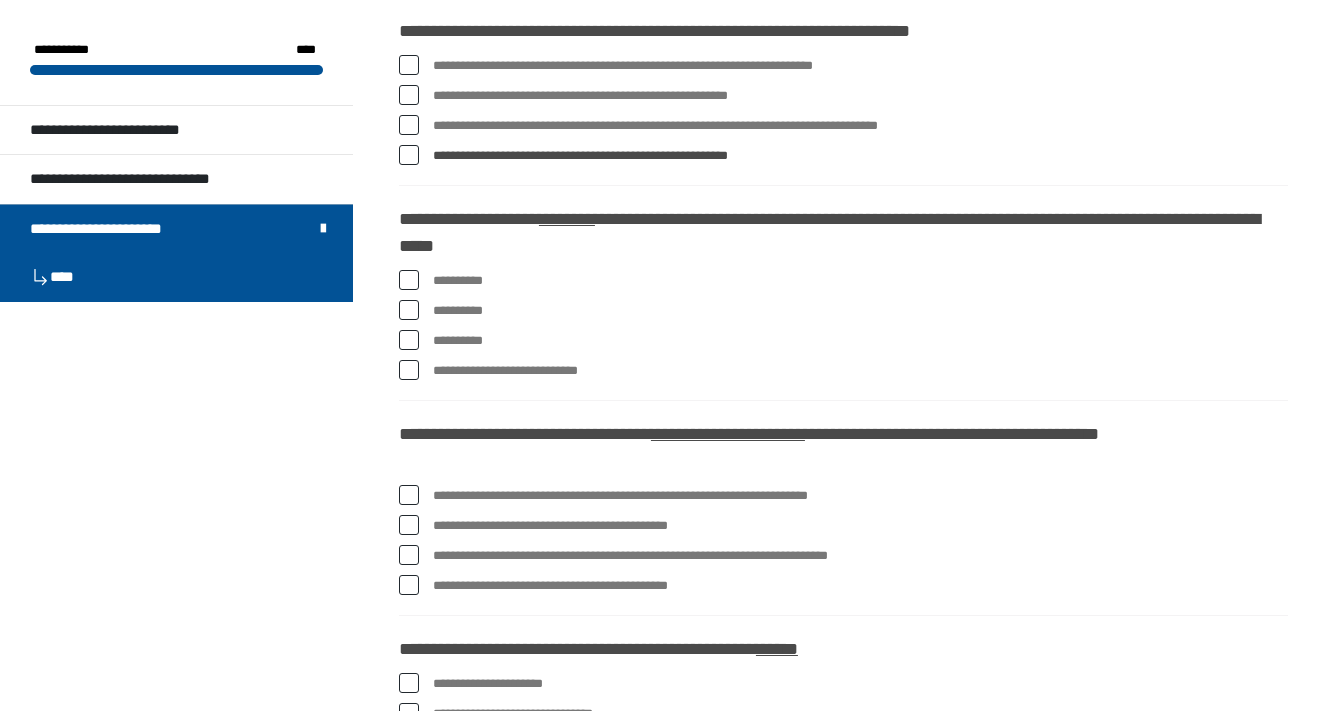 click at bounding box center (409, 280) 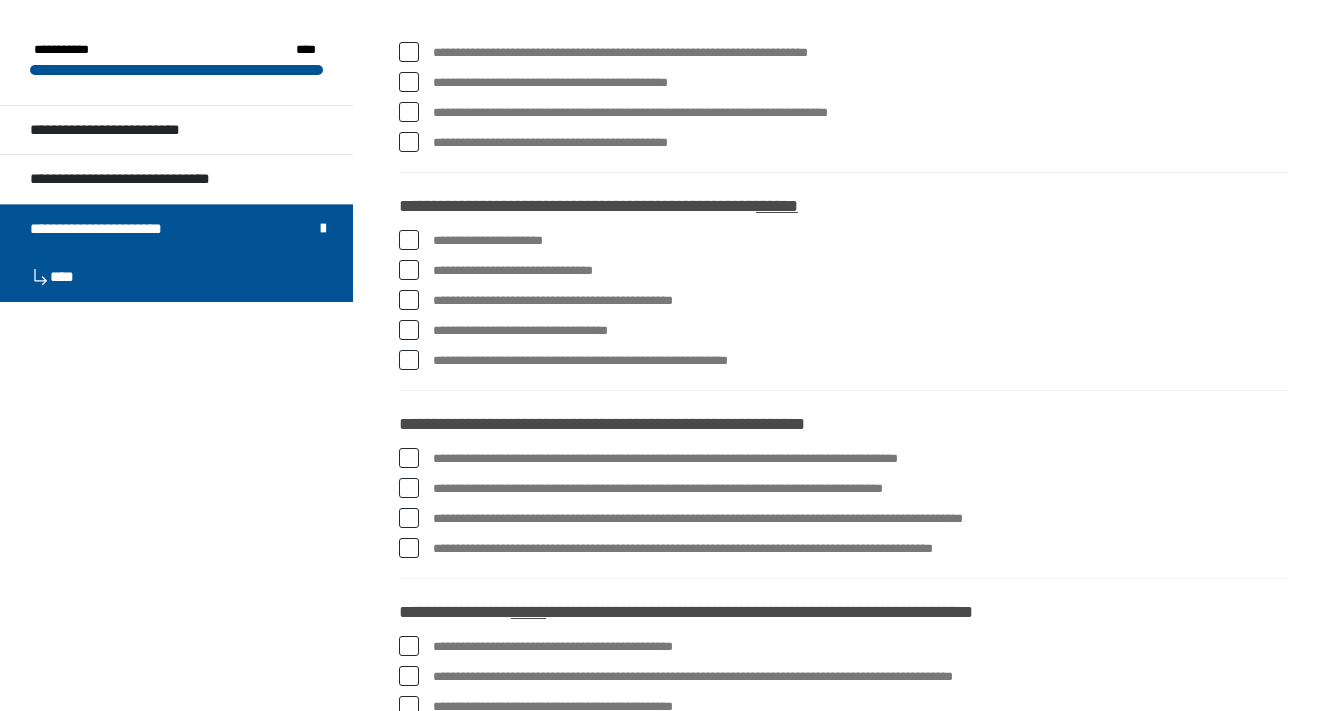 scroll, scrollTop: 1804, scrollLeft: 0, axis: vertical 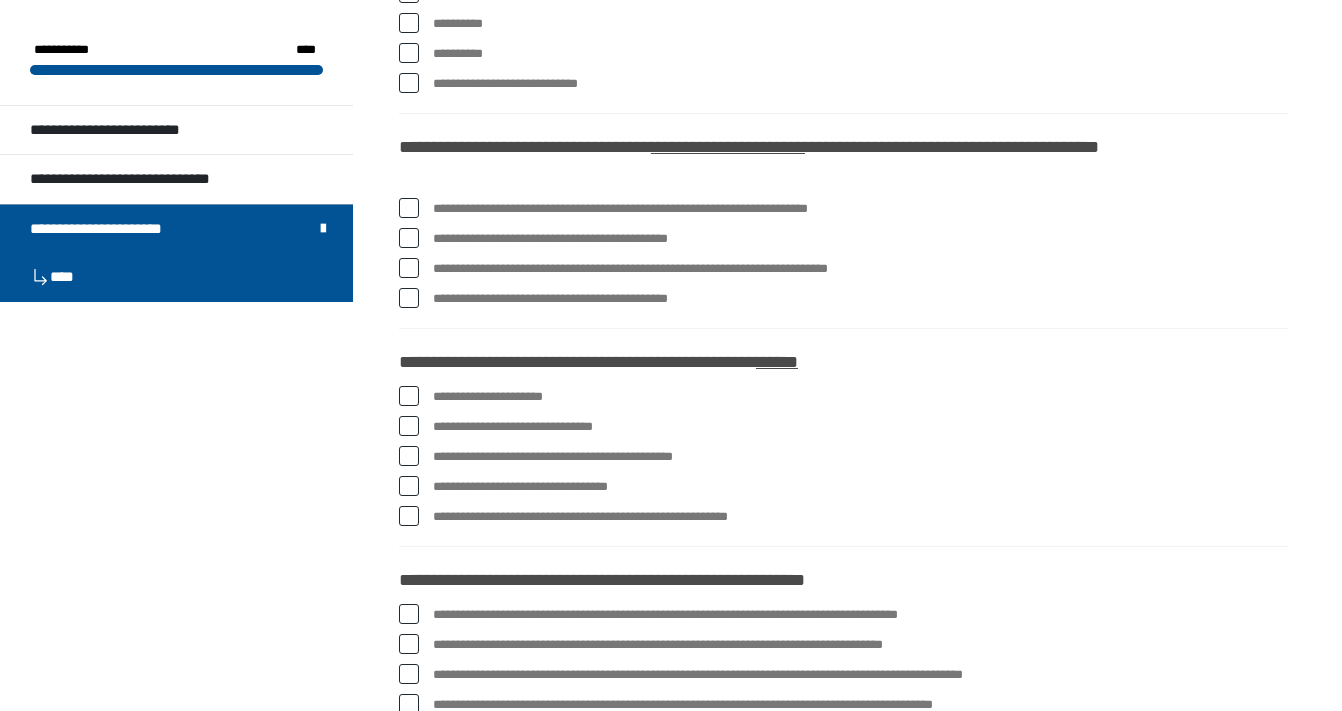 click at bounding box center [409, 208] 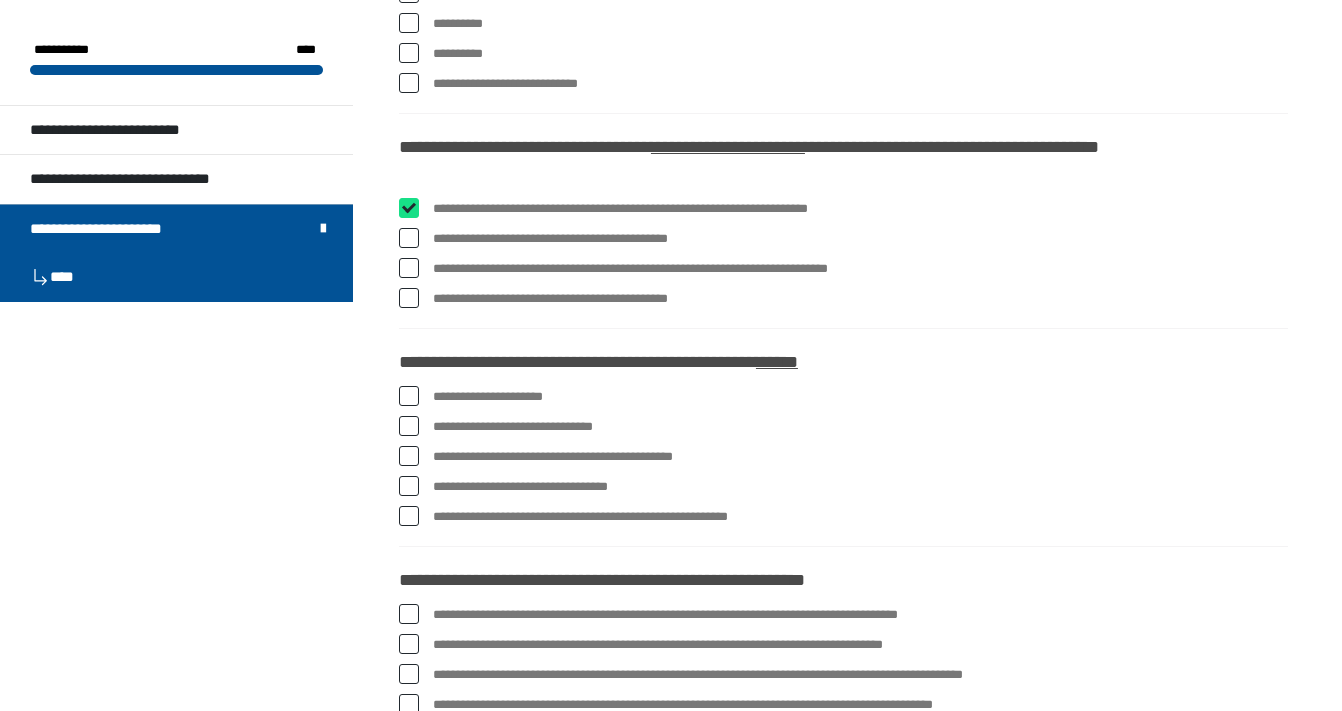 checkbox on "****" 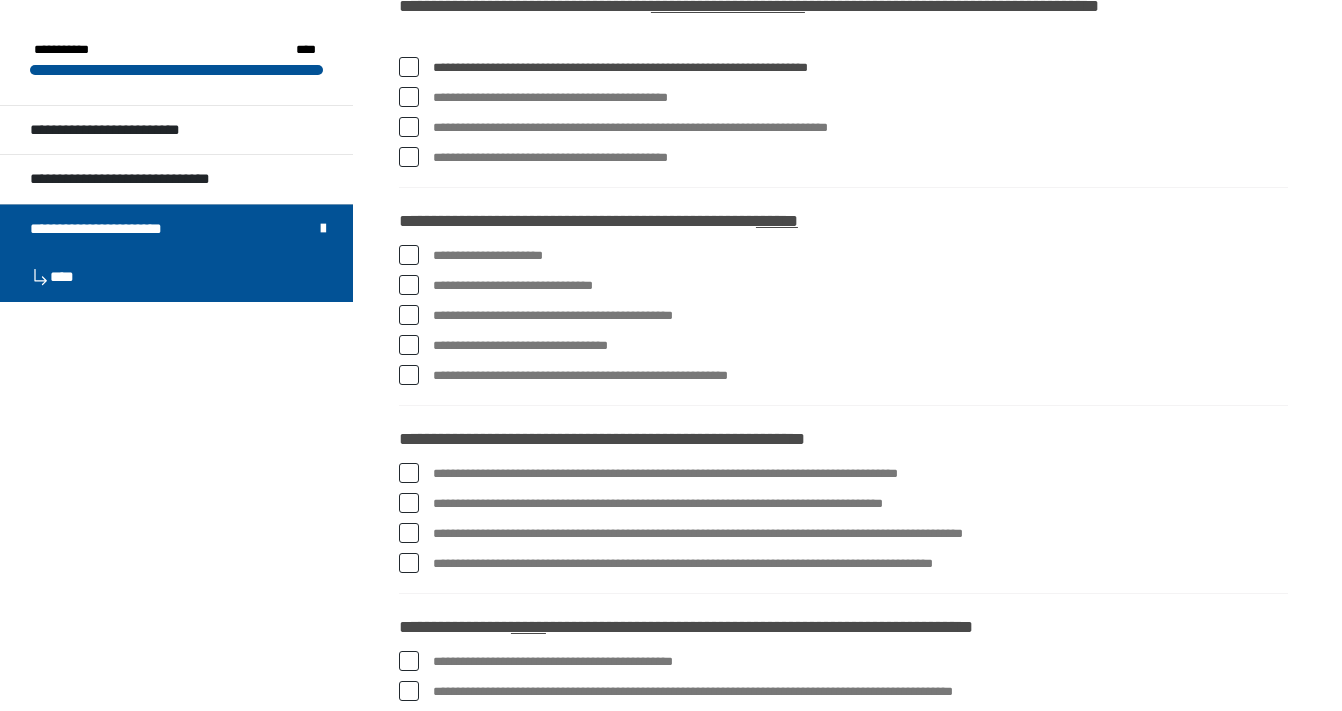 scroll, scrollTop: 1790, scrollLeft: 0, axis: vertical 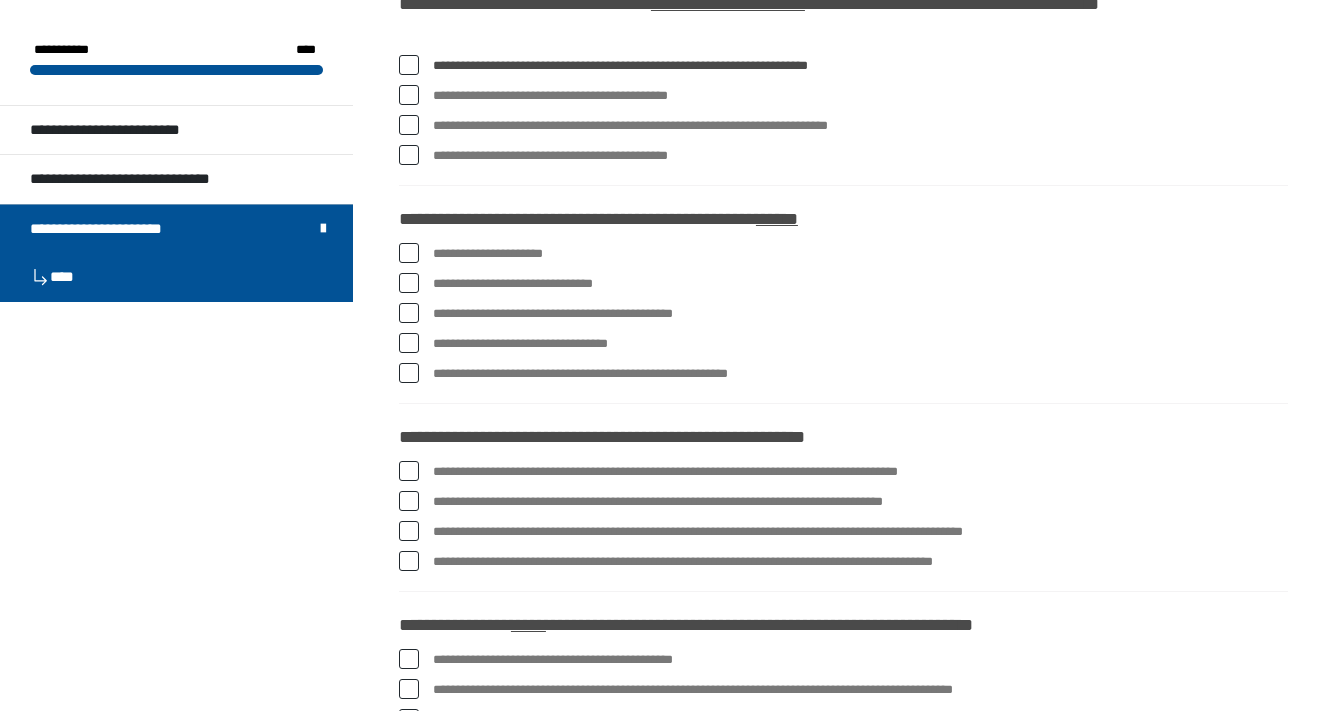 click at bounding box center [409, 373] 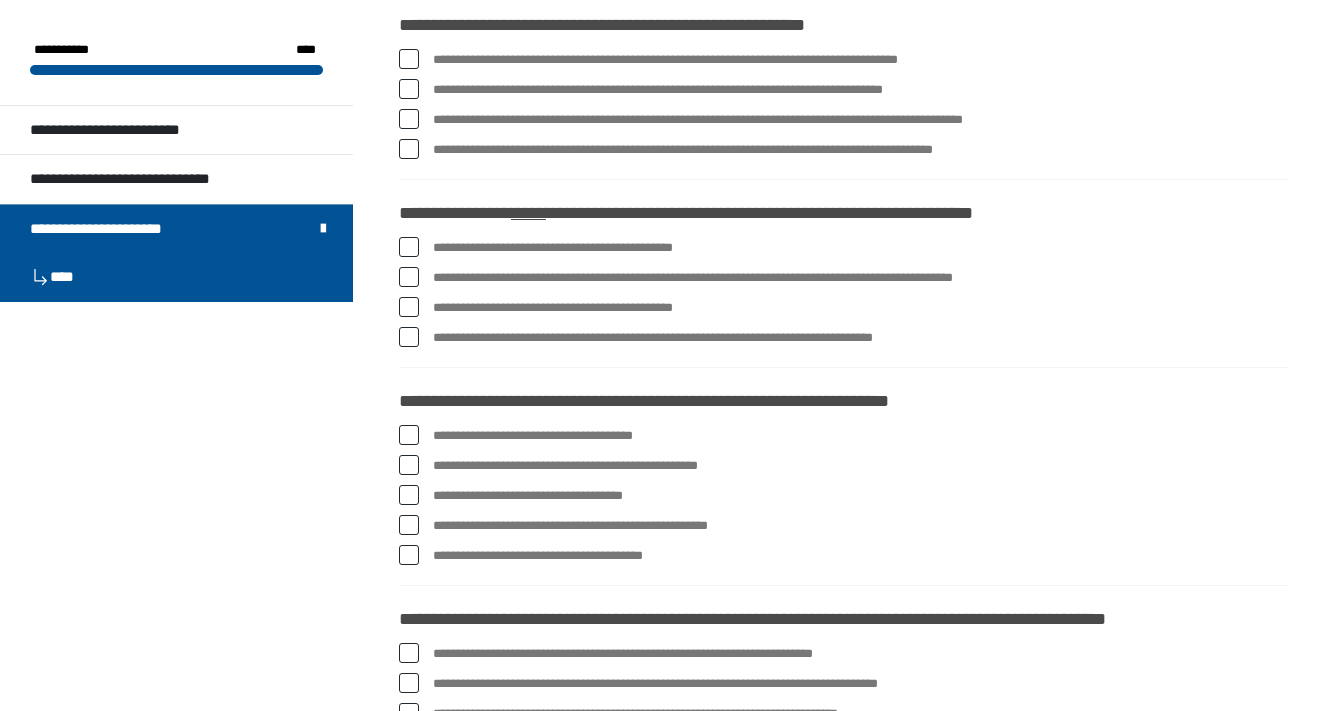 scroll, scrollTop: 2210, scrollLeft: 0, axis: vertical 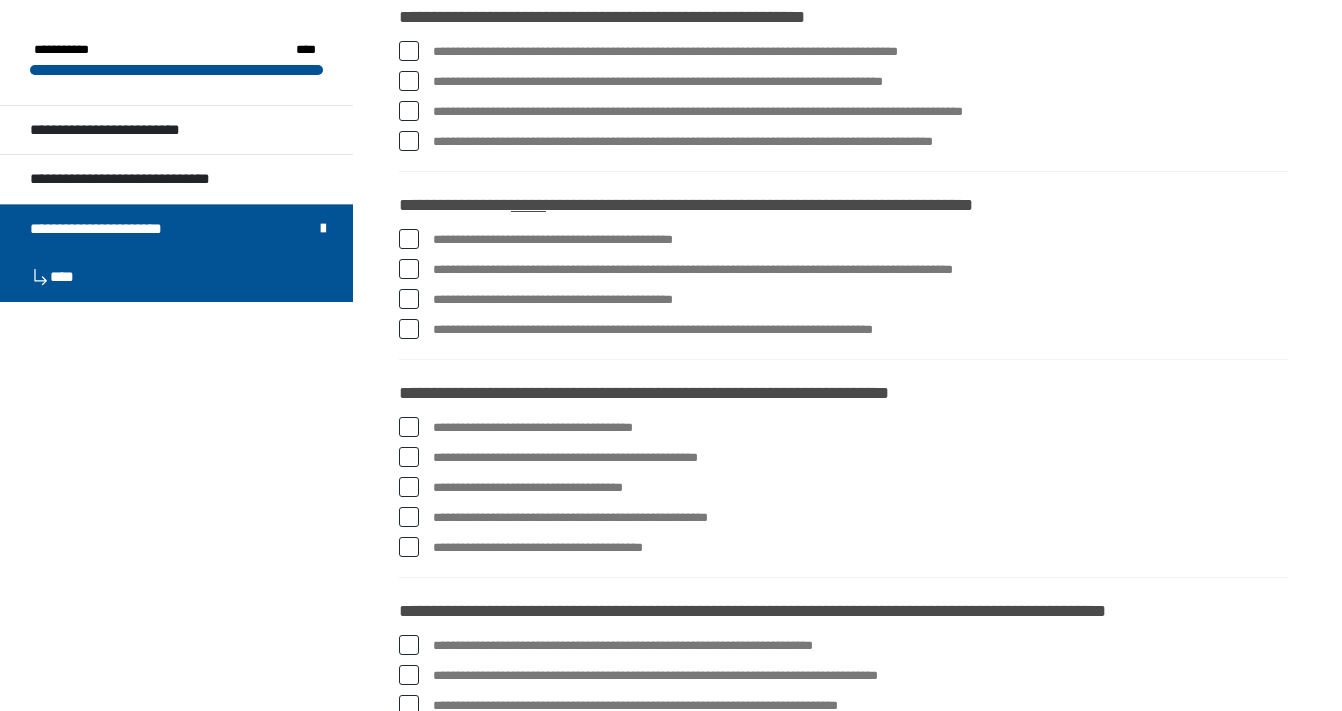 click at bounding box center [409, 141] 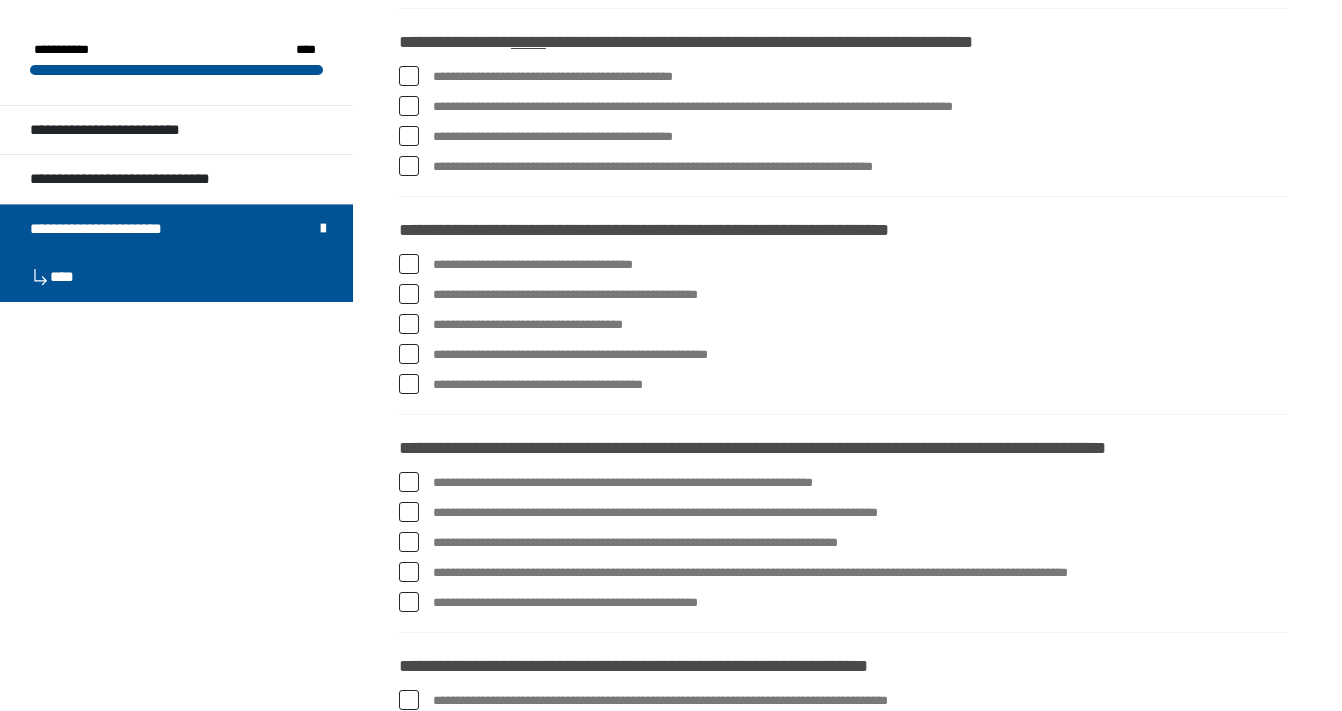 scroll, scrollTop: 2367, scrollLeft: 0, axis: vertical 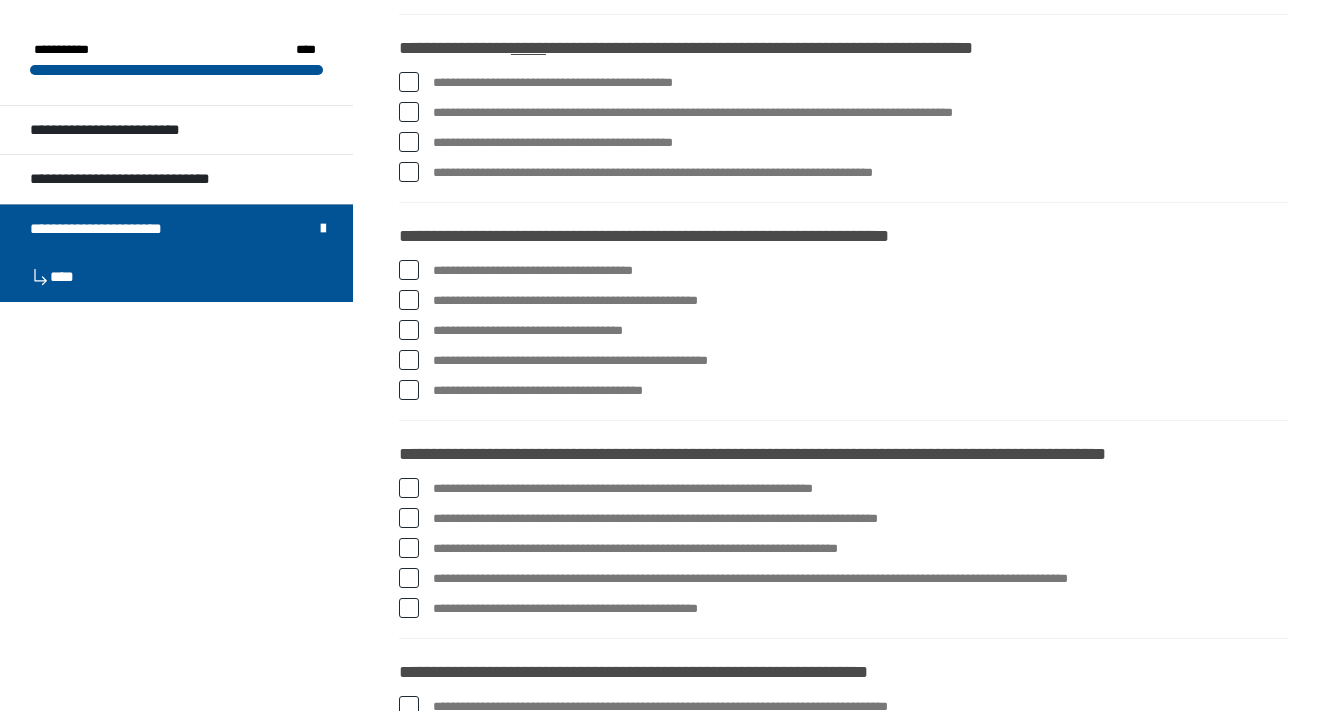 click at bounding box center (409, 142) 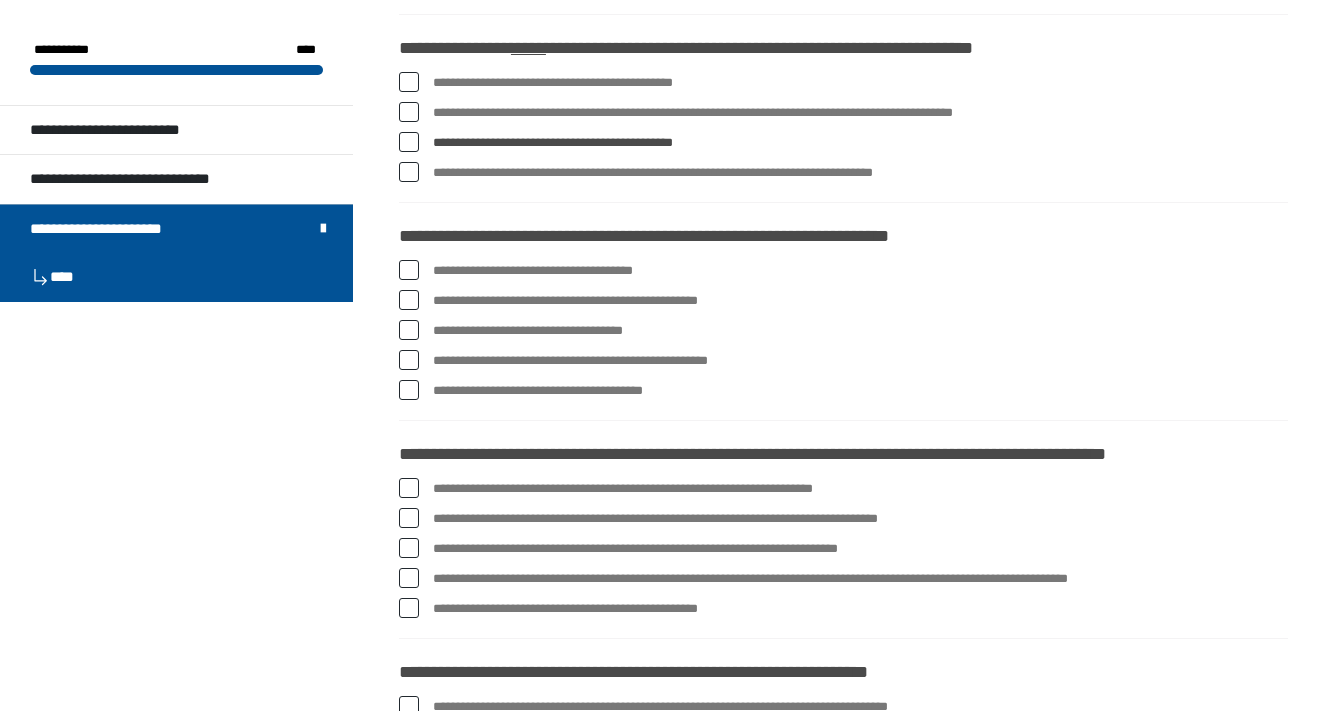 click at bounding box center [409, 172] 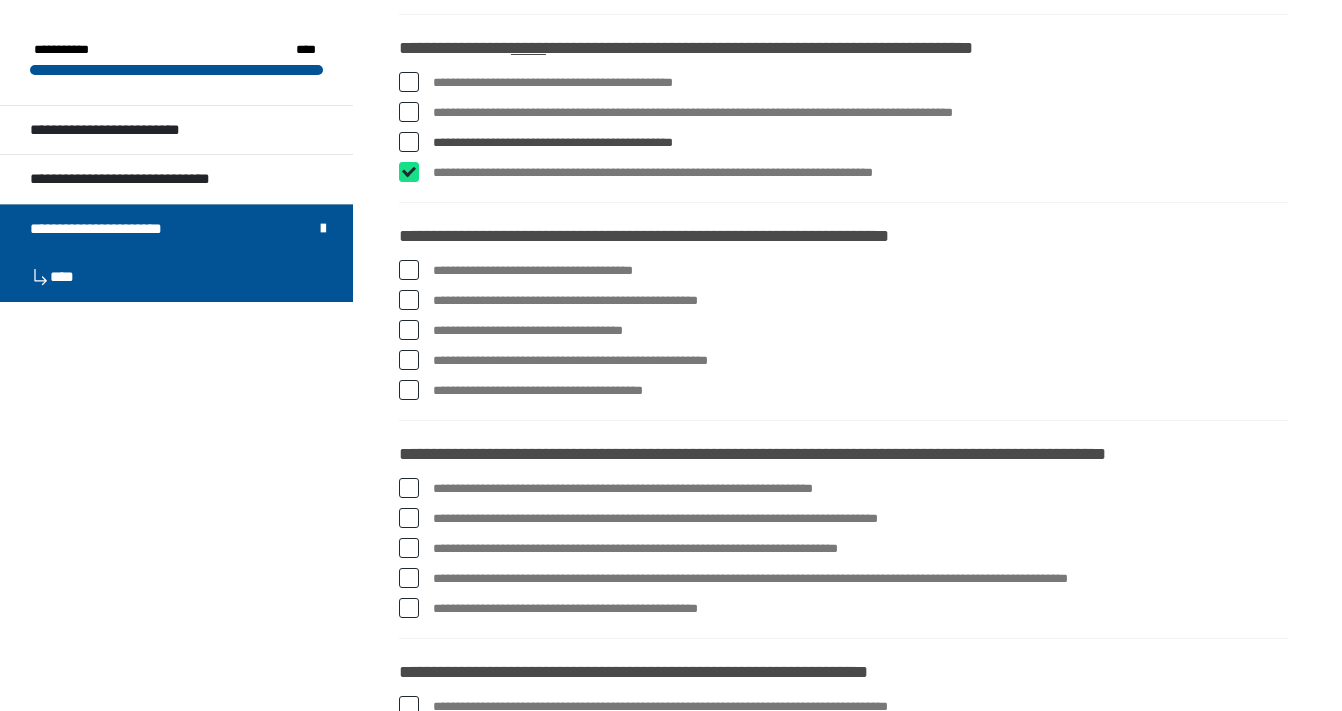 checkbox on "****" 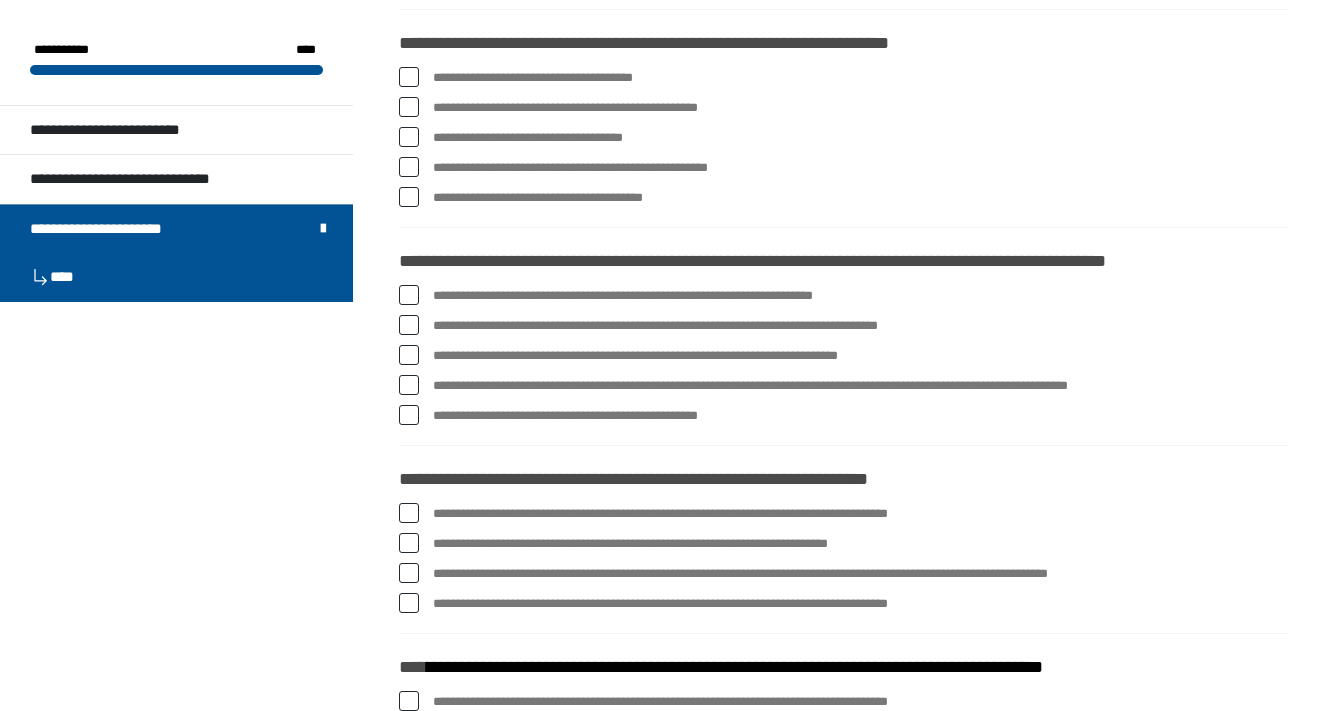 scroll, scrollTop: 2555, scrollLeft: 0, axis: vertical 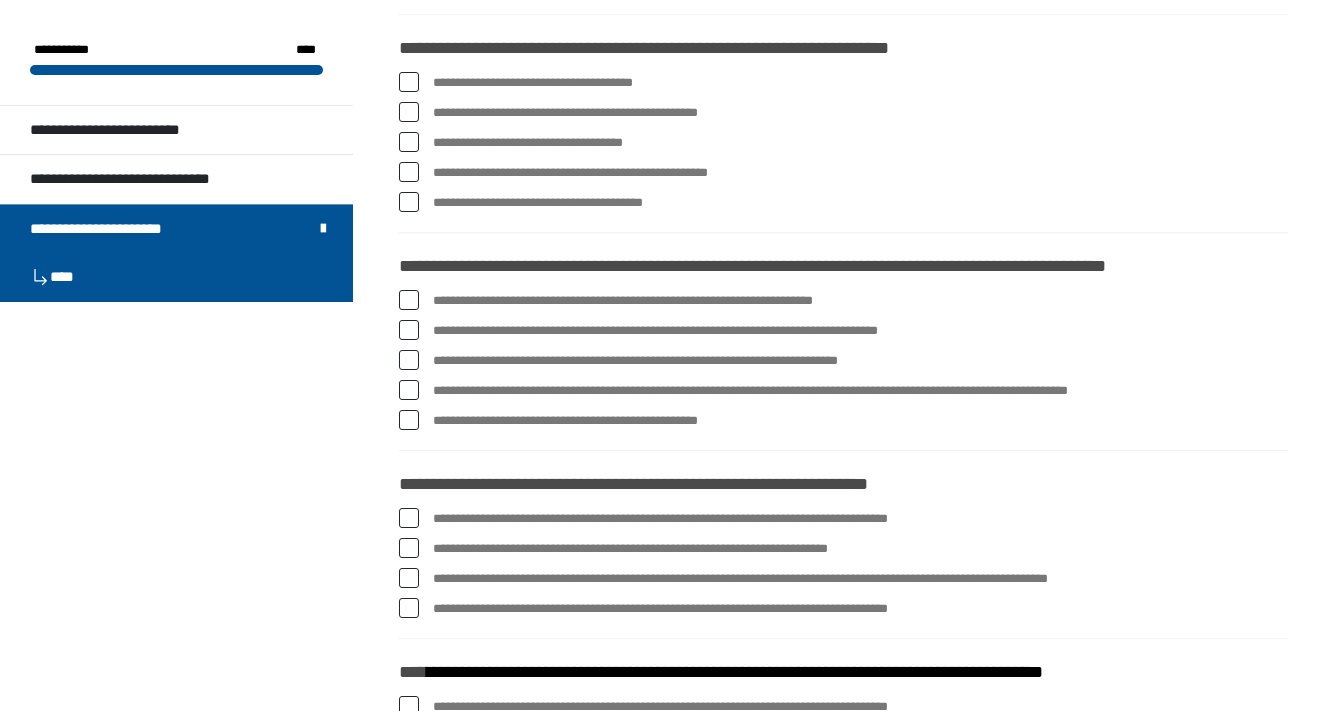 click at bounding box center [409, 82] 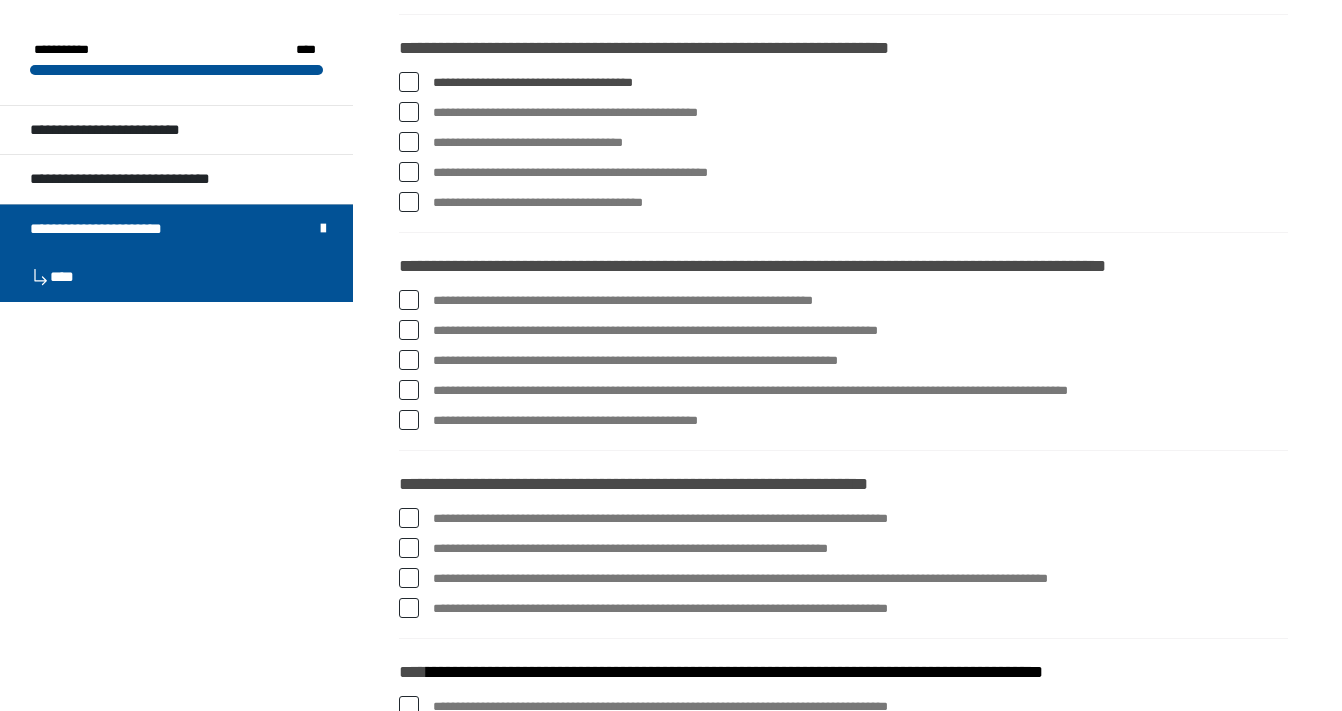 click at bounding box center [409, 420] 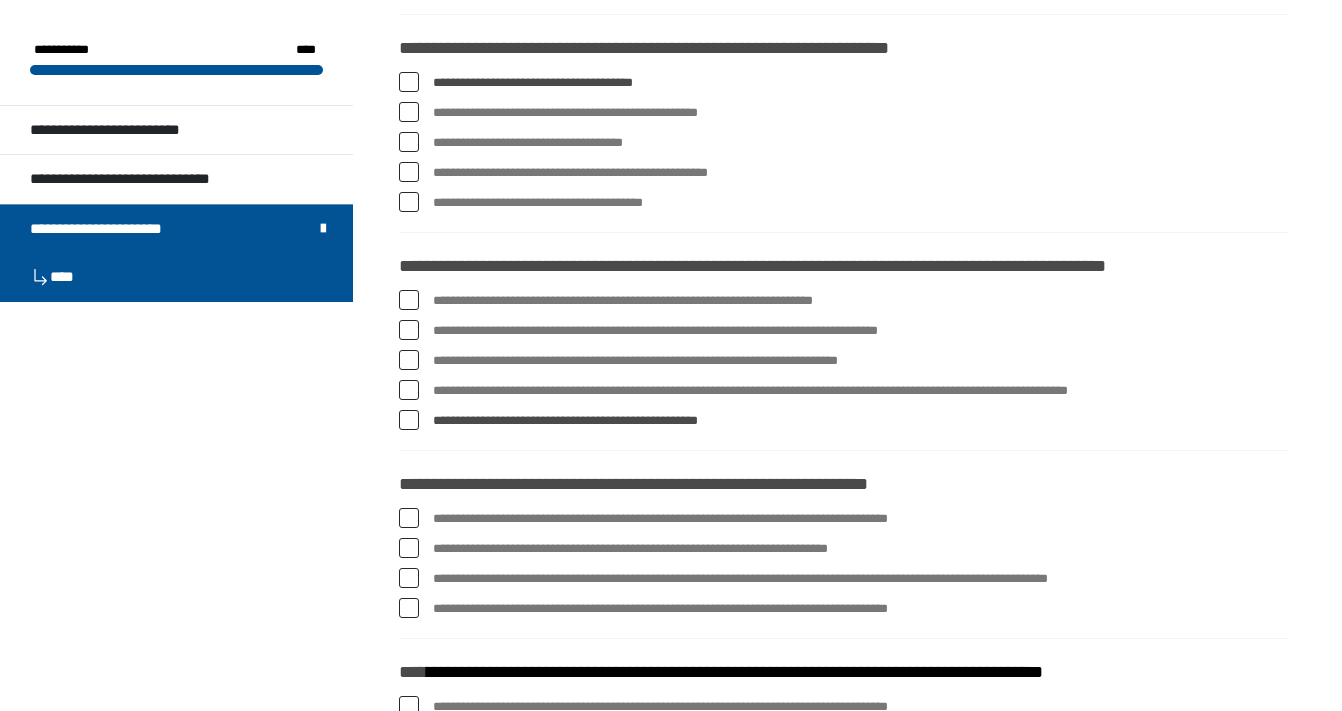 click at bounding box center [409, 330] 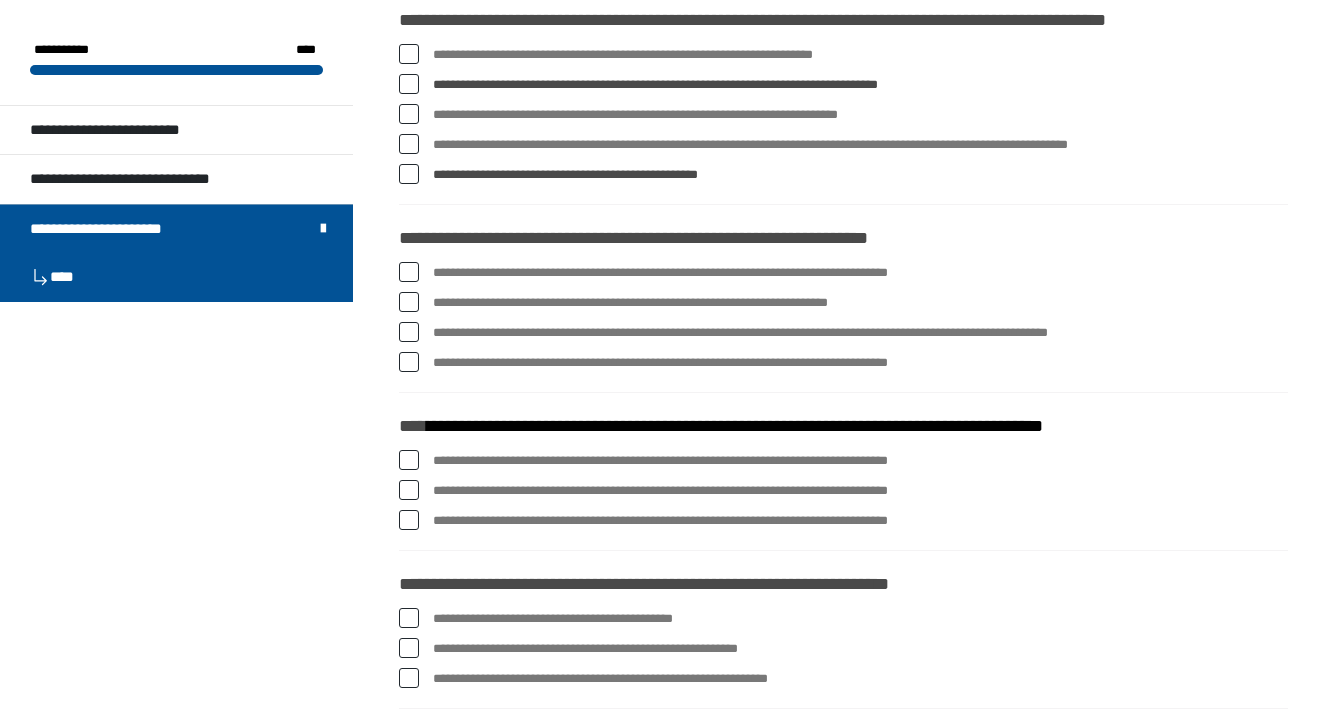 scroll, scrollTop: 2811, scrollLeft: 0, axis: vertical 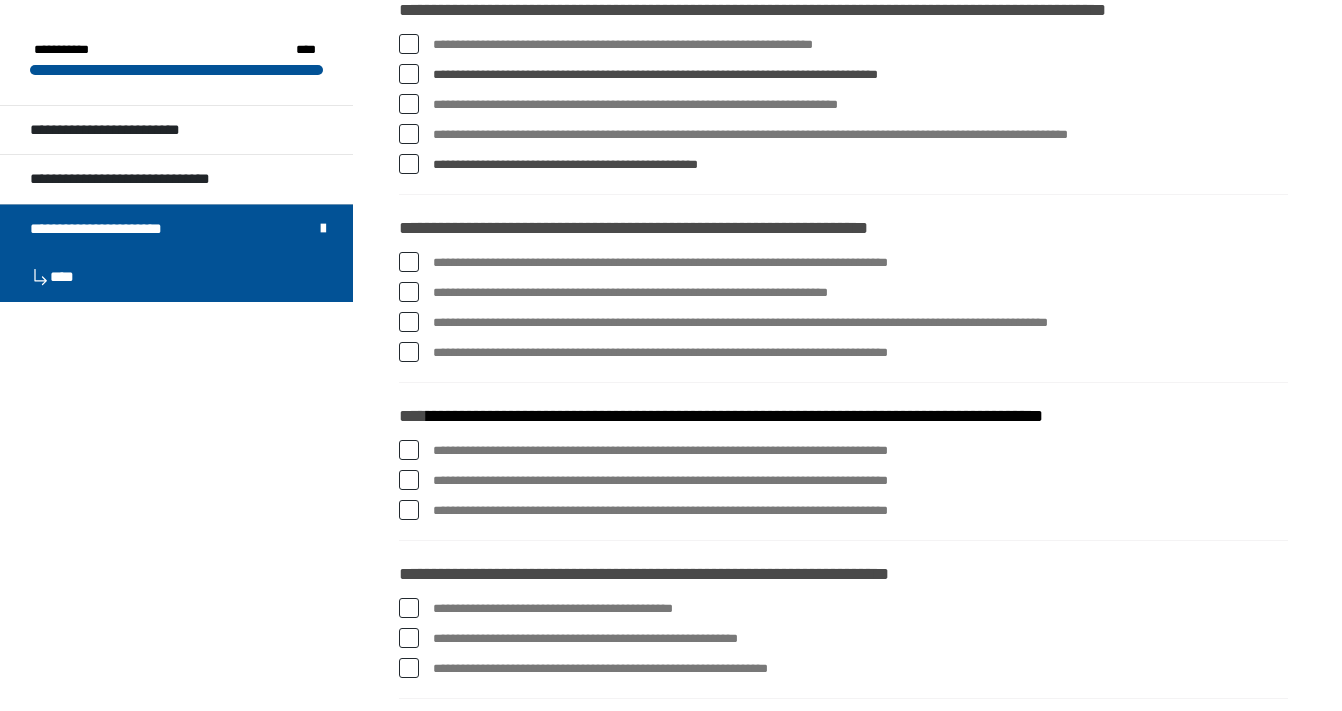 click at bounding box center (409, 164) 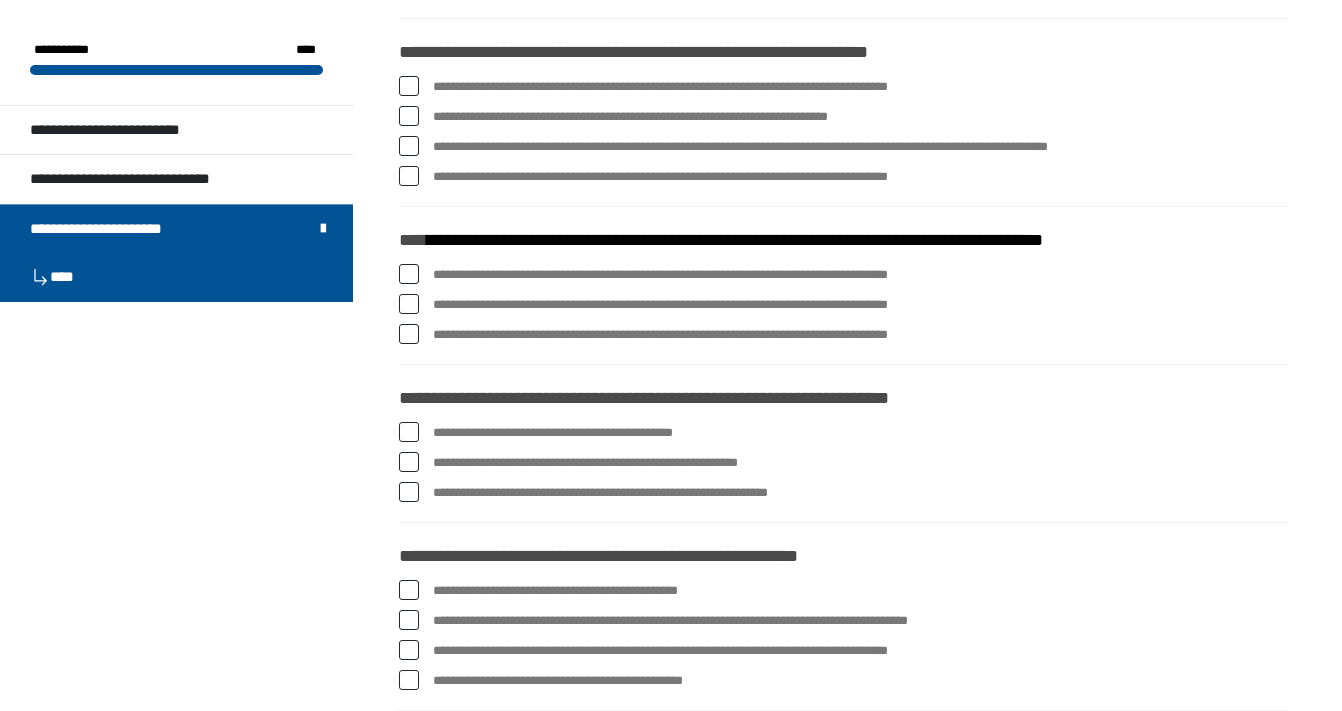scroll, scrollTop: 2989, scrollLeft: 0, axis: vertical 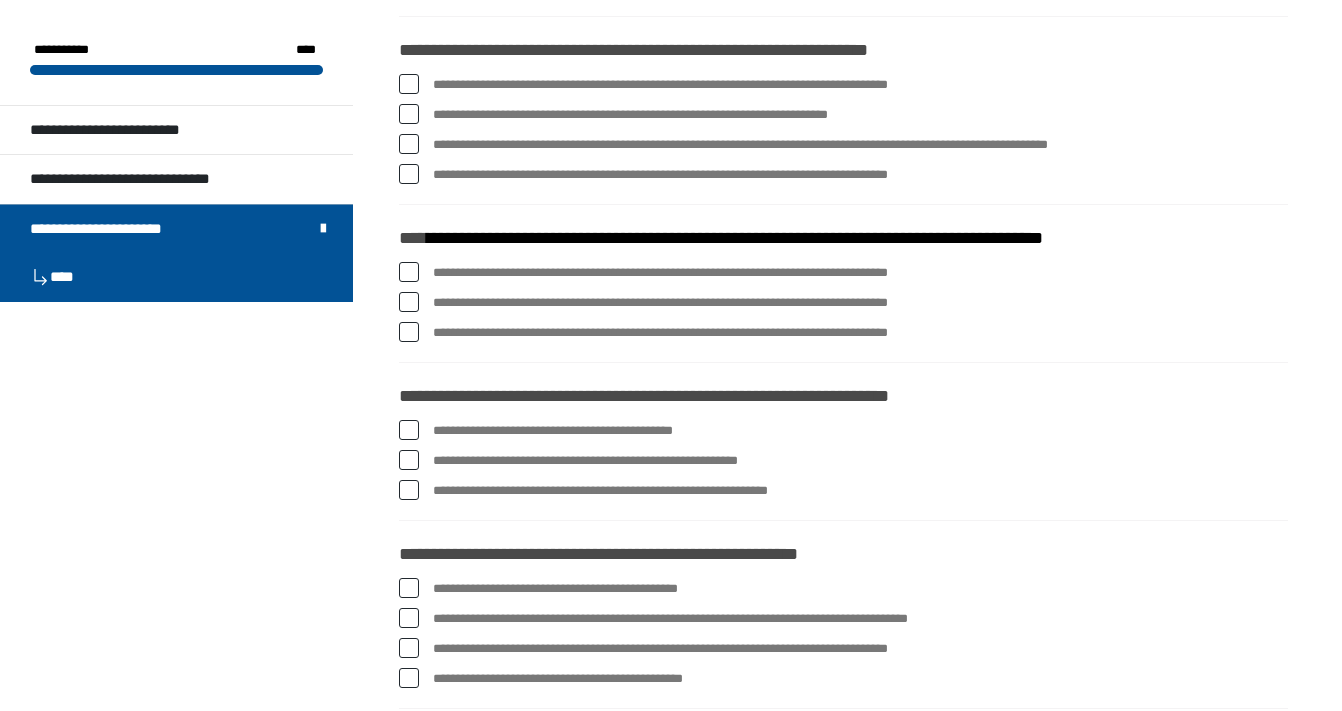click at bounding box center (409, 174) 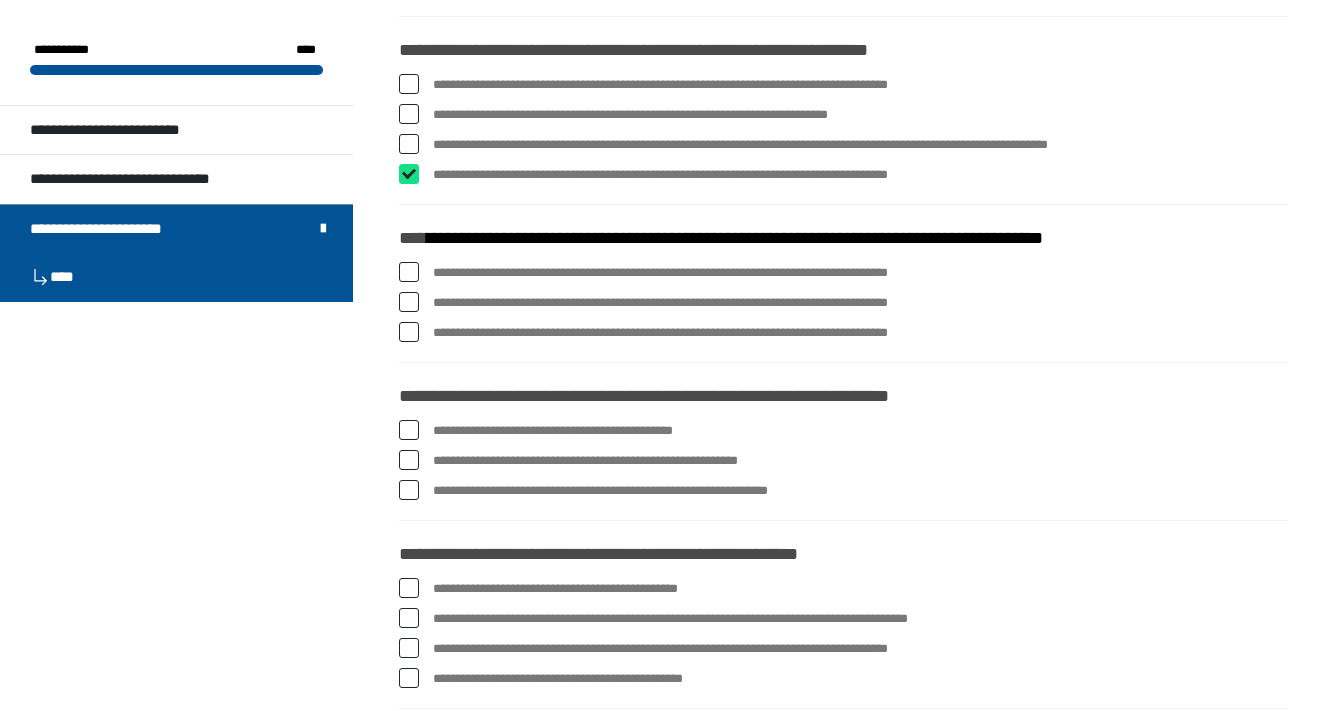 checkbox on "****" 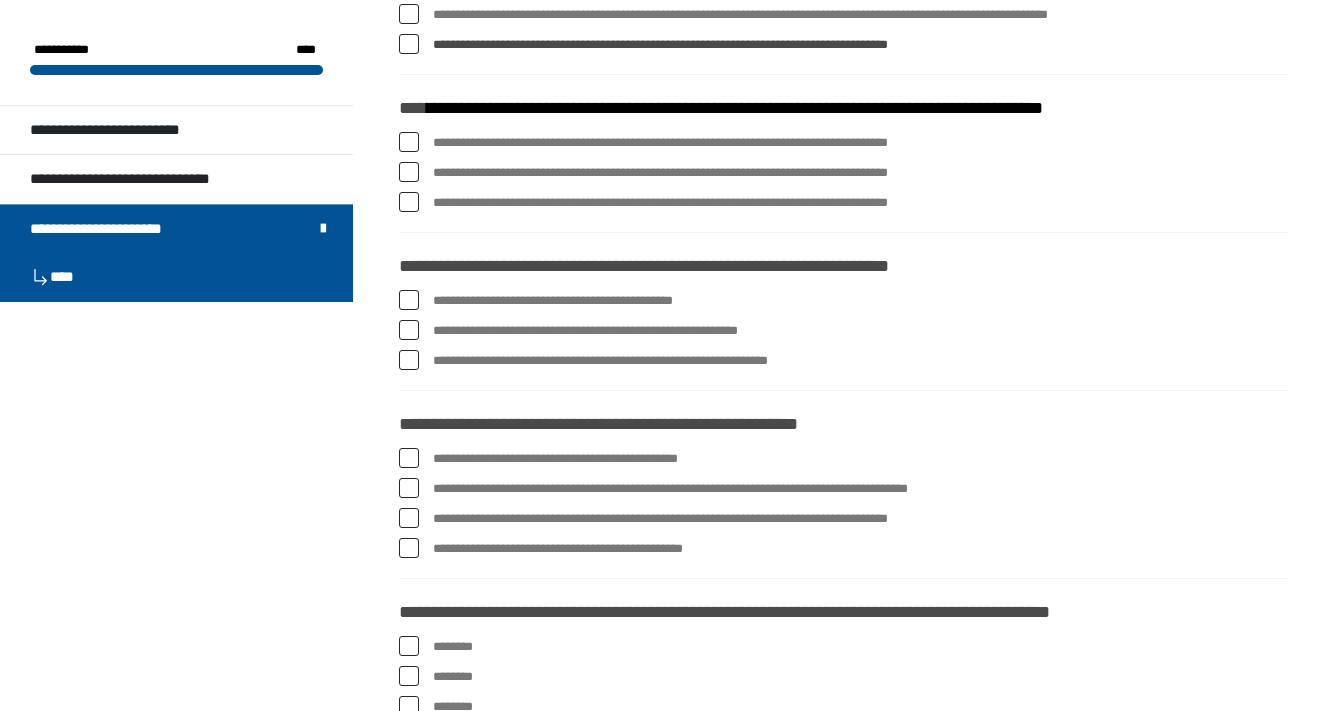 scroll, scrollTop: 3115, scrollLeft: 0, axis: vertical 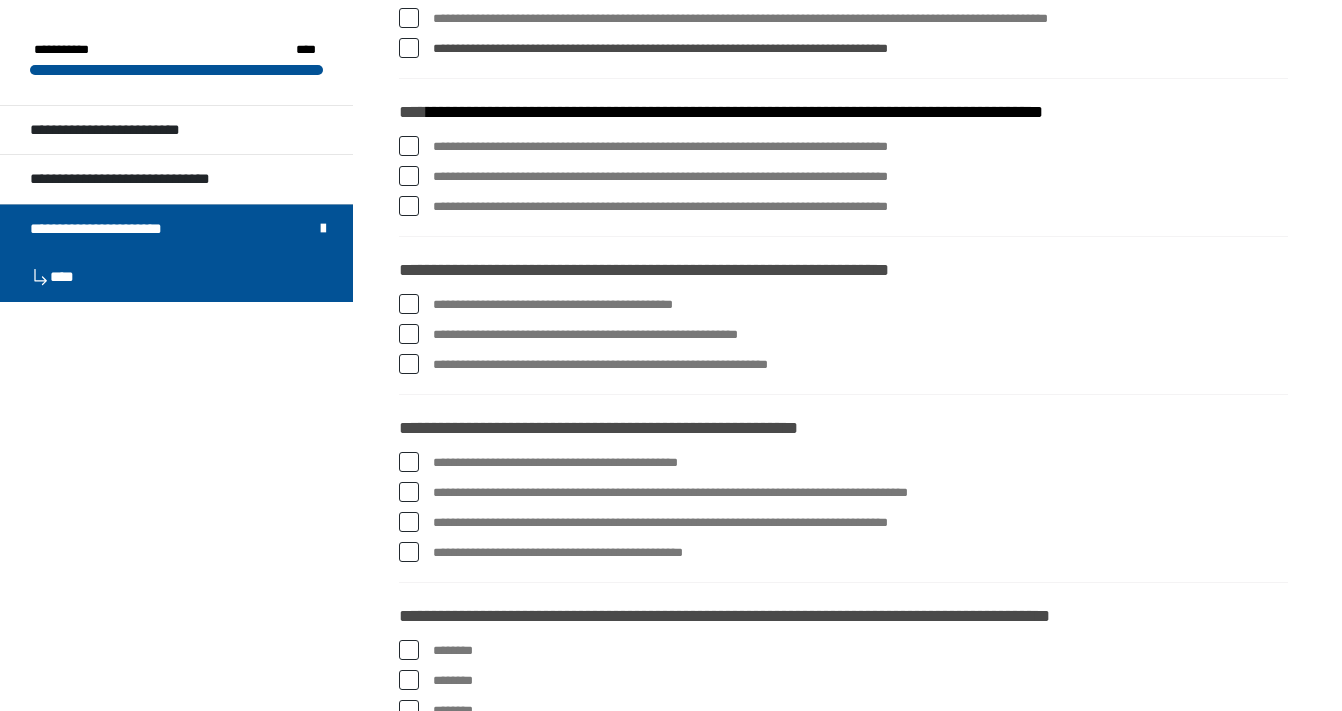 click at bounding box center [409, 206] 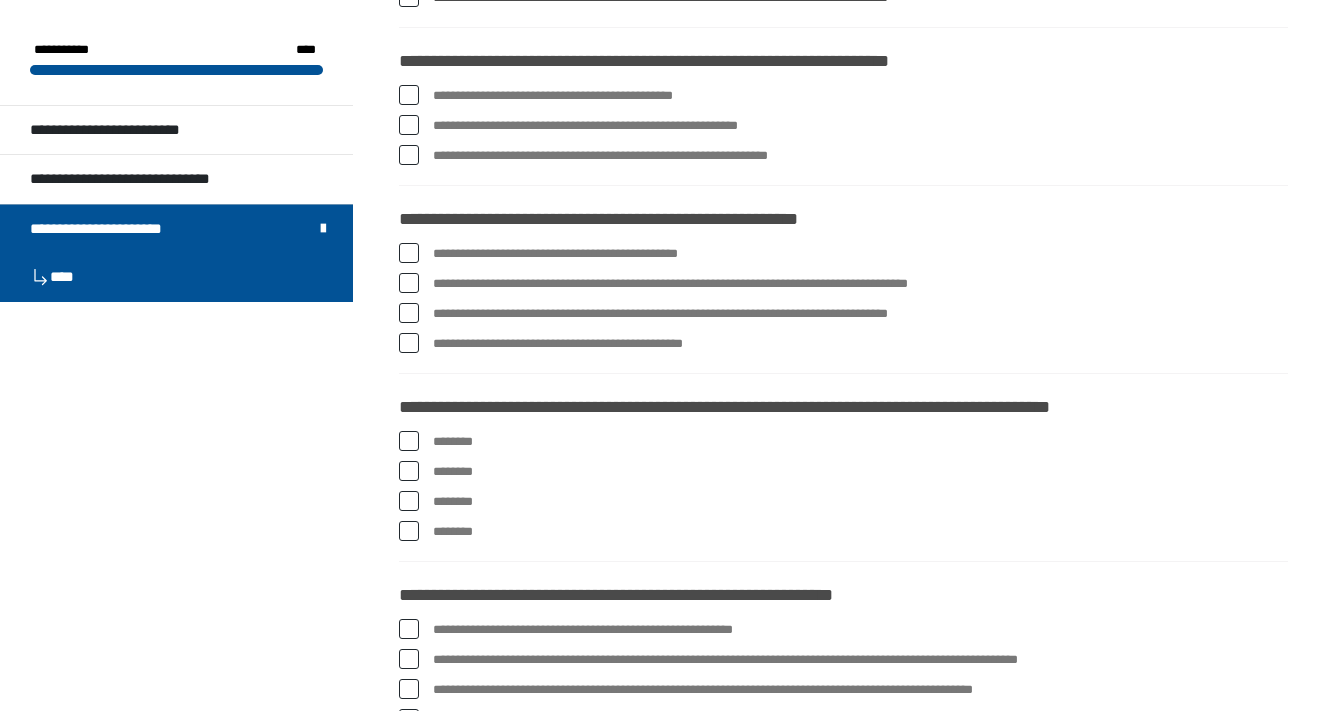 scroll, scrollTop: 3332, scrollLeft: 0, axis: vertical 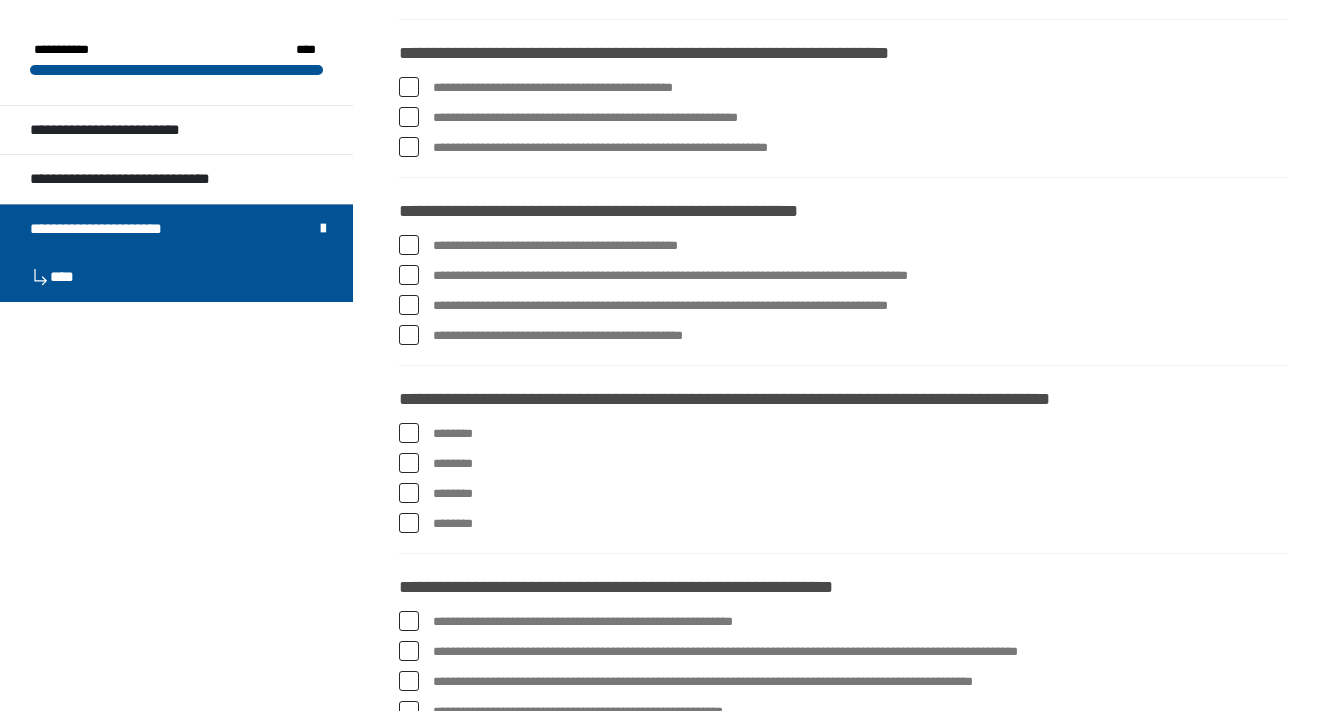 click at bounding box center [409, 117] 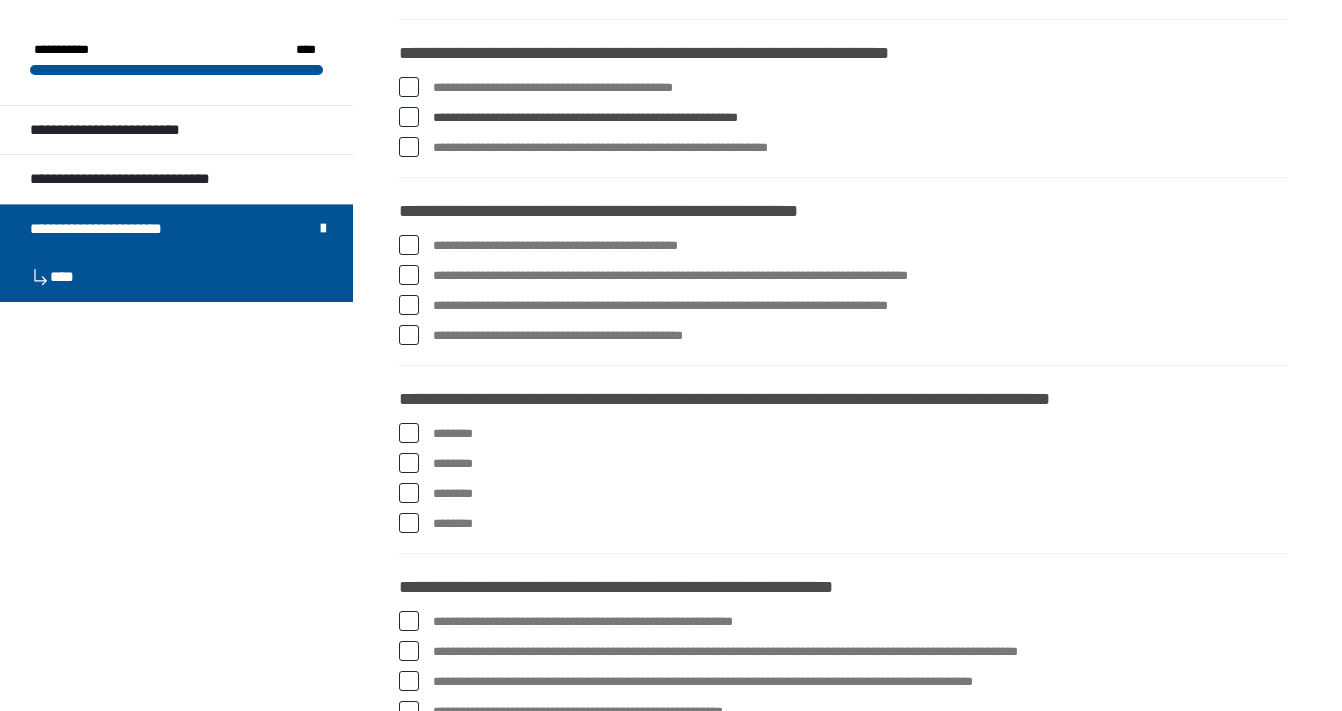 click at bounding box center [409, 245] 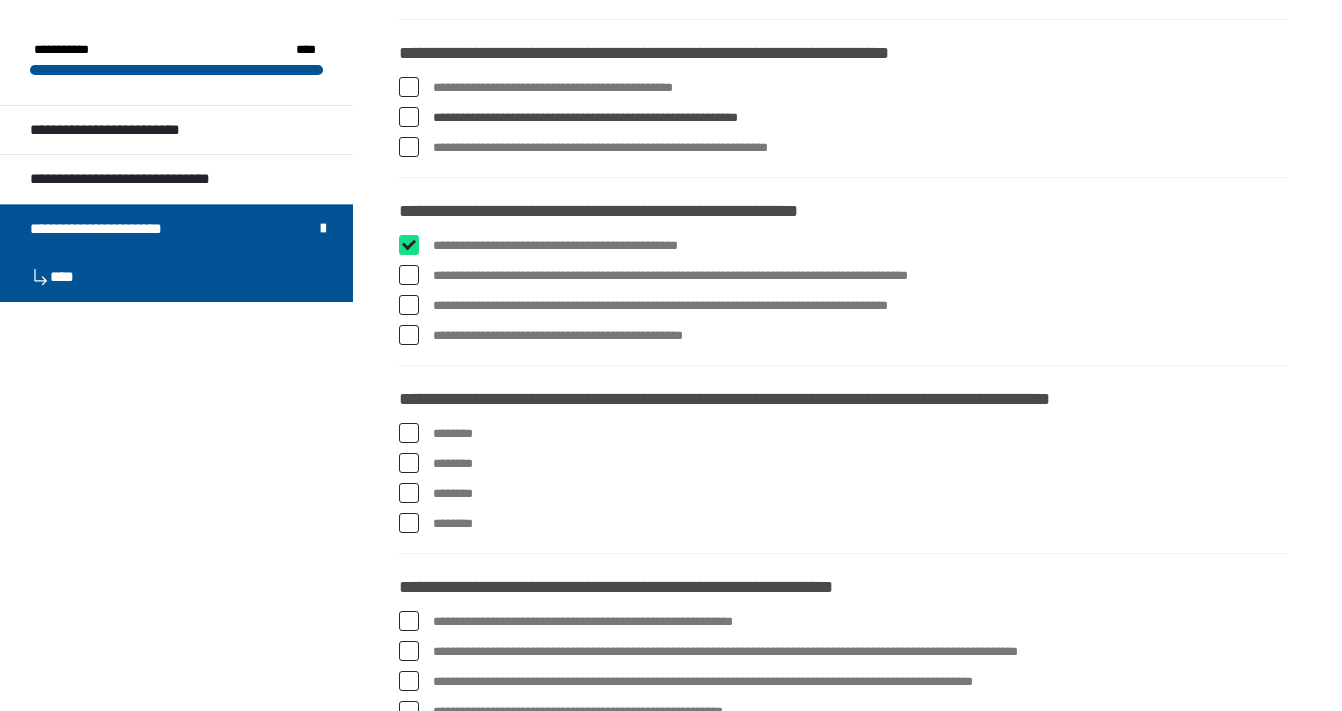 checkbox on "****" 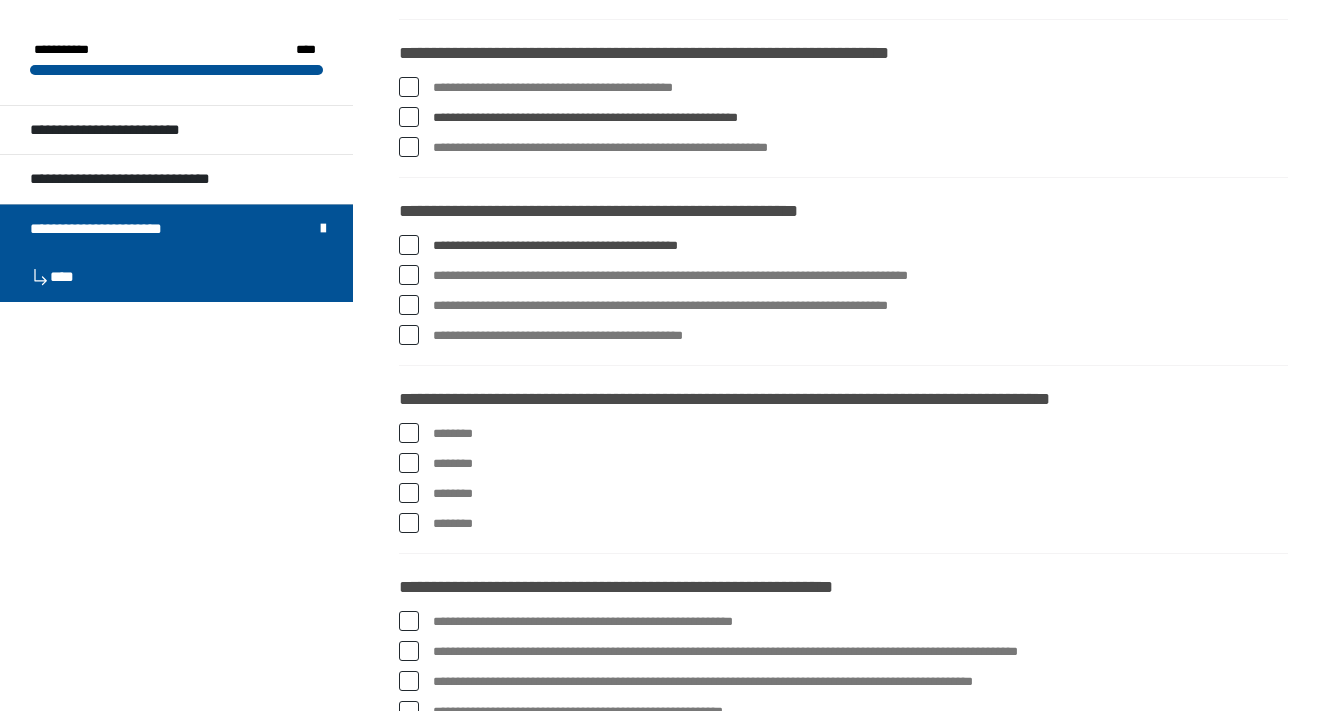 click at bounding box center (409, 275) 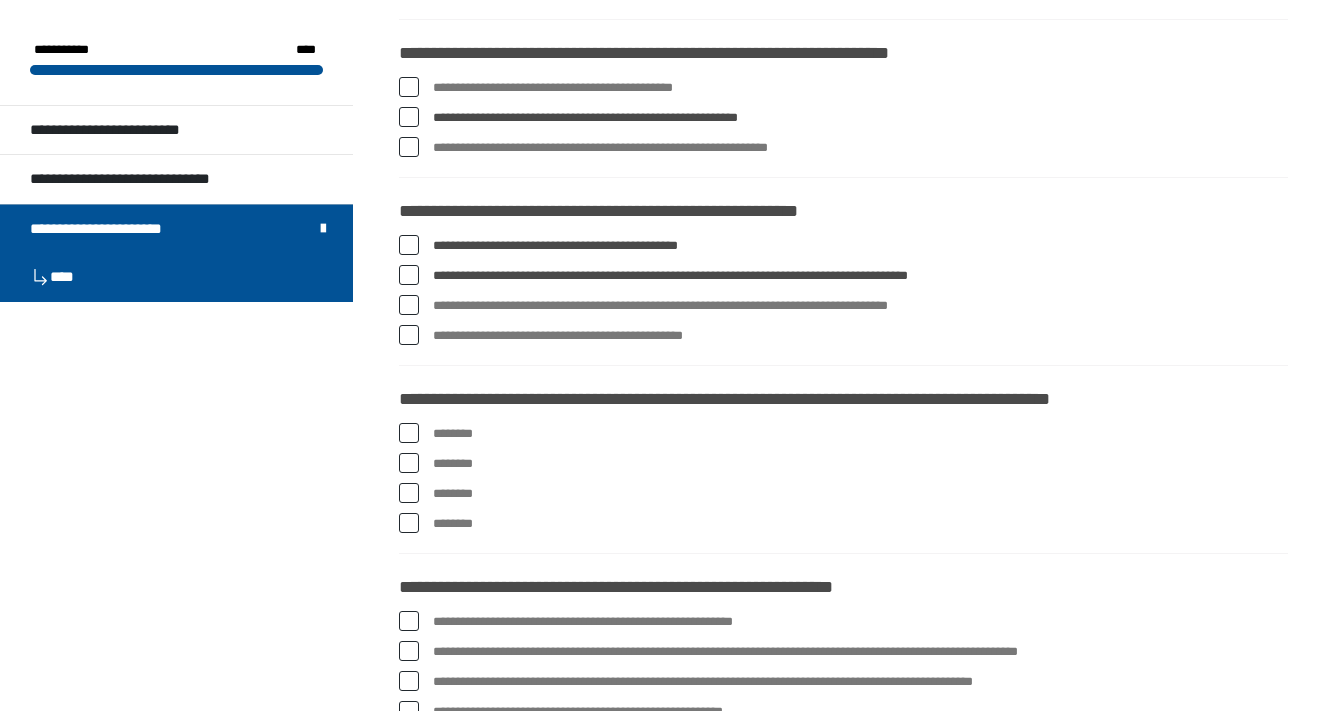 click at bounding box center [409, 335] 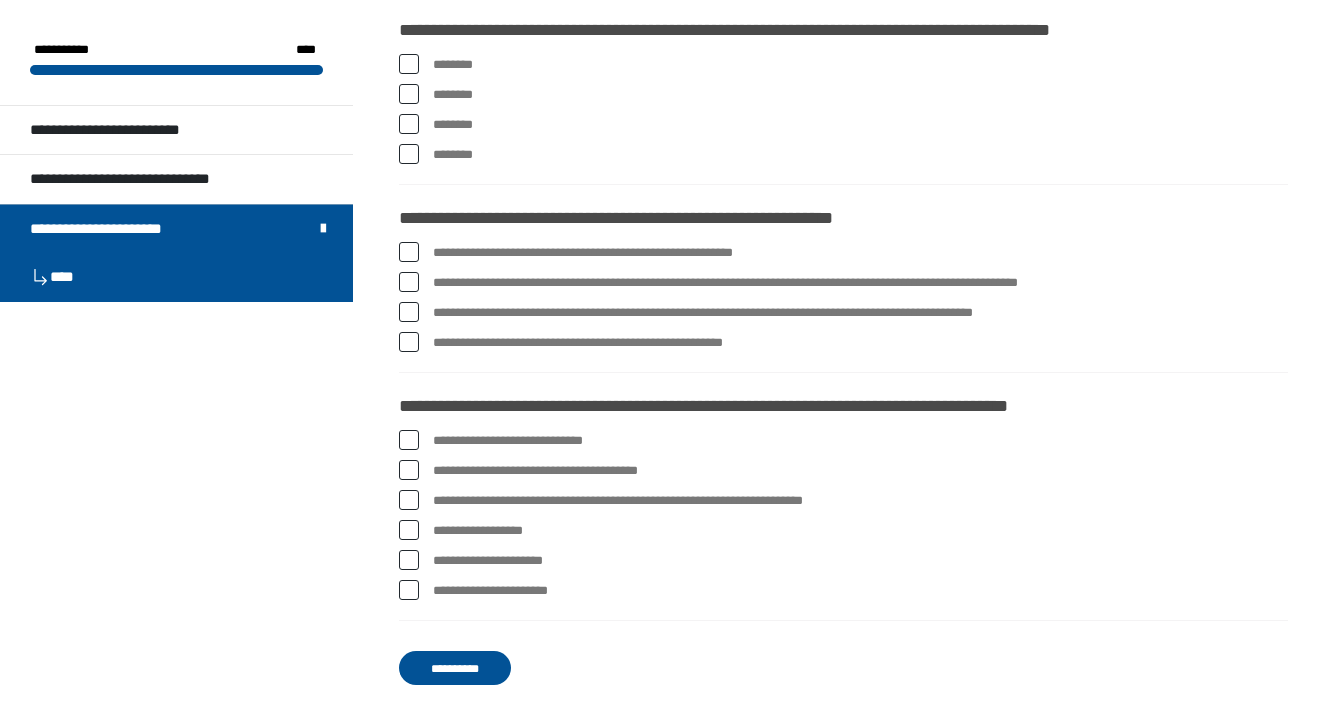 scroll, scrollTop: 3712, scrollLeft: 0, axis: vertical 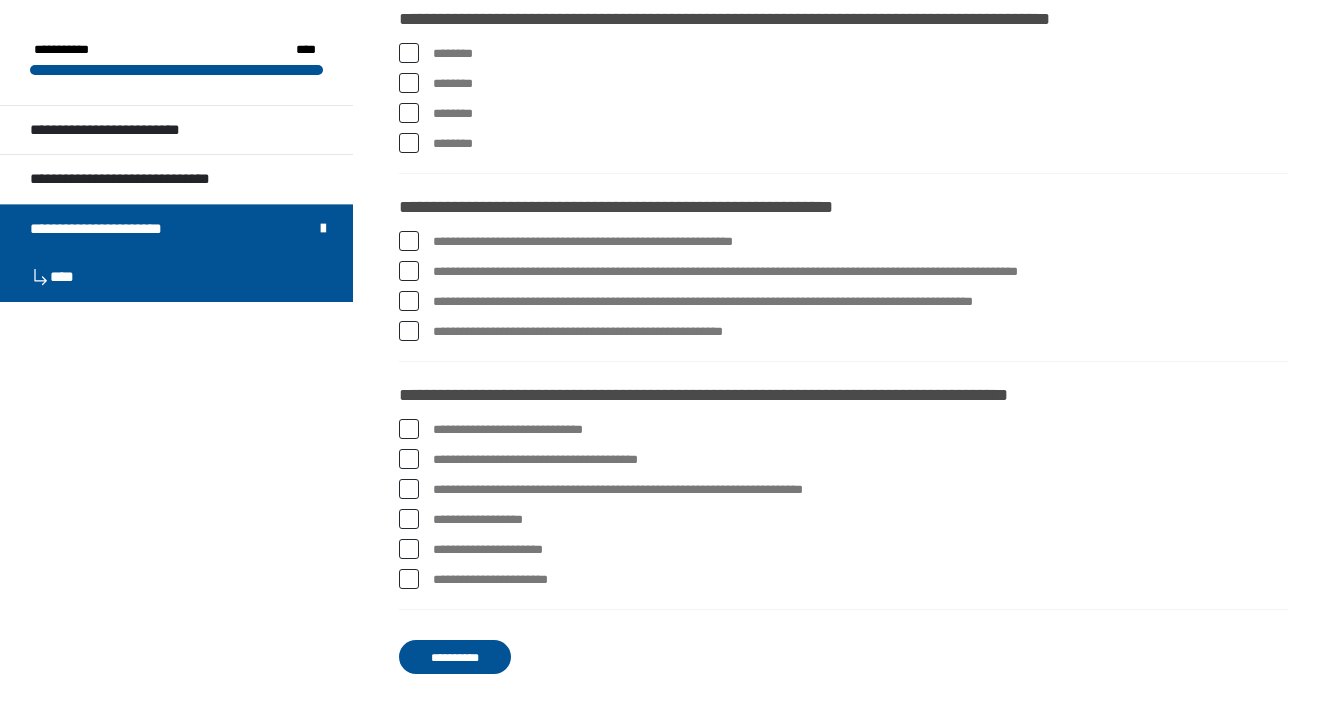 click at bounding box center [409, 113] 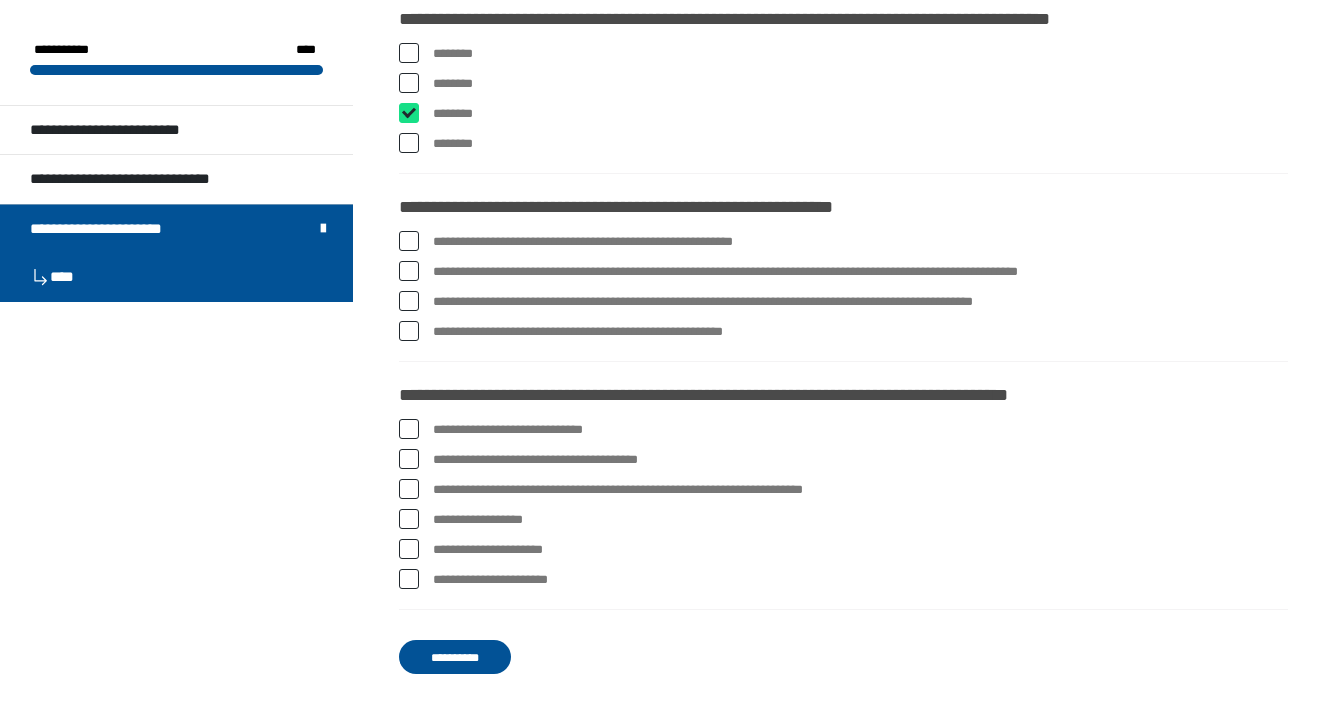 checkbox on "****" 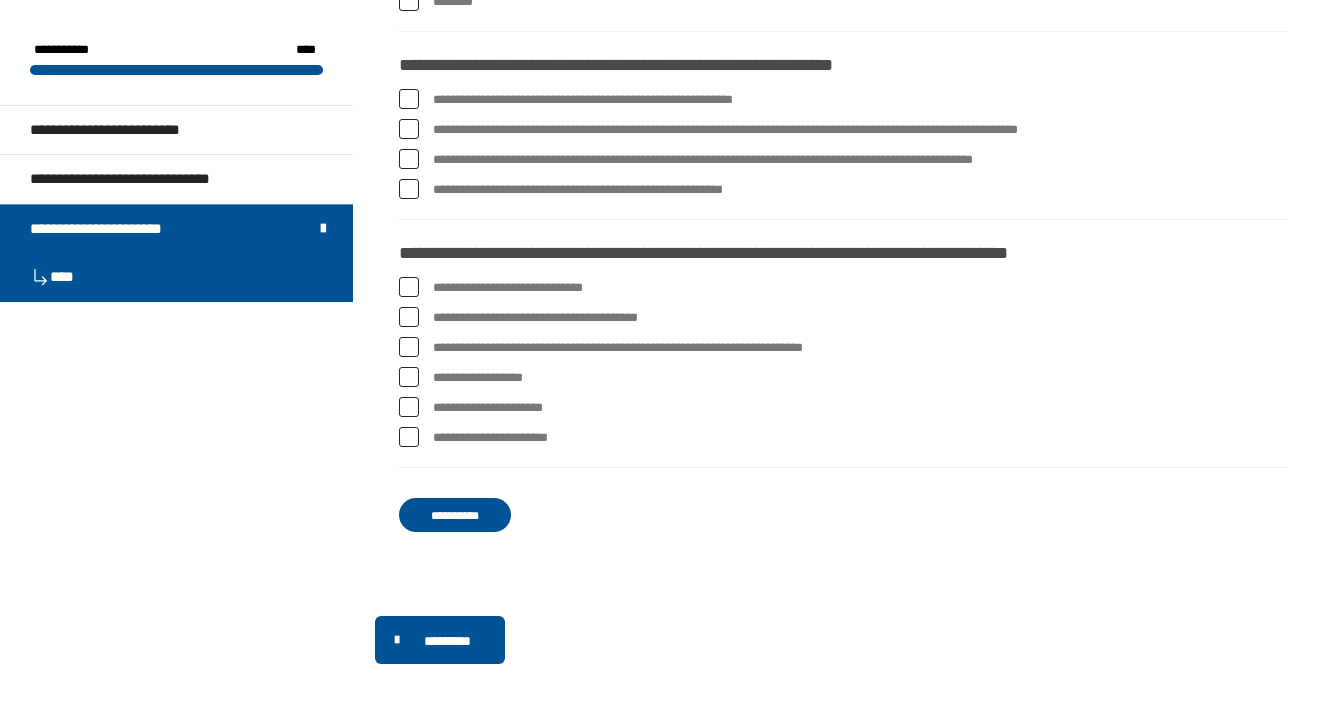 scroll, scrollTop: 3867, scrollLeft: 0, axis: vertical 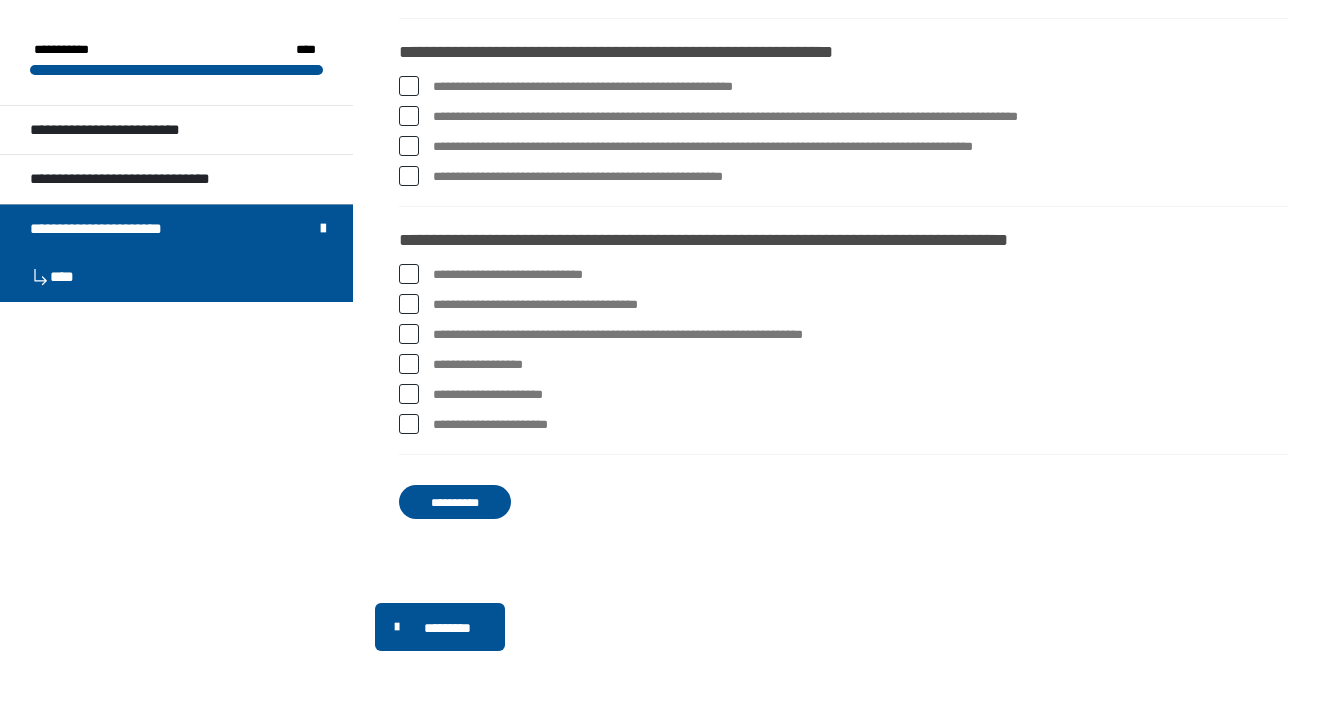 click at bounding box center [409, 116] 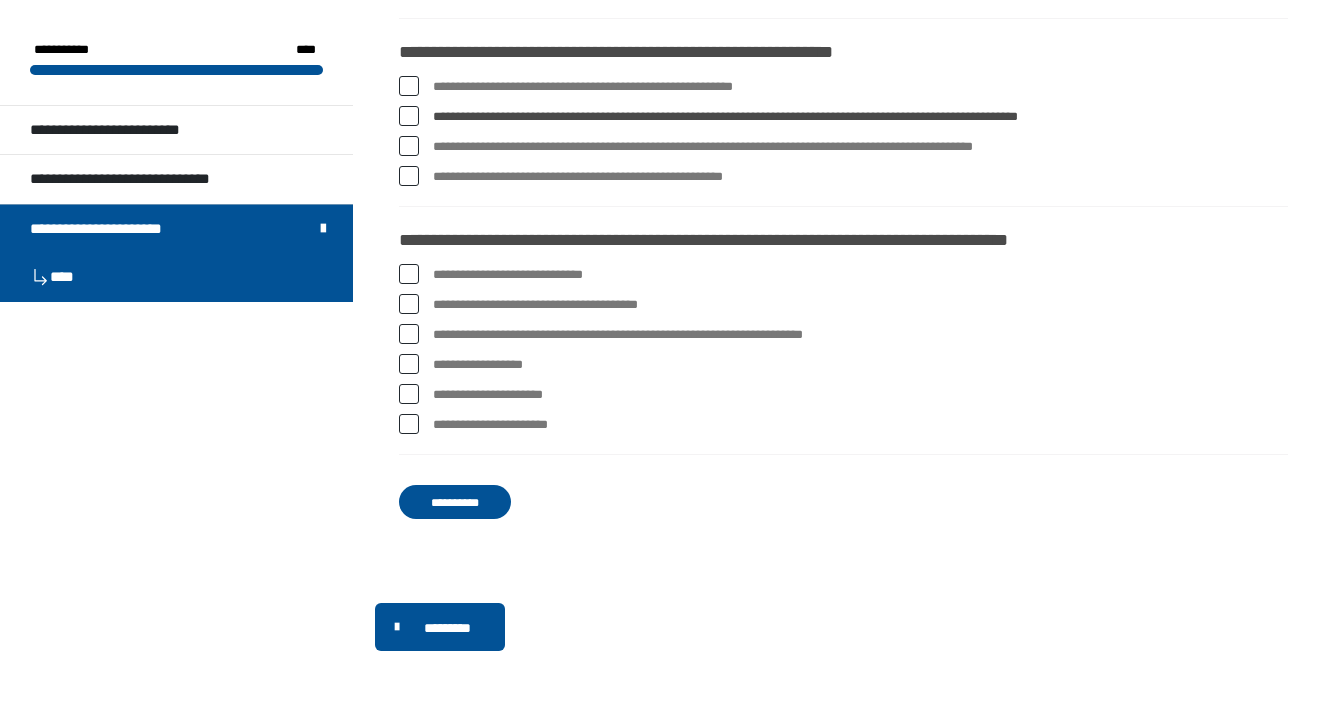 click at bounding box center [409, 146] 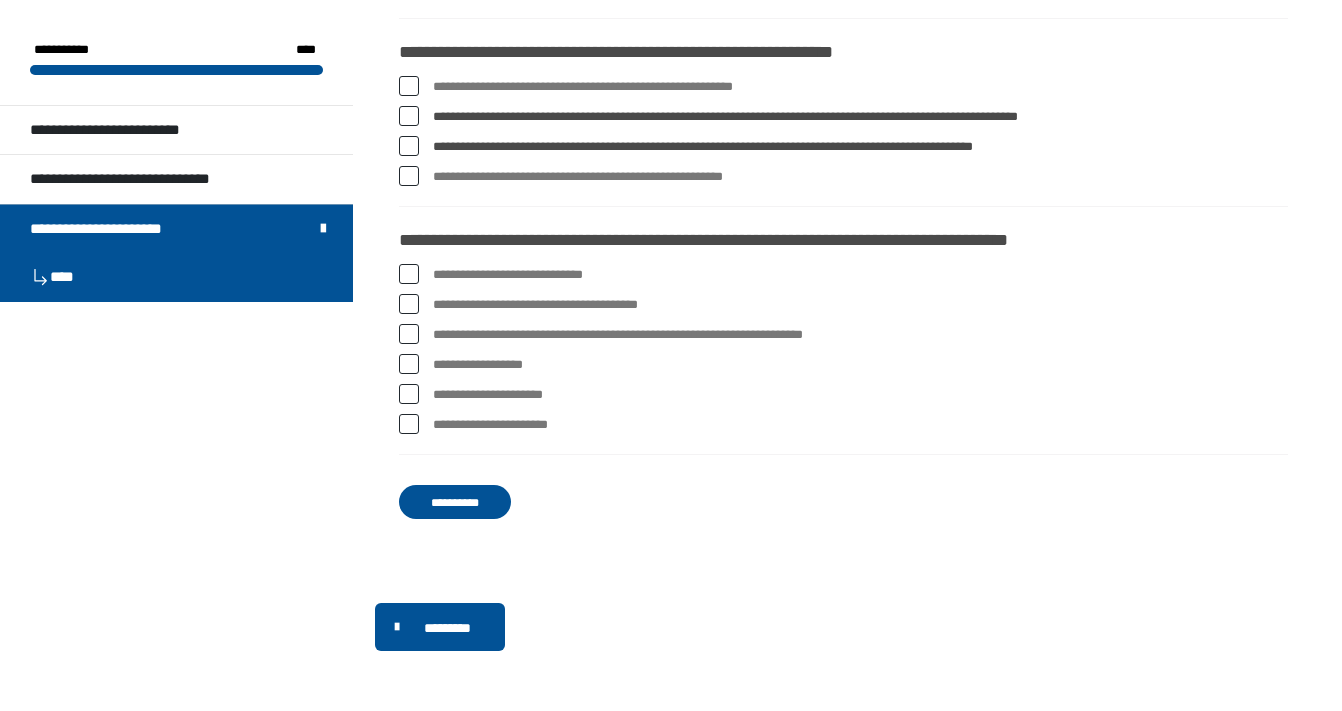 click at bounding box center (409, 176) 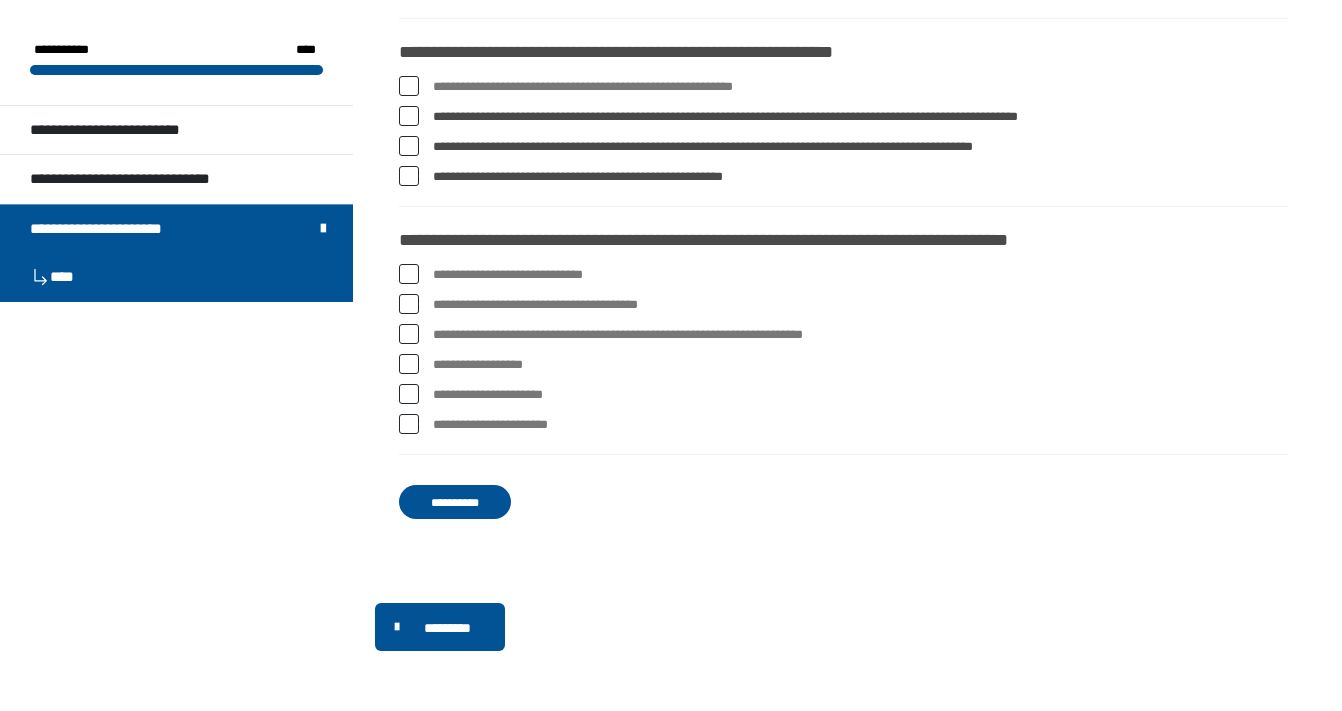 click at bounding box center (409, 364) 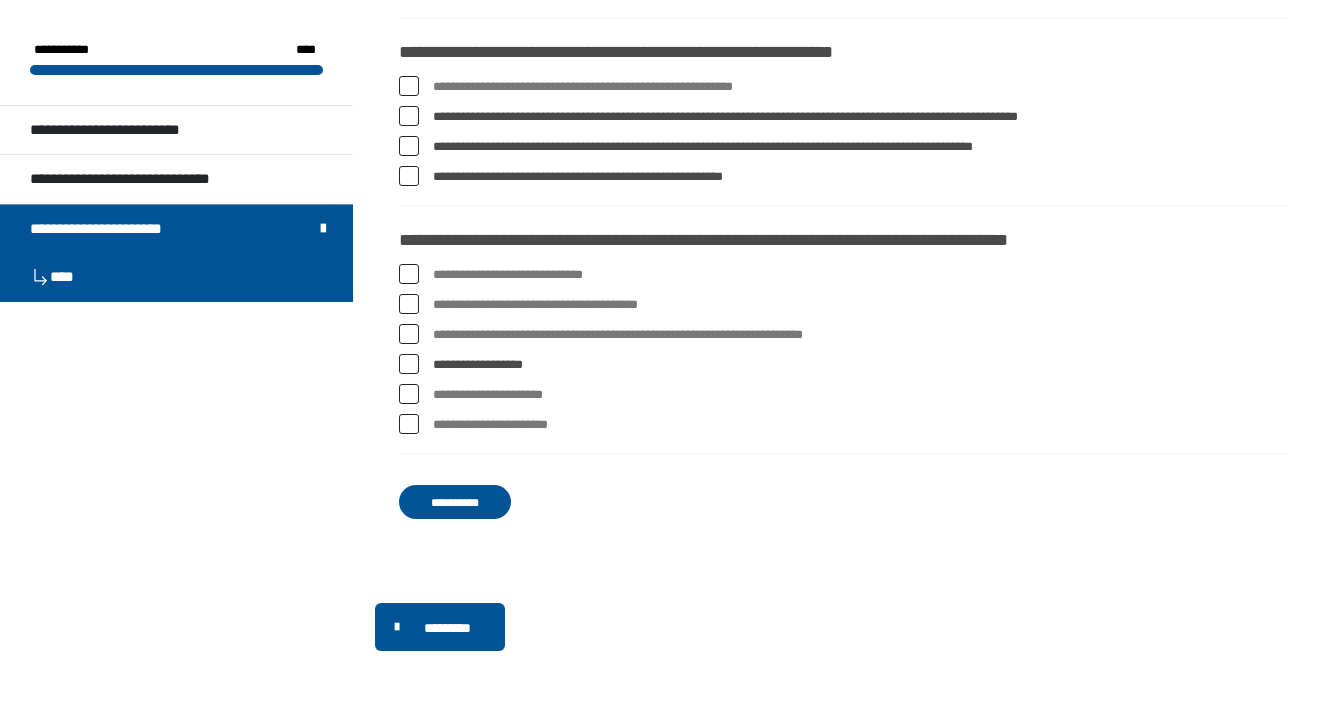 click at bounding box center (409, 424) 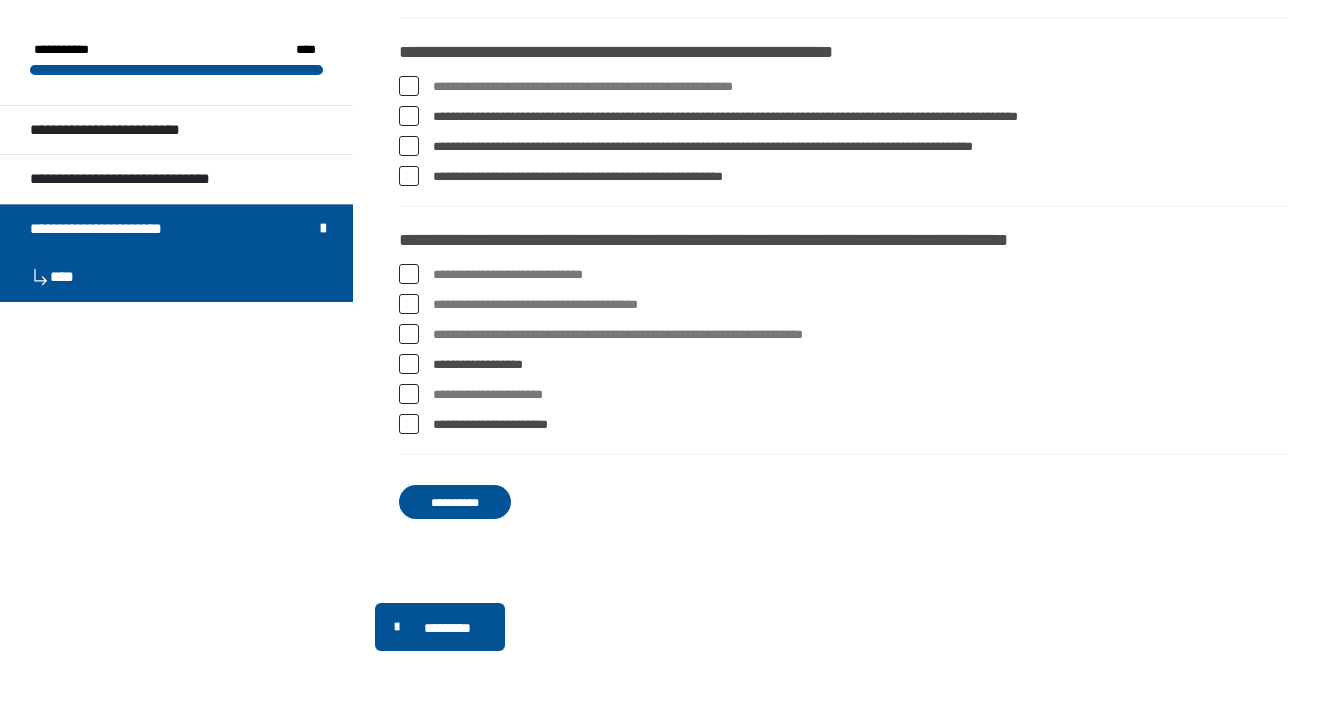 click on "**********" at bounding box center [843, 275] 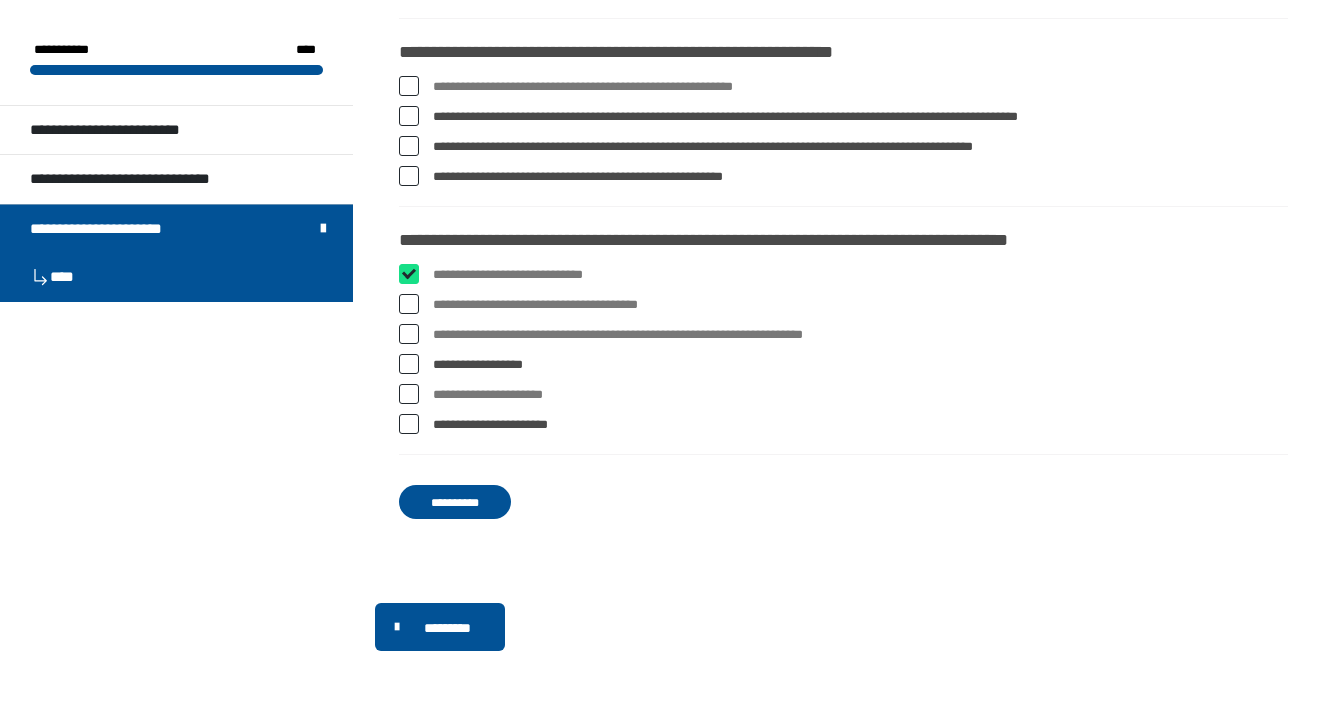 checkbox on "****" 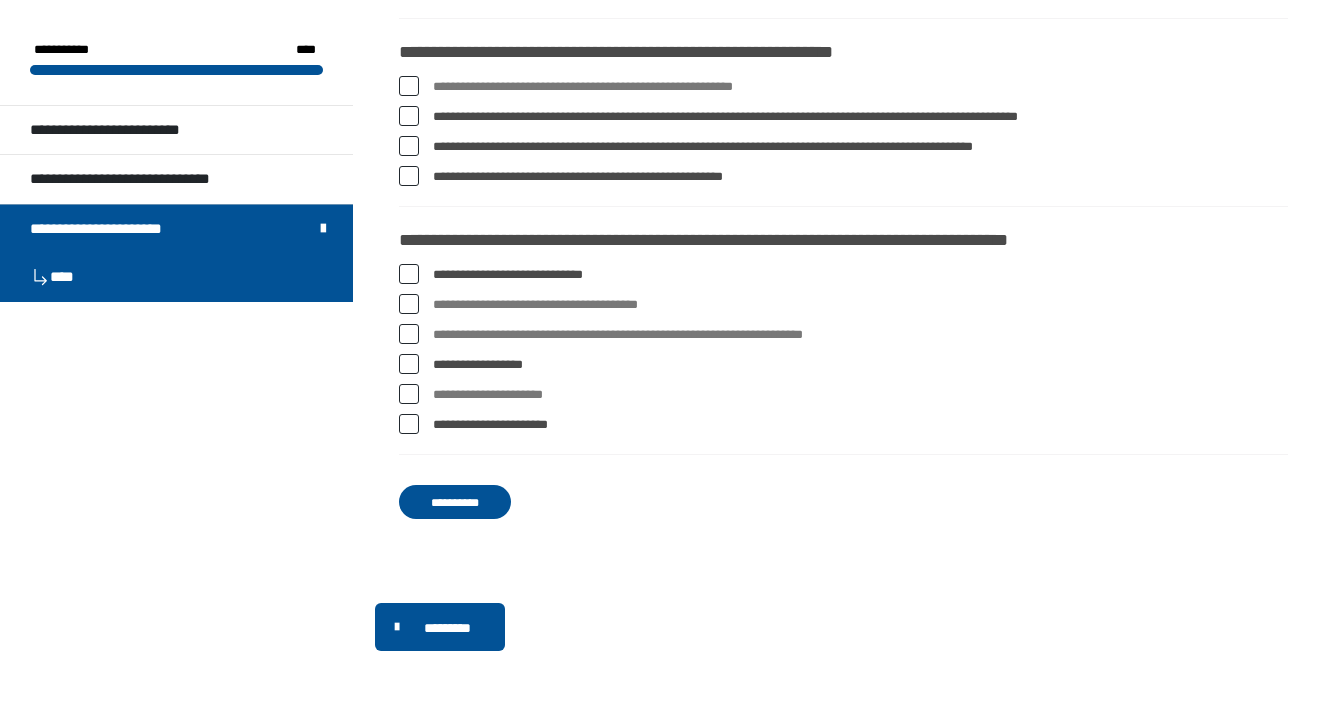 click at bounding box center (409, 304) 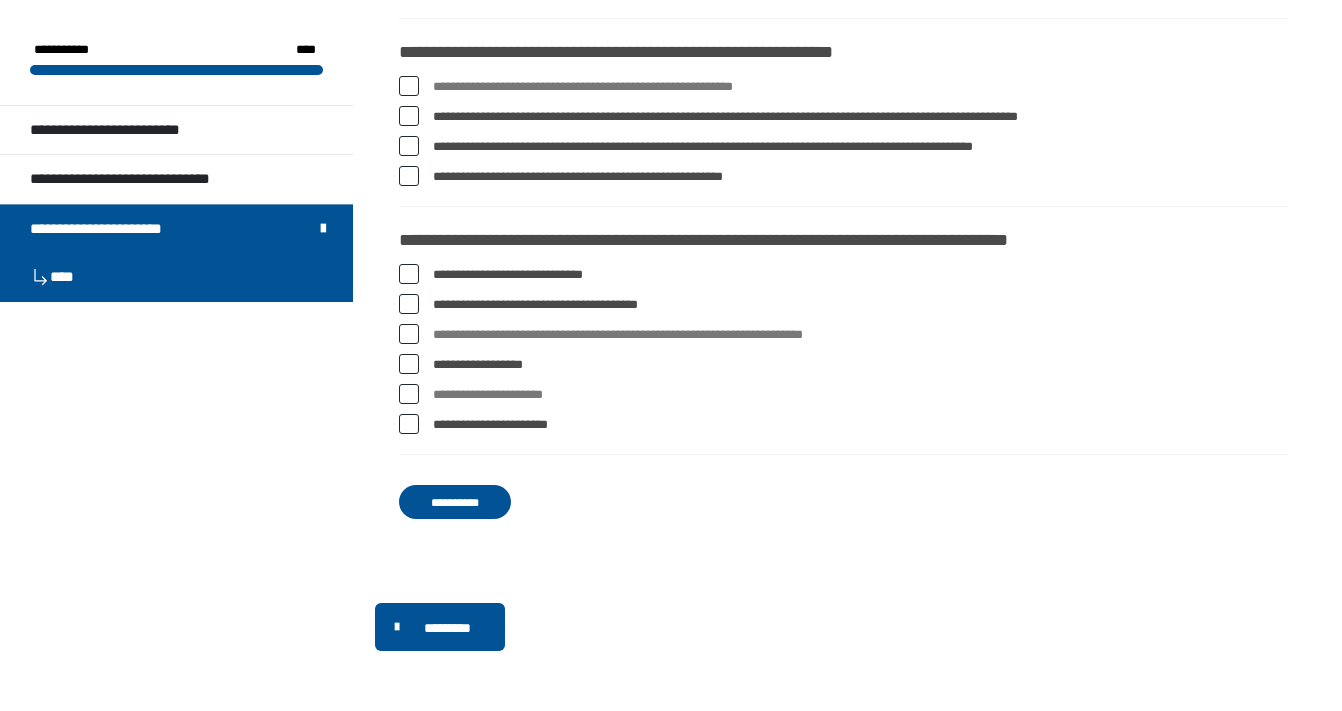 click at bounding box center [409, 334] 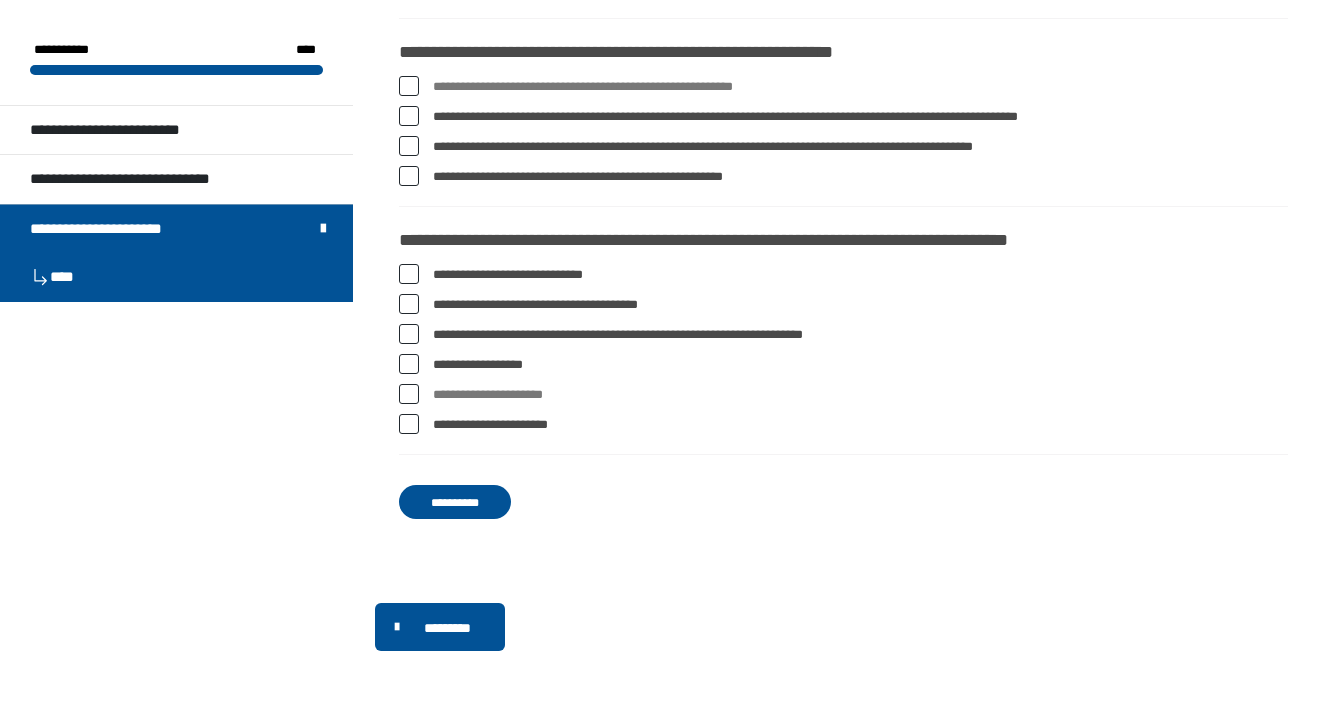 click at bounding box center (409, 394) 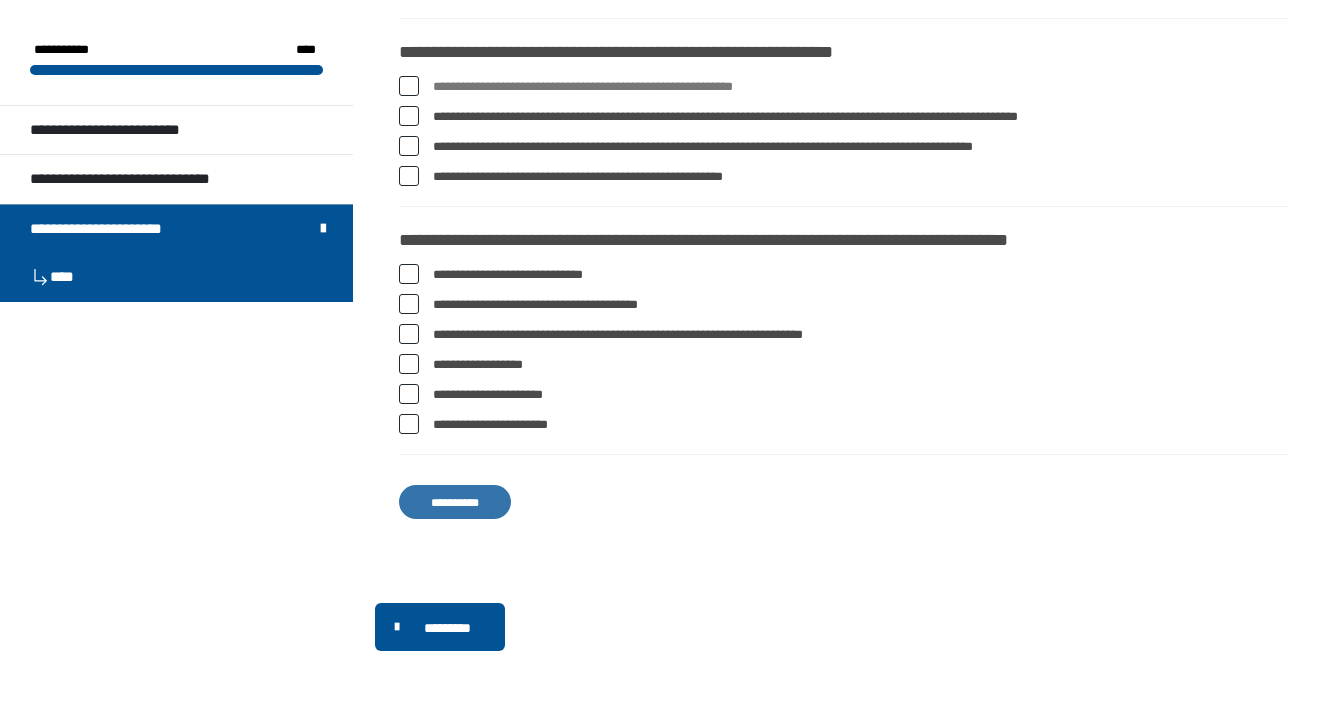 click on "**********" at bounding box center [455, 502] 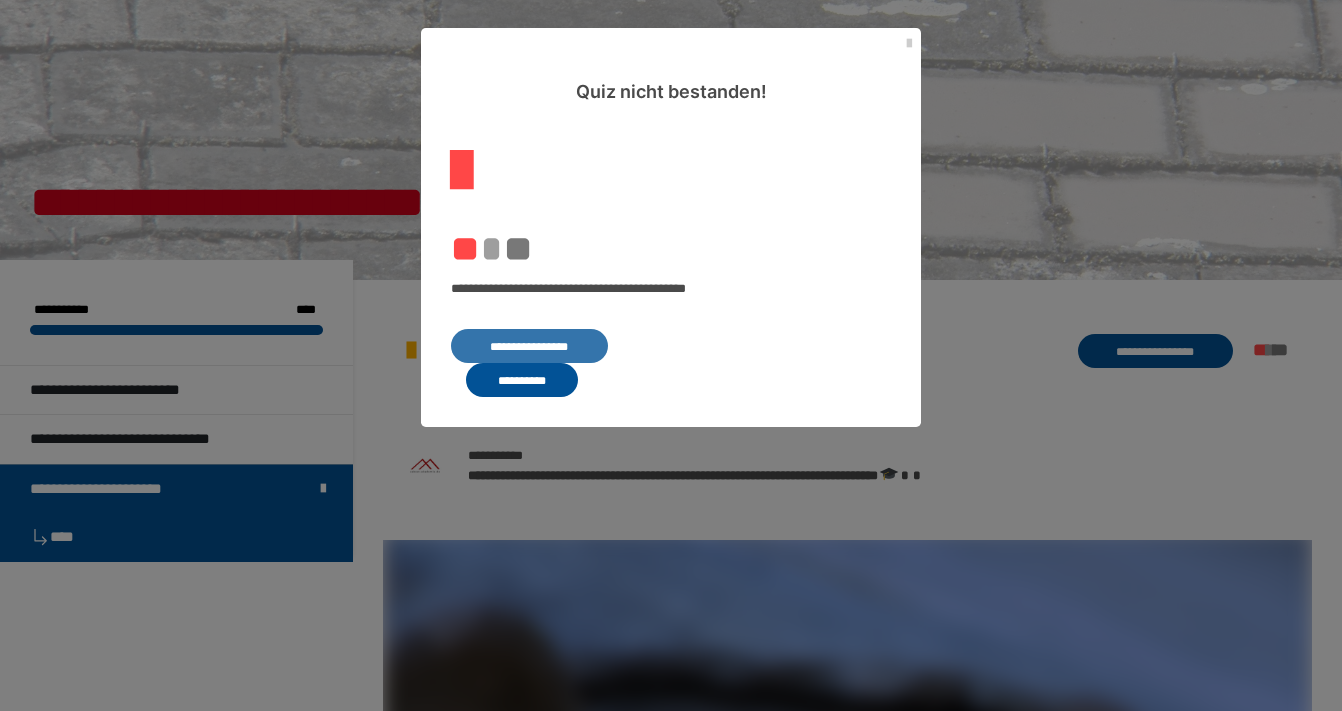 click on "**********" at bounding box center [529, 346] 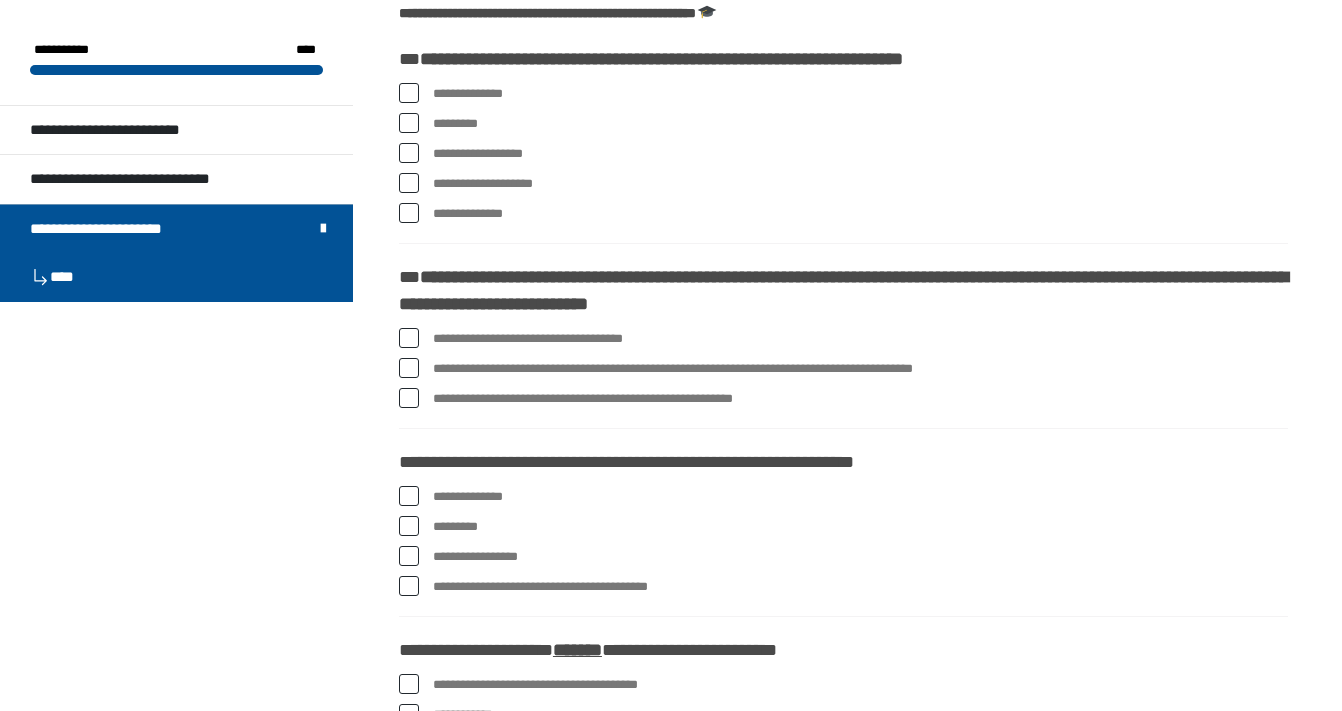 scroll, scrollTop: 333, scrollLeft: 0, axis: vertical 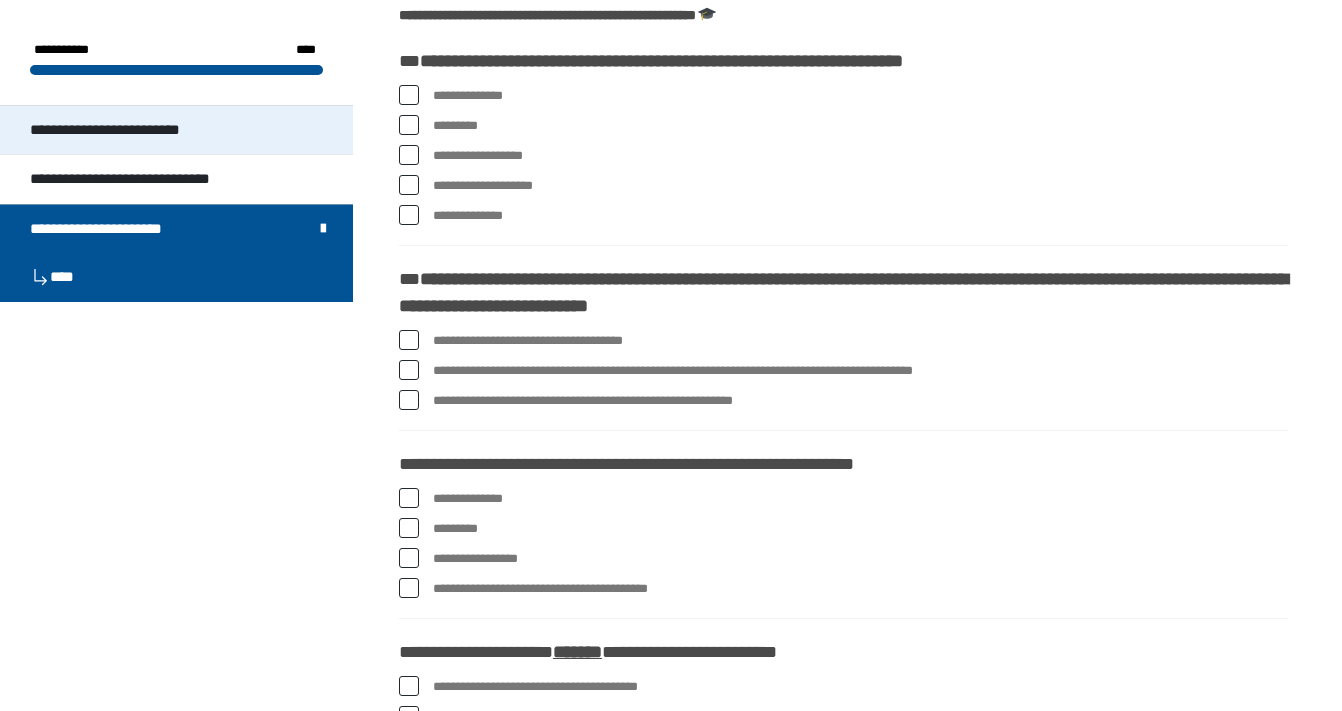 click on "**********" at bounding box center (121, 130) 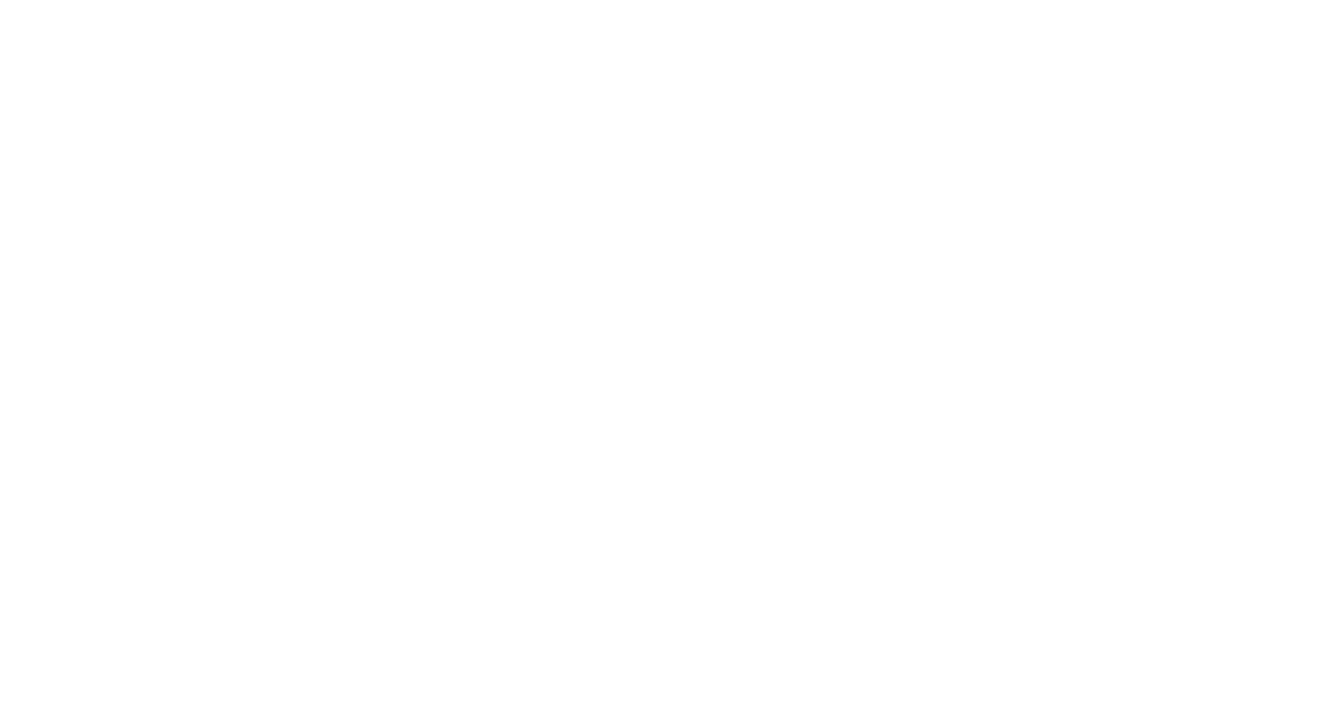 scroll, scrollTop: 0, scrollLeft: 0, axis: both 